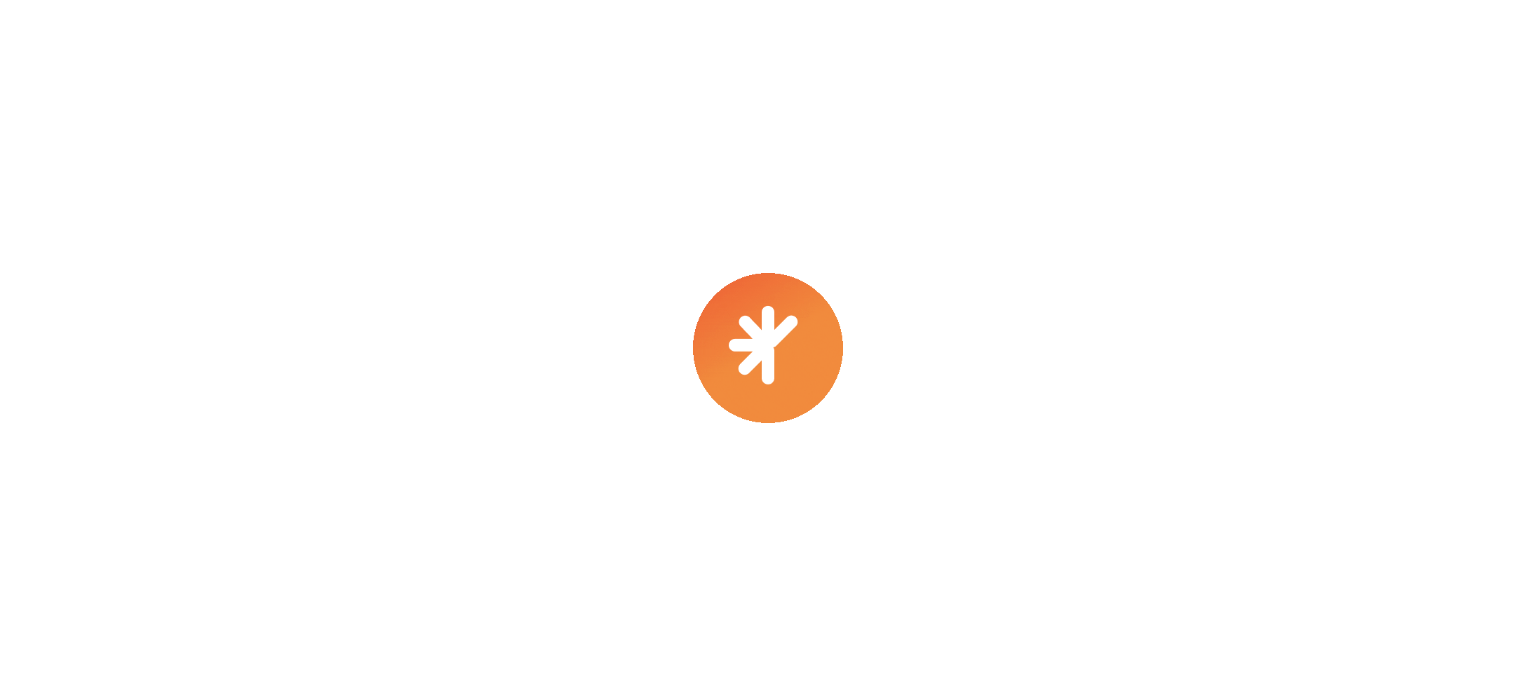 scroll, scrollTop: 0, scrollLeft: 0, axis: both 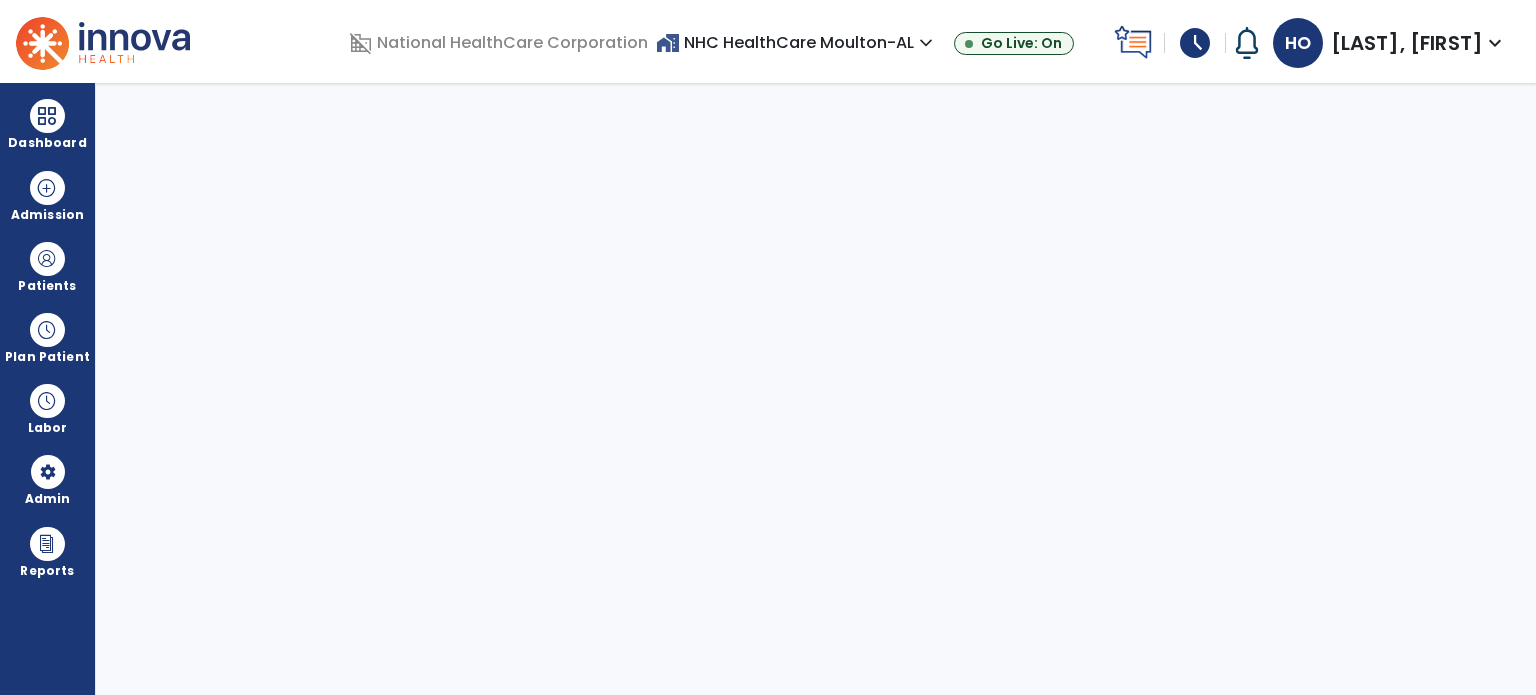 select on "***" 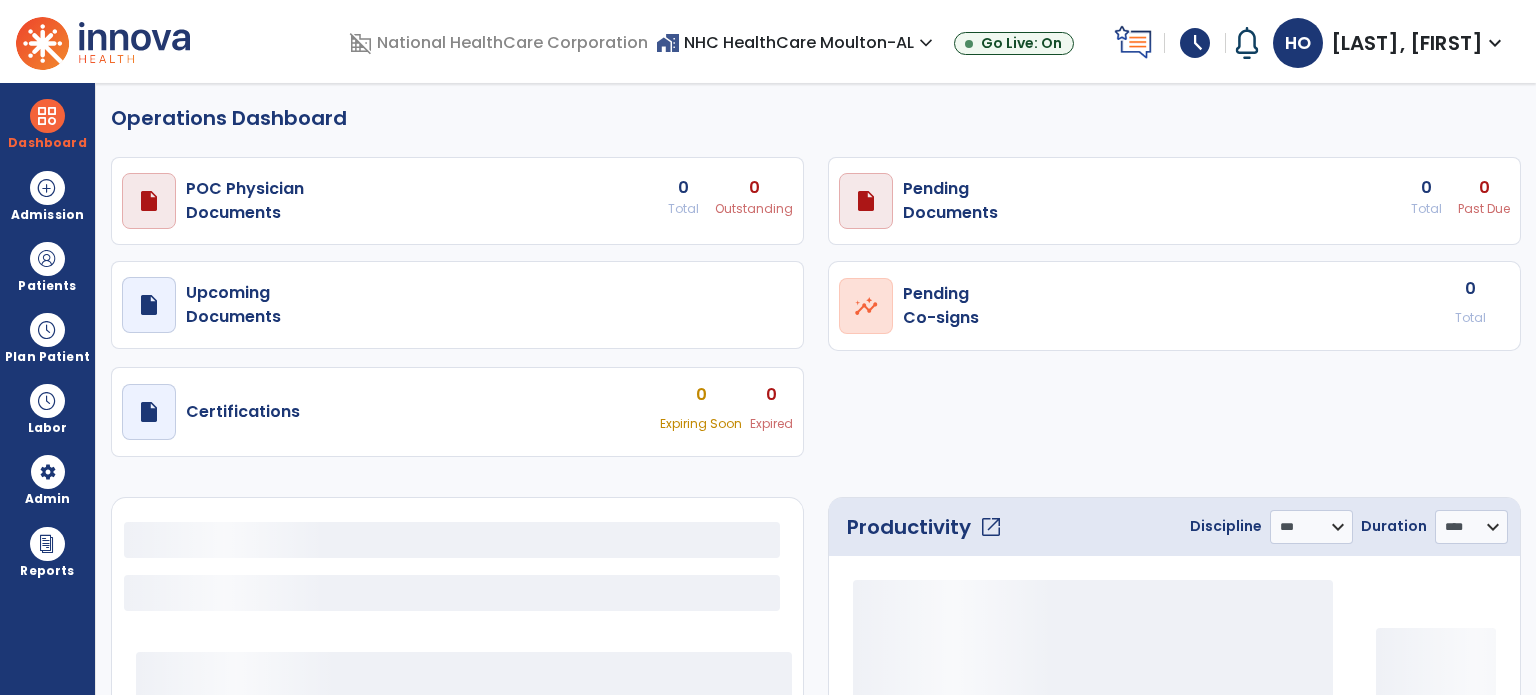 select on "***" 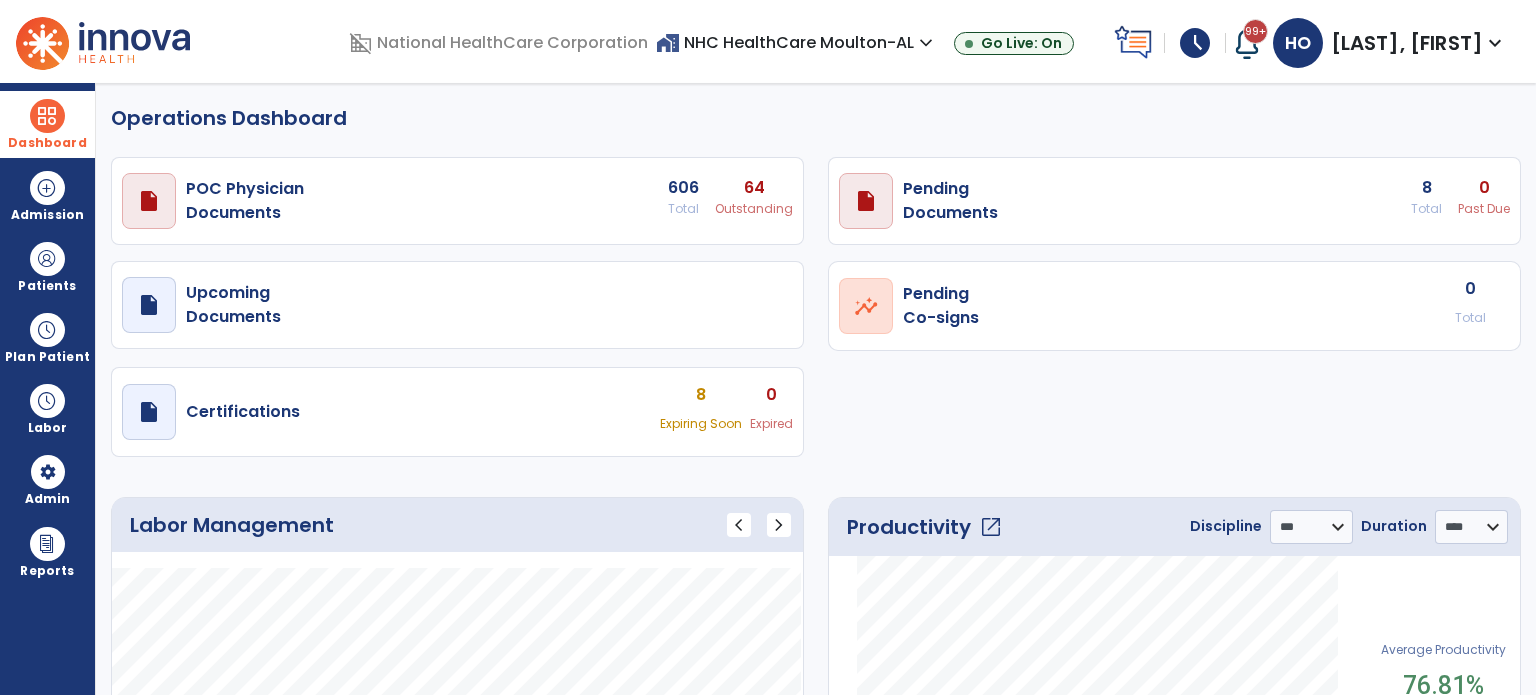 click at bounding box center (47, 116) 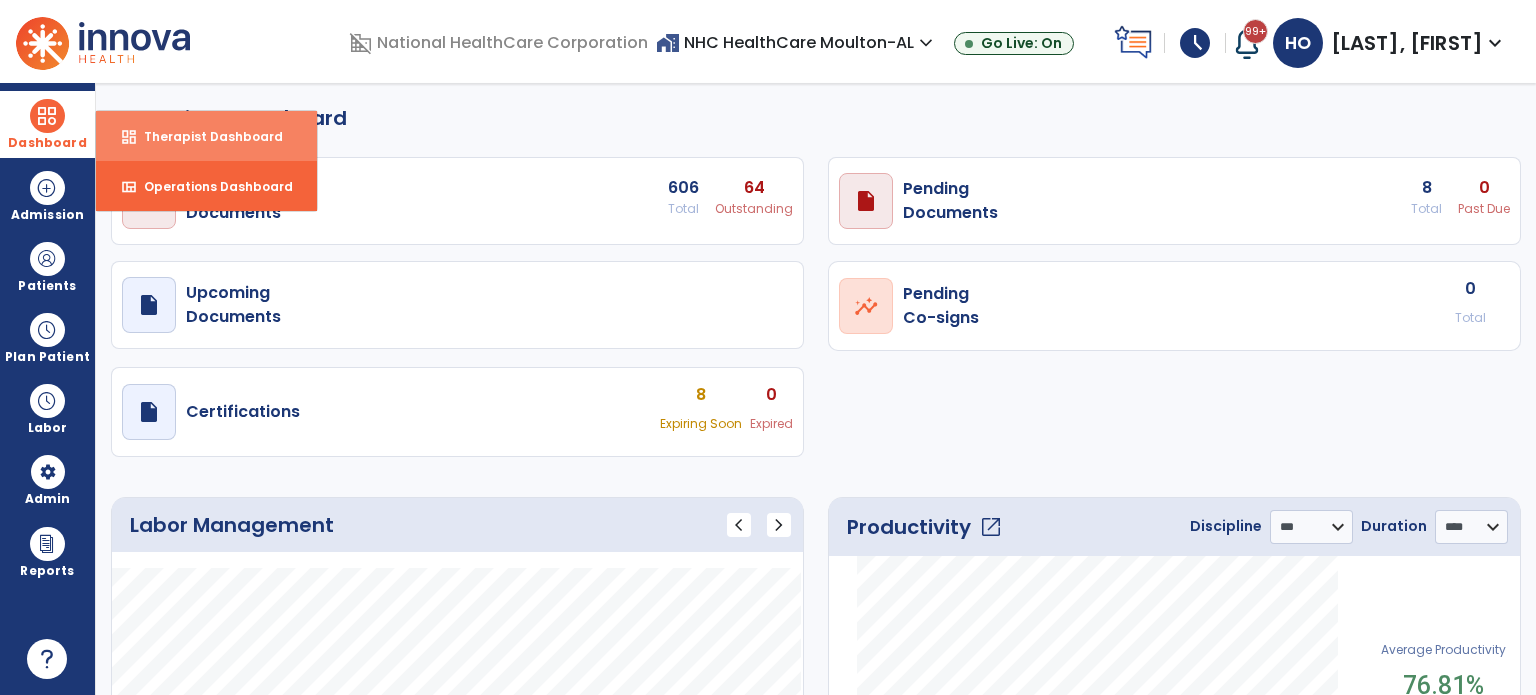 click on "dashboard  Therapist Dashboard" at bounding box center [206, 136] 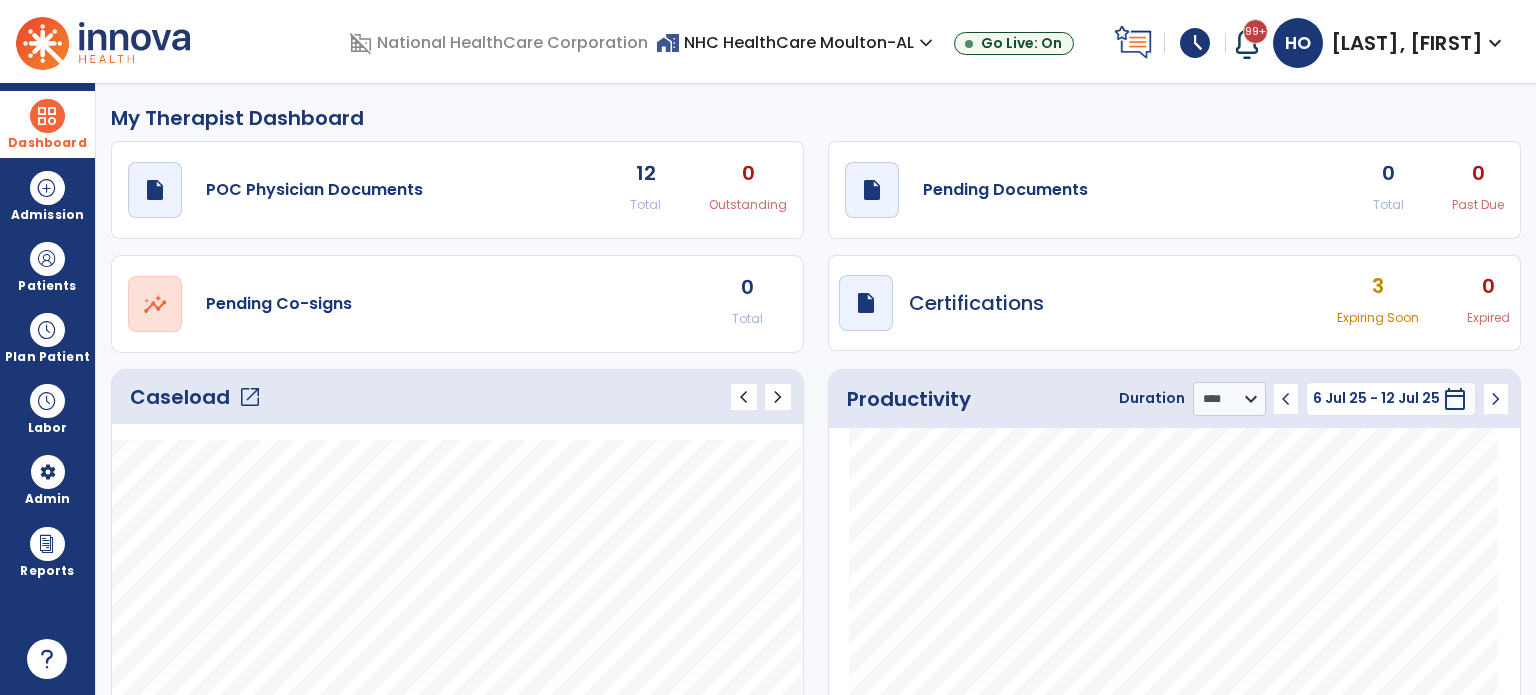 click on "open_in_new" 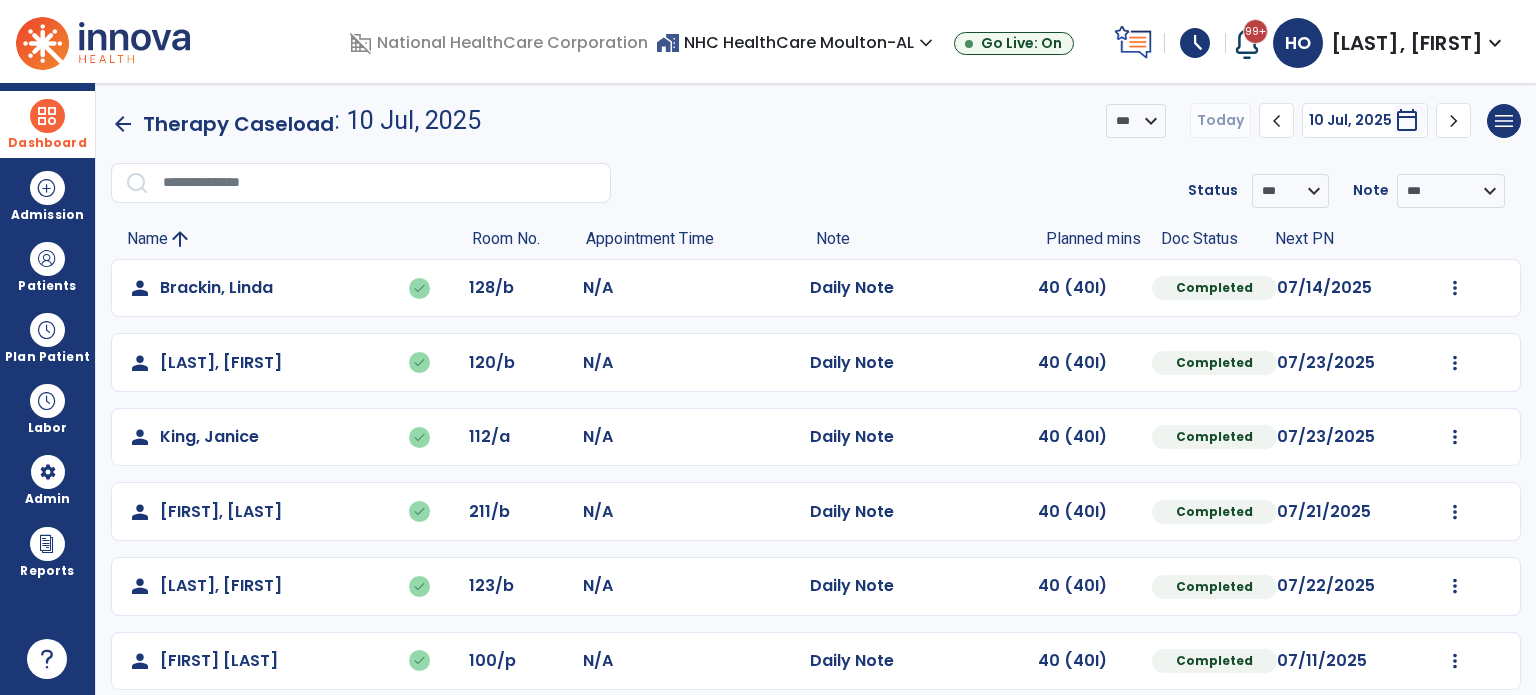 click on "person   [LAST], [FIRST]   done  128/b N/A  Daily Note   40 (40I)  Completed 07/14/2025  Undo Visit Status   Reset Note   Open Document   G + C Mins   person   [LAST], [FIRST]   done  120/b N/A  Daily Note   40 (40I)  Completed 07/23/2025  Undo Visit Status   Reset Note   Open Document   G + C Mins   person   [LAST], [FIRST]   done  112/a N/A  Daily Note   40 (40I)  Completed 07/23/2025  Undo Visit Status   Reset Note   Open Document   G + C Mins   person   [LAST], [FIRST]   done  211/b N/A  Daily Note   40 (40I)  Completed 07/21/2025  Undo Visit Status   Reset Note   Open Document   G + C Mins   person   [LAST], [FIRST]   done  123/b N/A  Daily Note   40 (40I)  Completed 07/22/2025  Undo Visit Status   Reset Note   Open Document   G + C Mins   person   [LAST], [FIRST]   done  100/p N/A  Daily Note   40 (40I)  Completed 07/11/2025  Undo Visit Status   Reset Note   Open Document   G + C Mins   person   [LAST], [FIRST]  121/a N/A  Daily Note   N/A  Due  Mark Visit As Complete   Reset Note   Open Document   G + C Mins  121/a" 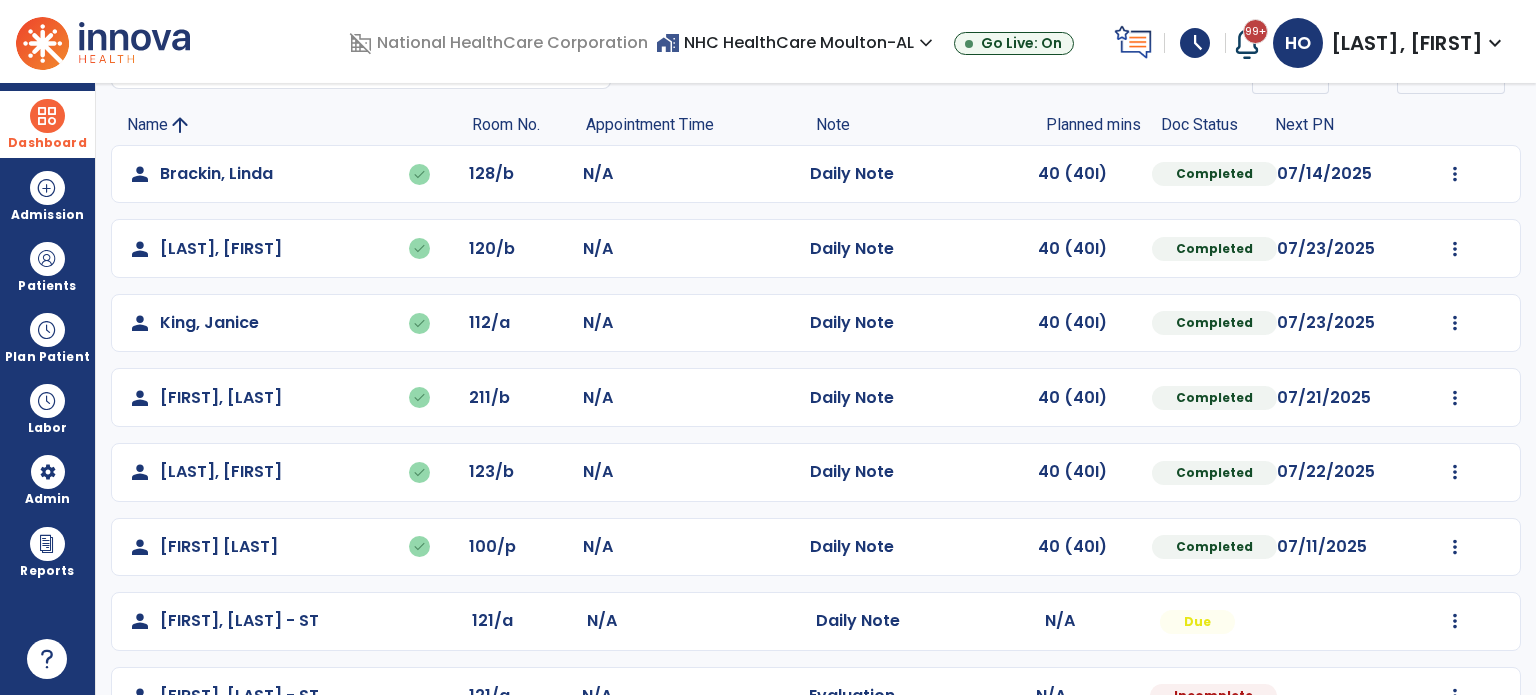 scroll, scrollTop: 244, scrollLeft: 0, axis: vertical 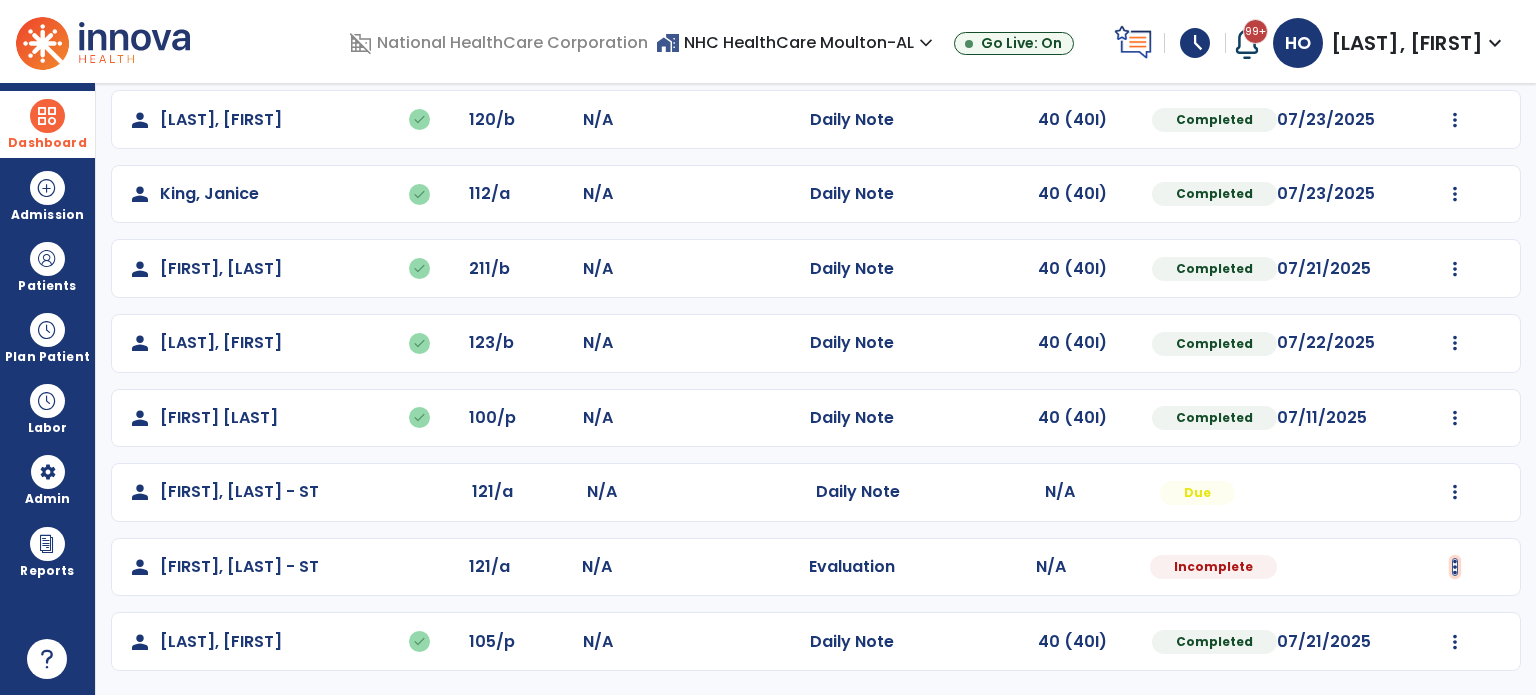 click at bounding box center [1455, 45] 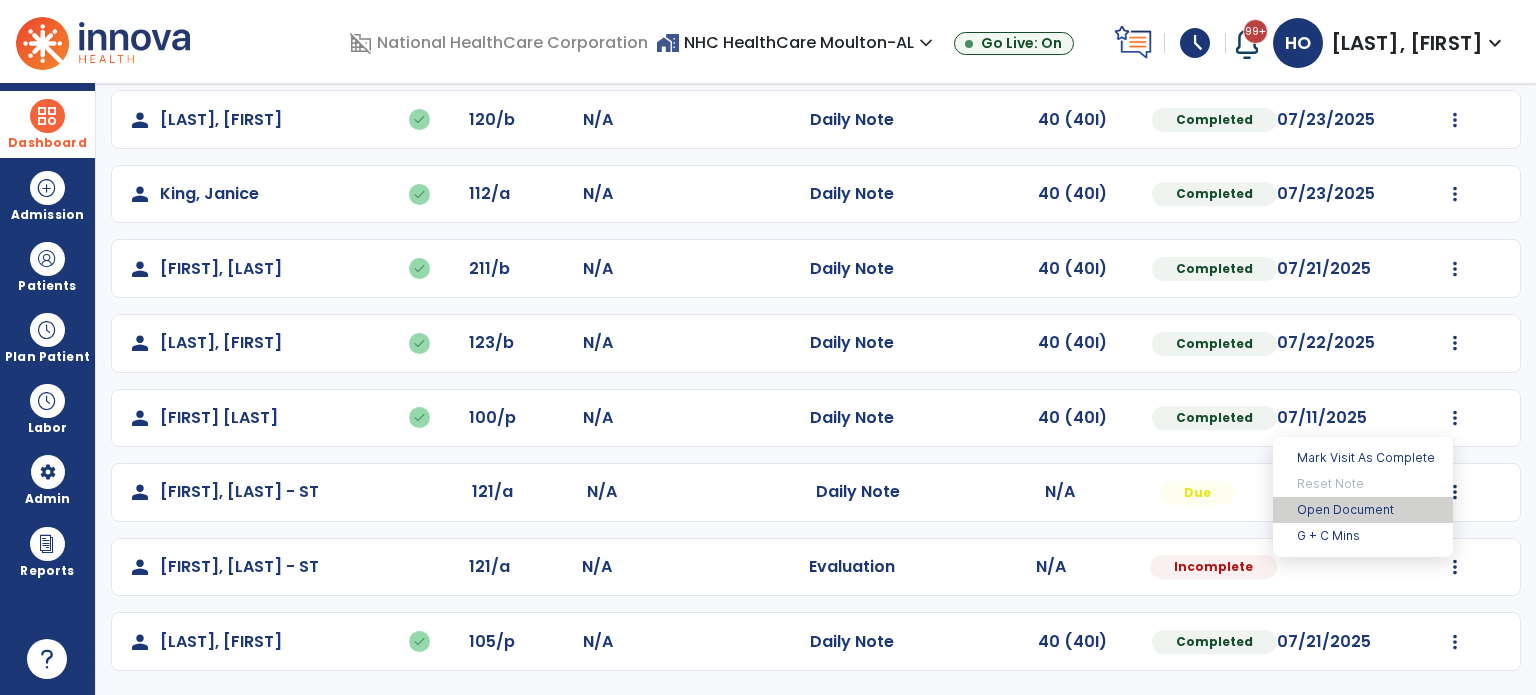 click on "Open Document" at bounding box center [1363, 510] 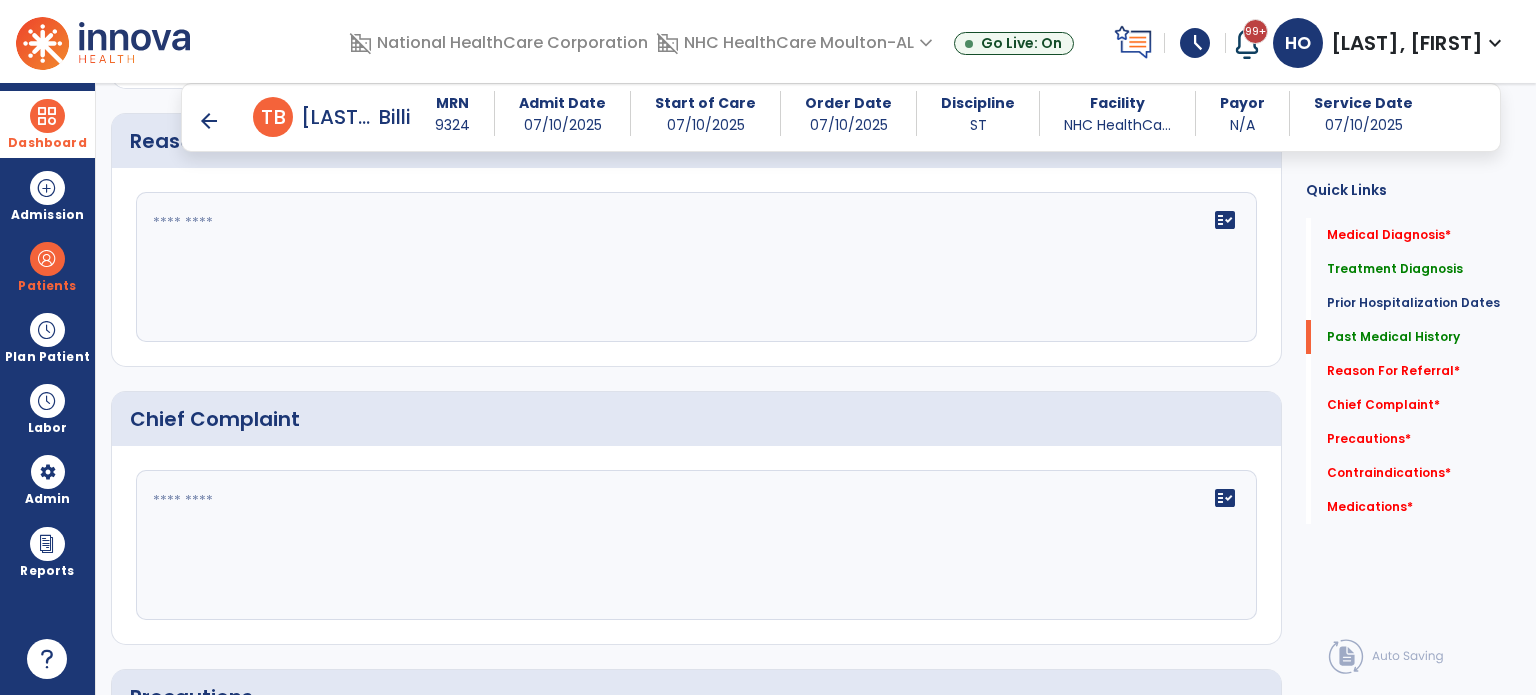 scroll, scrollTop: 698, scrollLeft: 0, axis: vertical 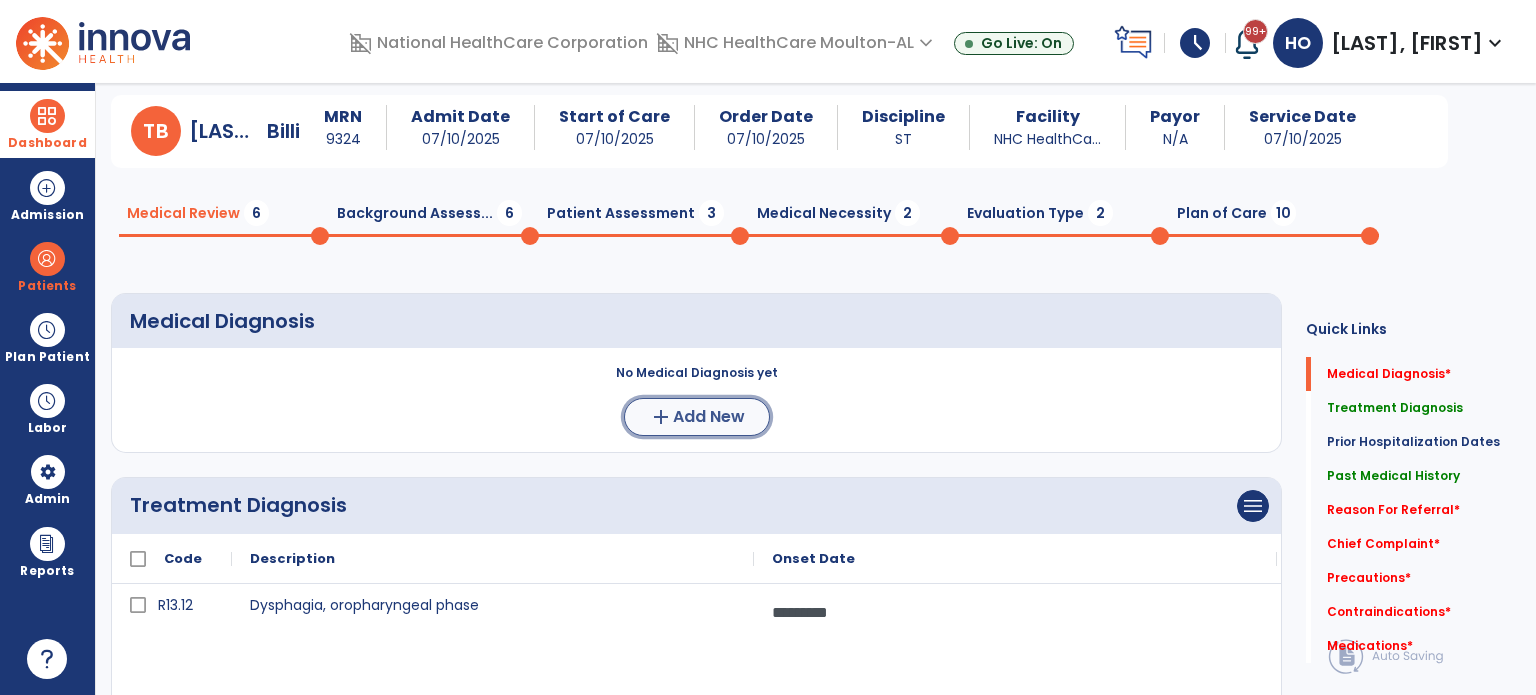 click on "Add New" 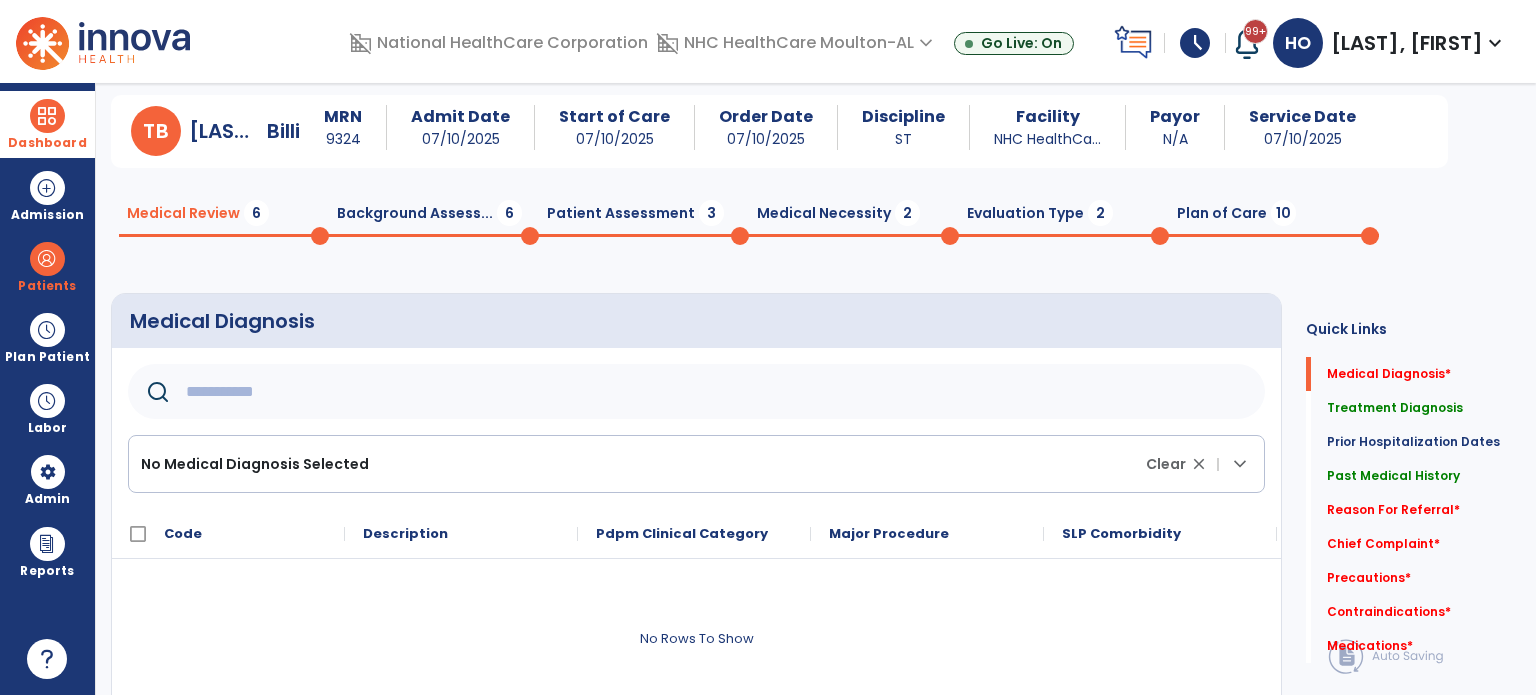 click 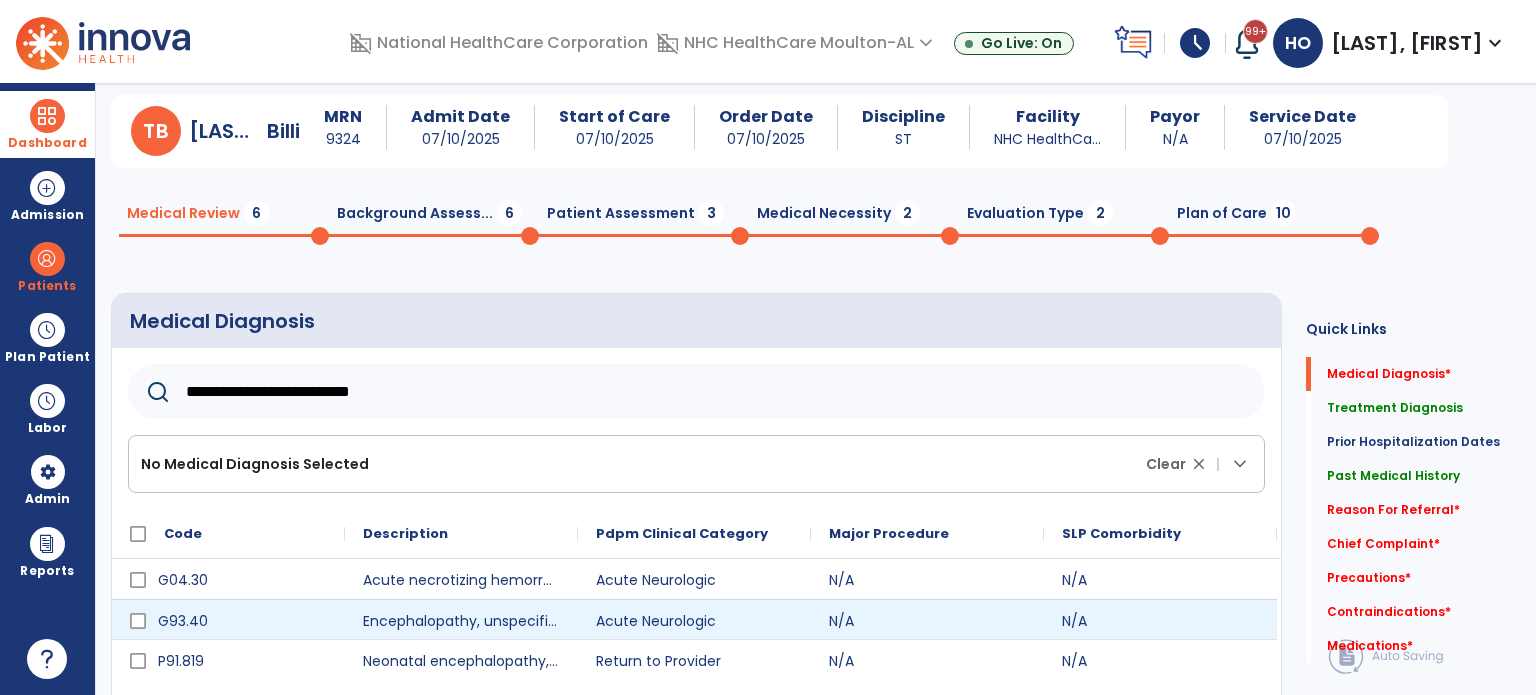 type on "**********" 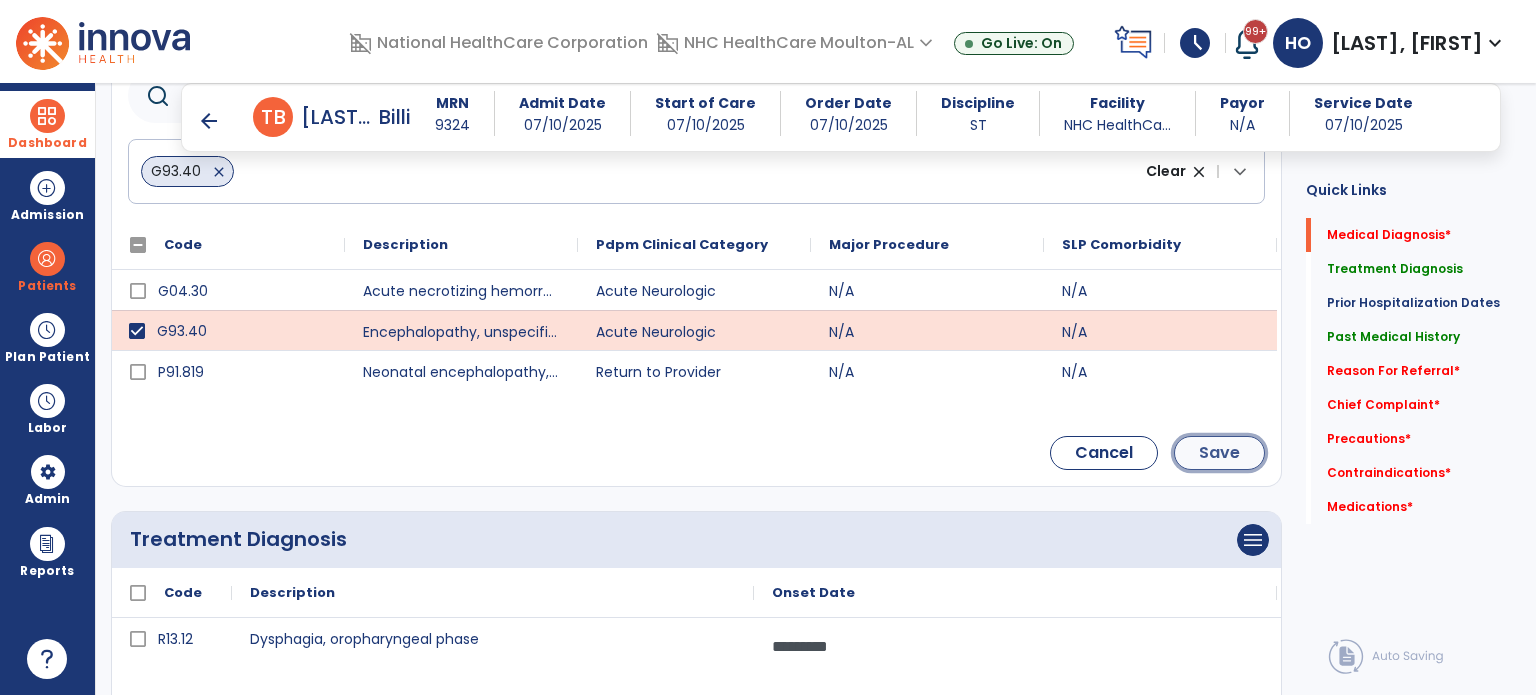 click on "Save" 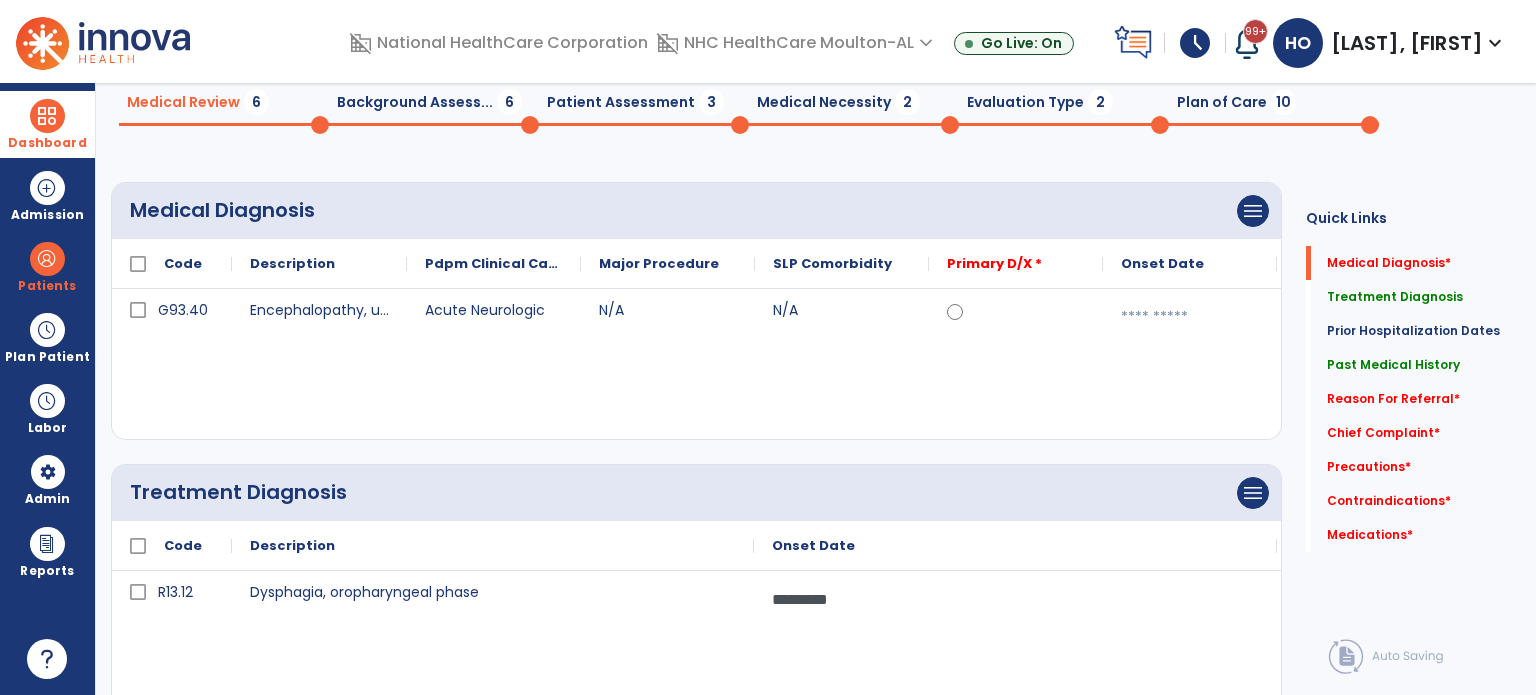 scroll, scrollTop: 37, scrollLeft: 0, axis: vertical 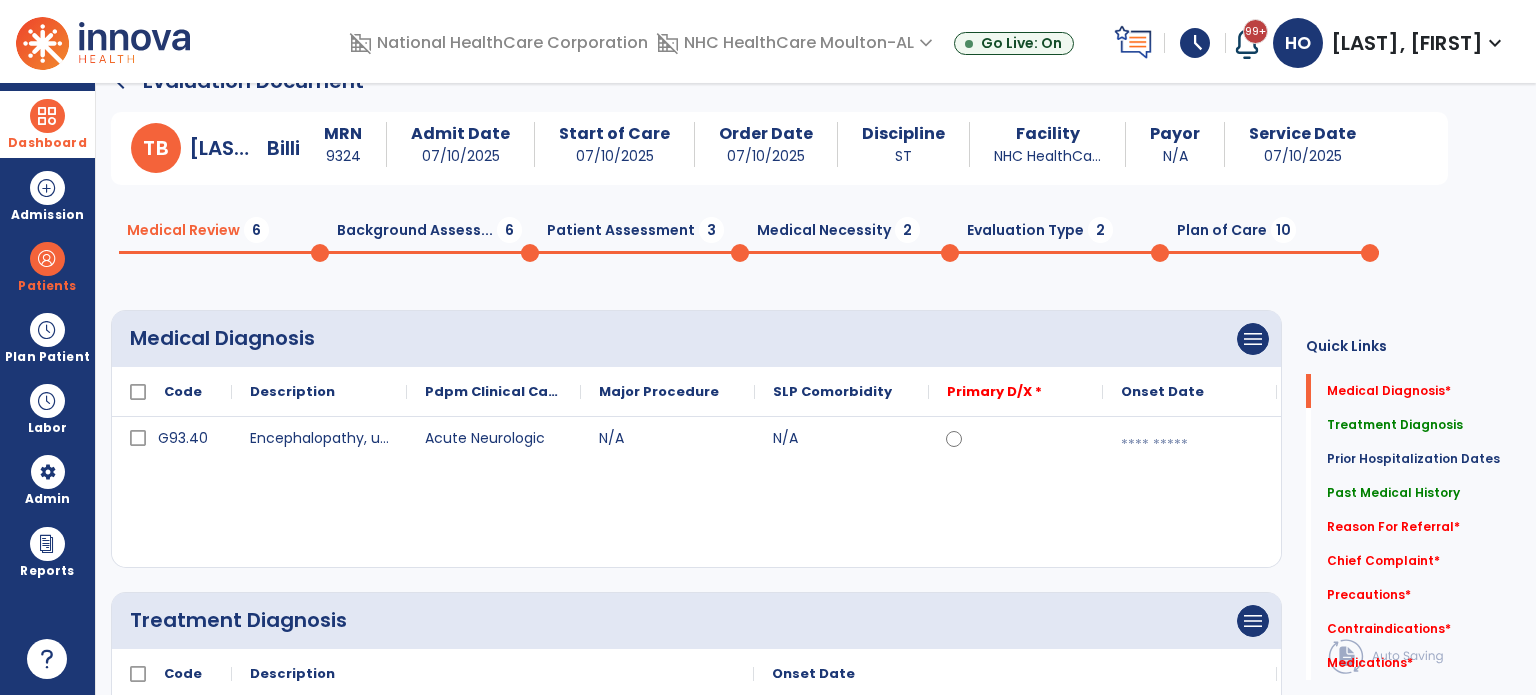 click 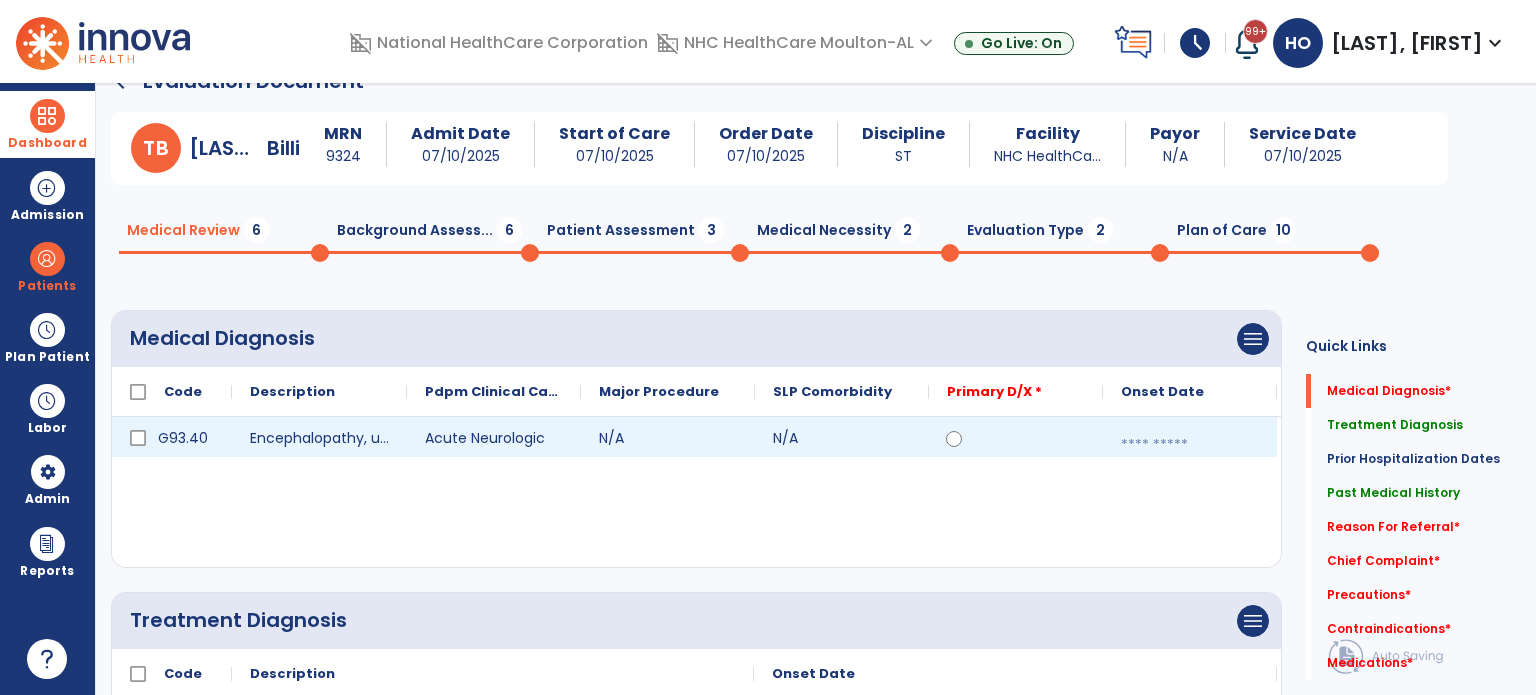click at bounding box center [1190, 445] 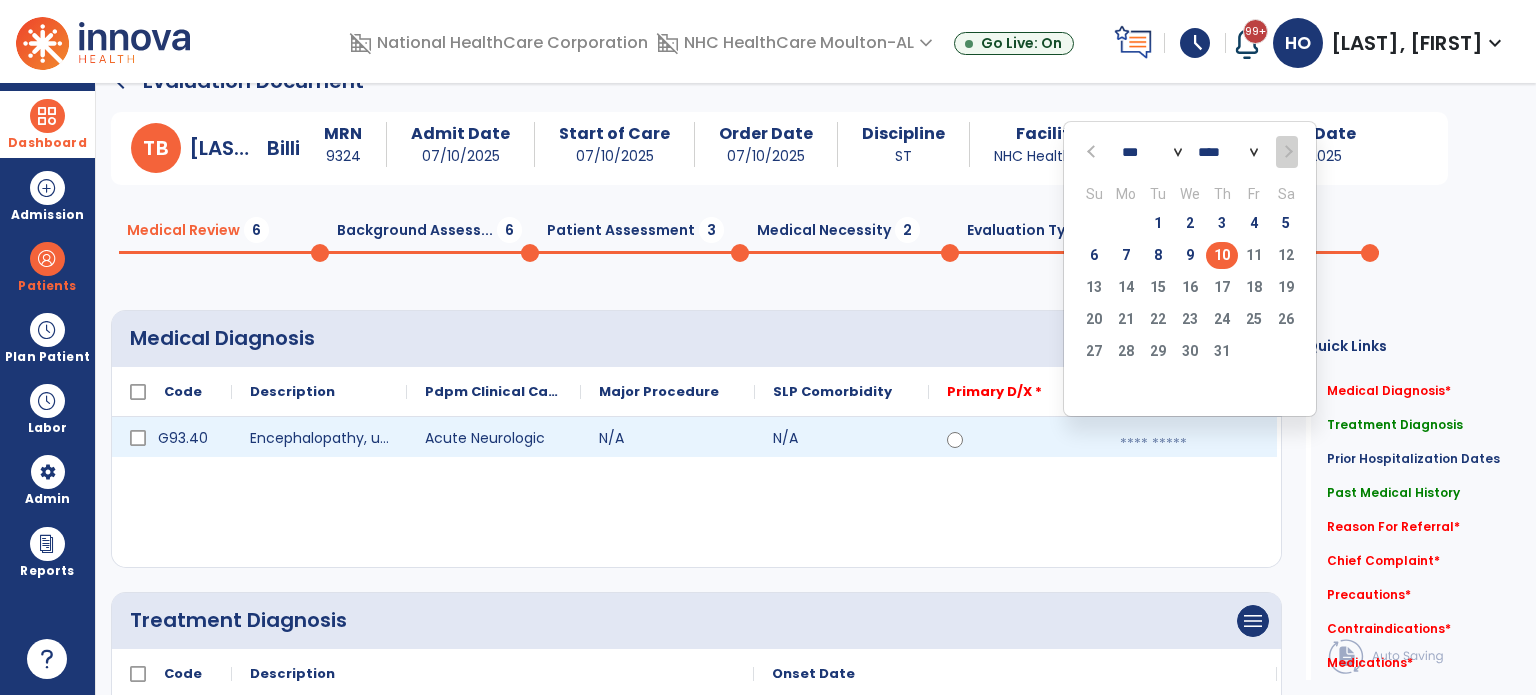 click on "10" 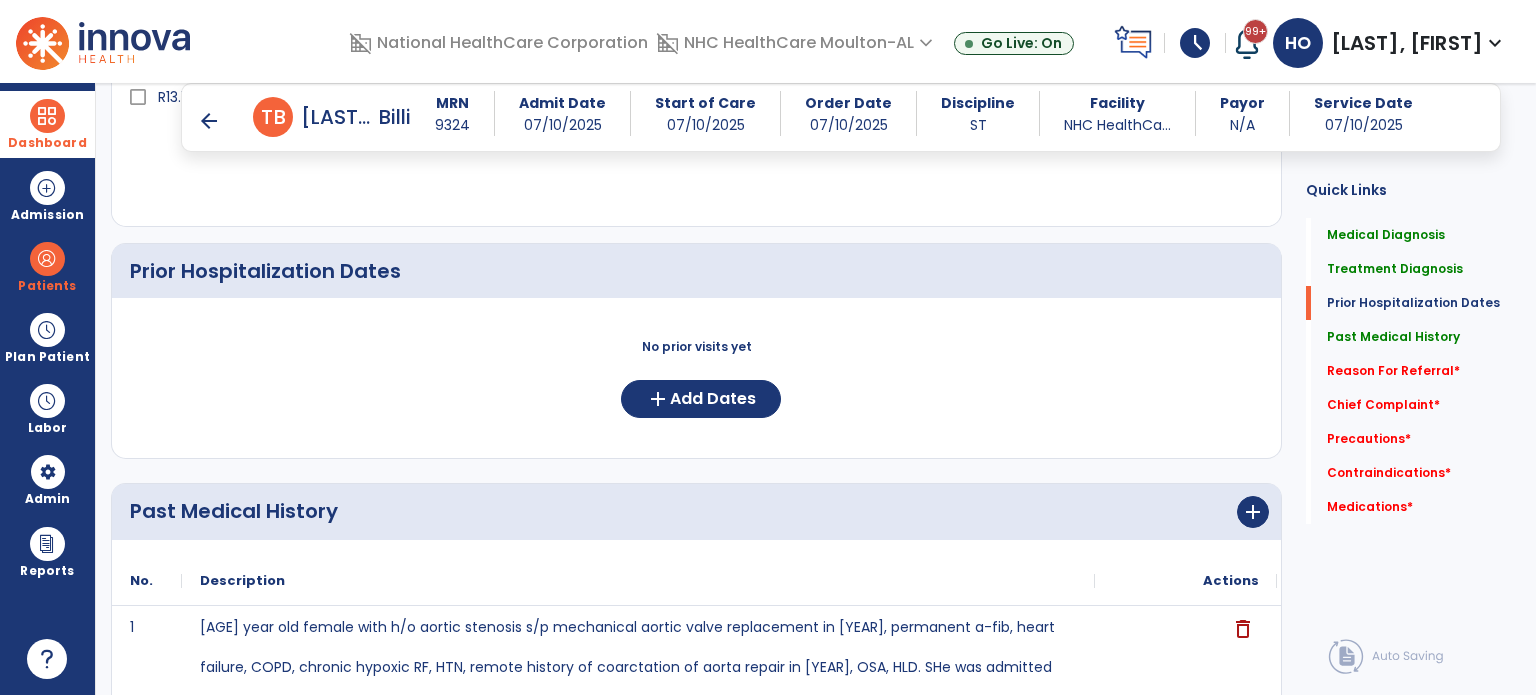 scroll, scrollTop: 740, scrollLeft: 0, axis: vertical 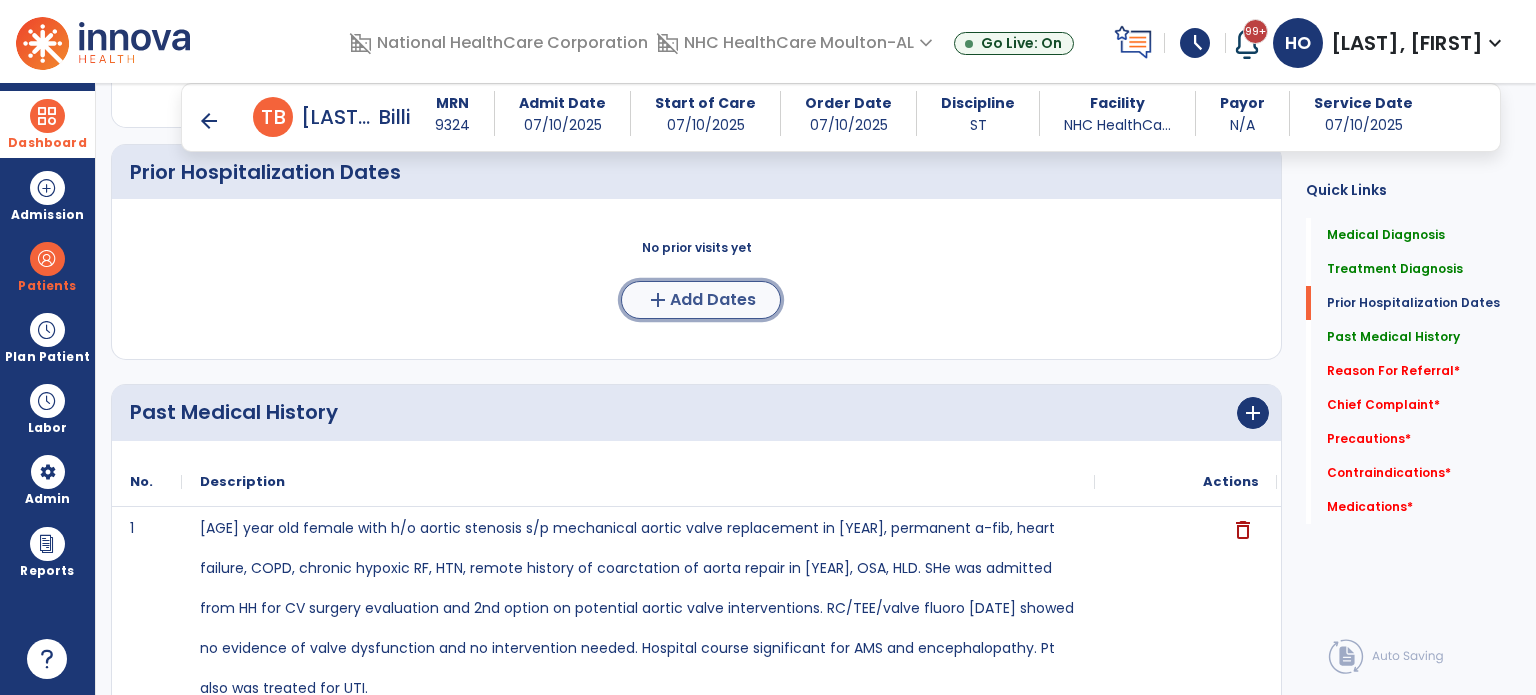 click on "Add Dates" 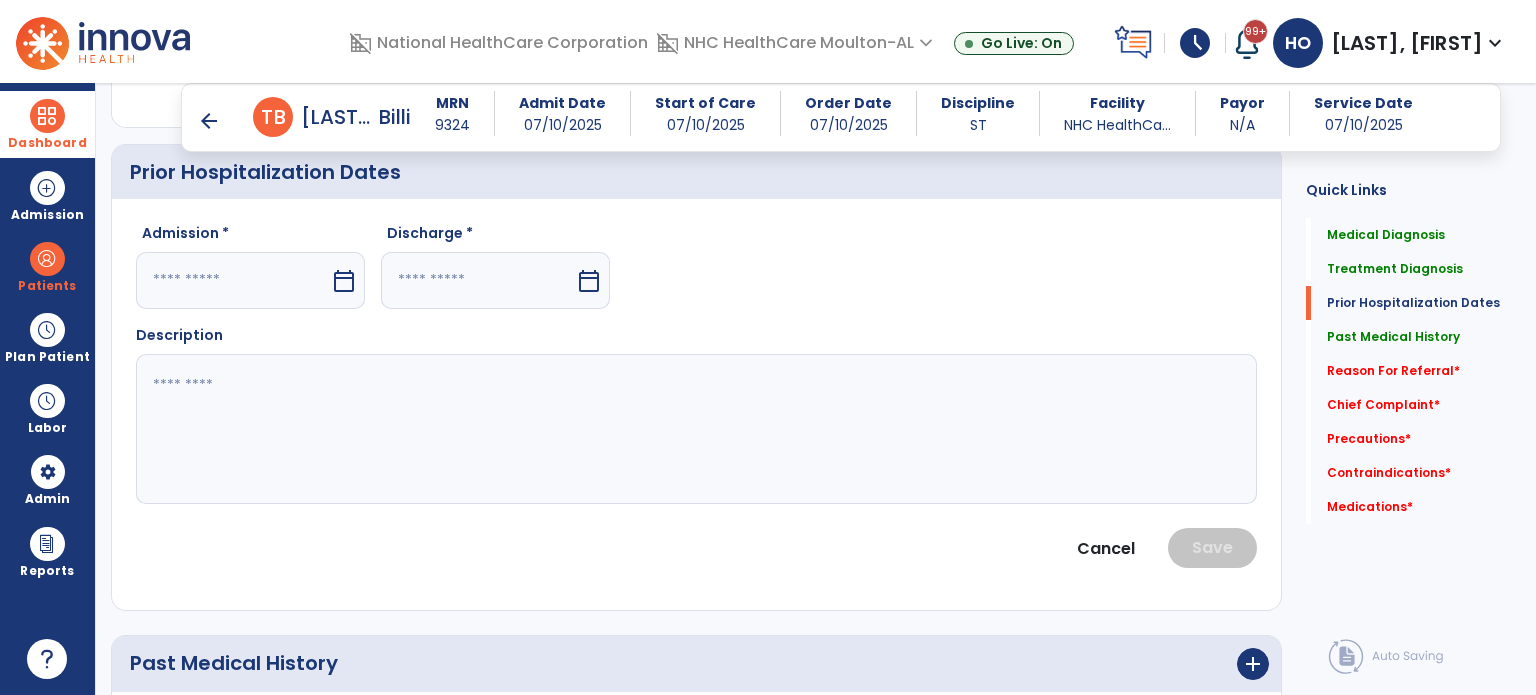 click on "calendar_today" at bounding box center (346, 280) 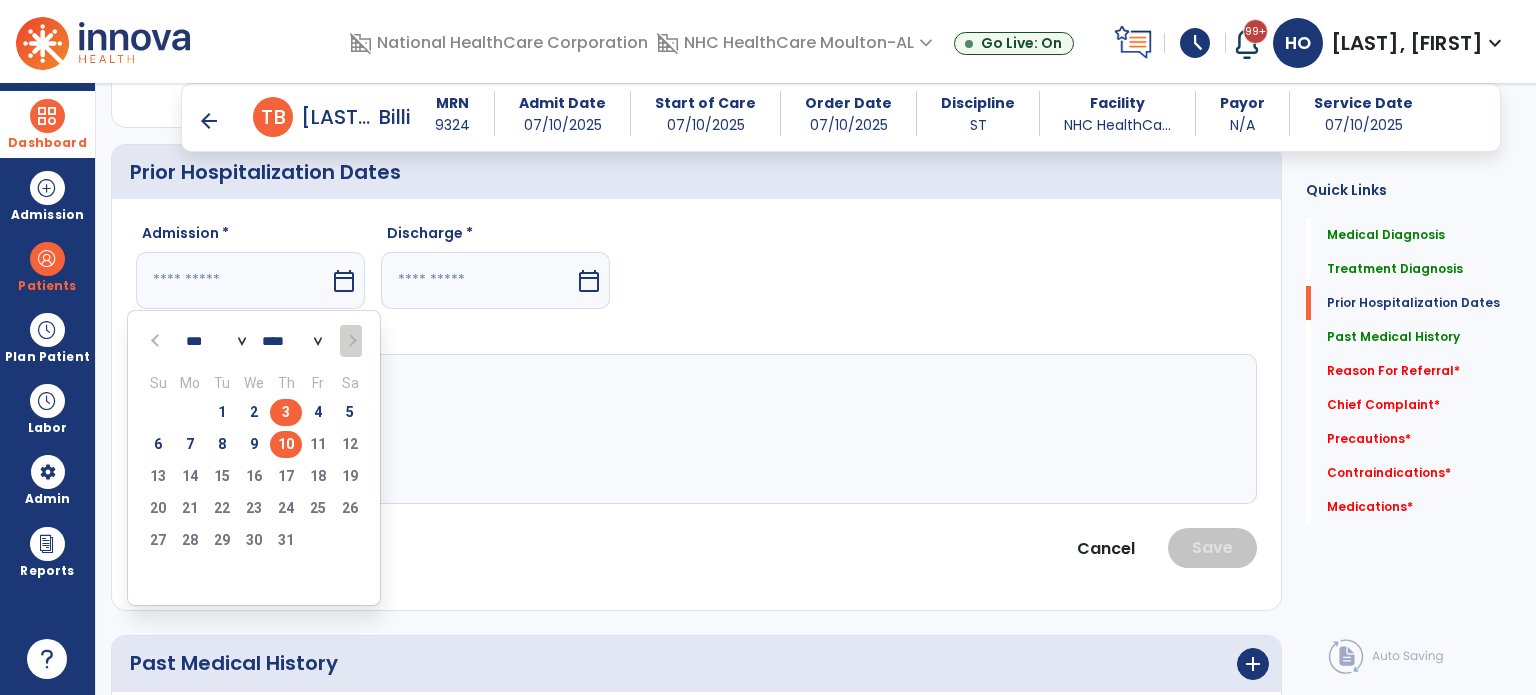 click on "3" at bounding box center [286, 412] 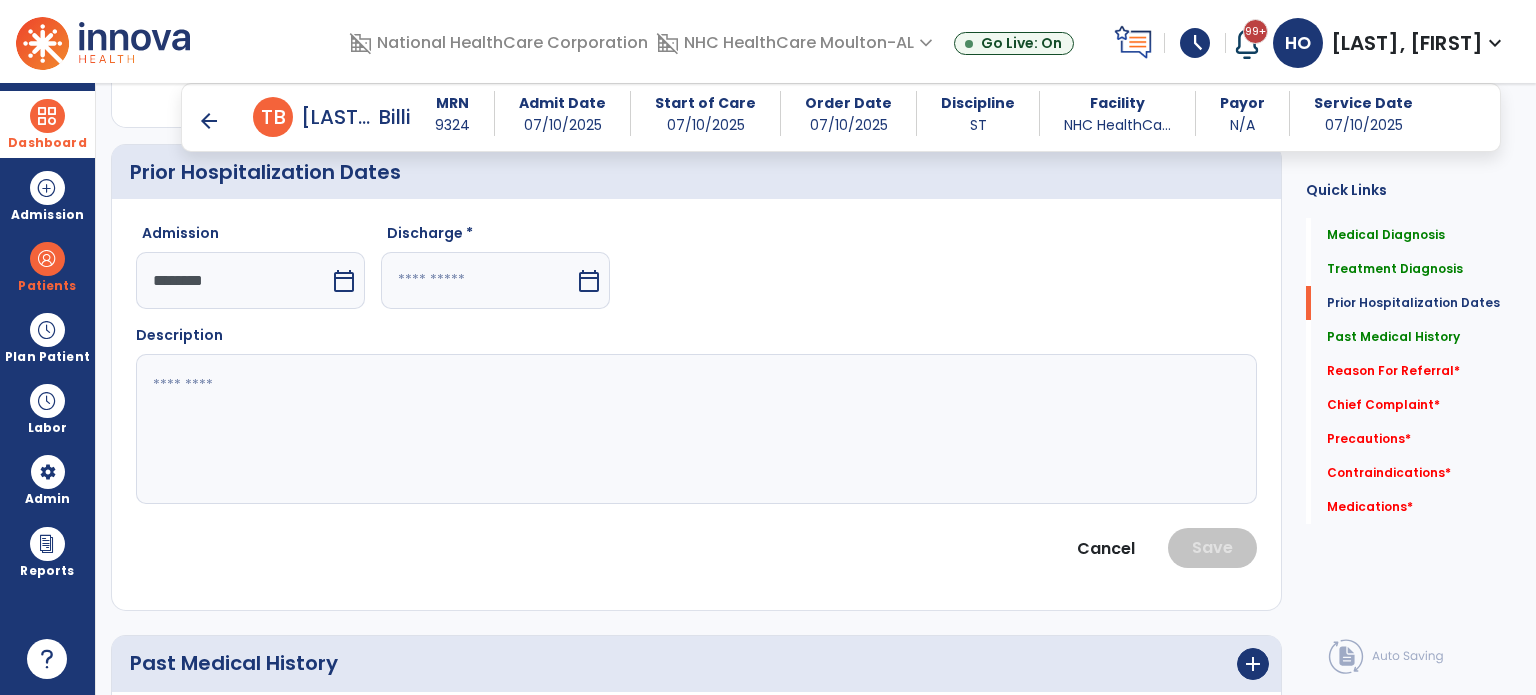 click at bounding box center [478, 280] 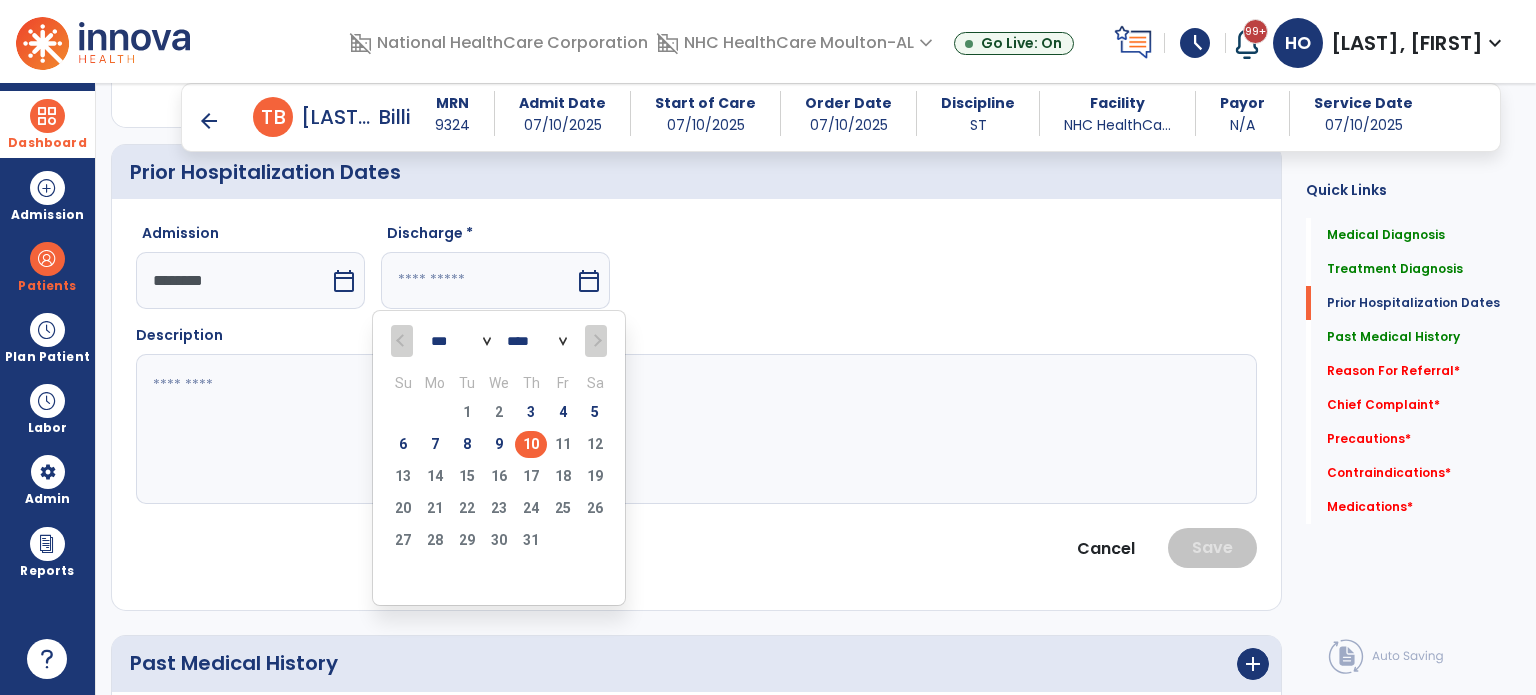 click on "10" at bounding box center [531, 444] 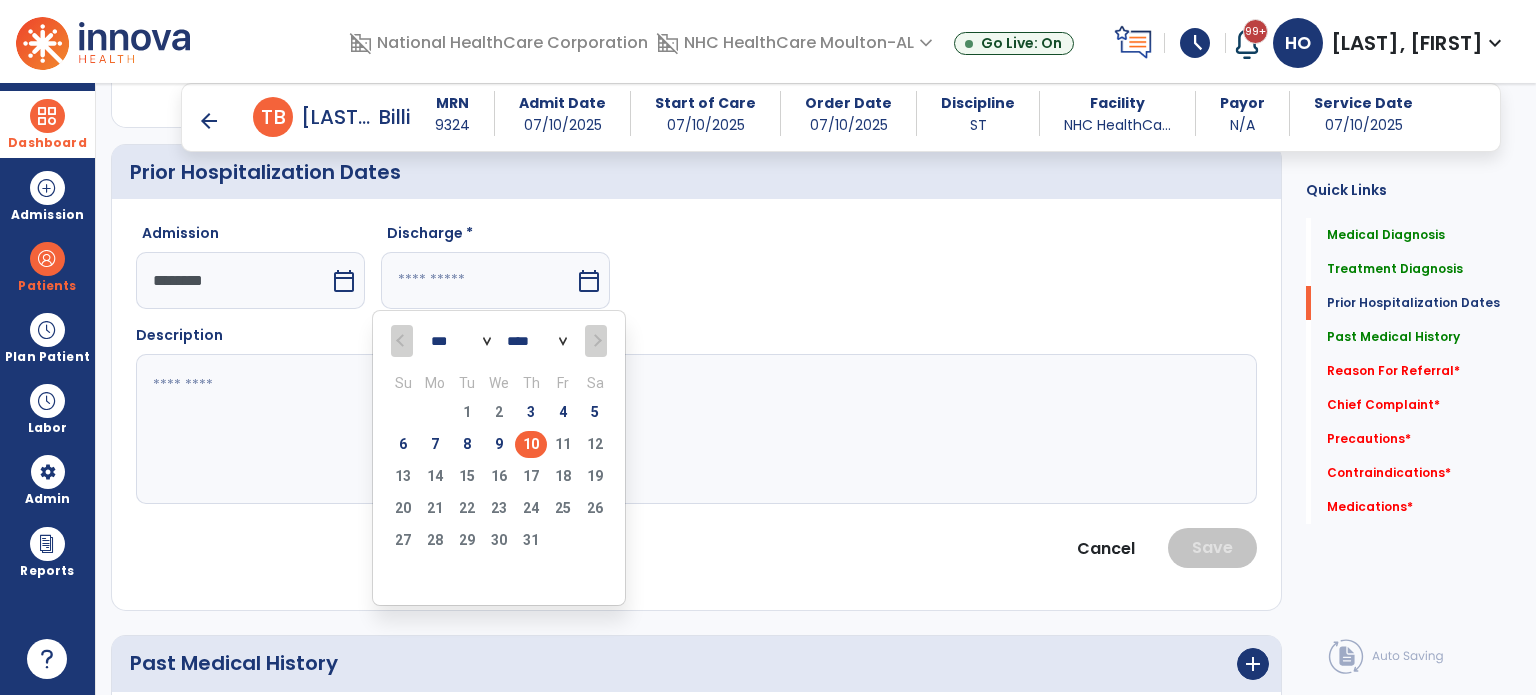 type on "*********" 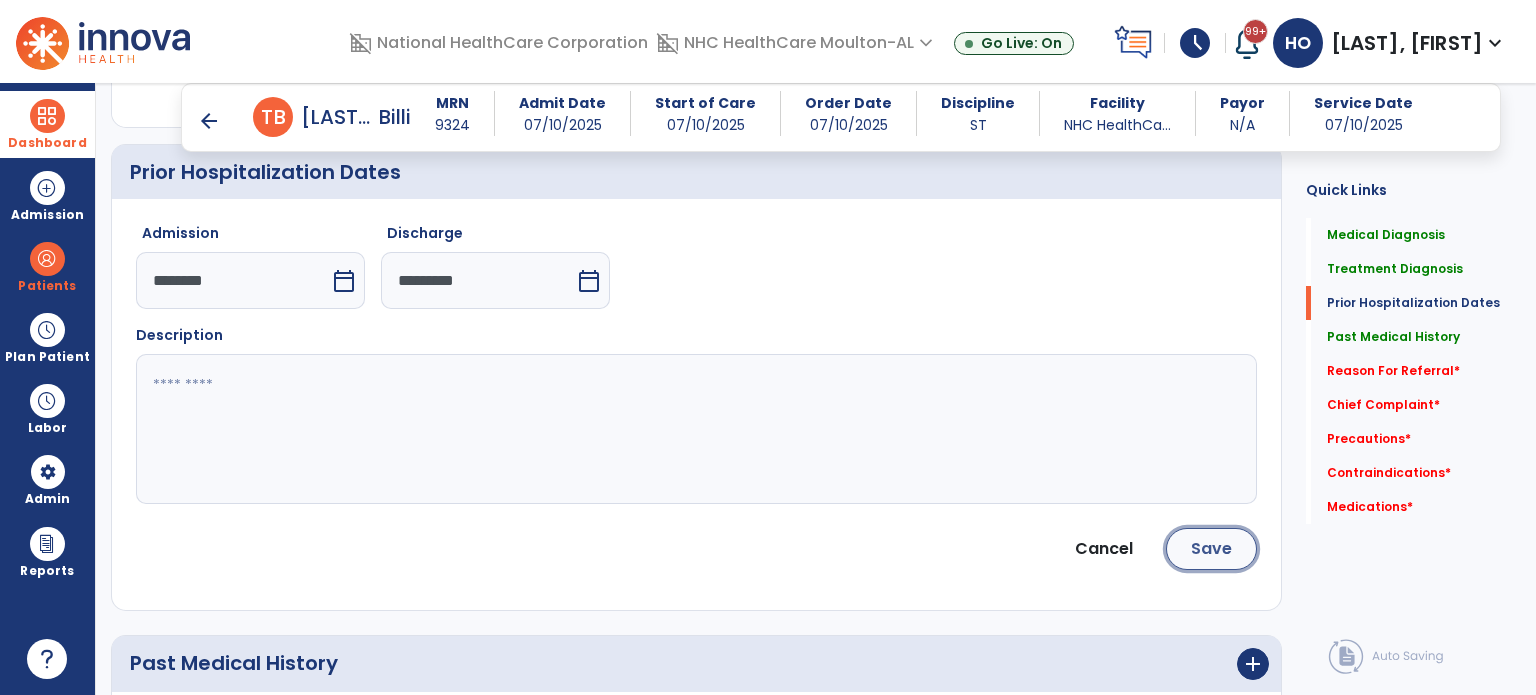 click on "Save" 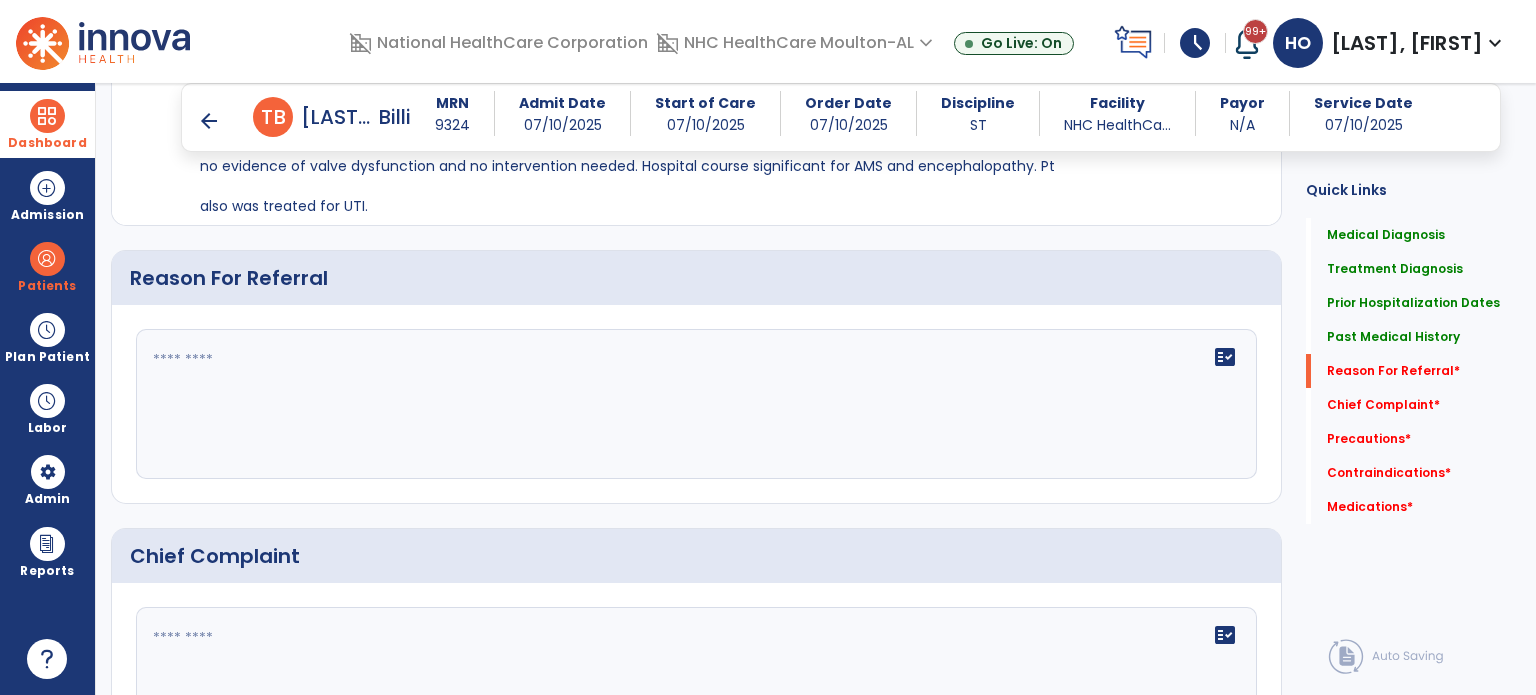 scroll, scrollTop: 1322, scrollLeft: 0, axis: vertical 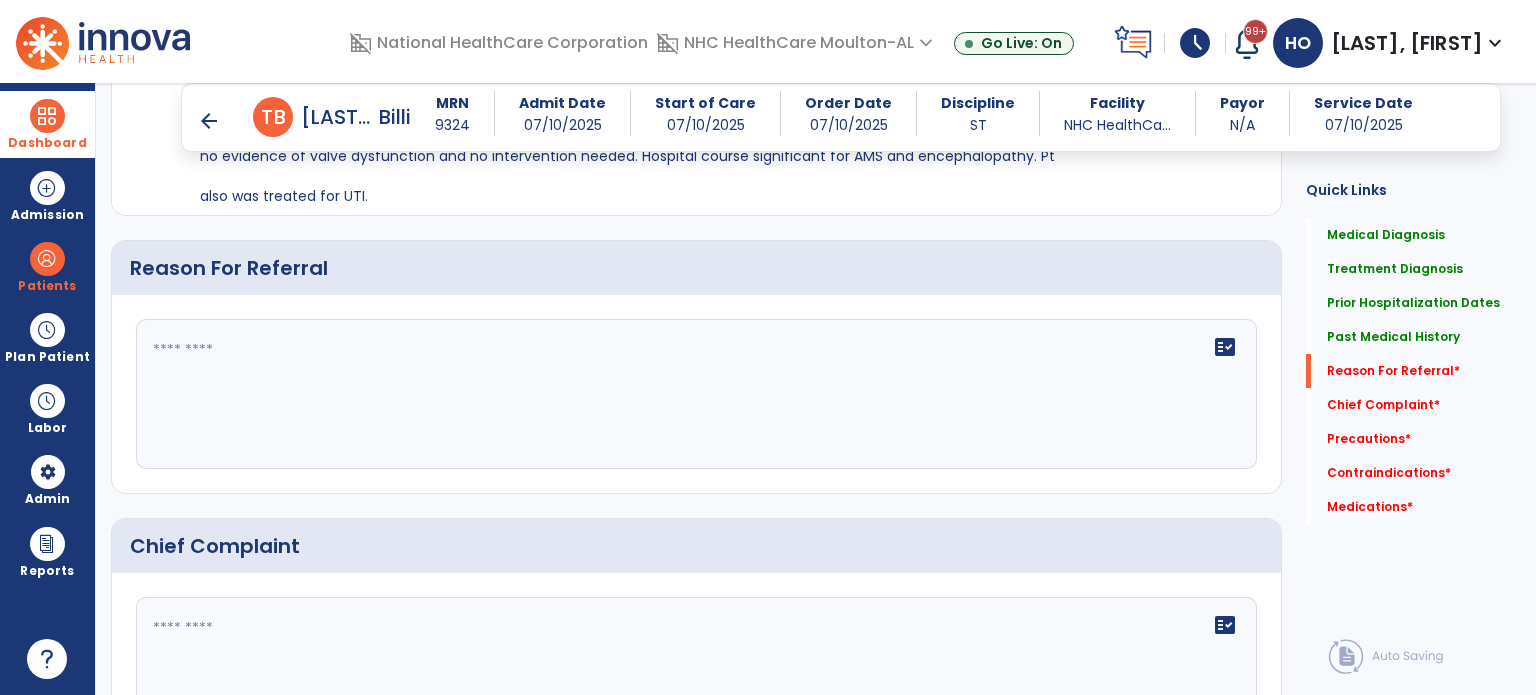 click on "fact_check" 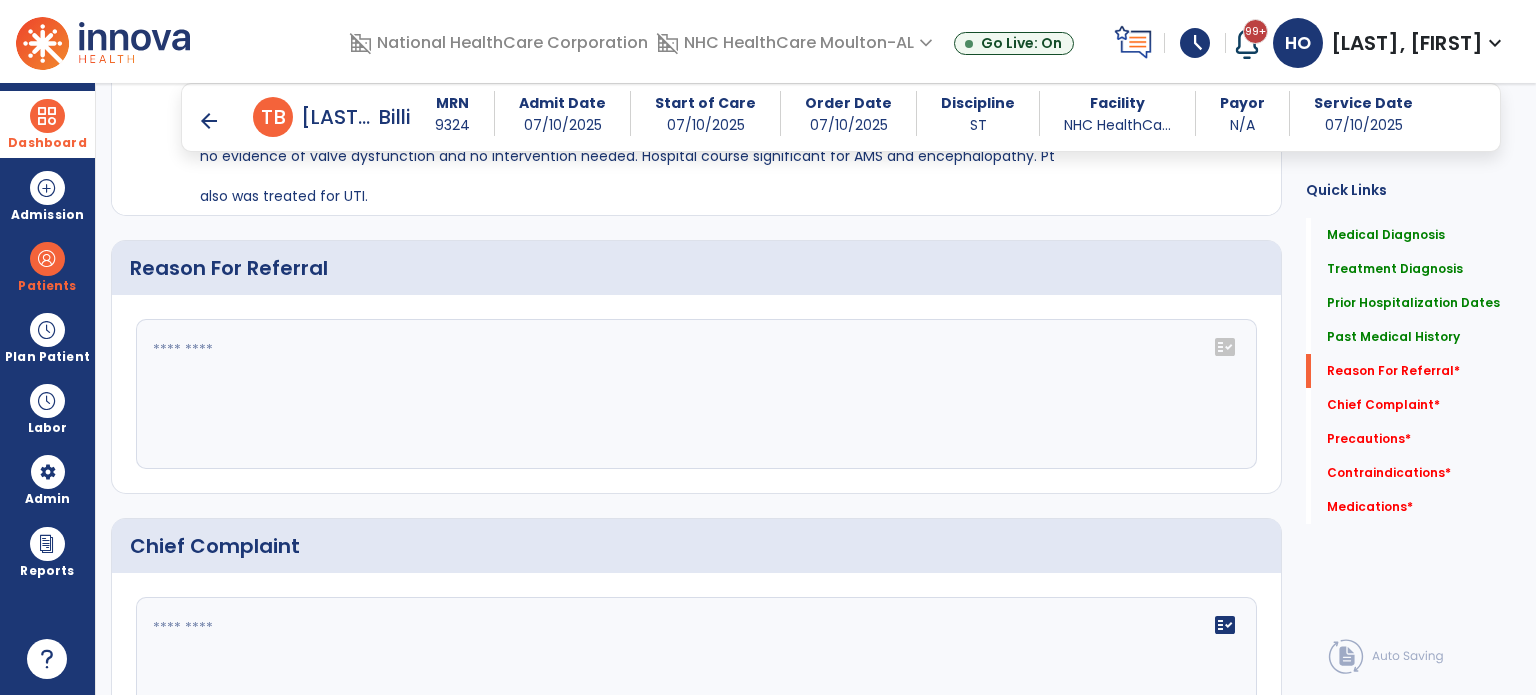 click on "fact_check" 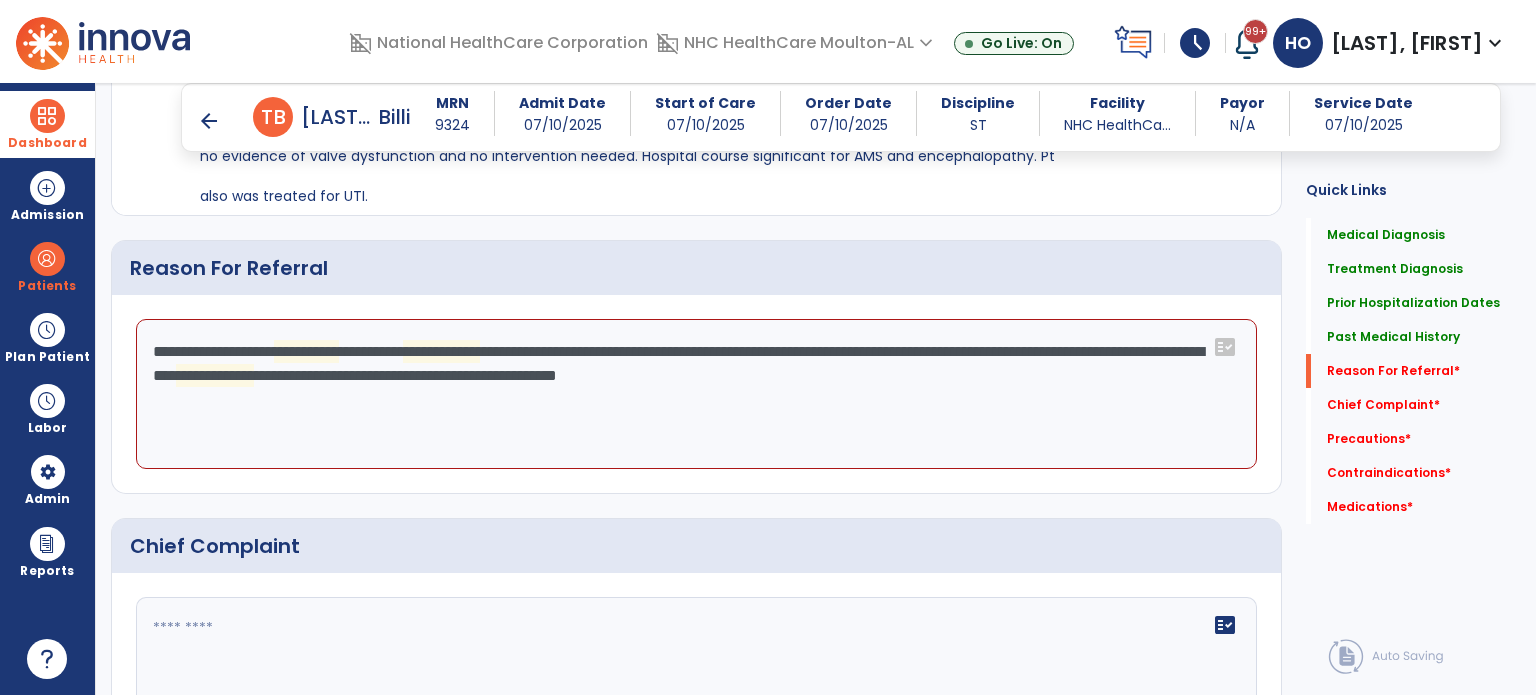 click on "**********" 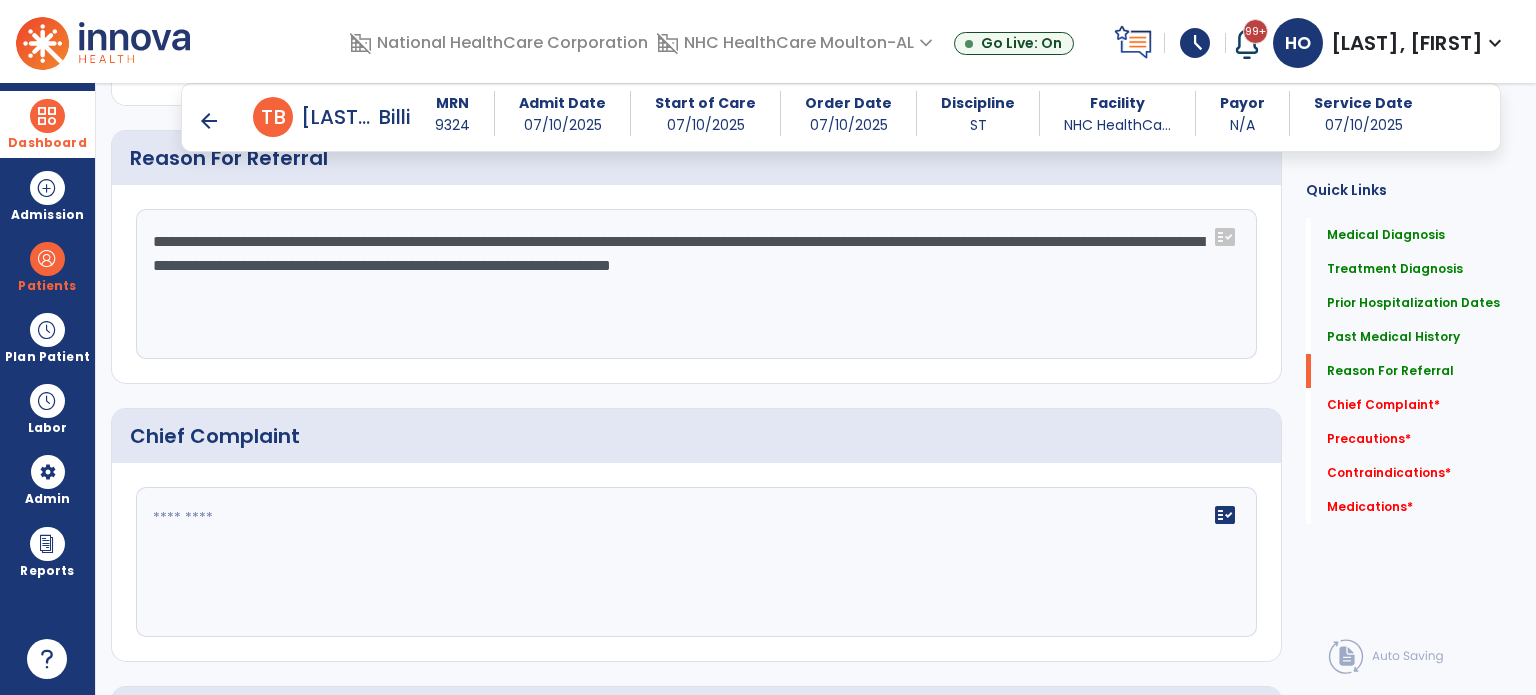 scroll, scrollTop: 1483, scrollLeft: 0, axis: vertical 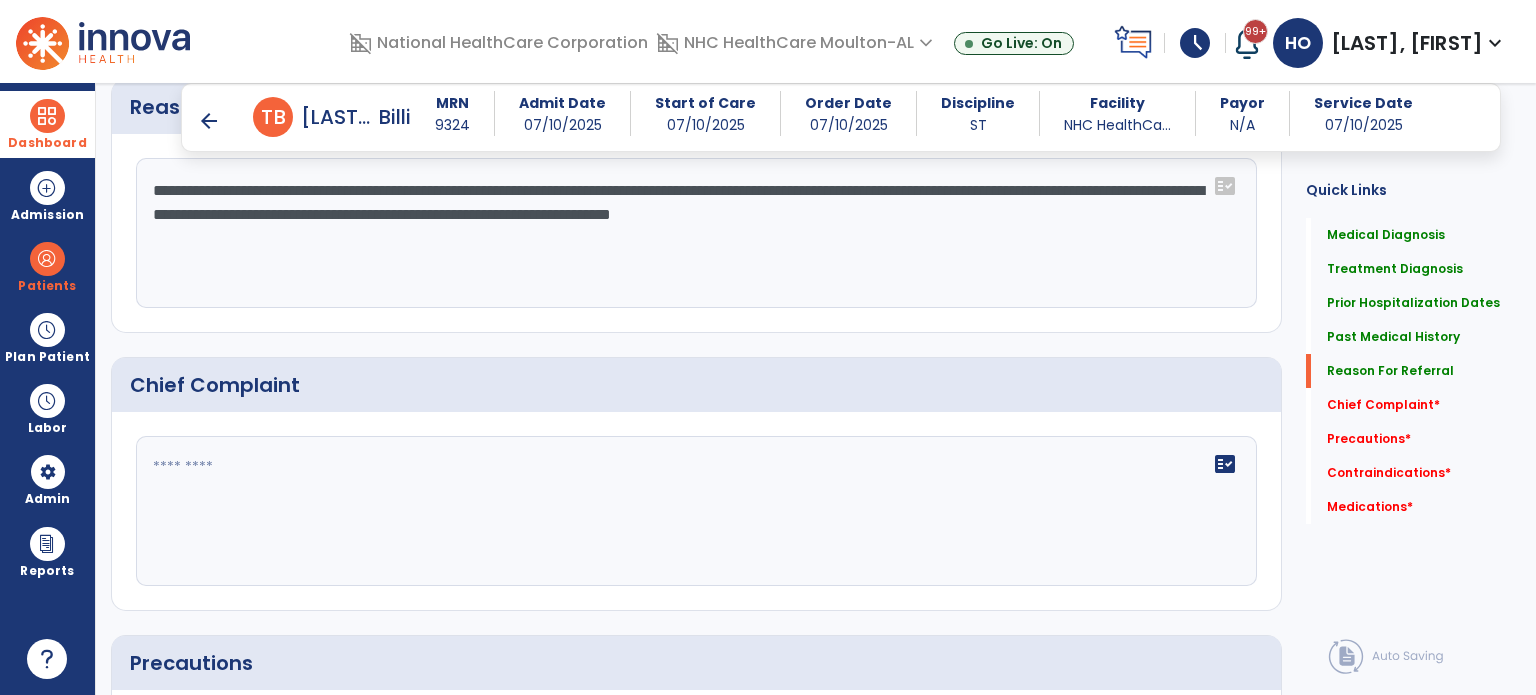 type on "**********" 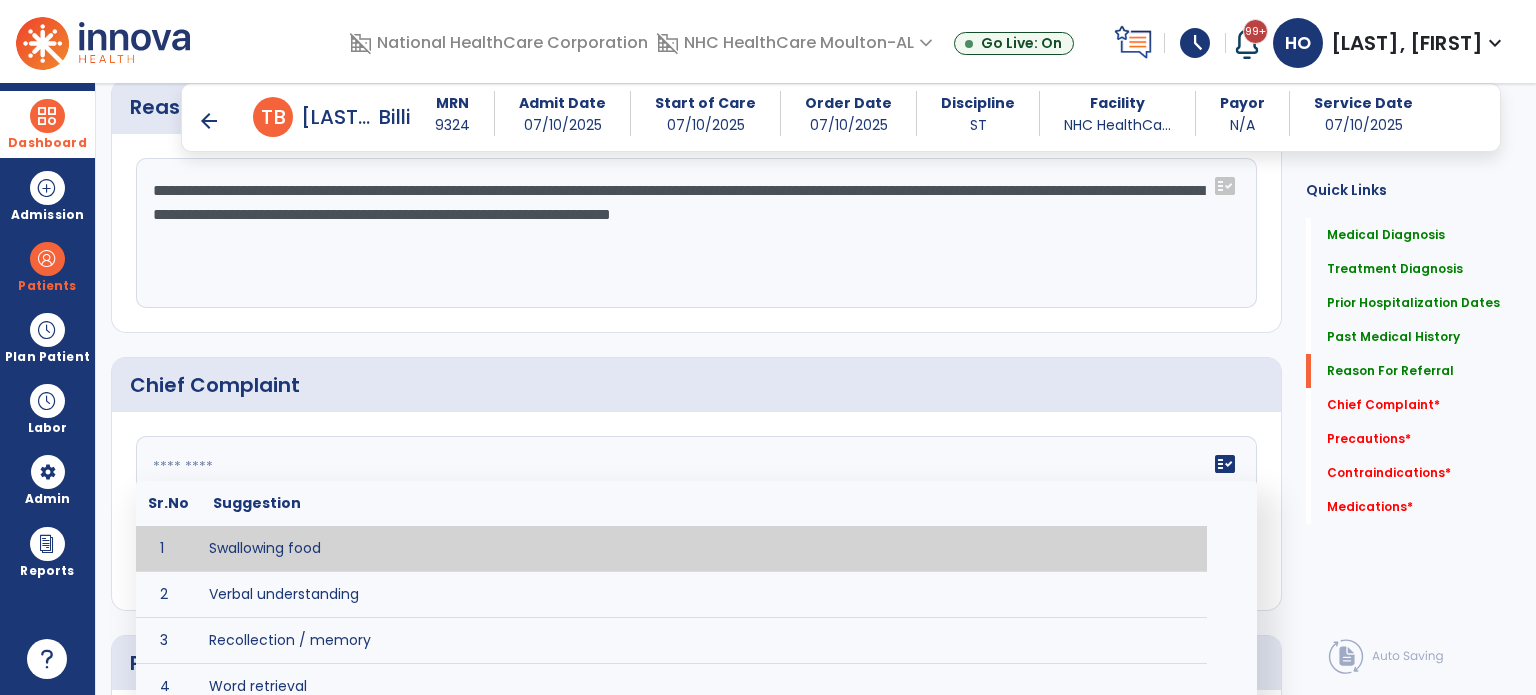 type on "**********" 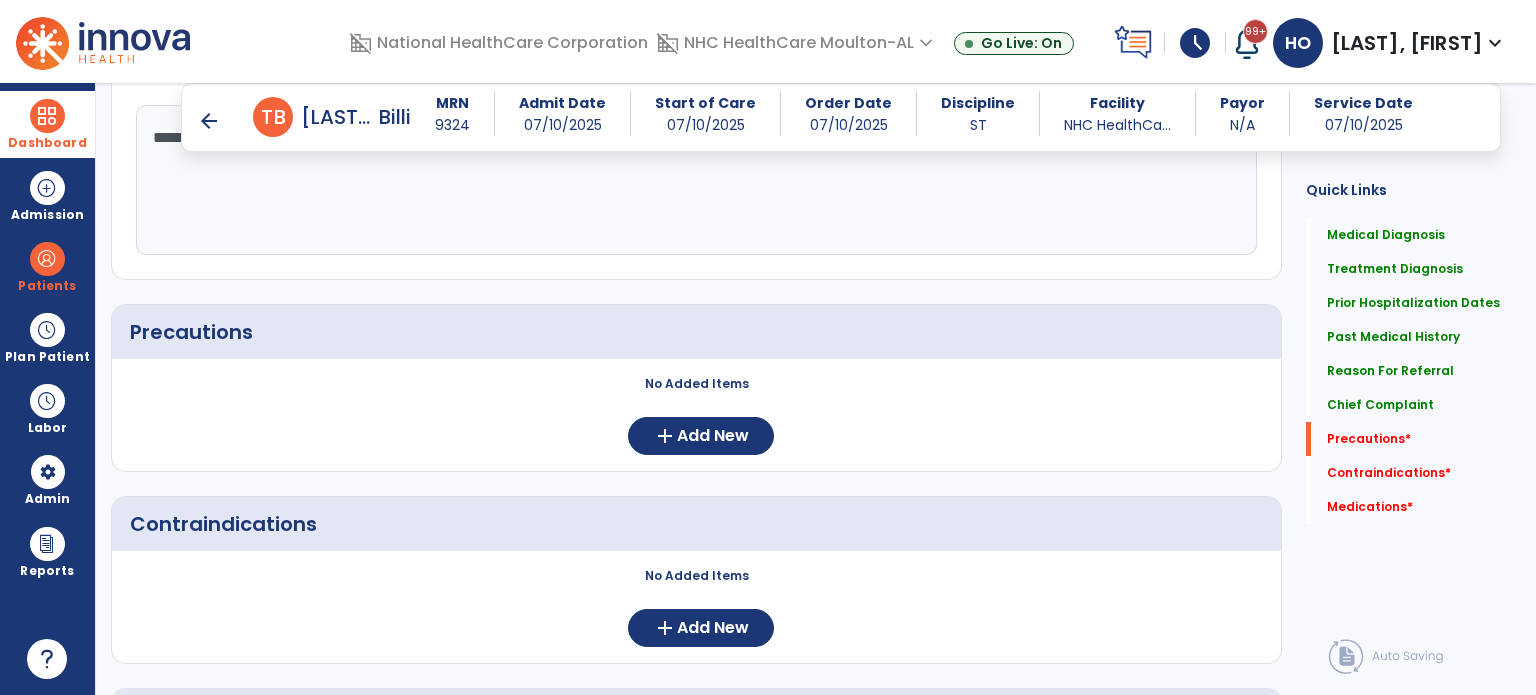 scroll, scrollTop: 1857, scrollLeft: 0, axis: vertical 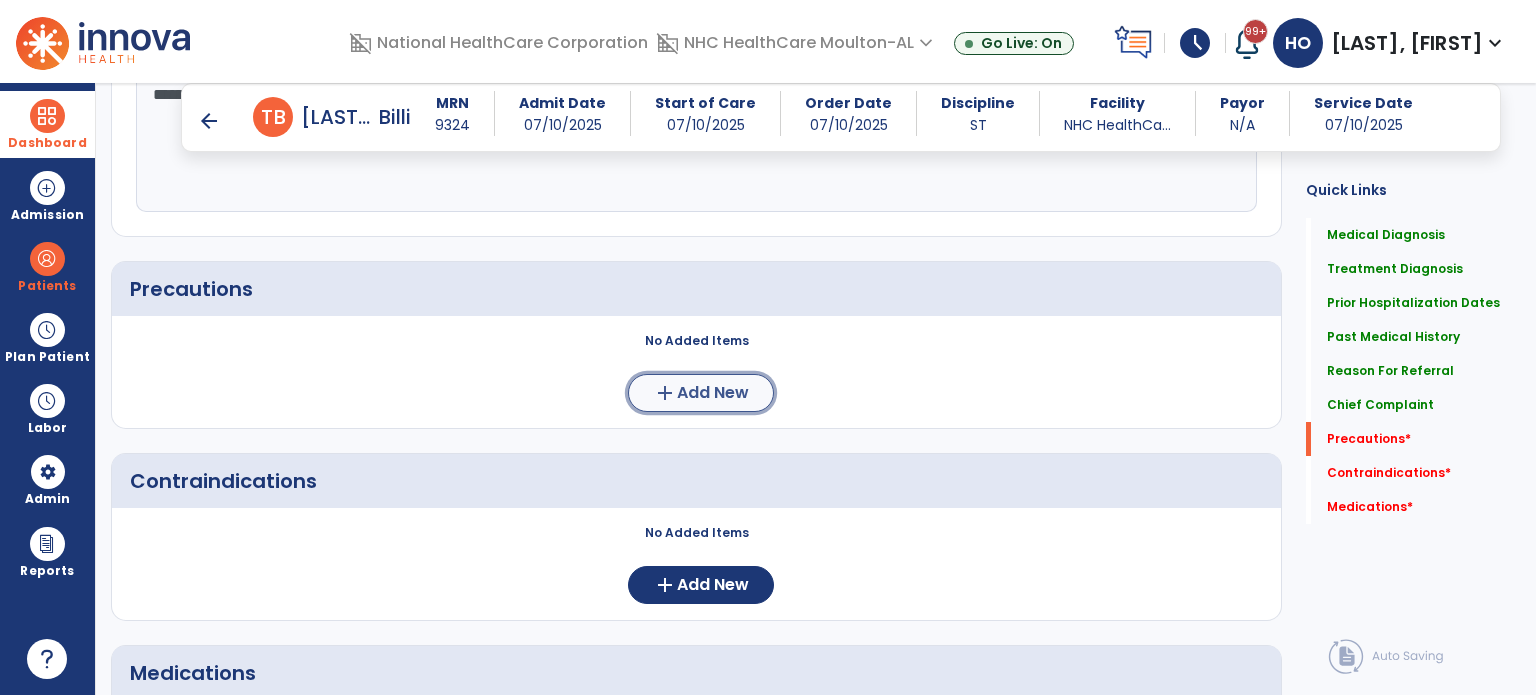 click on "Add New" 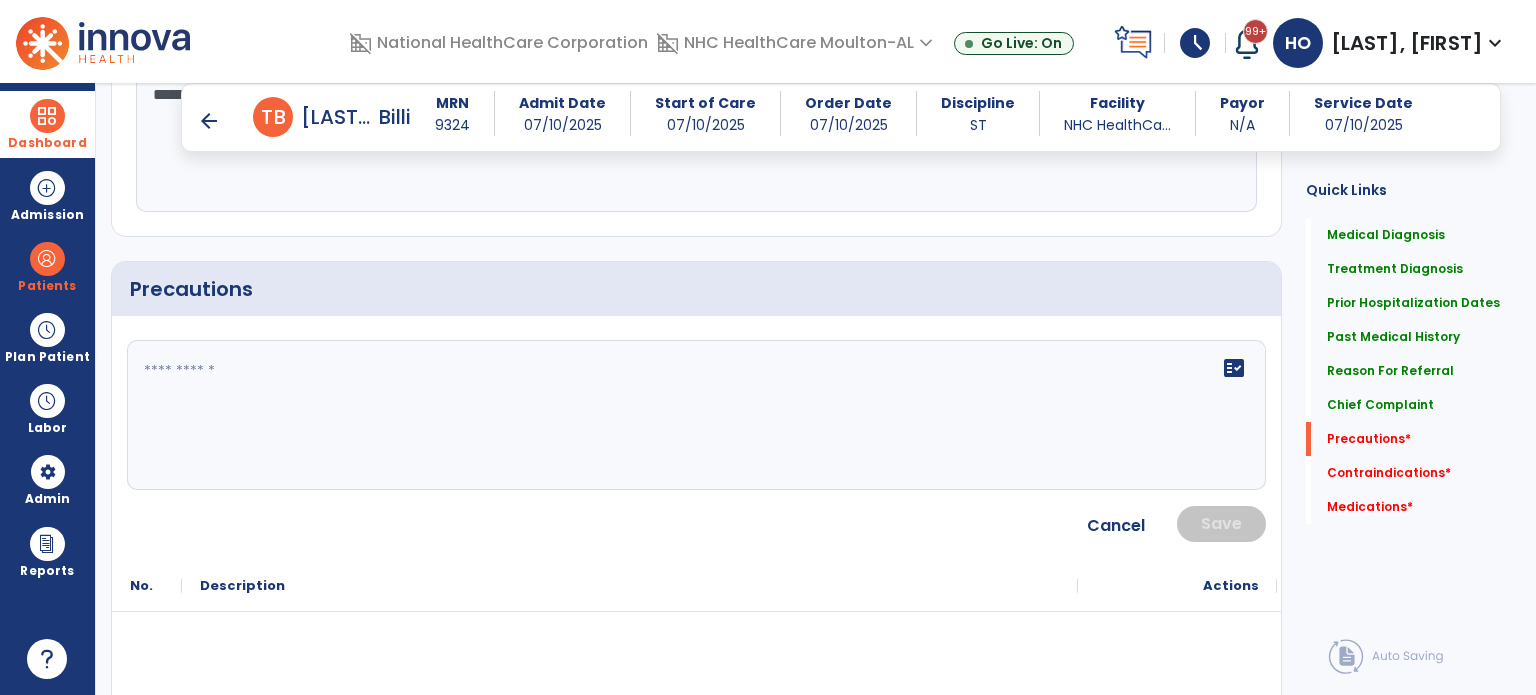 click 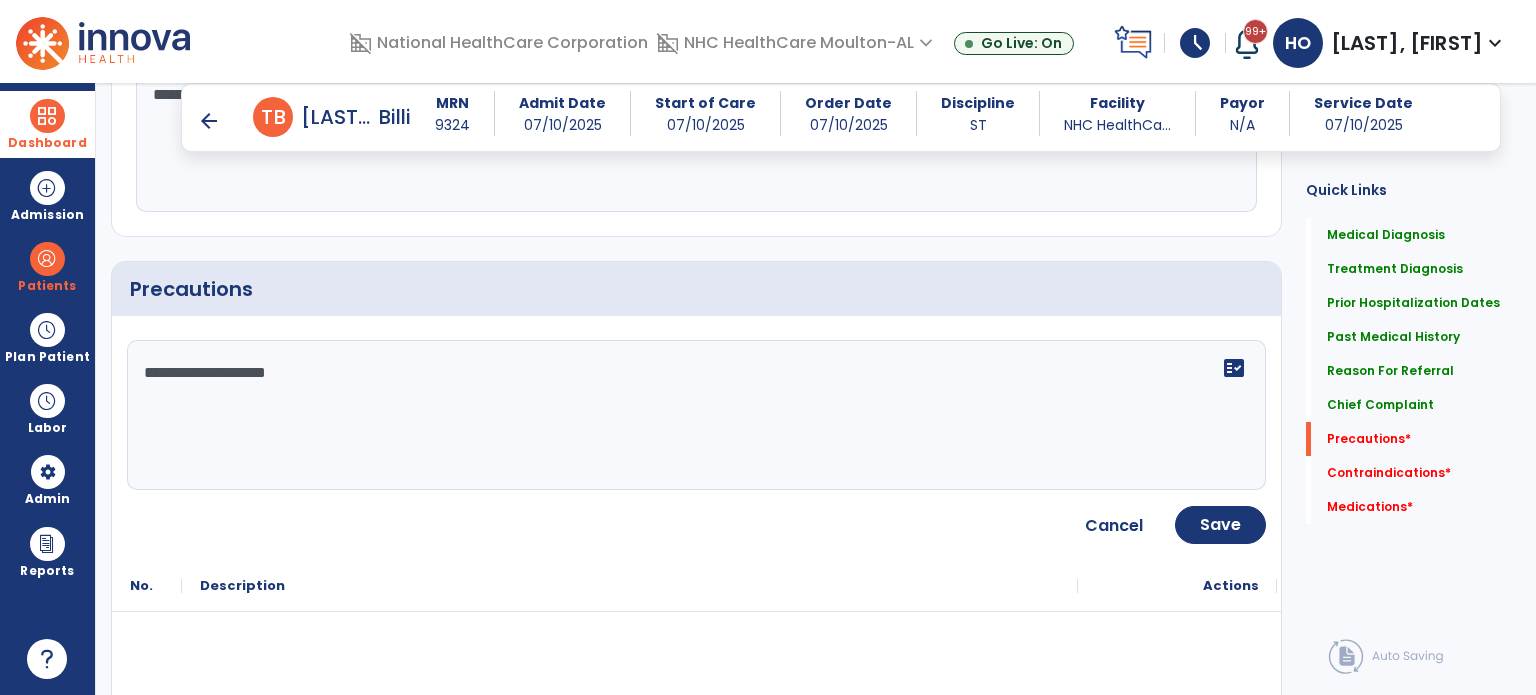 type on "**********" 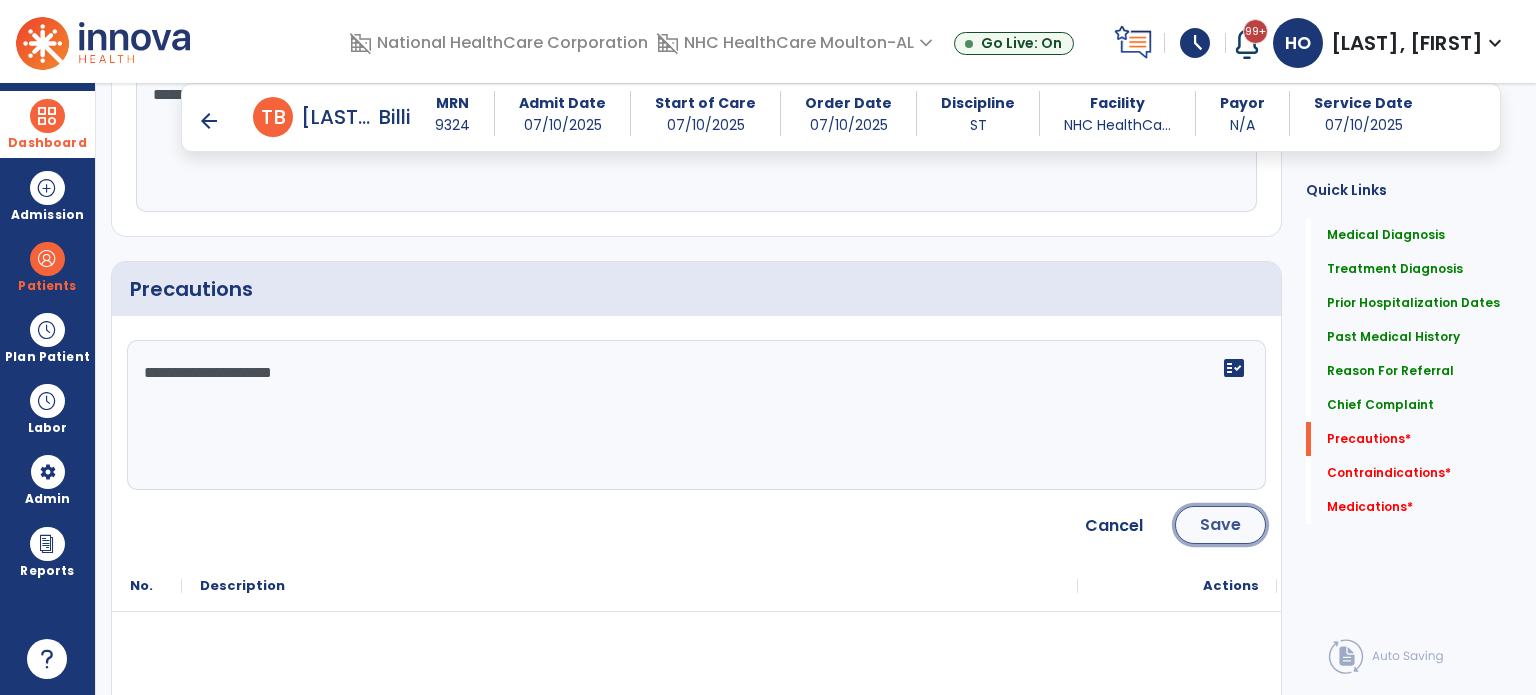 click on "Save" 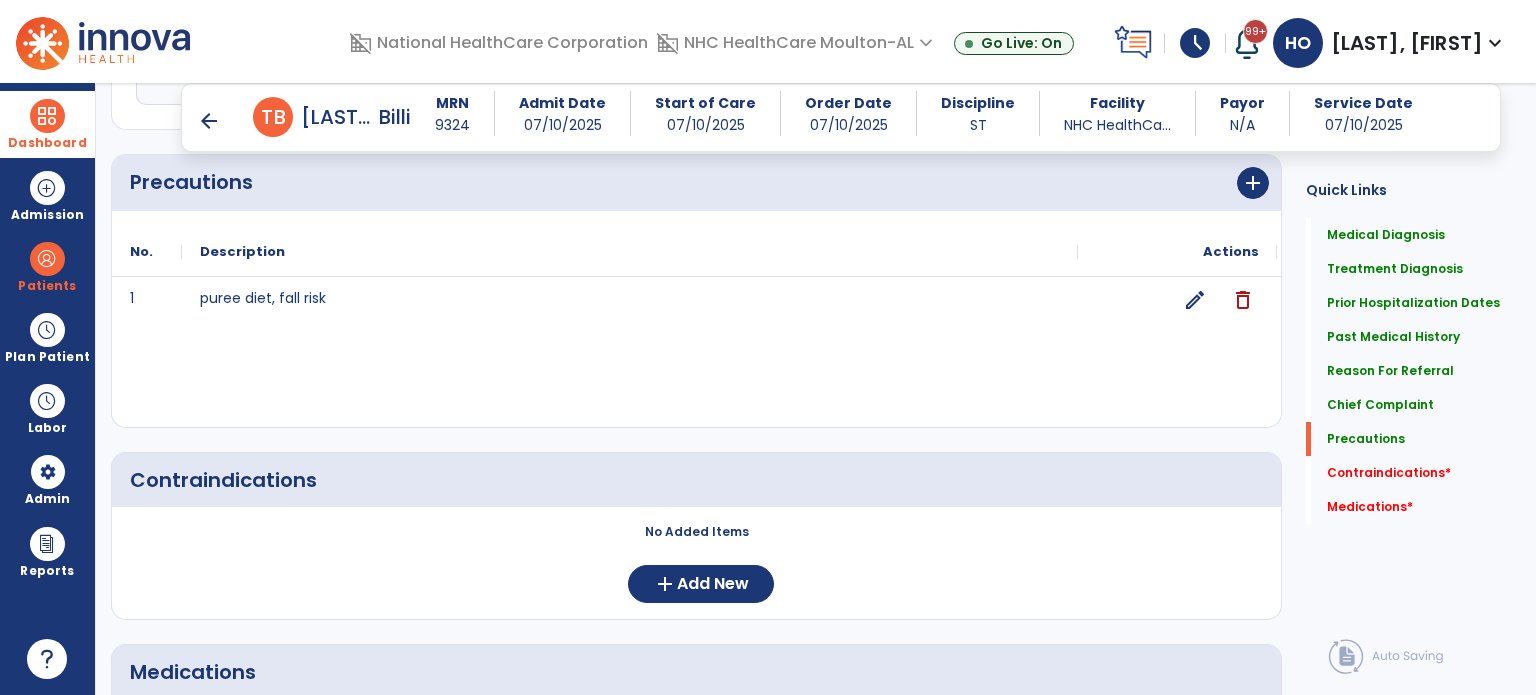 scroll, scrollTop: 2011, scrollLeft: 0, axis: vertical 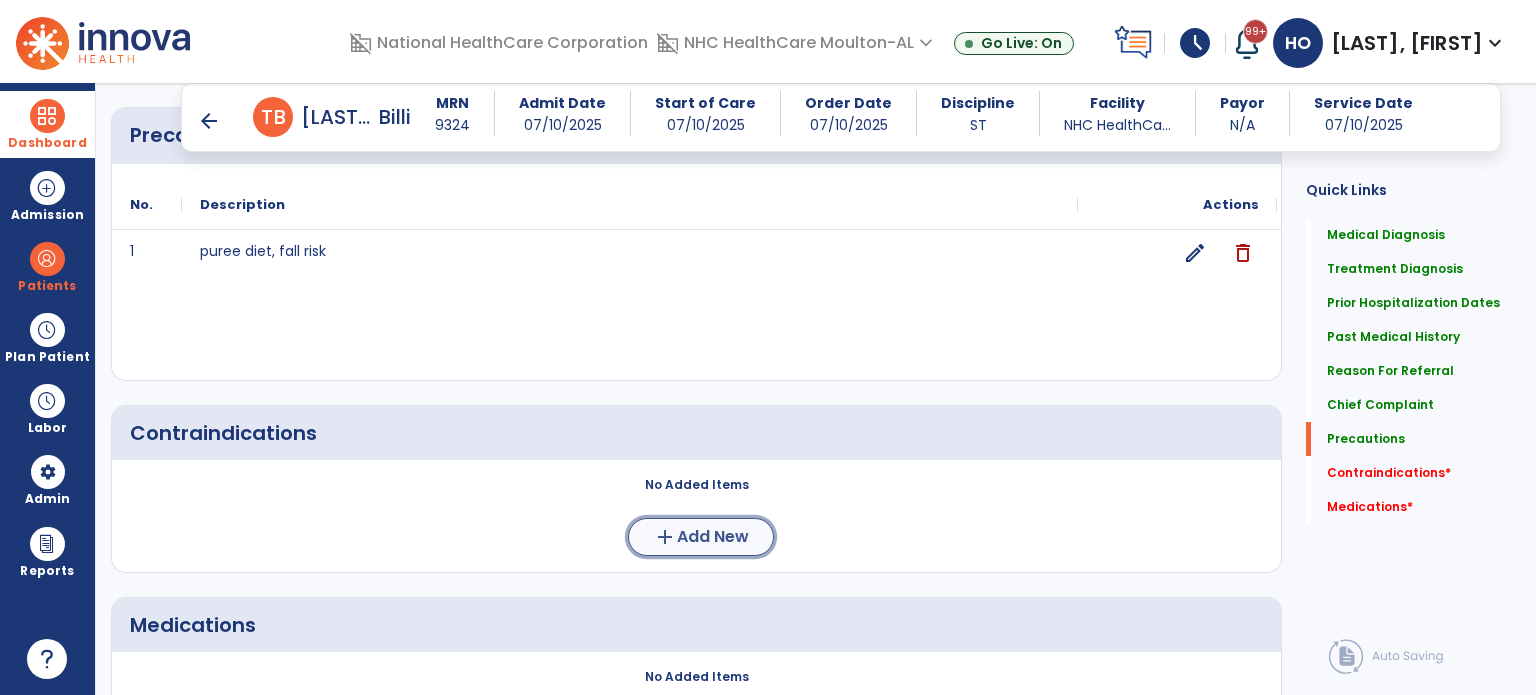 click on "Add New" 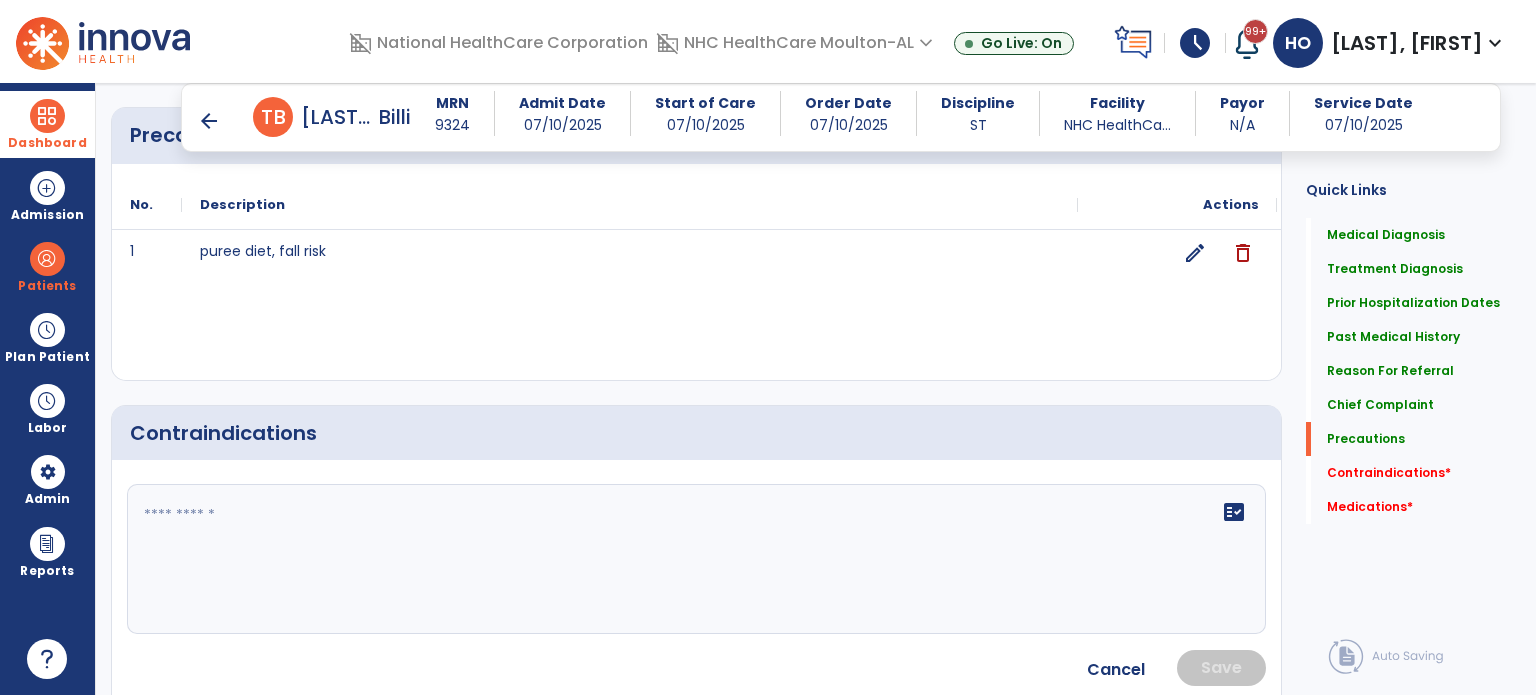 click 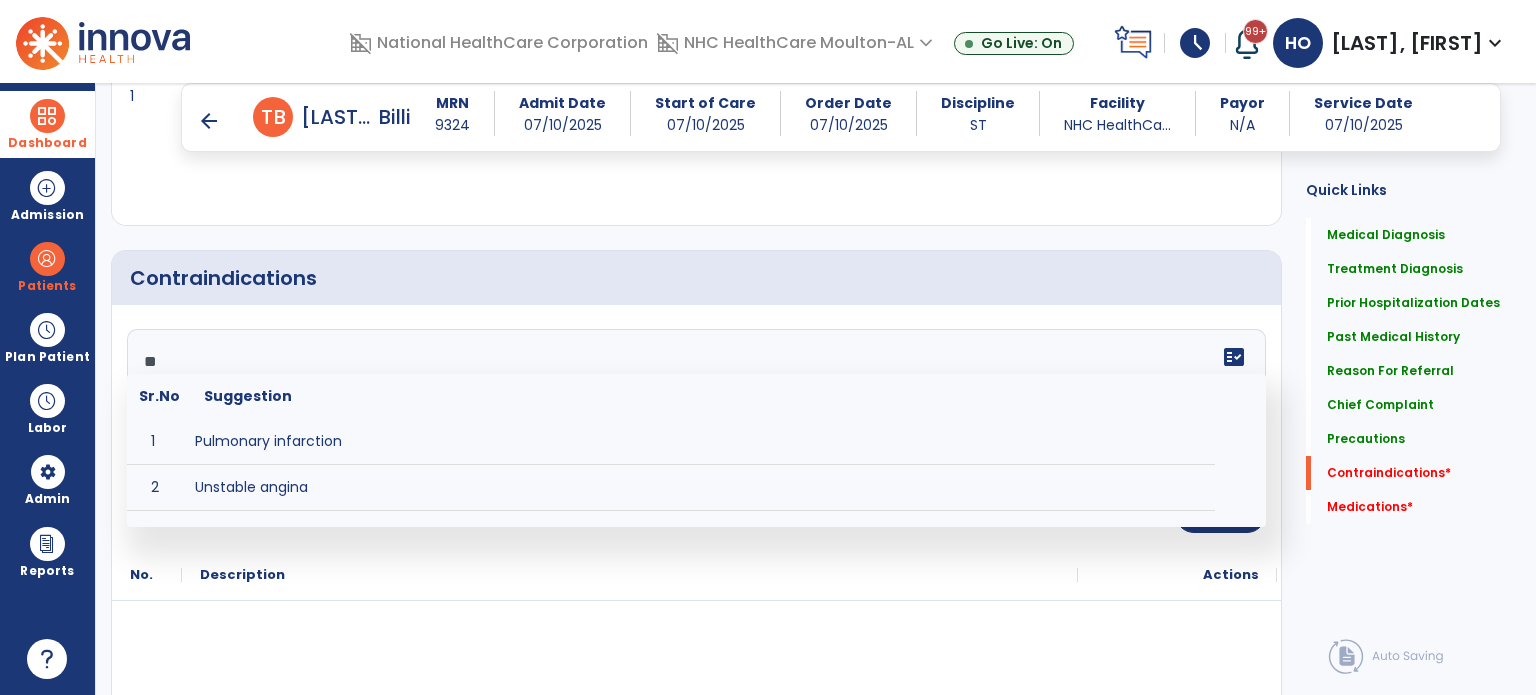 scroll, scrollTop: 2193, scrollLeft: 0, axis: vertical 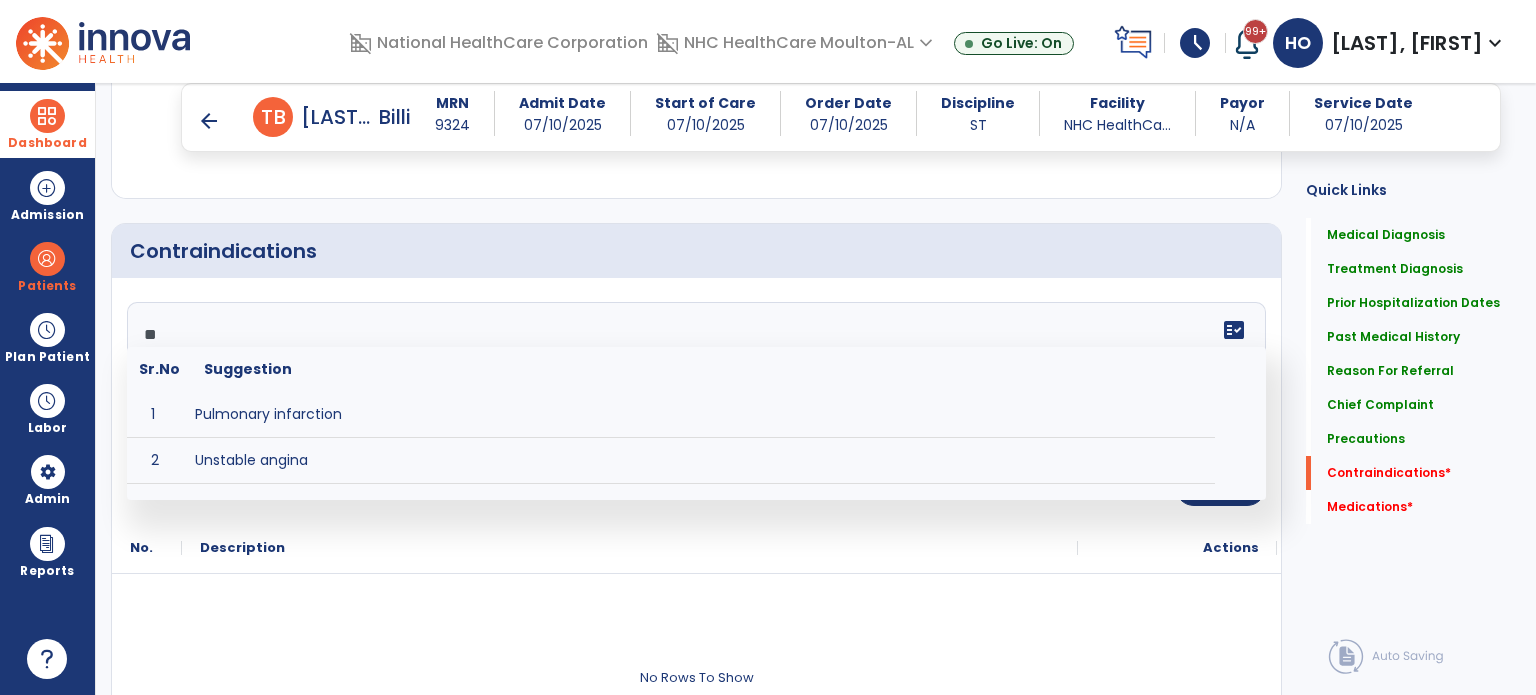 type on "**" 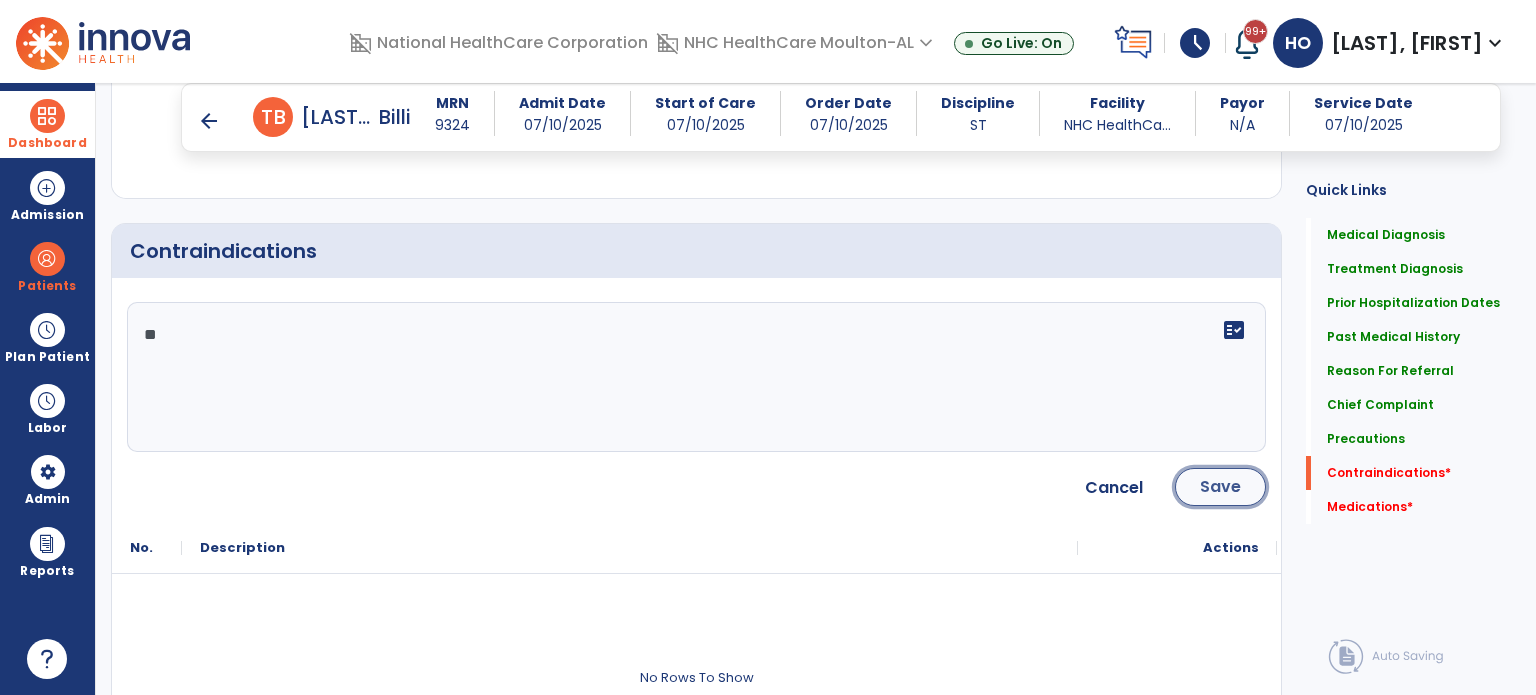 click on "Save" 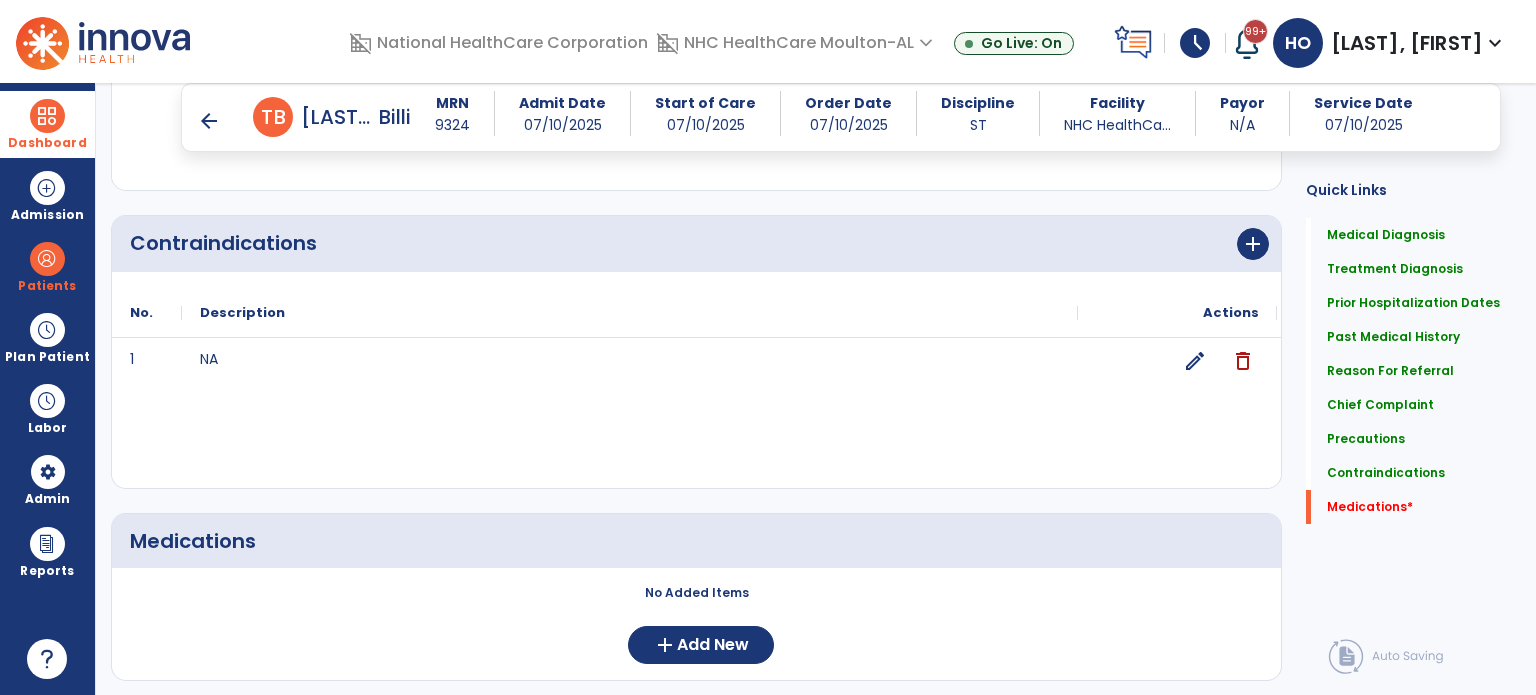 scroll, scrollTop: 2251, scrollLeft: 0, axis: vertical 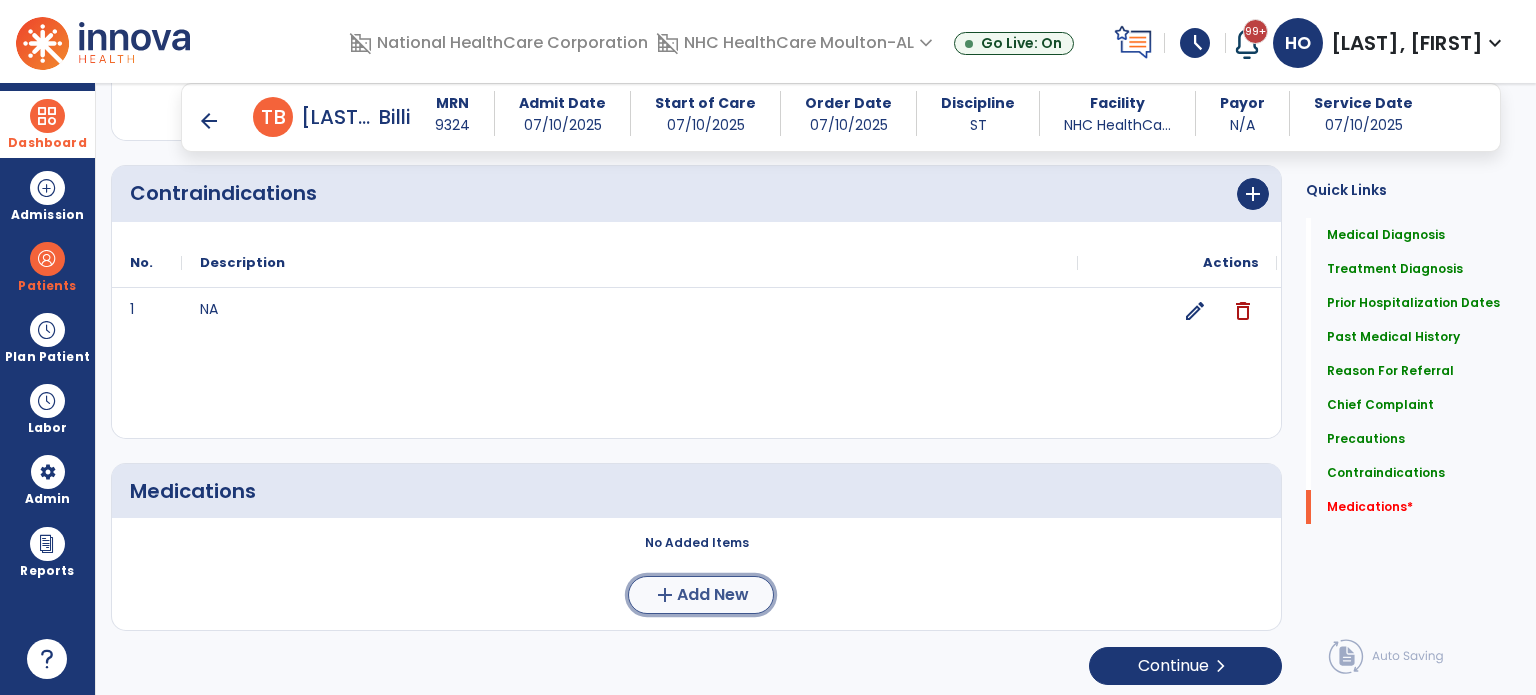 click on "Add New" 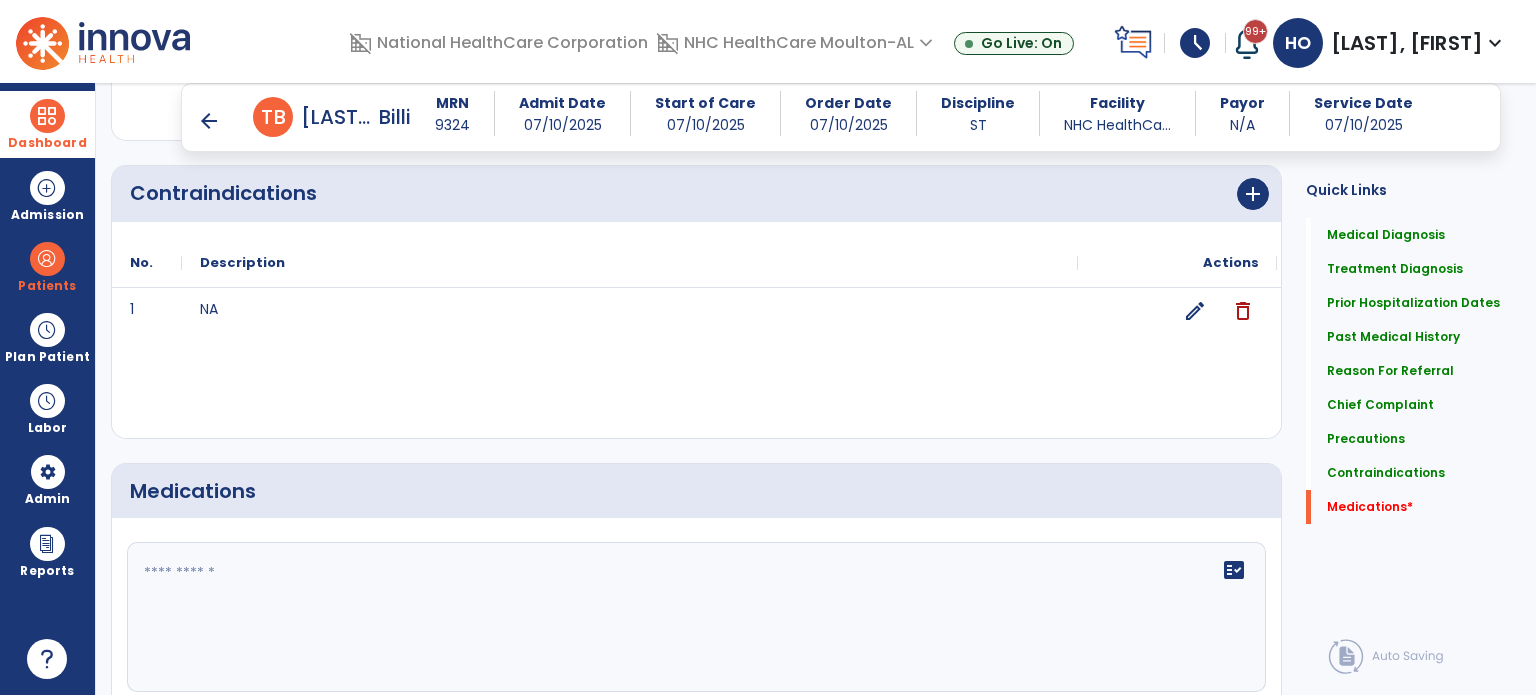 click 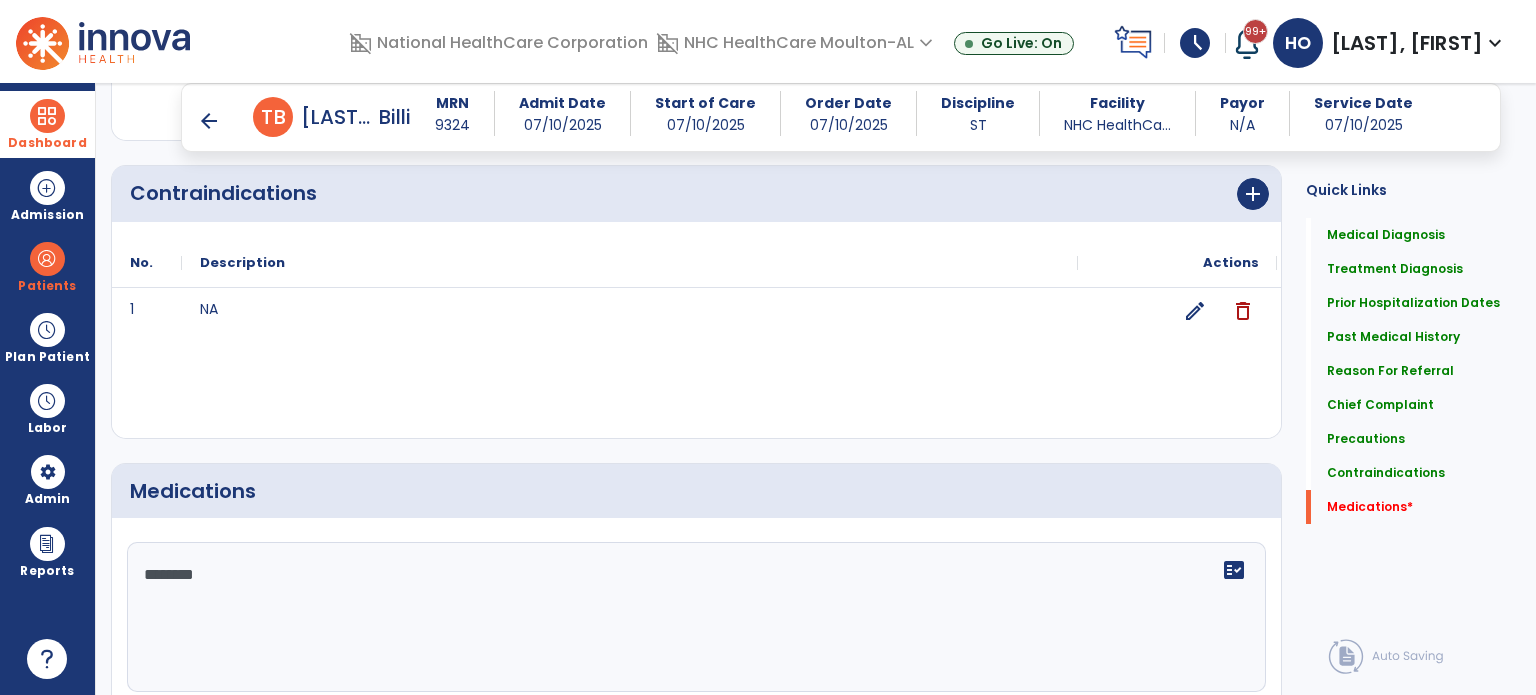 type on "********" 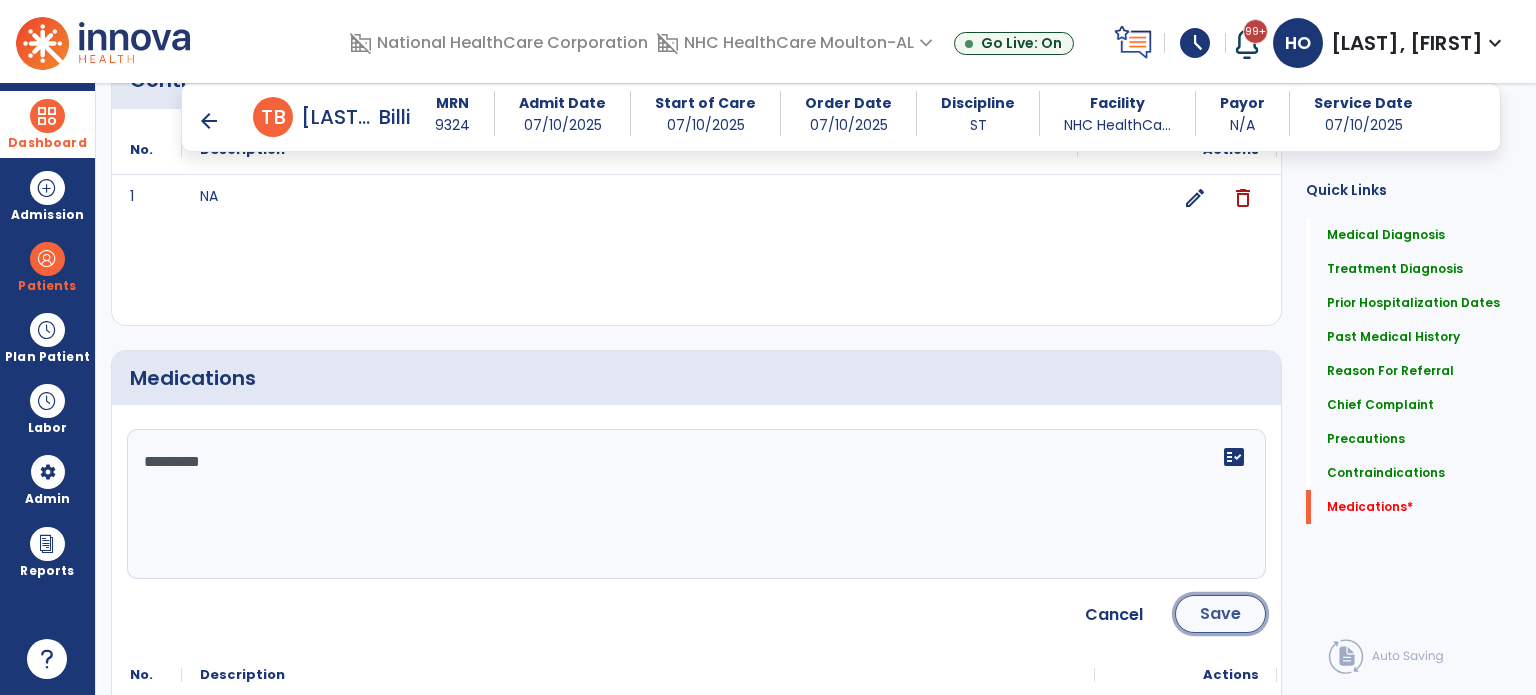 click on "Save" 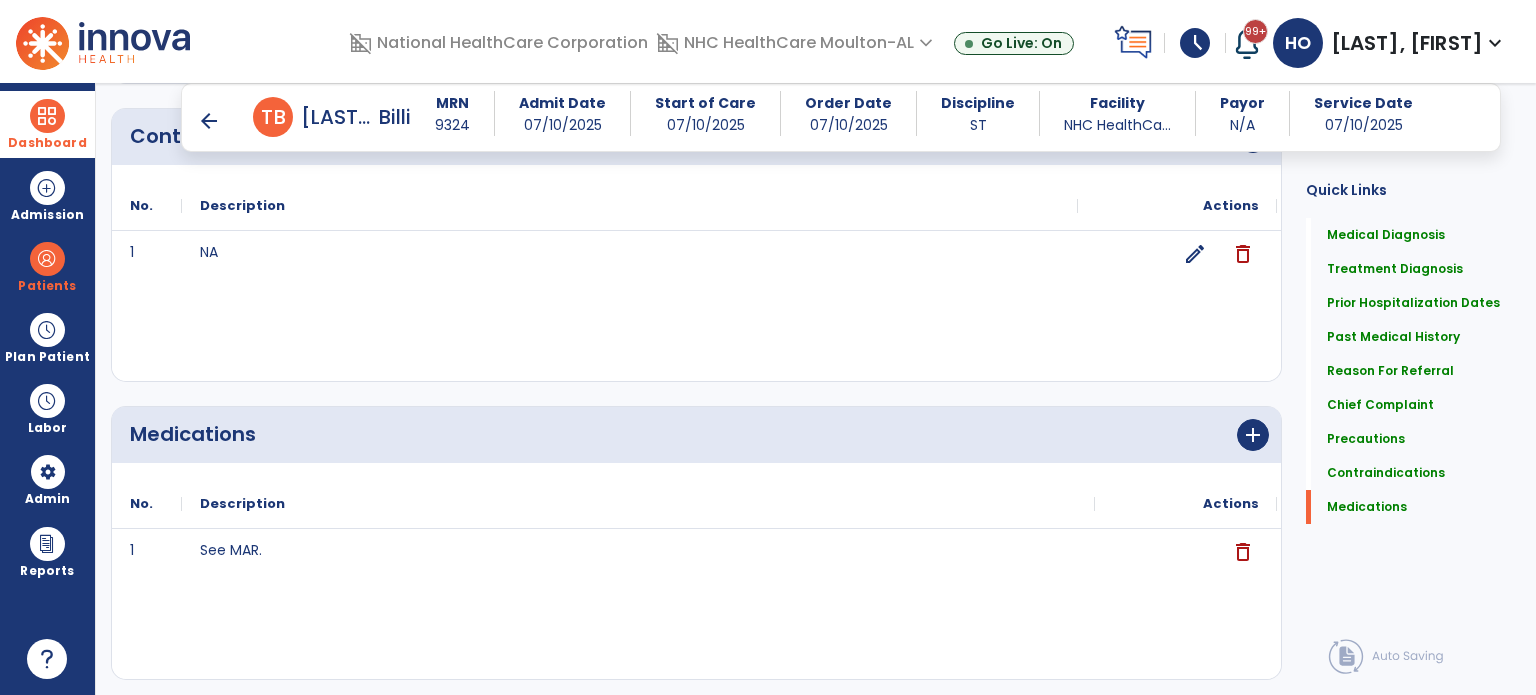scroll, scrollTop: 2358, scrollLeft: 0, axis: vertical 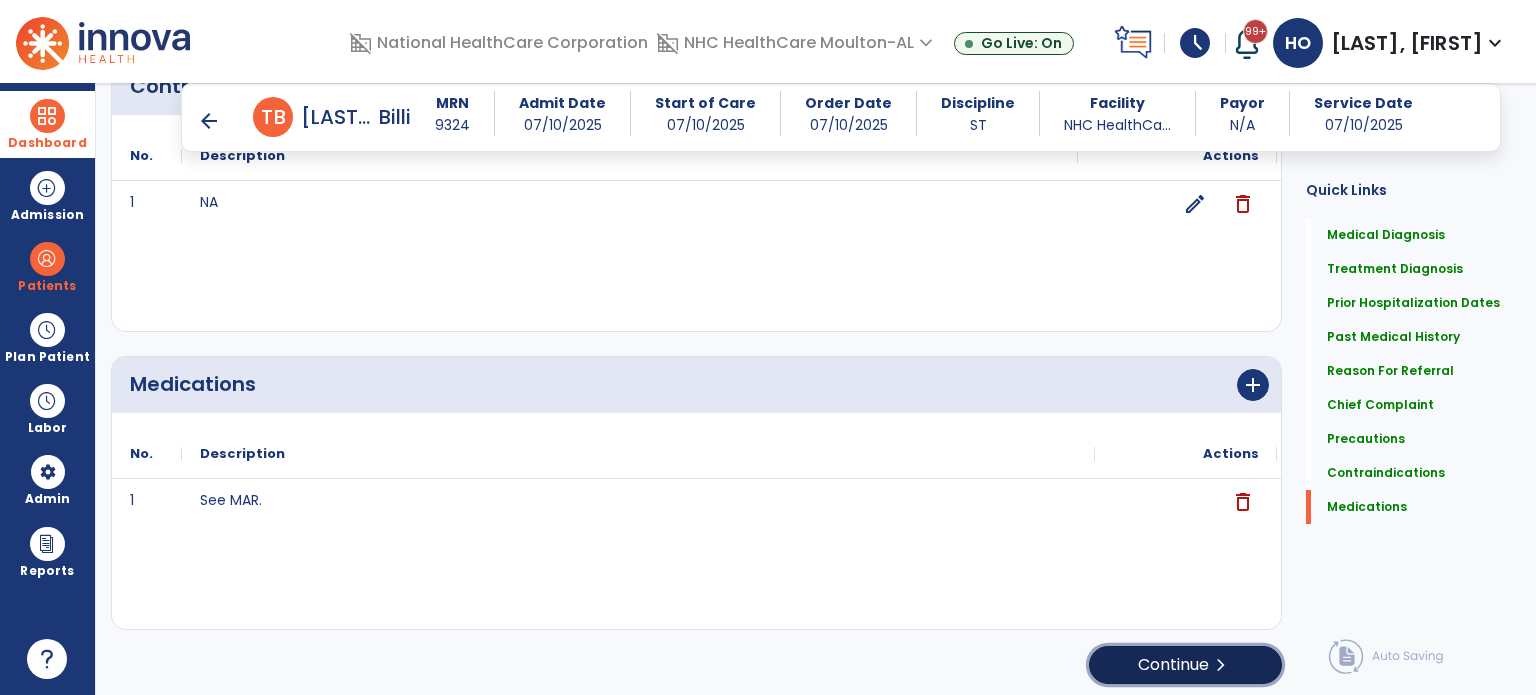 click on "chevron_right" 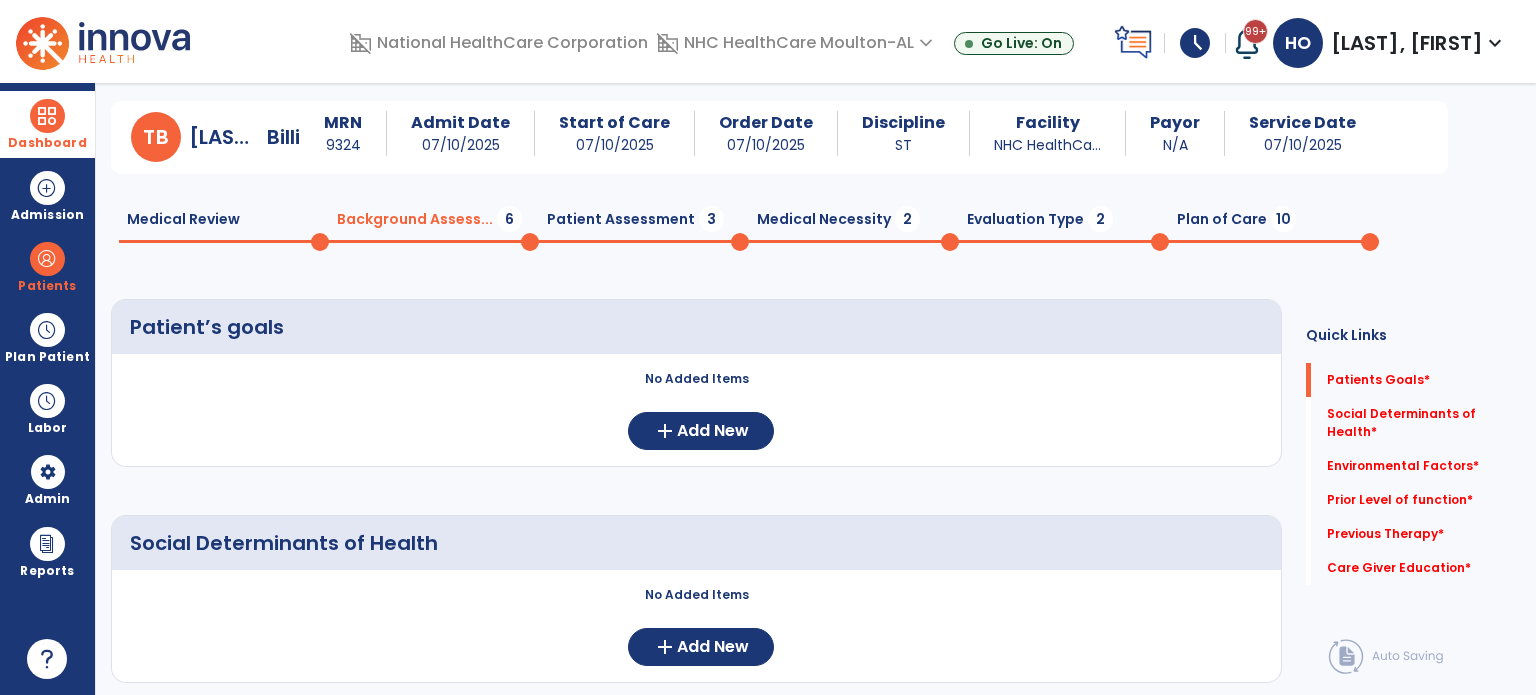 scroll, scrollTop: 69, scrollLeft: 0, axis: vertical 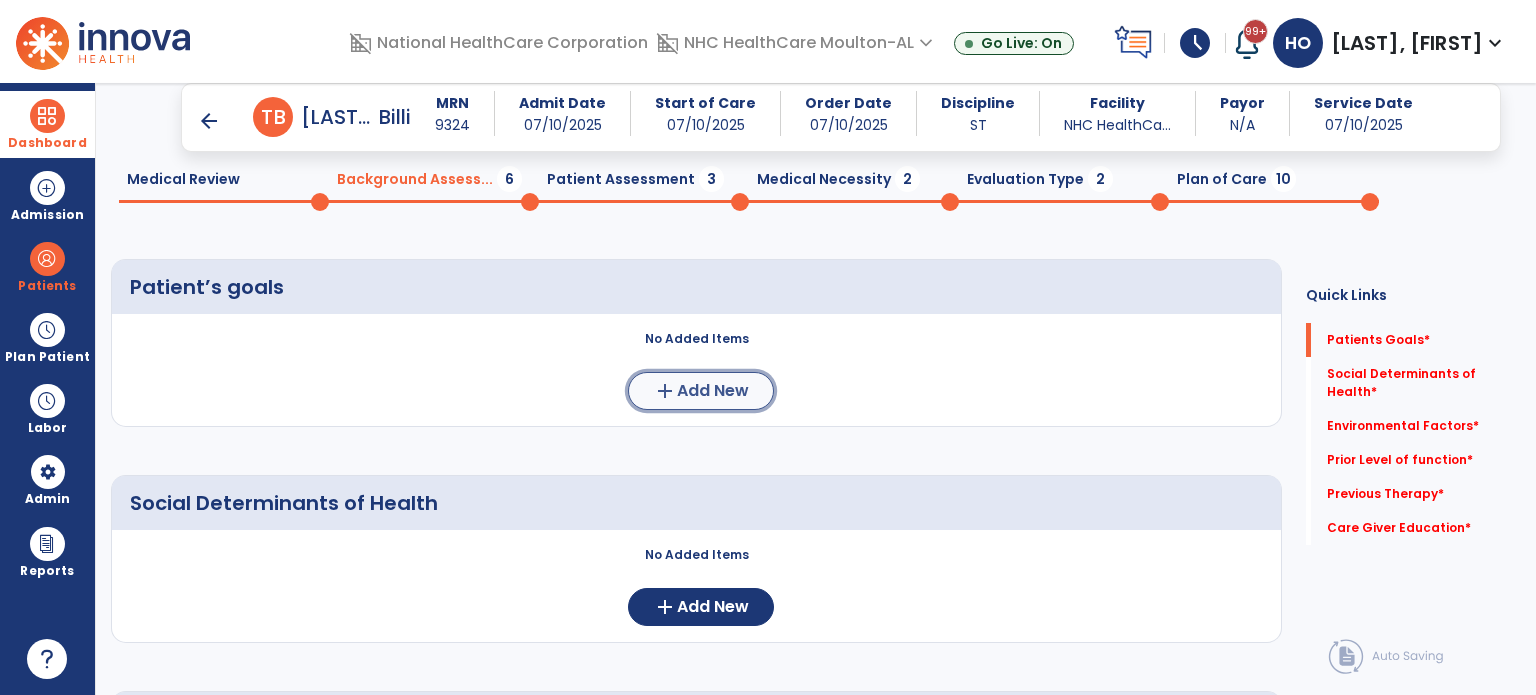 click on "add  Add New" 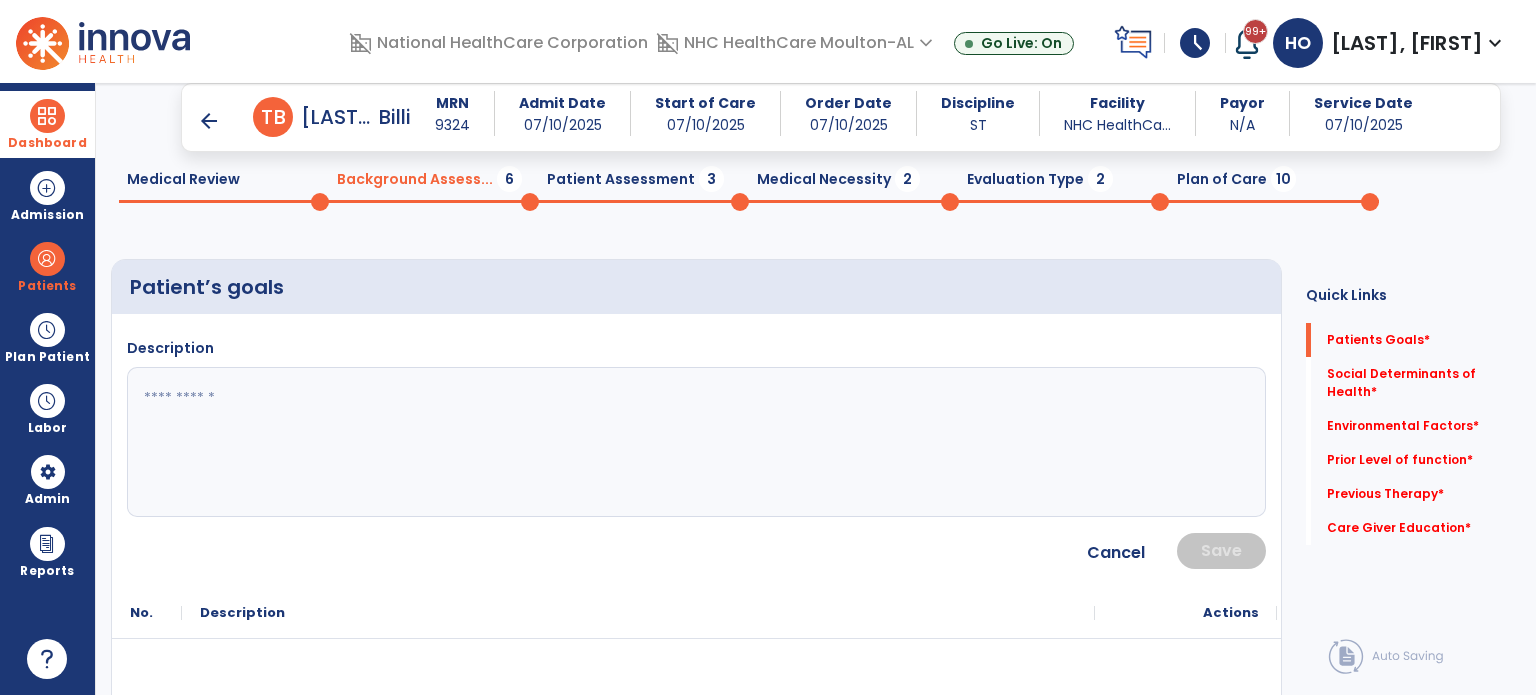 click 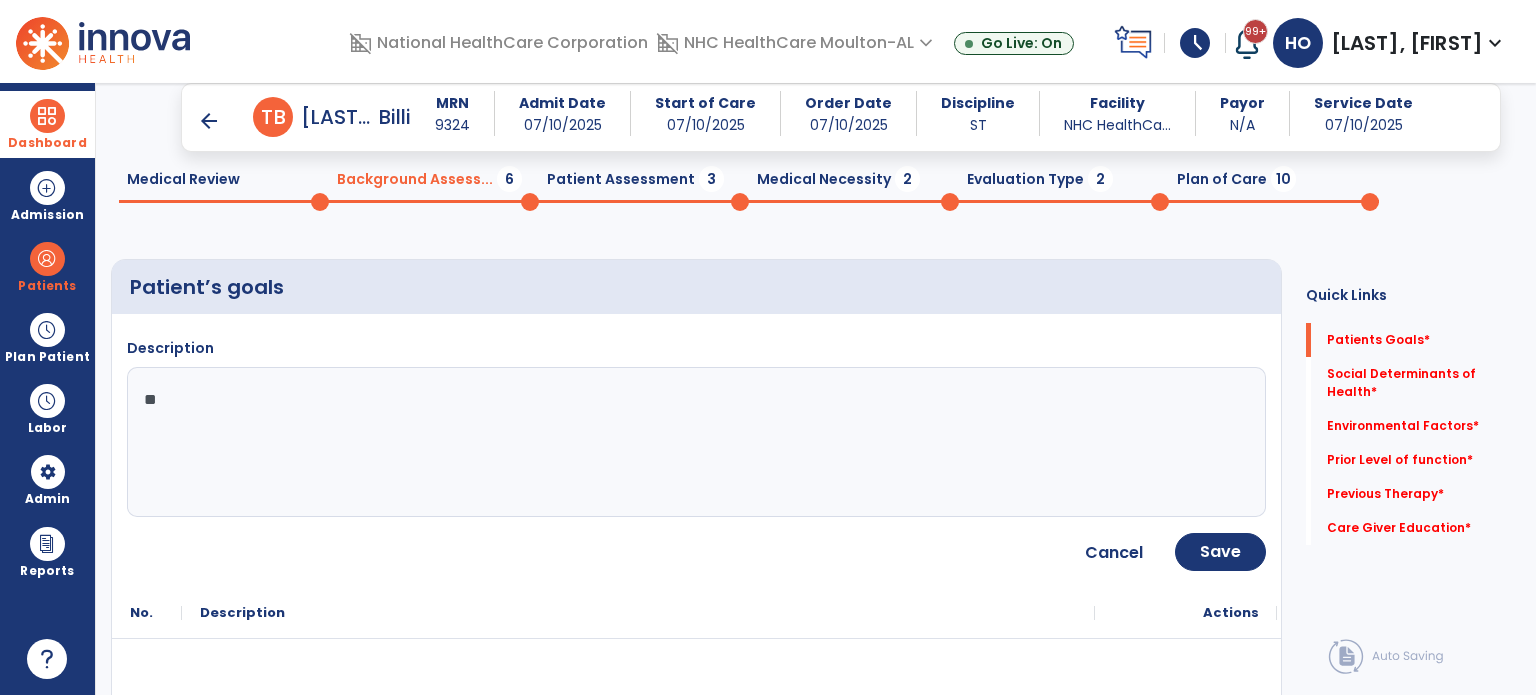 type on "*" 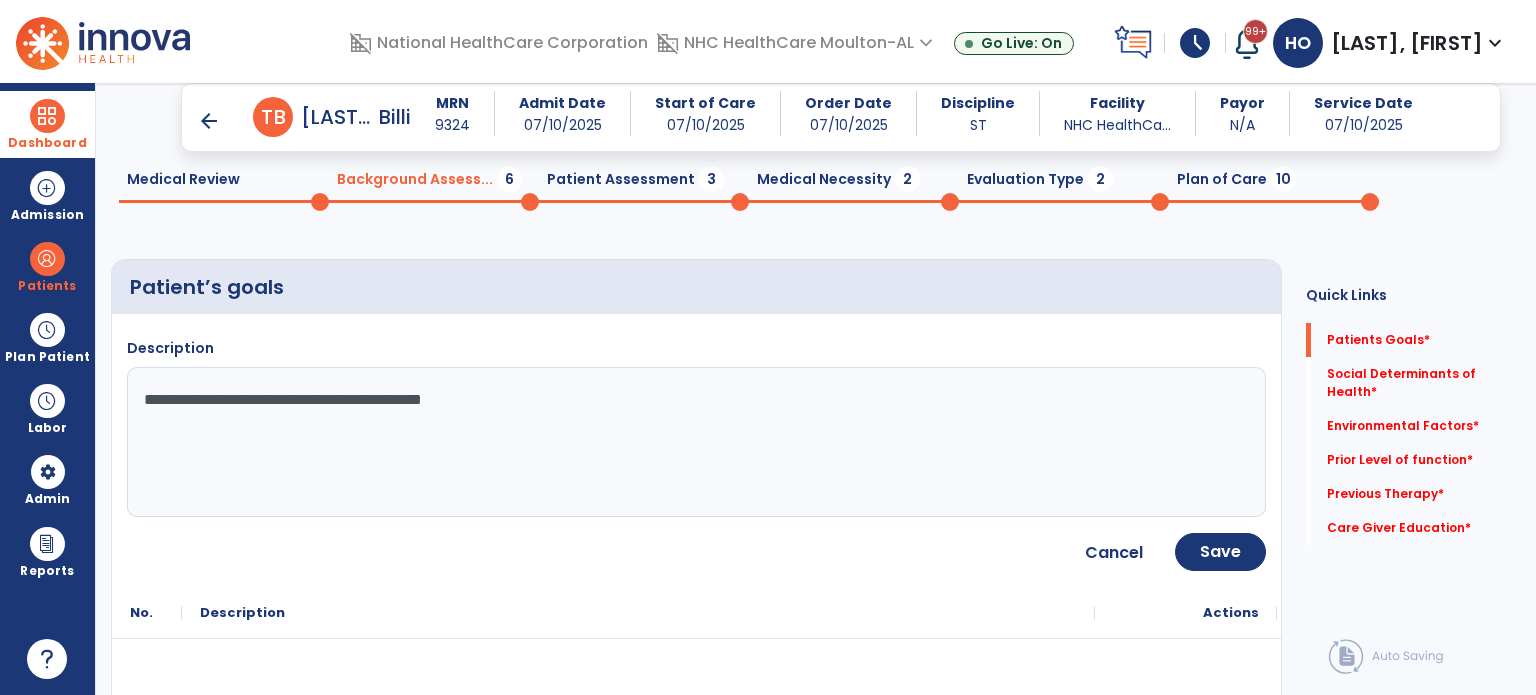 type on "**********" 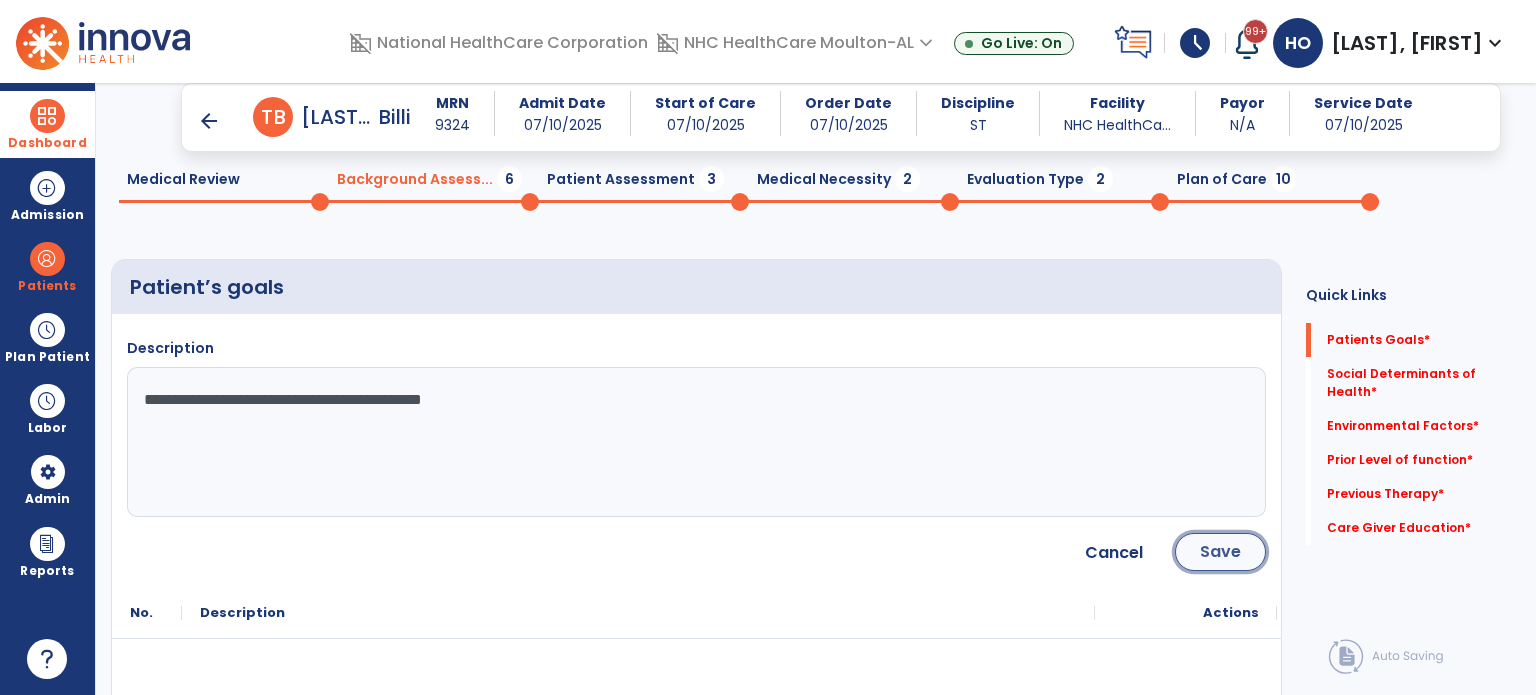 click on "Save" 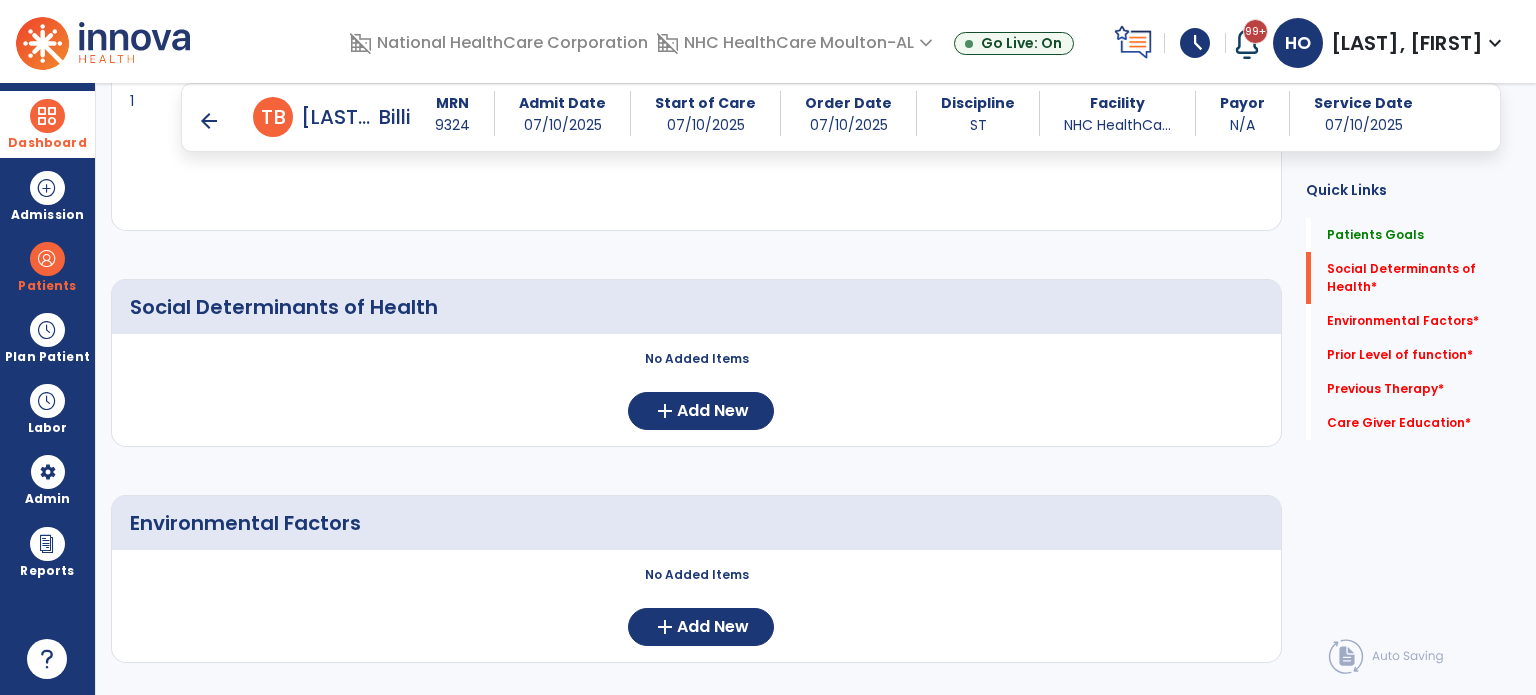 scroll, scrollTop: 372, scrollLeft: 0, axis: vertical 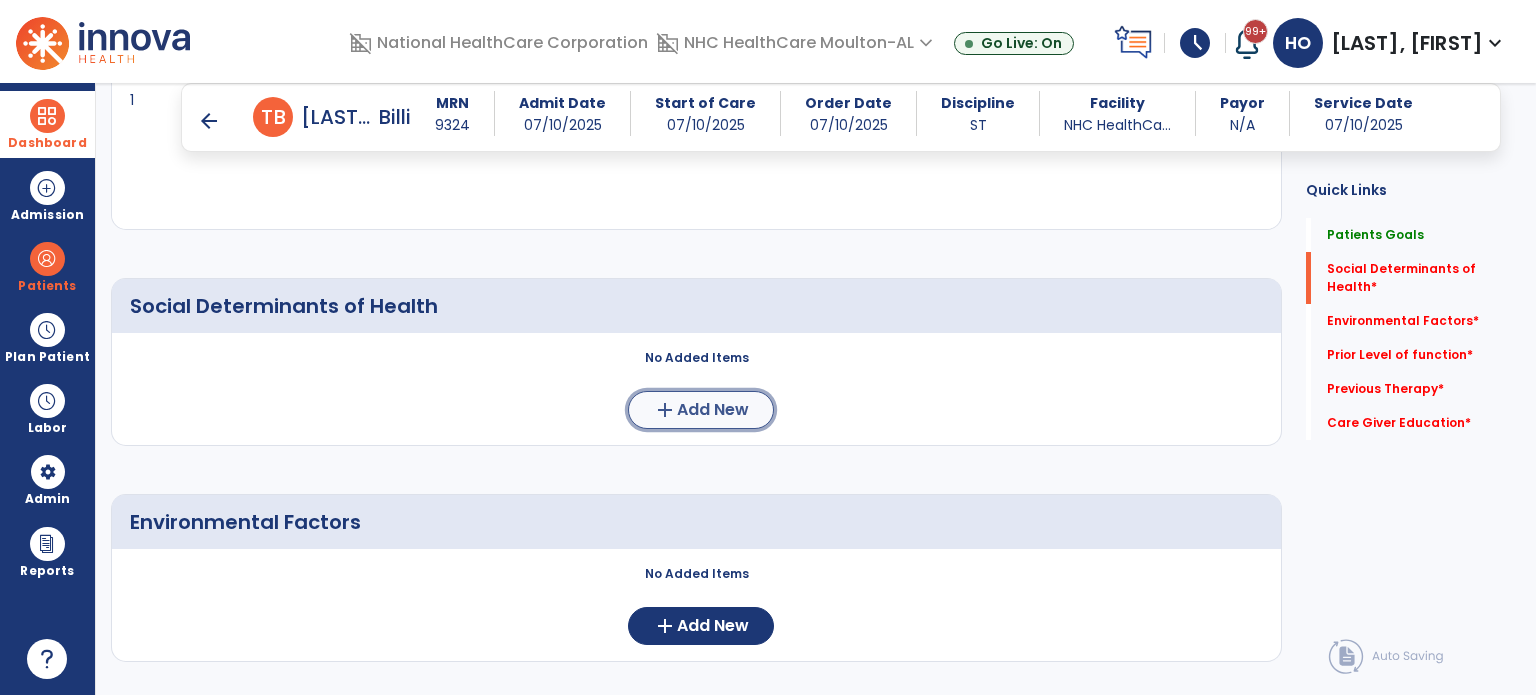 click on "add  Add New" 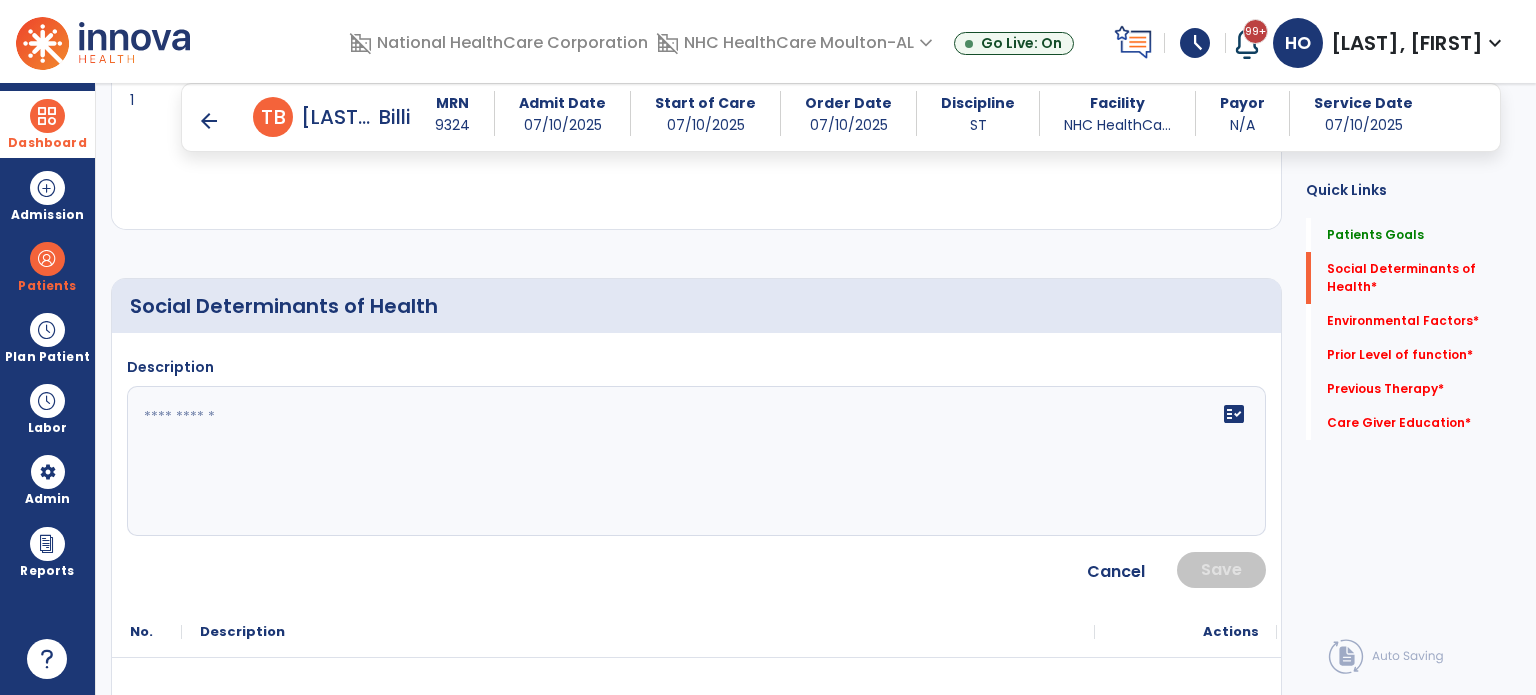 click 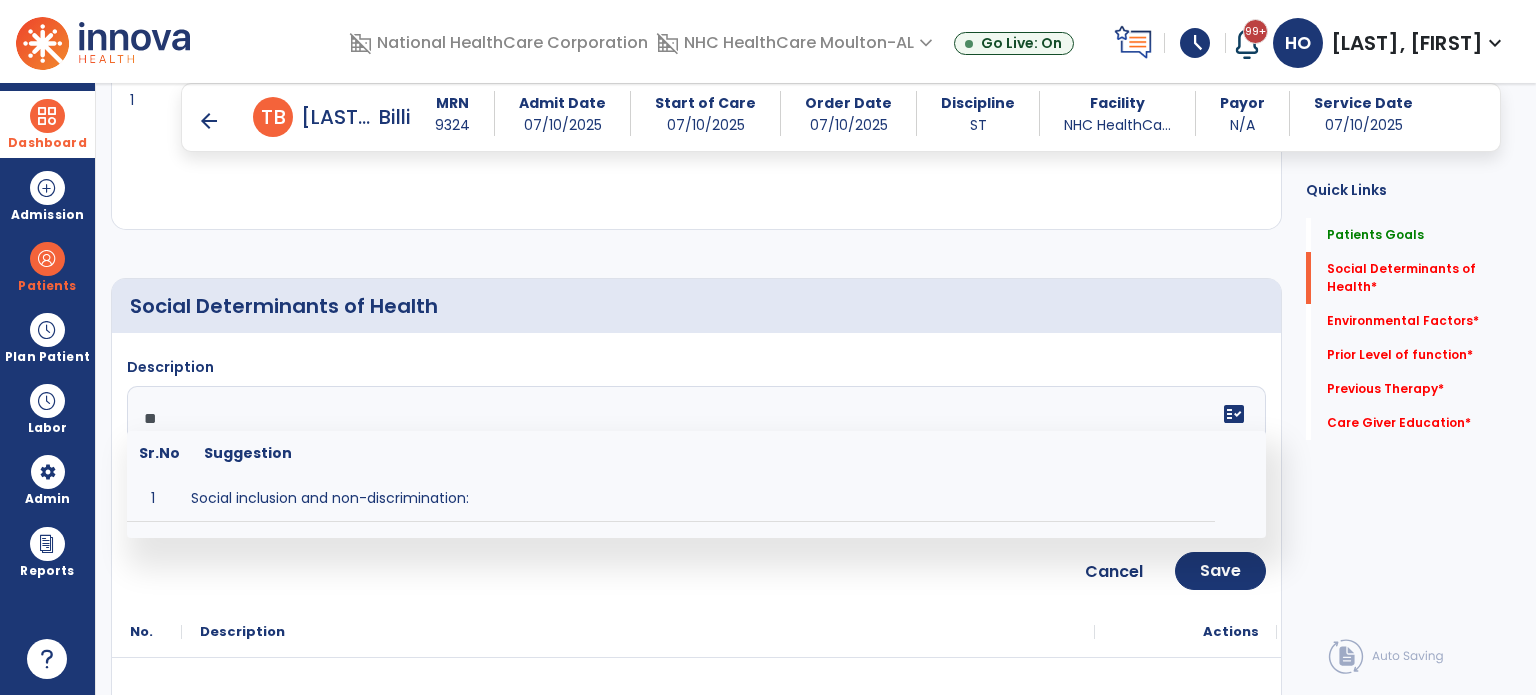 type on "**" 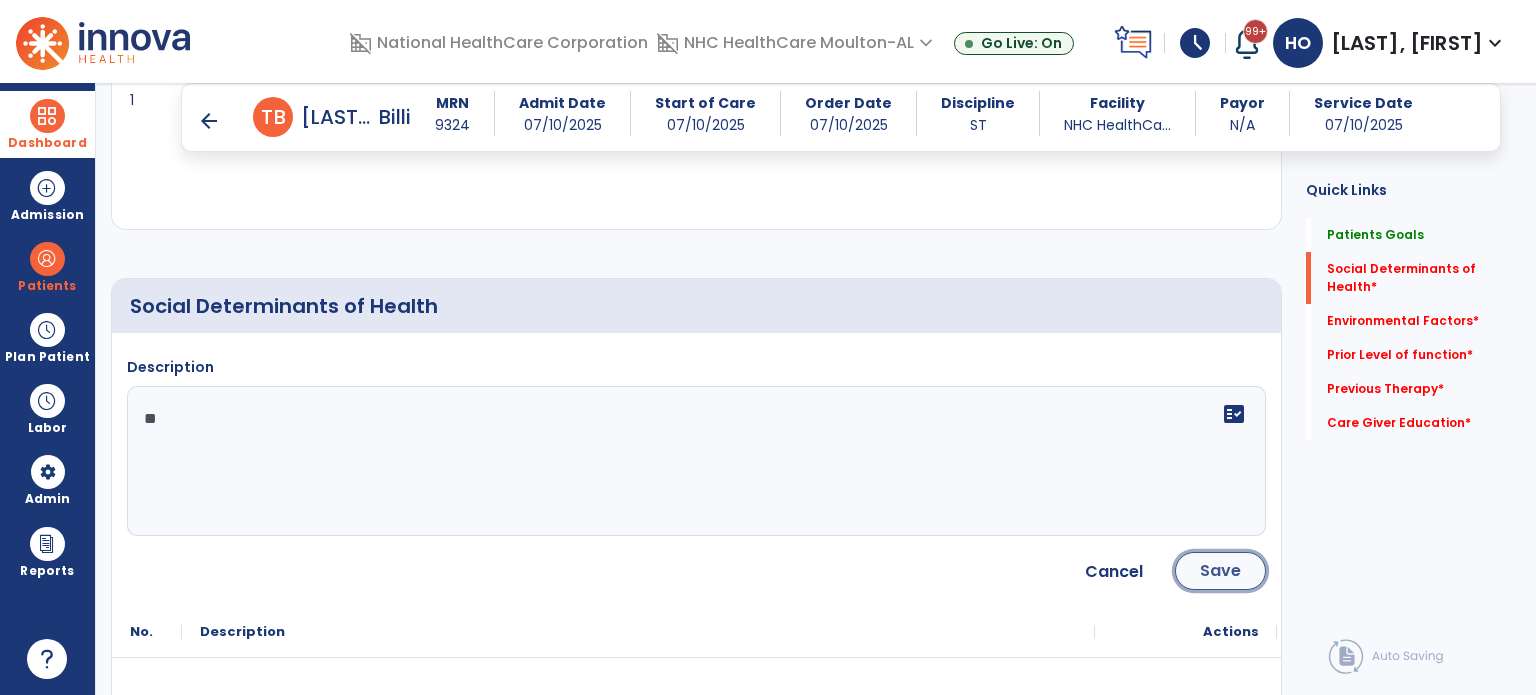 click on "Save" 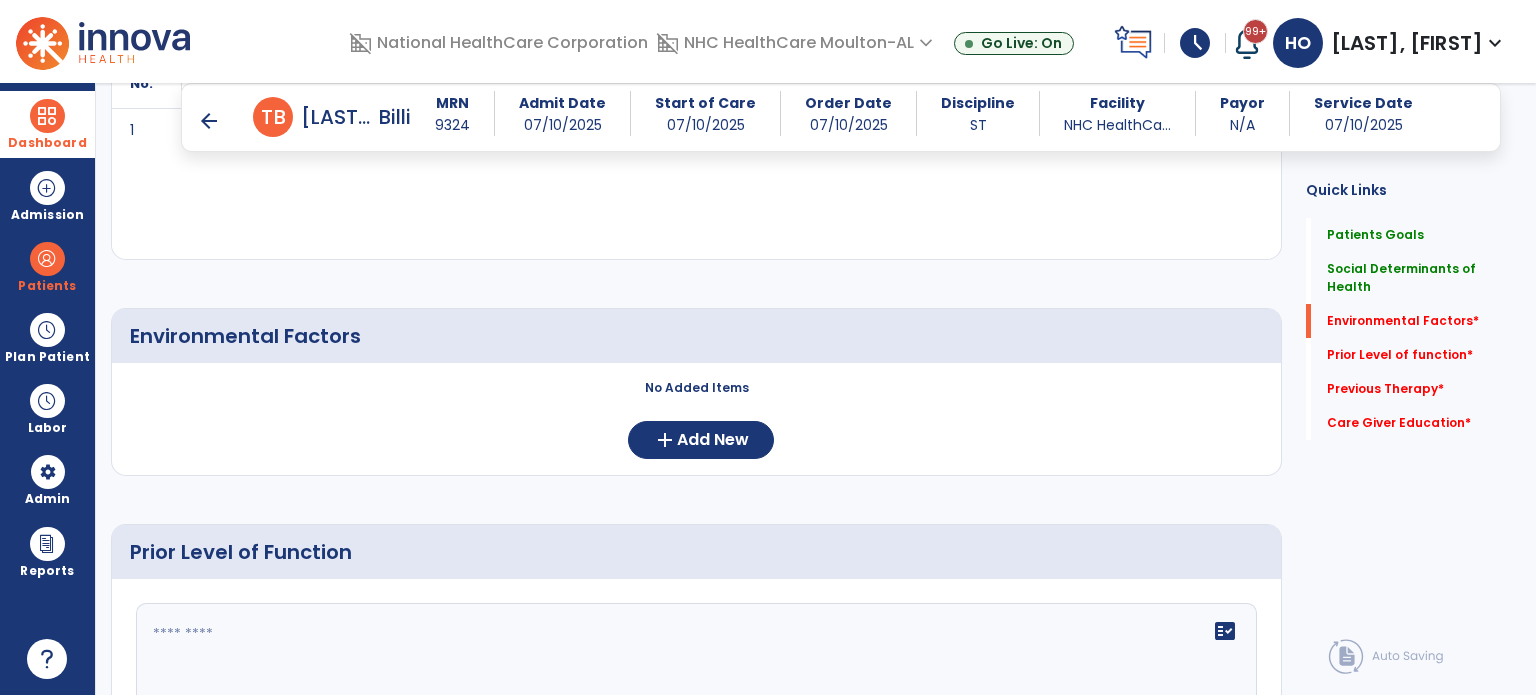 scroll, scrollTop: 663, scrollLeft: 0, axis: vertical 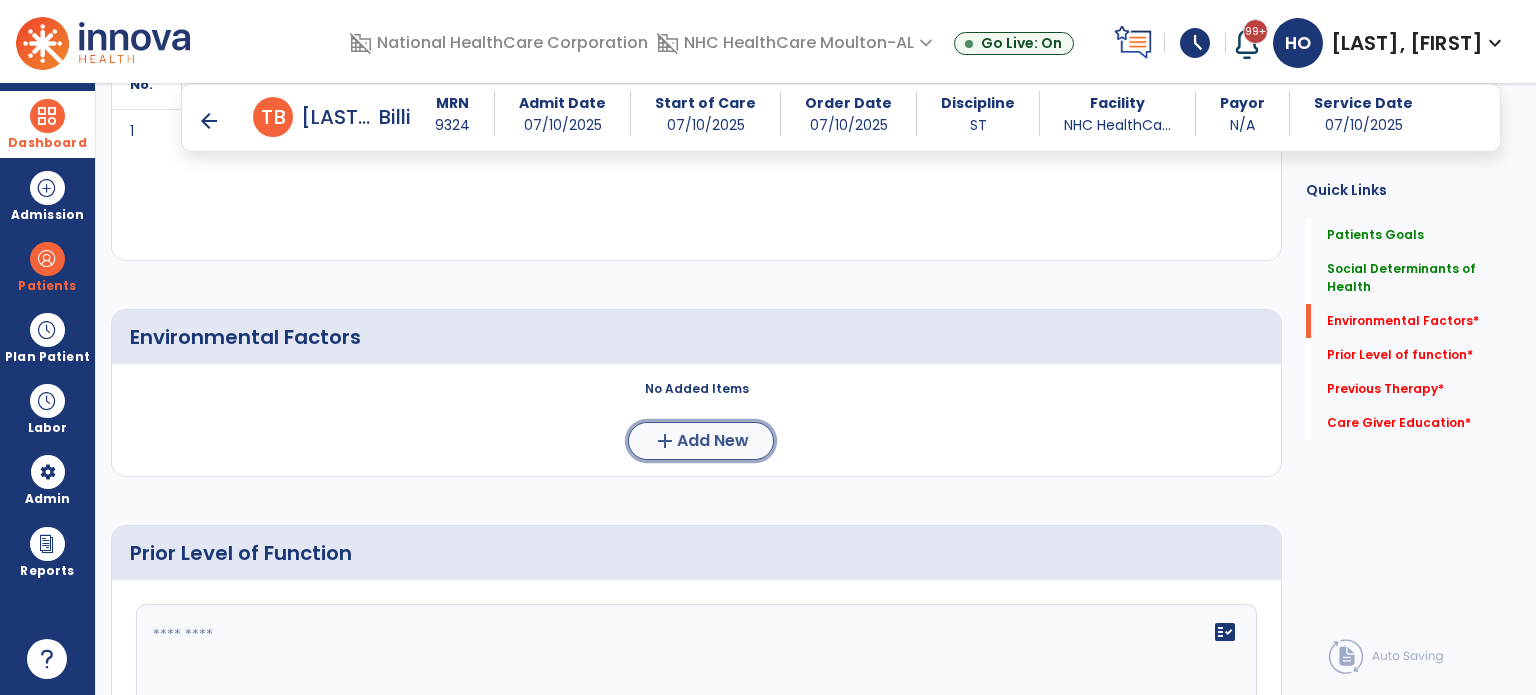 click on "Add New" 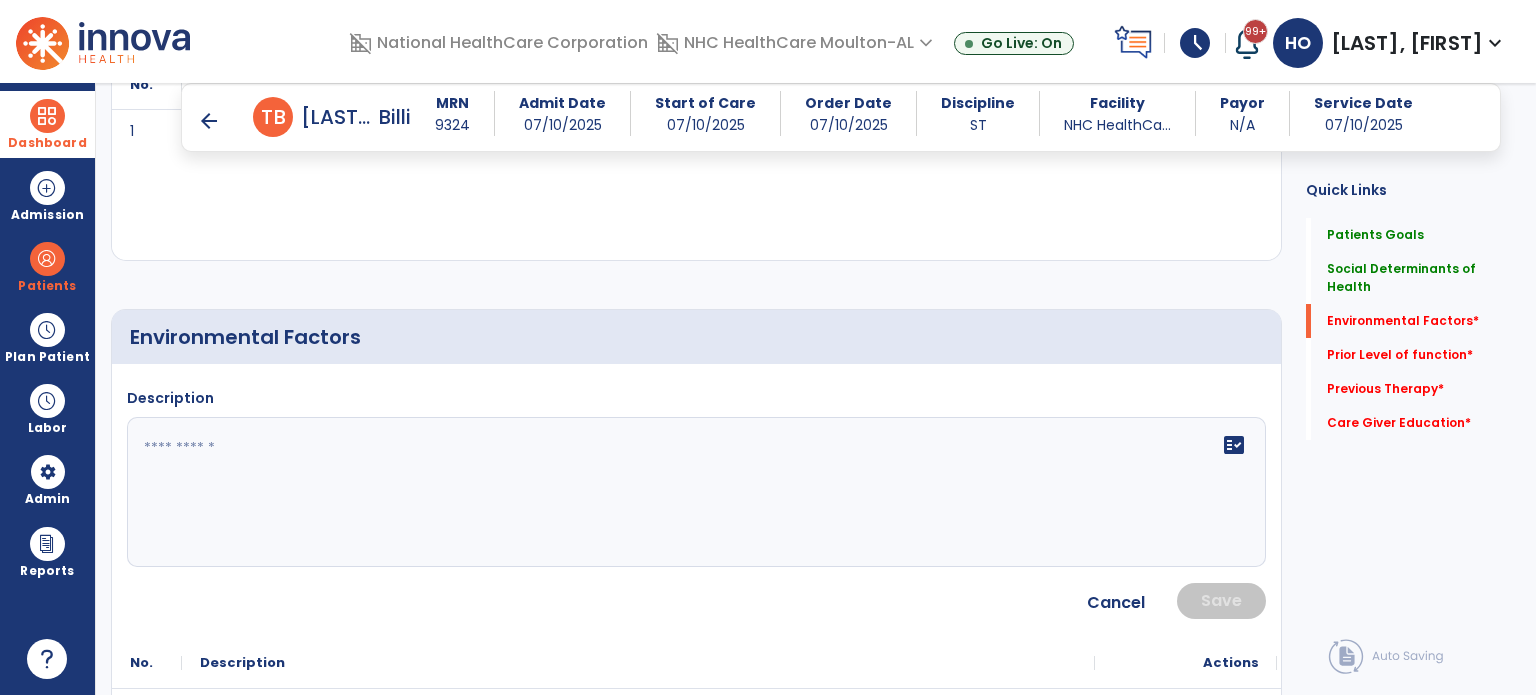 click 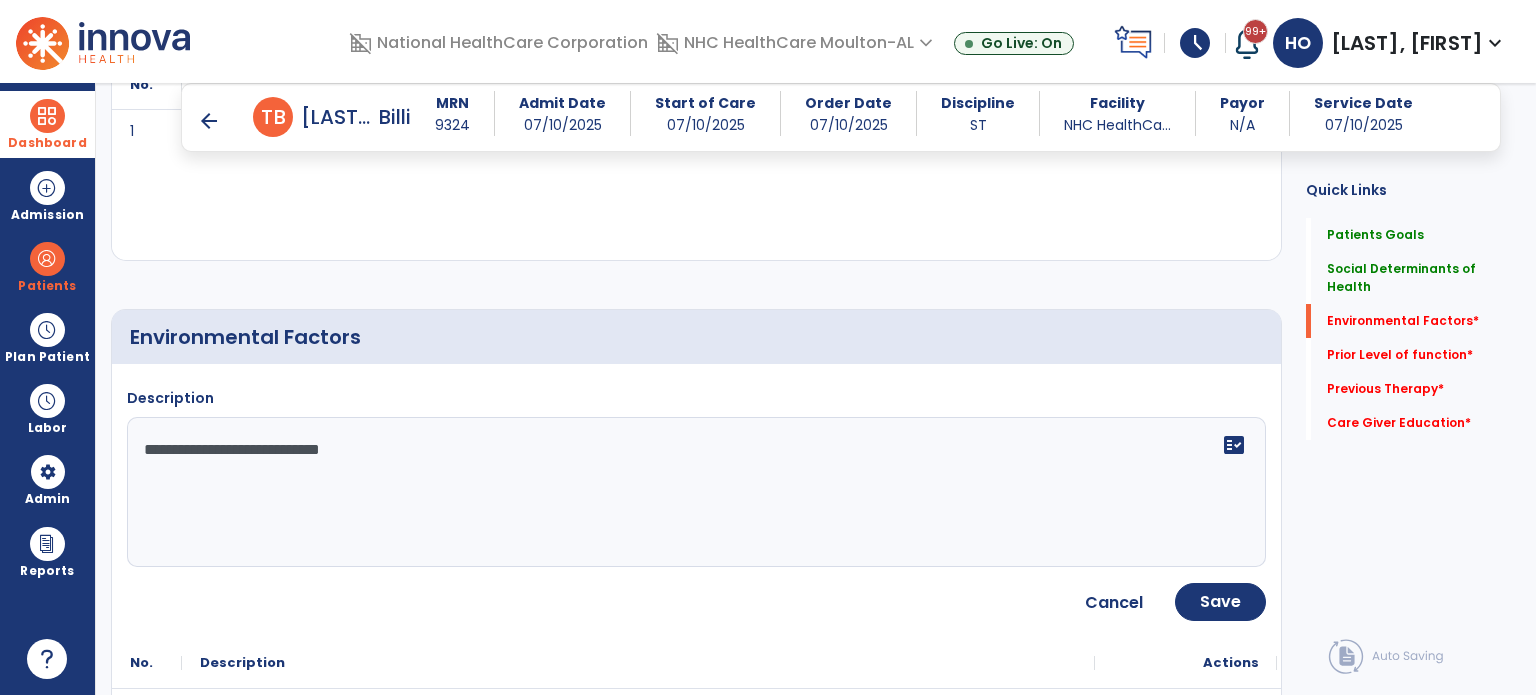 type on "**********" 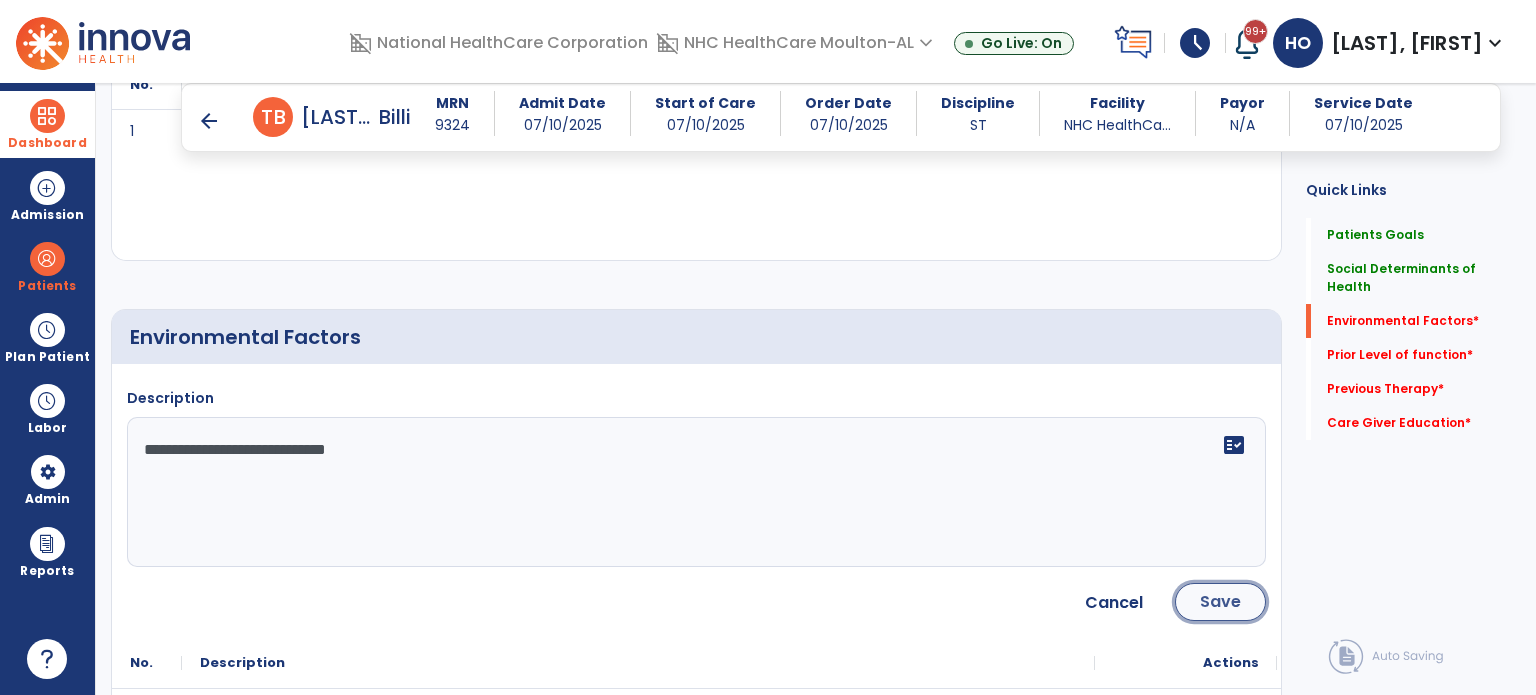 click on "Save" 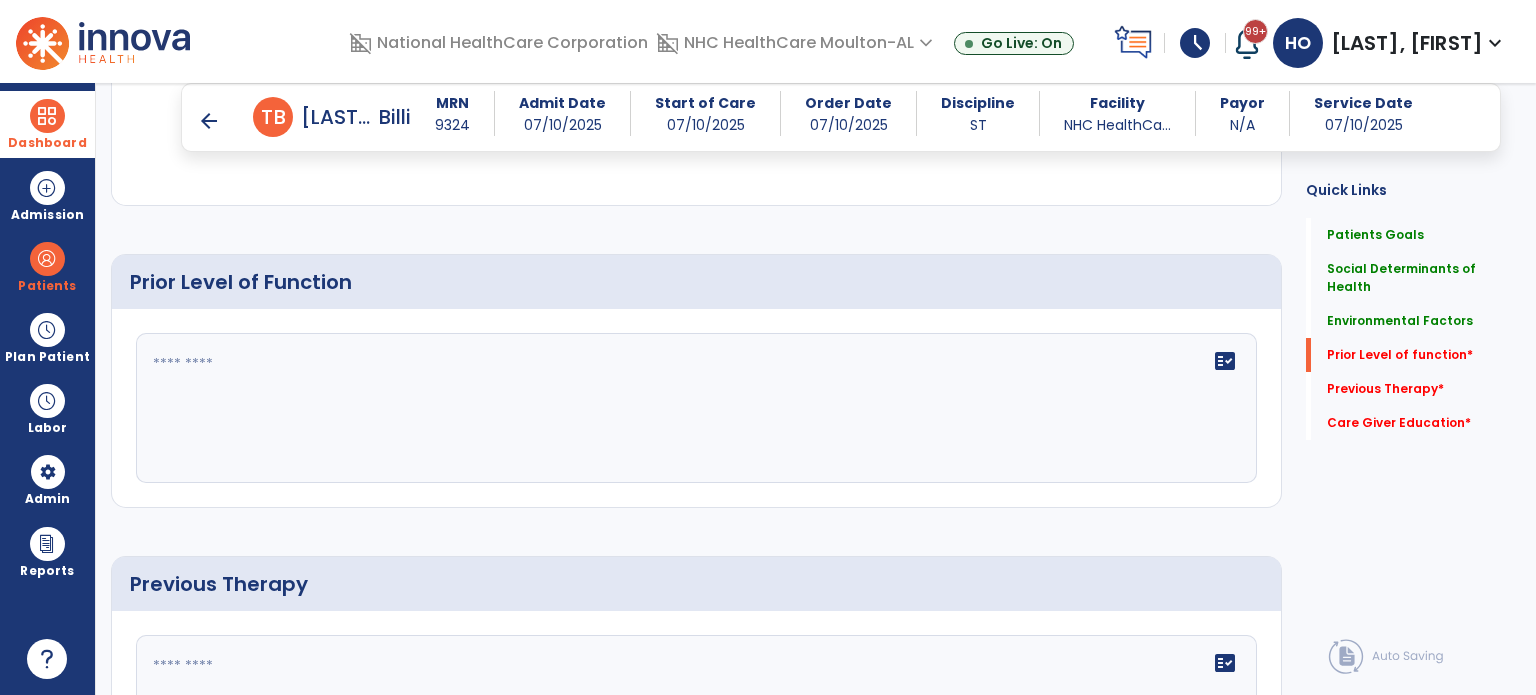 scroll, scrollTop: 1042, scrollLeft: 0, axis: vertical 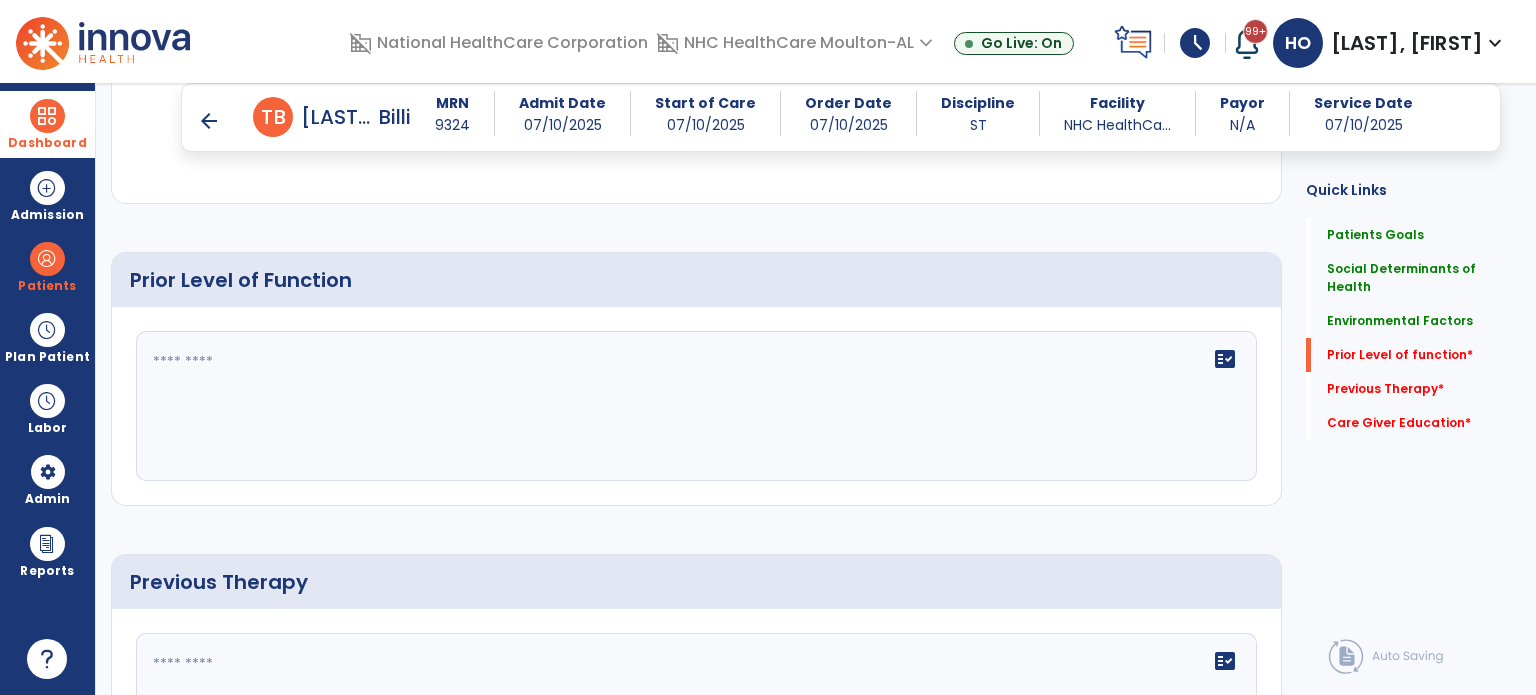 click on "fact_check" 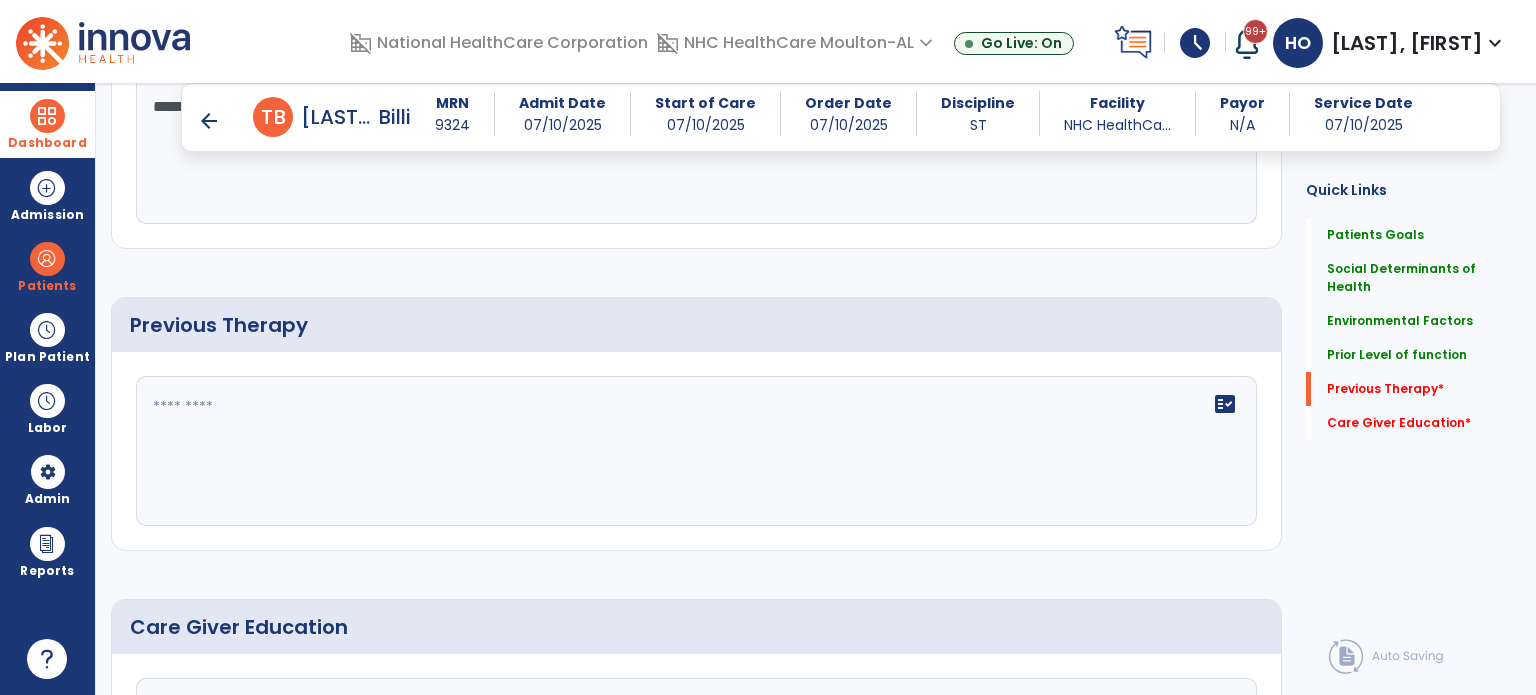 scroll, scrollTop: 1300, scrollLeft: 0, axis: vertical 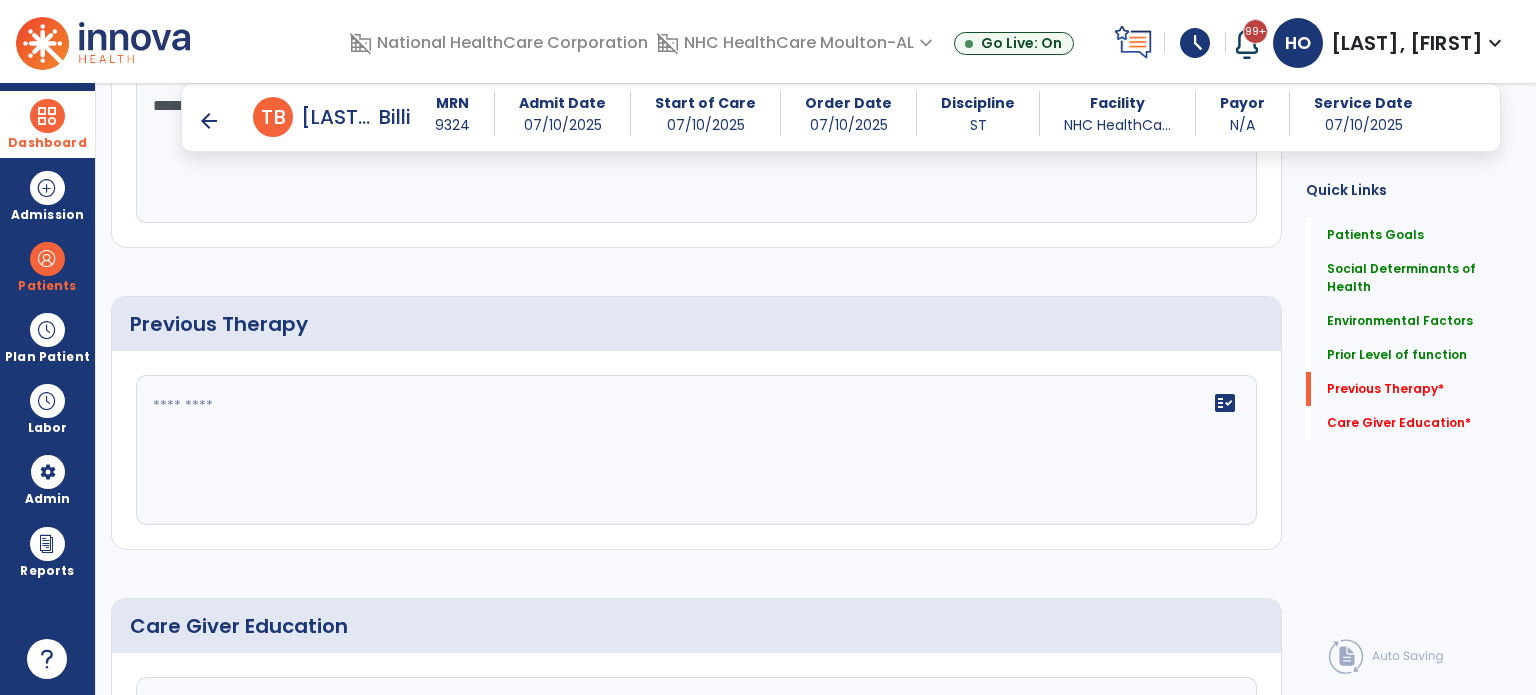 type on "**********" 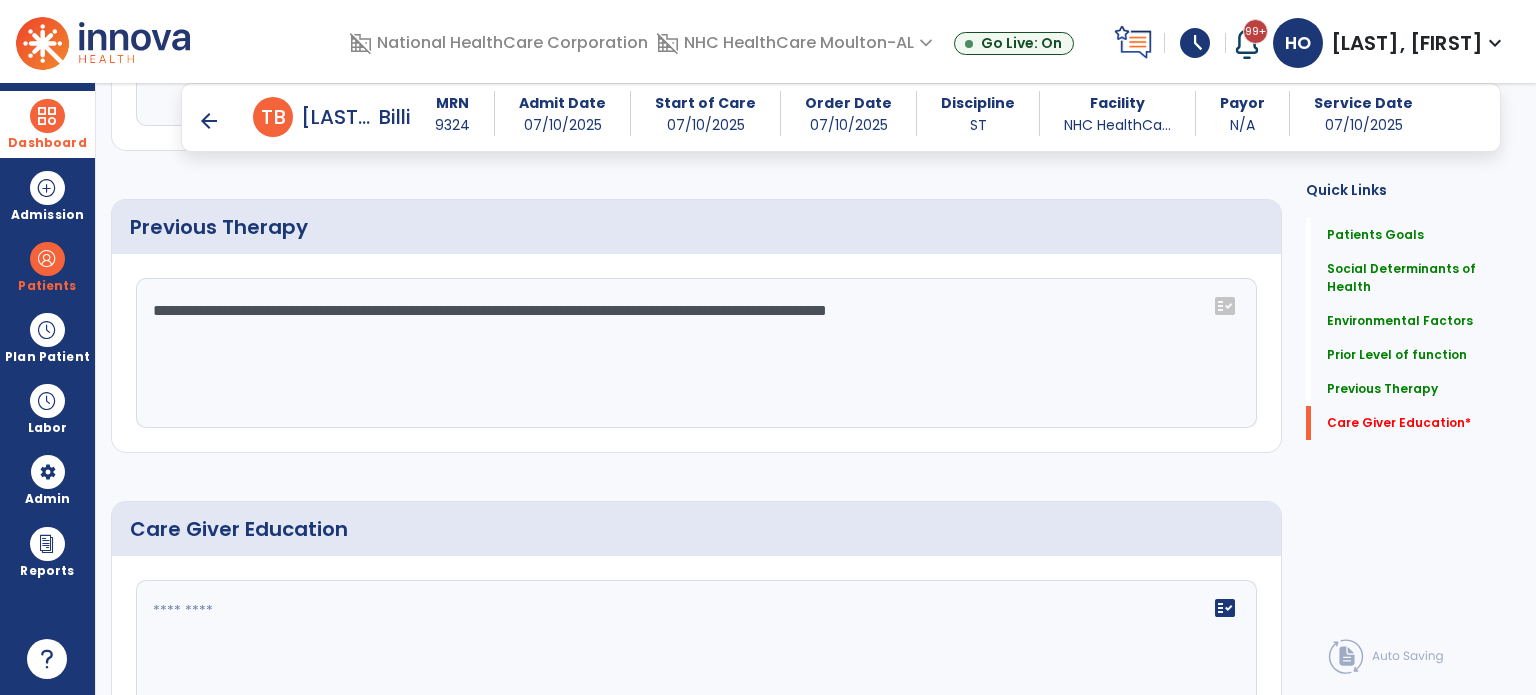 scroll, scrollTop: 1523, scrollLeft: 0, axis: vertical 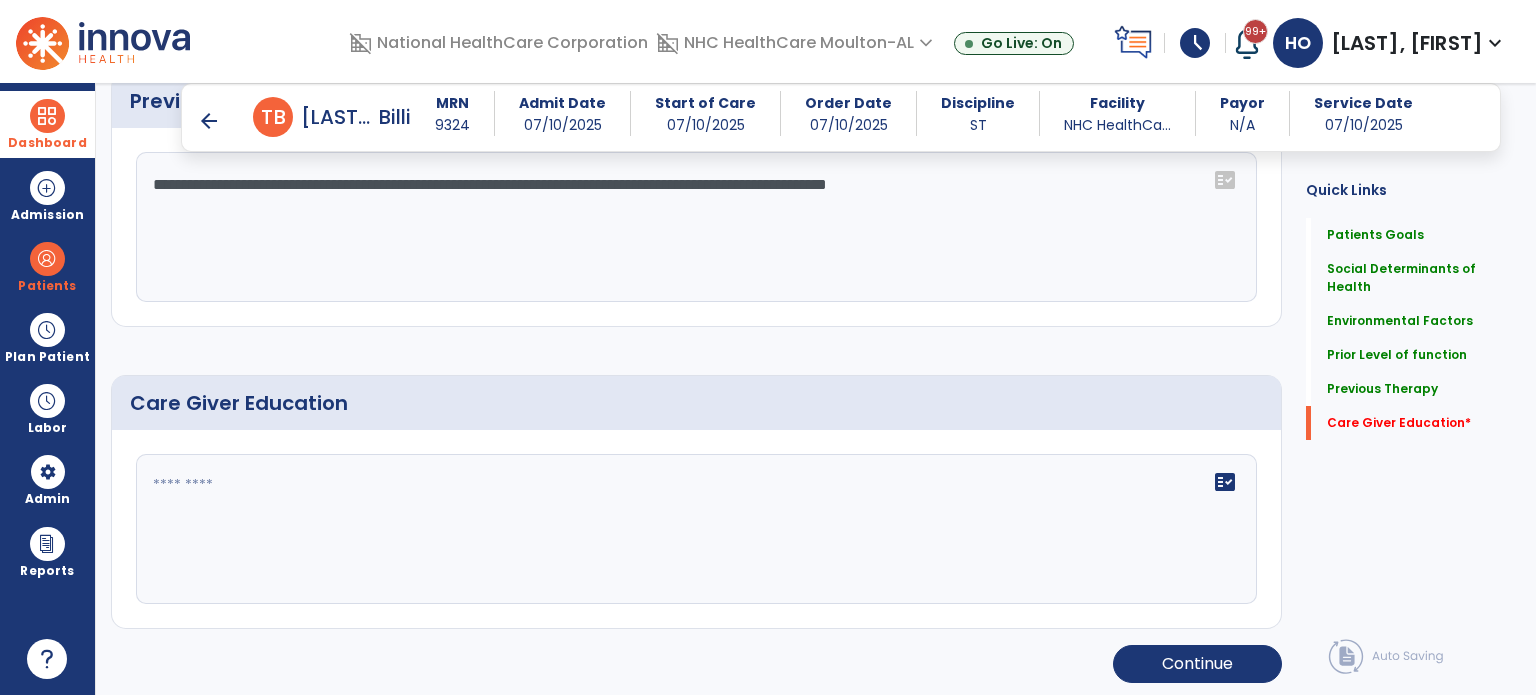 type on "**********" 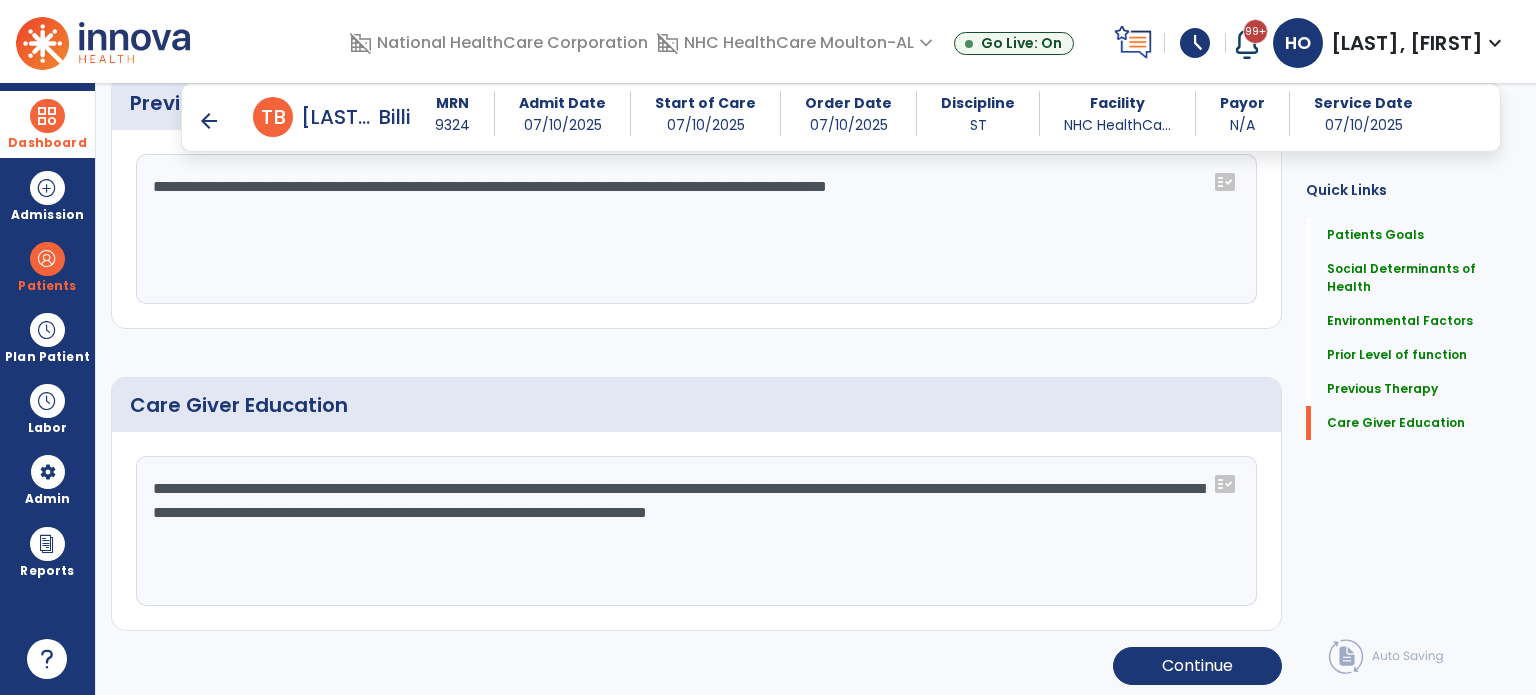 scroll, scrollTop: 1523, scrollLeft: 0, axis: vertical 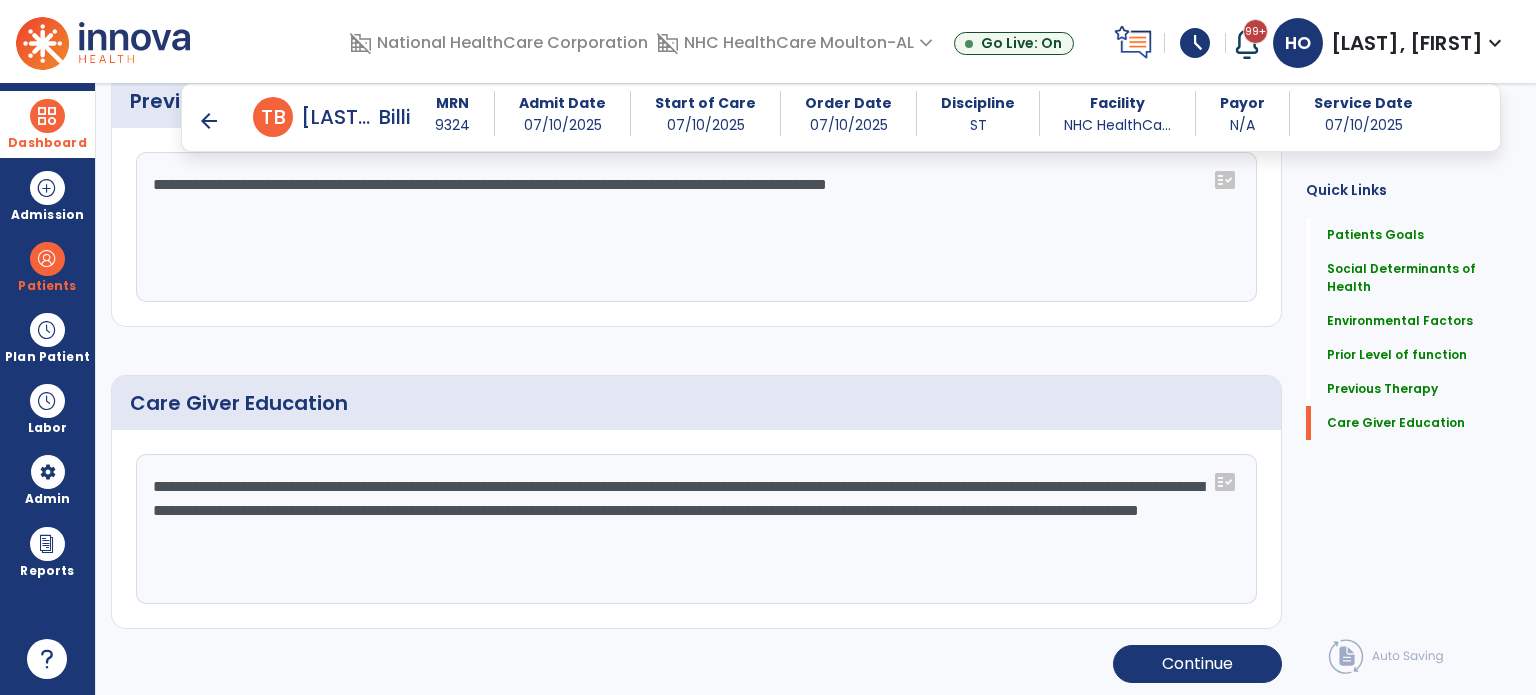 type on "**********" 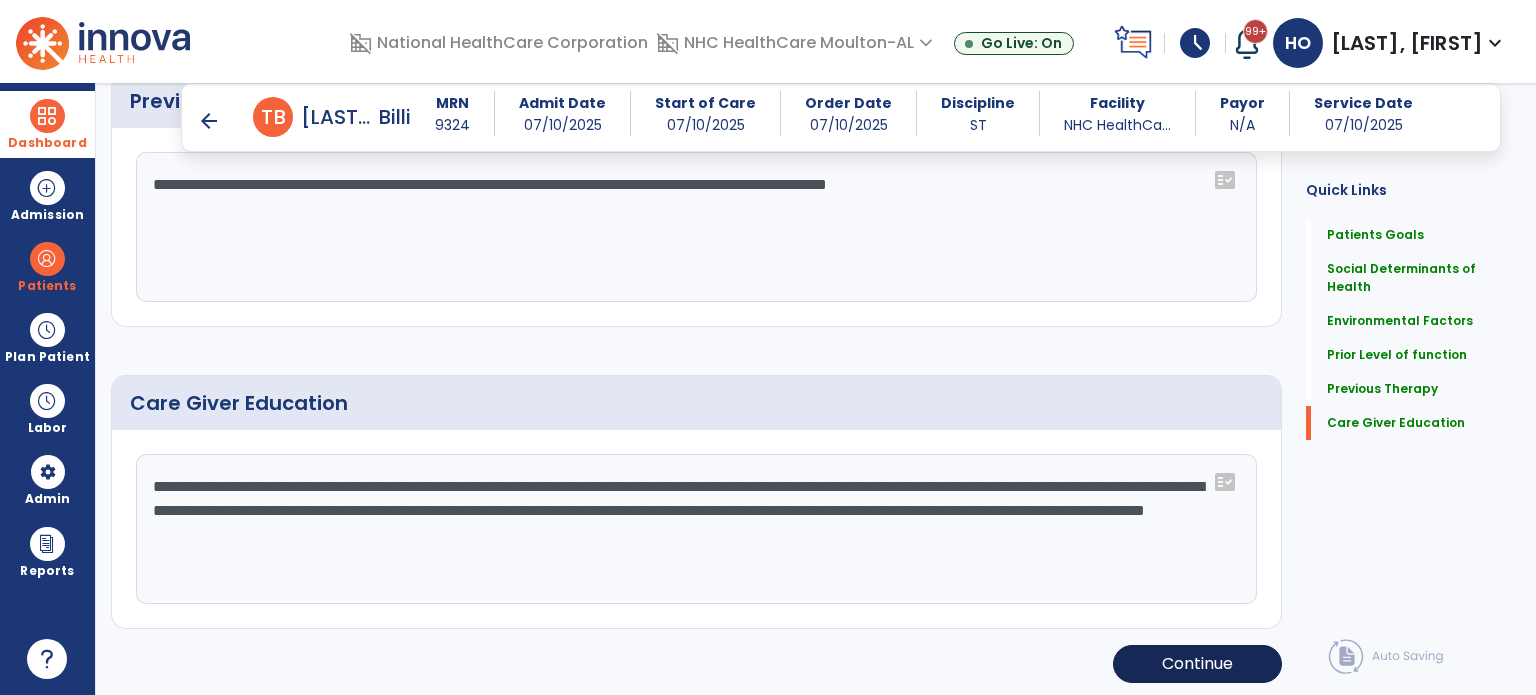 click on "Continue" 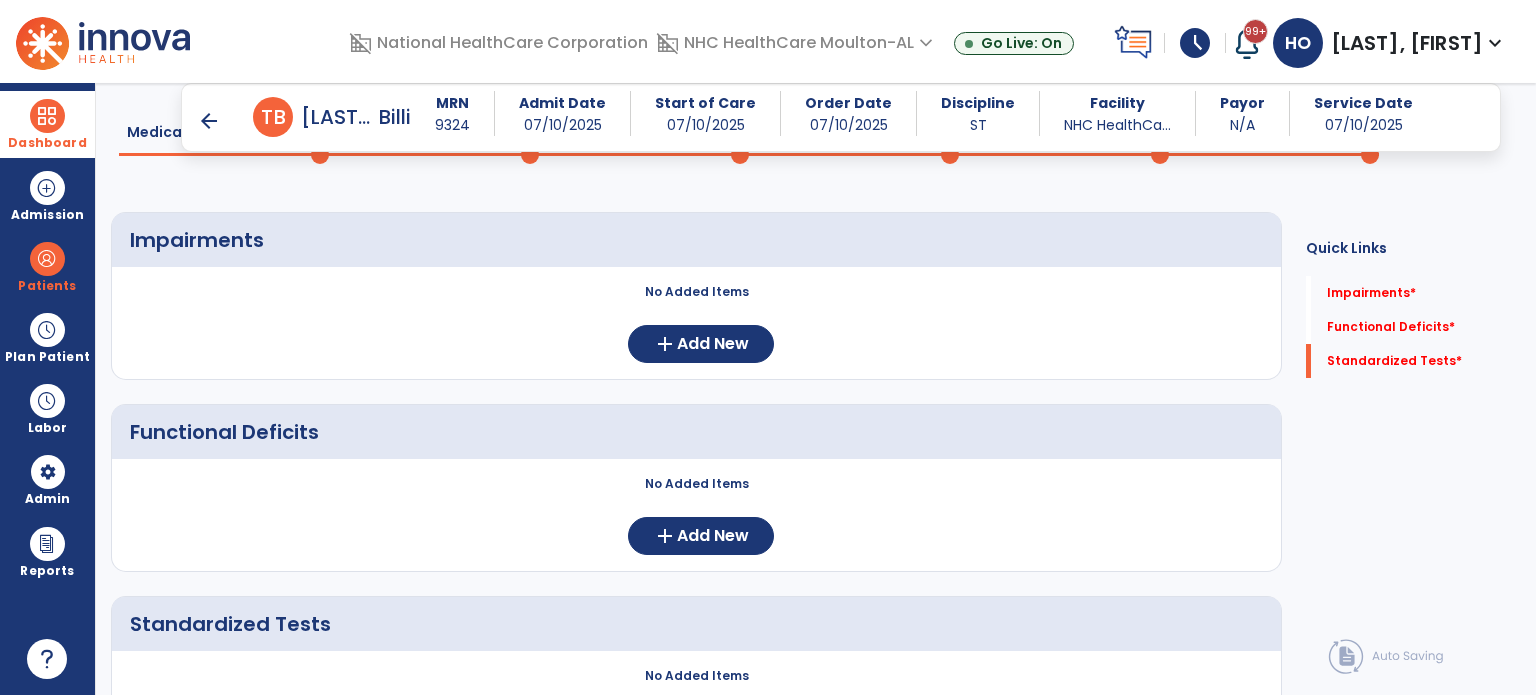 scroll, scrollTop: 46, scrollLeft: 0, axis: vertical 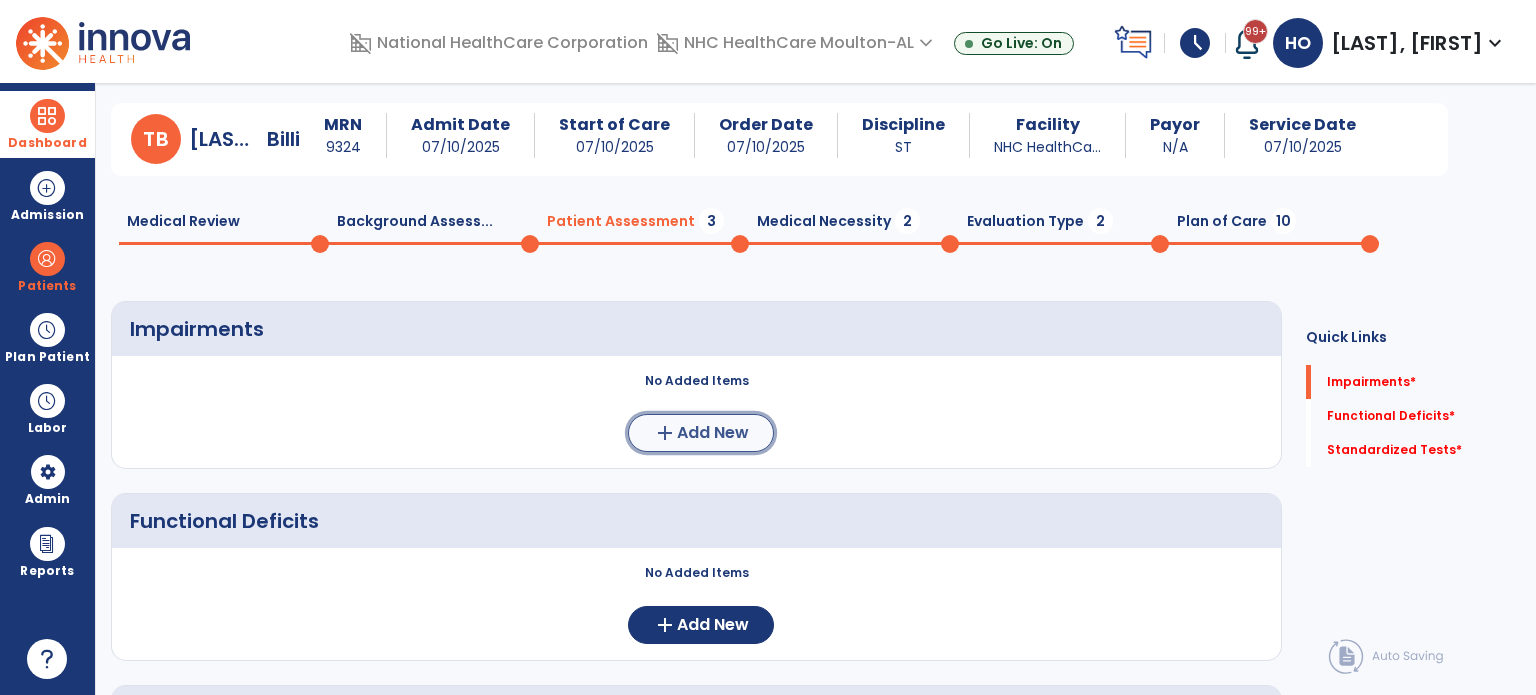click on "Add New" 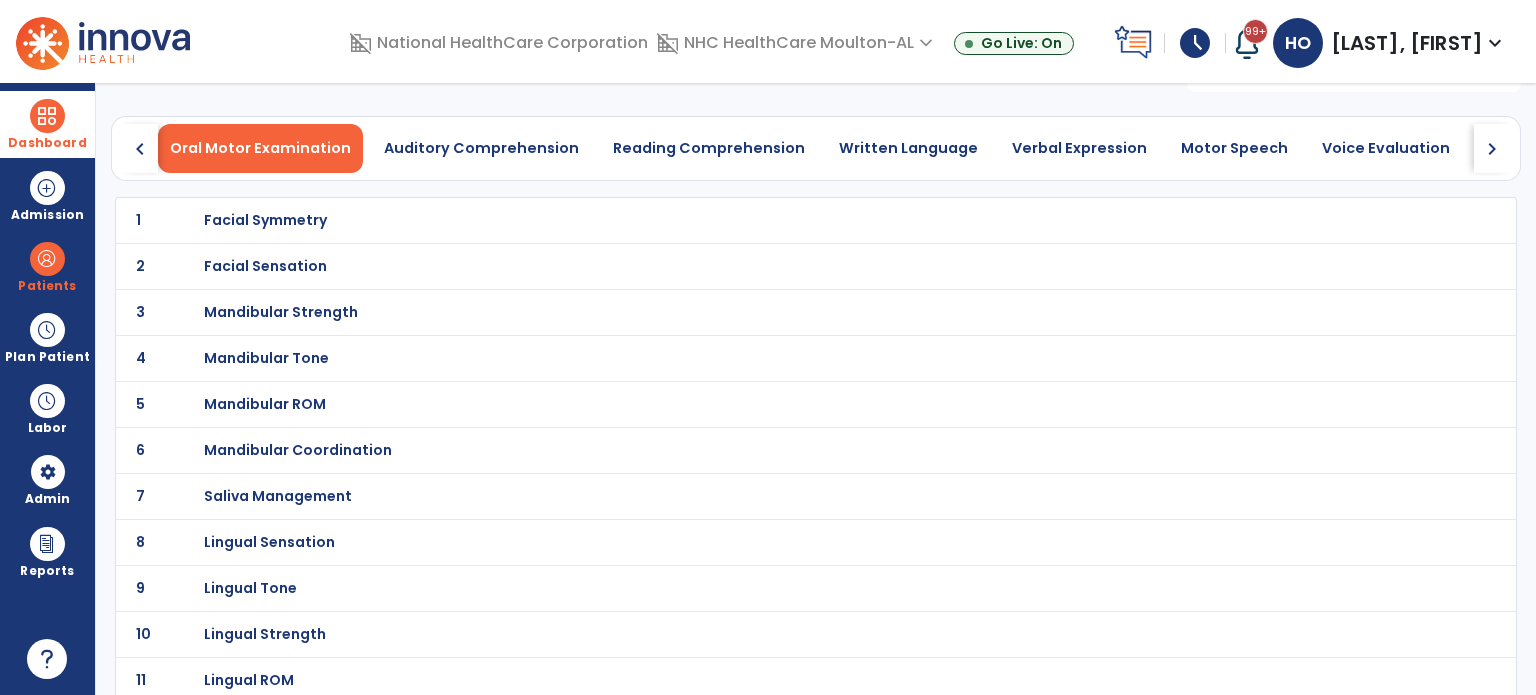 scroll, scrollTop: 0, scrollLeft: 0, axis: both 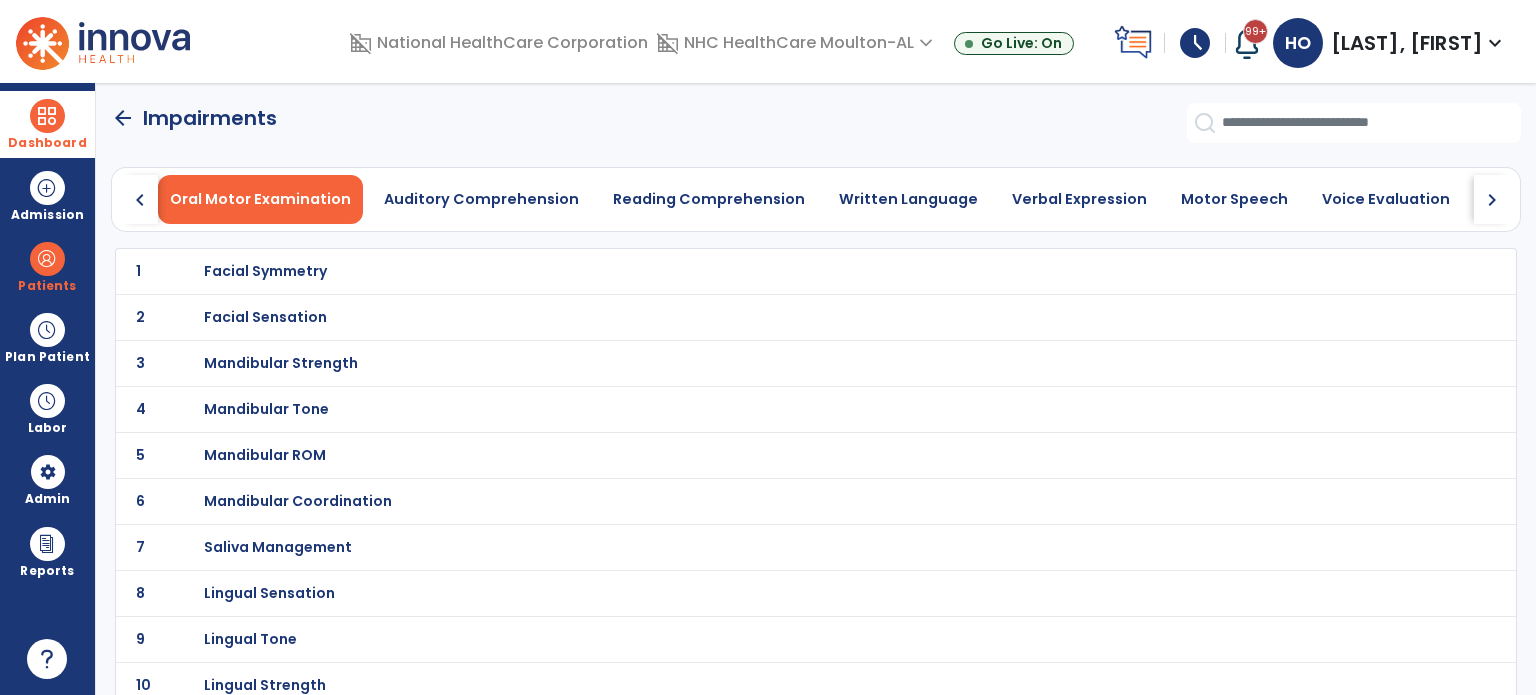 click on "chevron_right" 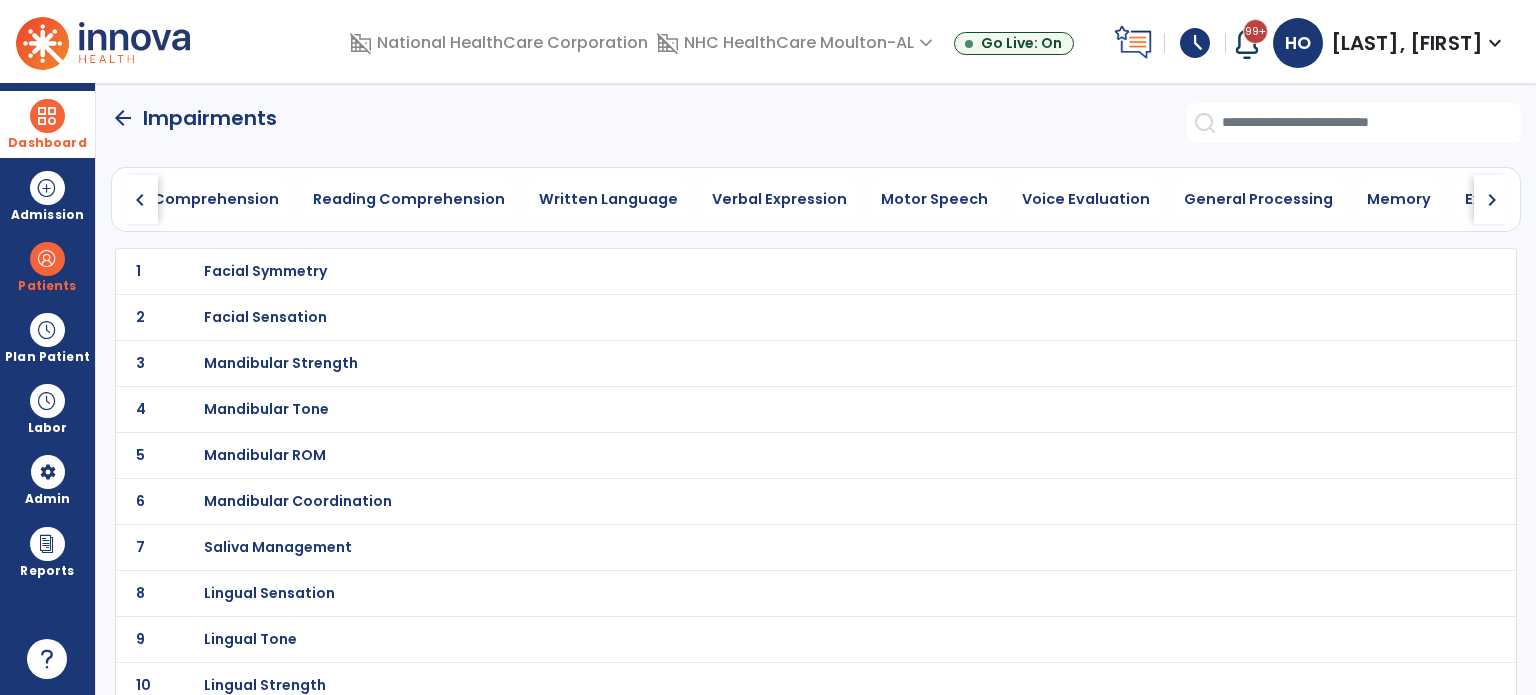 click on "chevron_right" 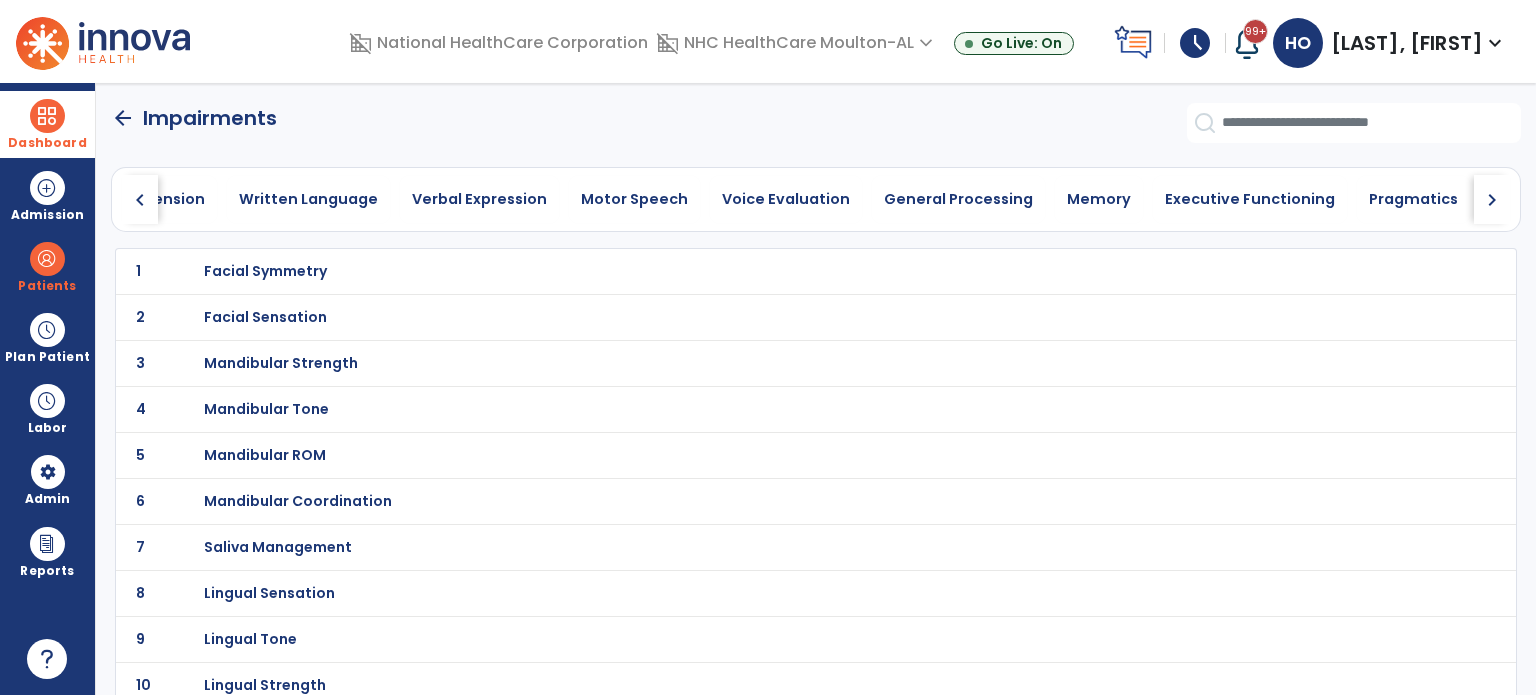 click on "chevron_right" 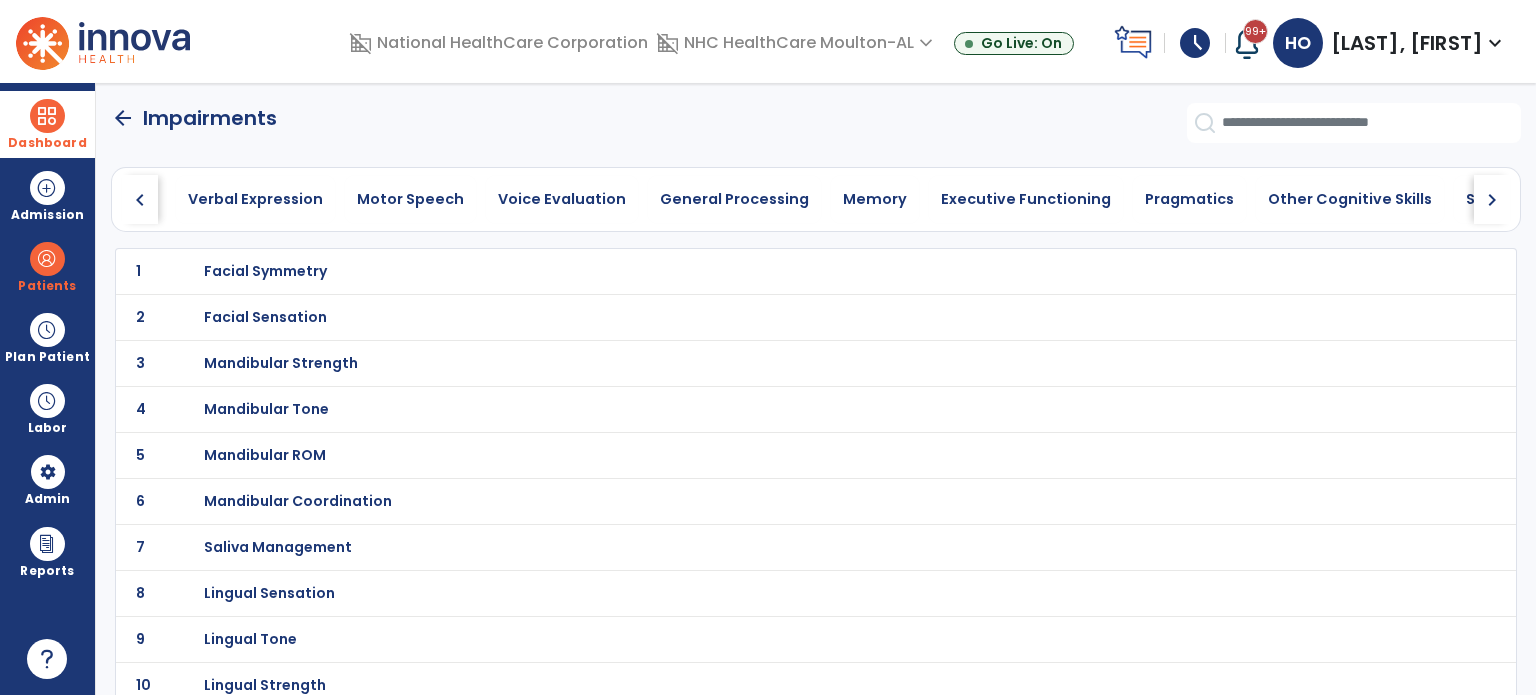click on "chevron_right" 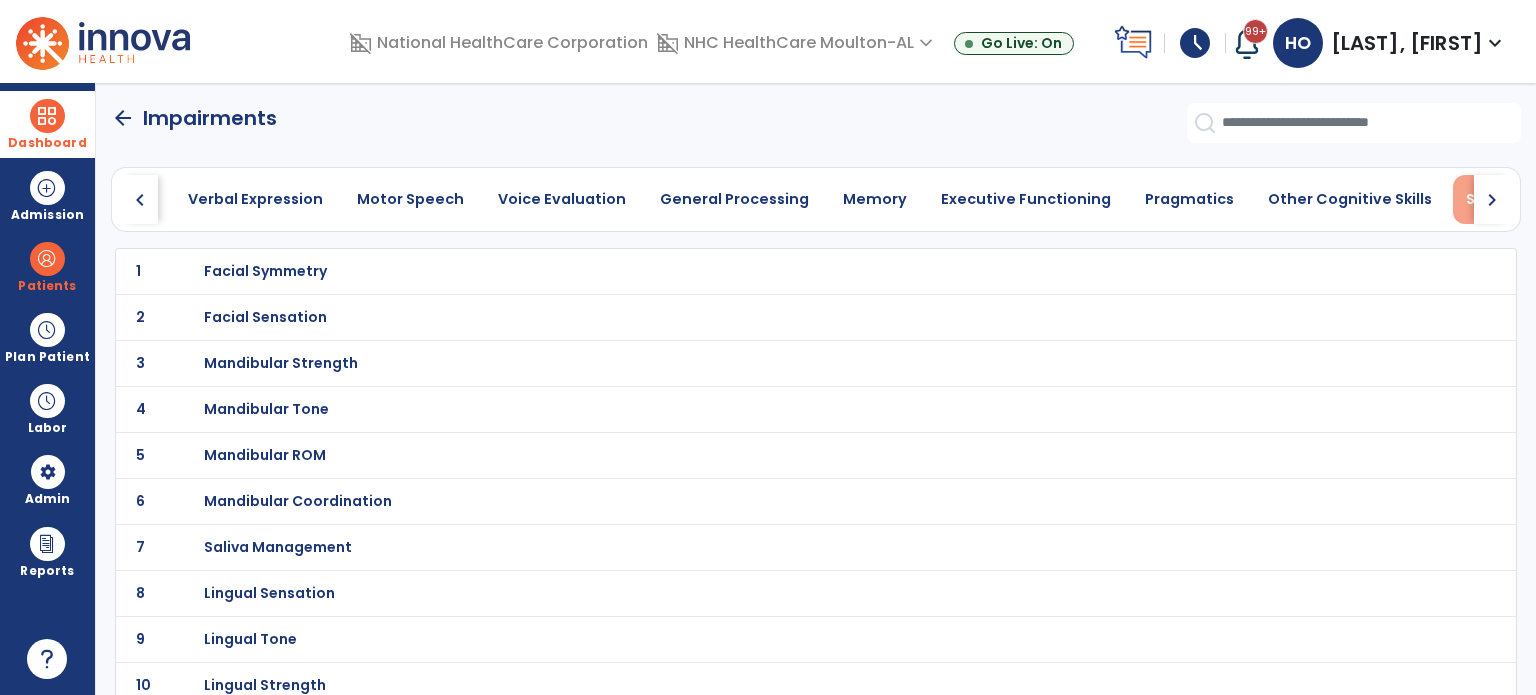 click on "Swallowing" at bounding box center (1508, 199) 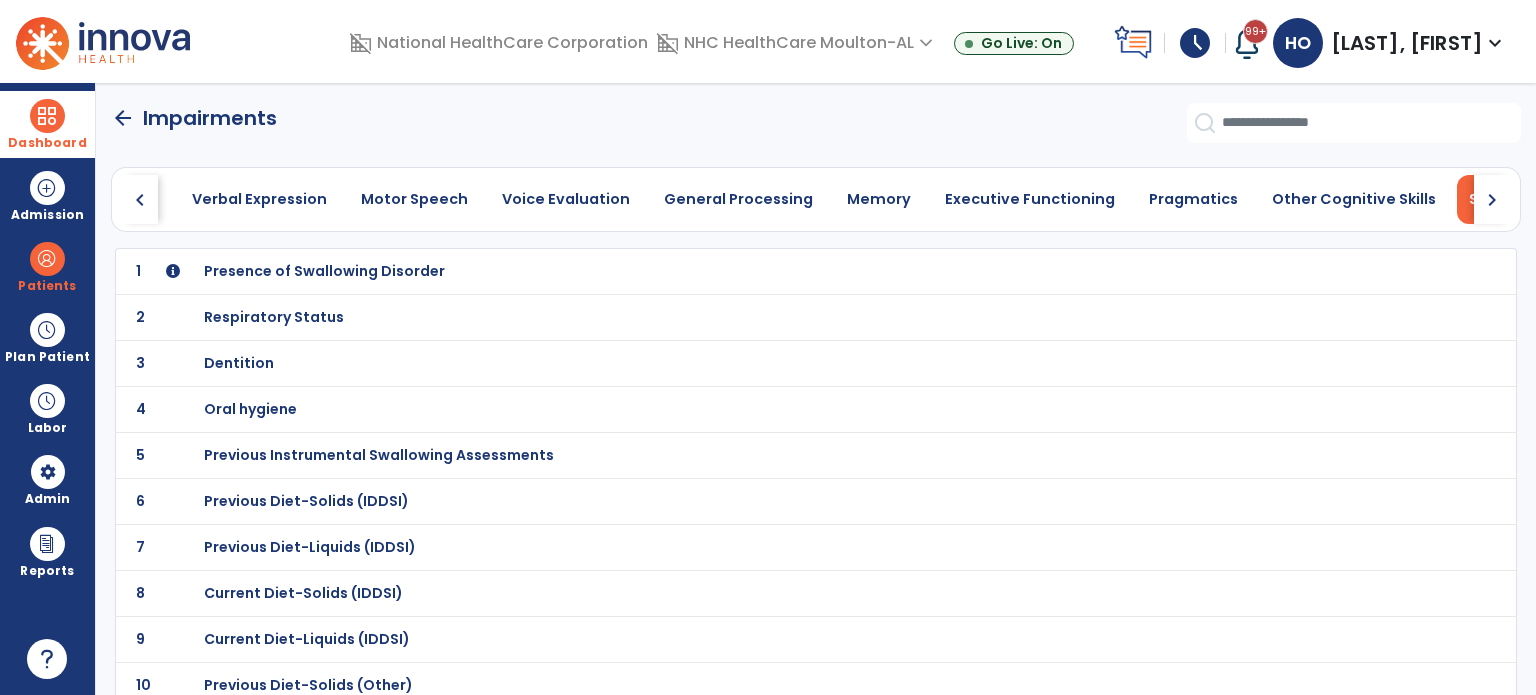 click on "Presence of Swallowing Disorder" at bounding box center [772, 271] 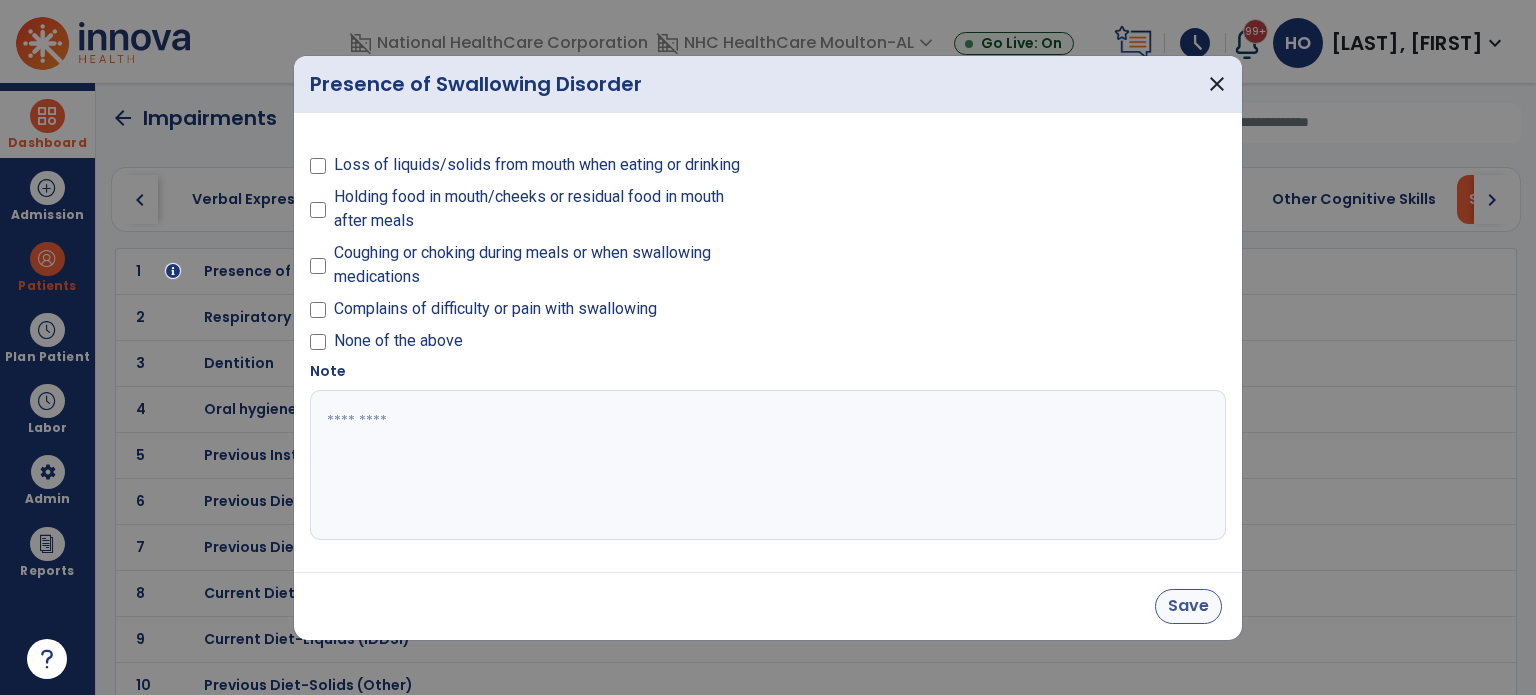 click on "Save" at bounding box center [1188, 606] 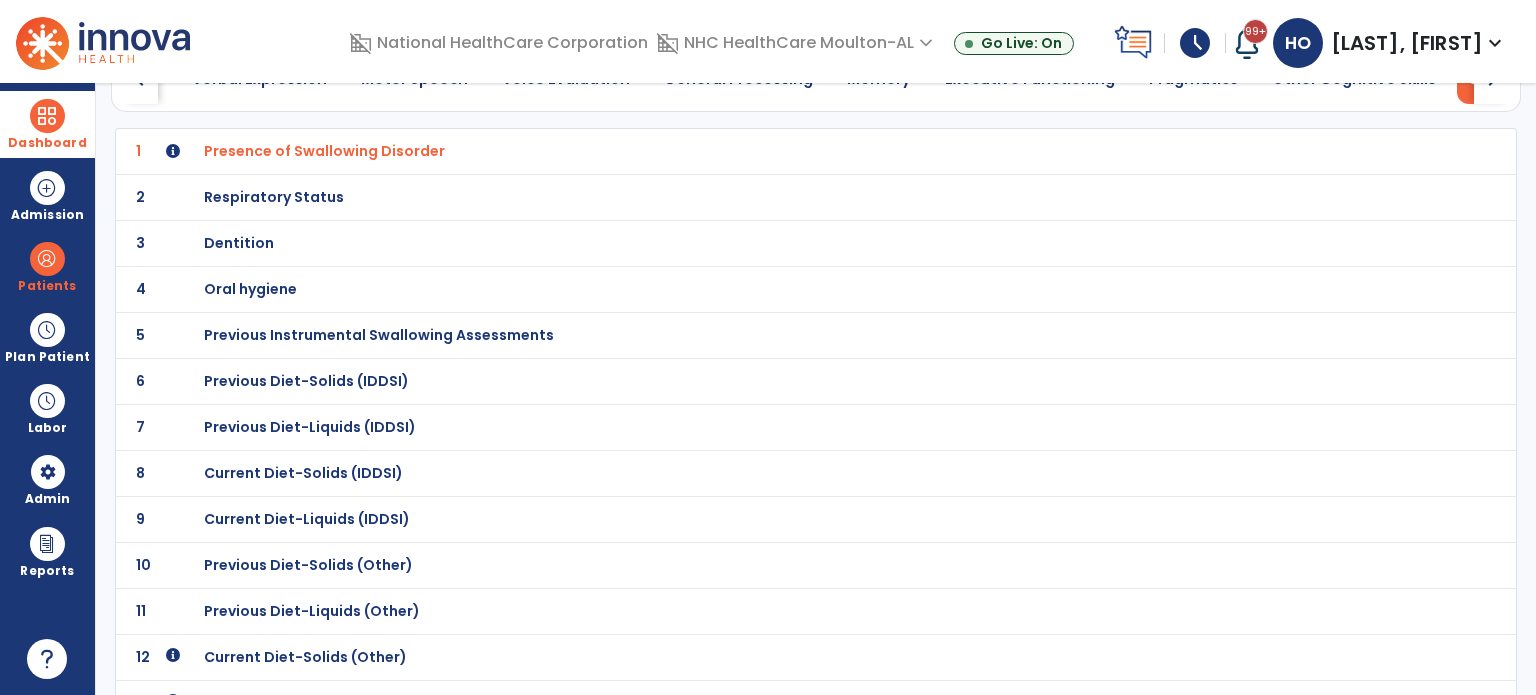 scroll, scrollTop: 122, scrollLeft: 0, axis: vertical 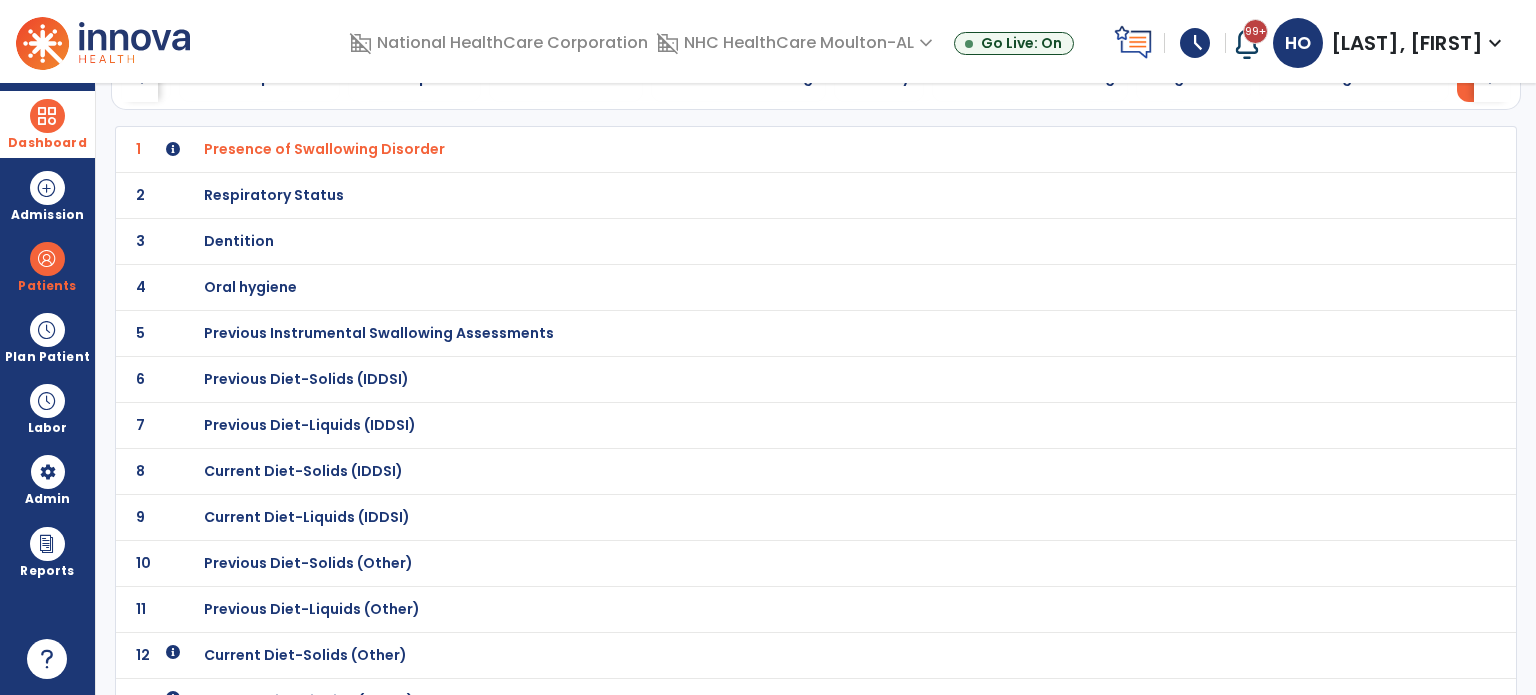 click on "3 Dentition" 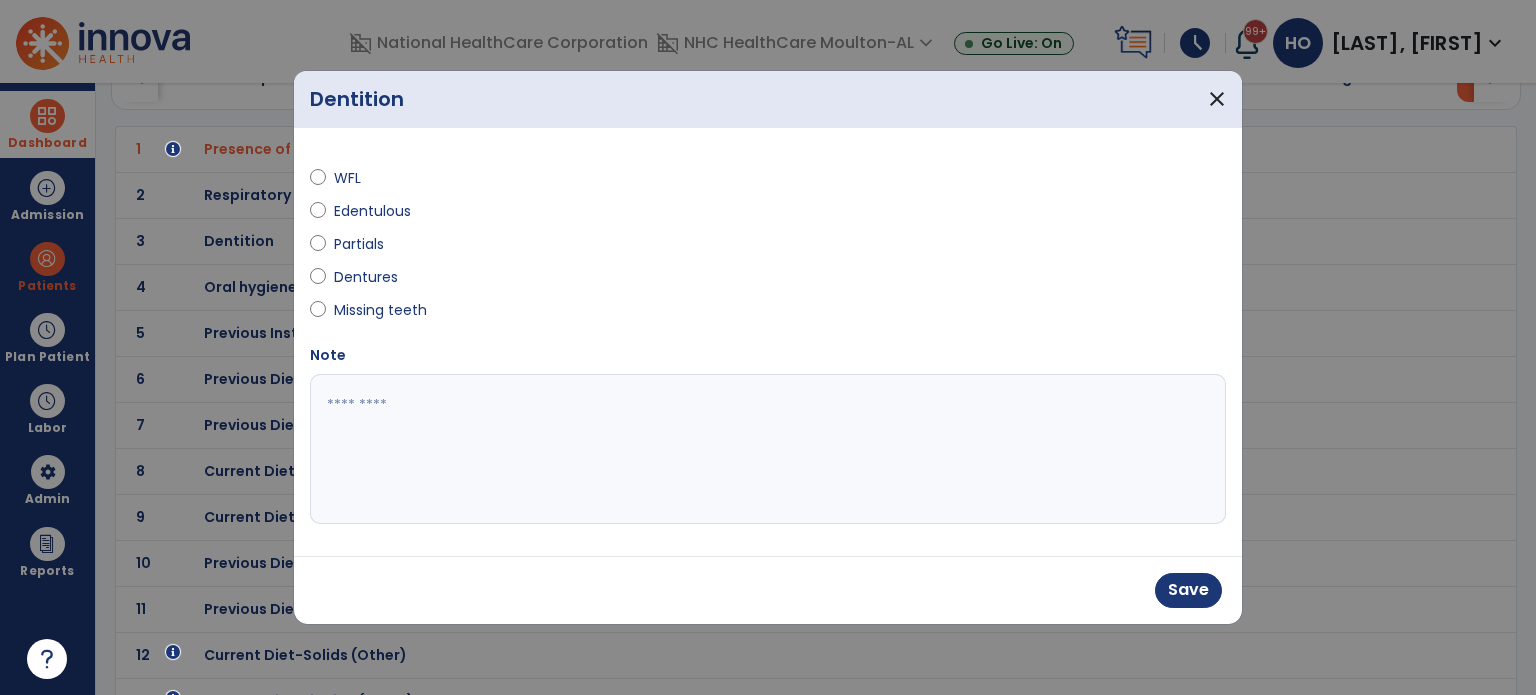 click at bounding box center (768, 449) 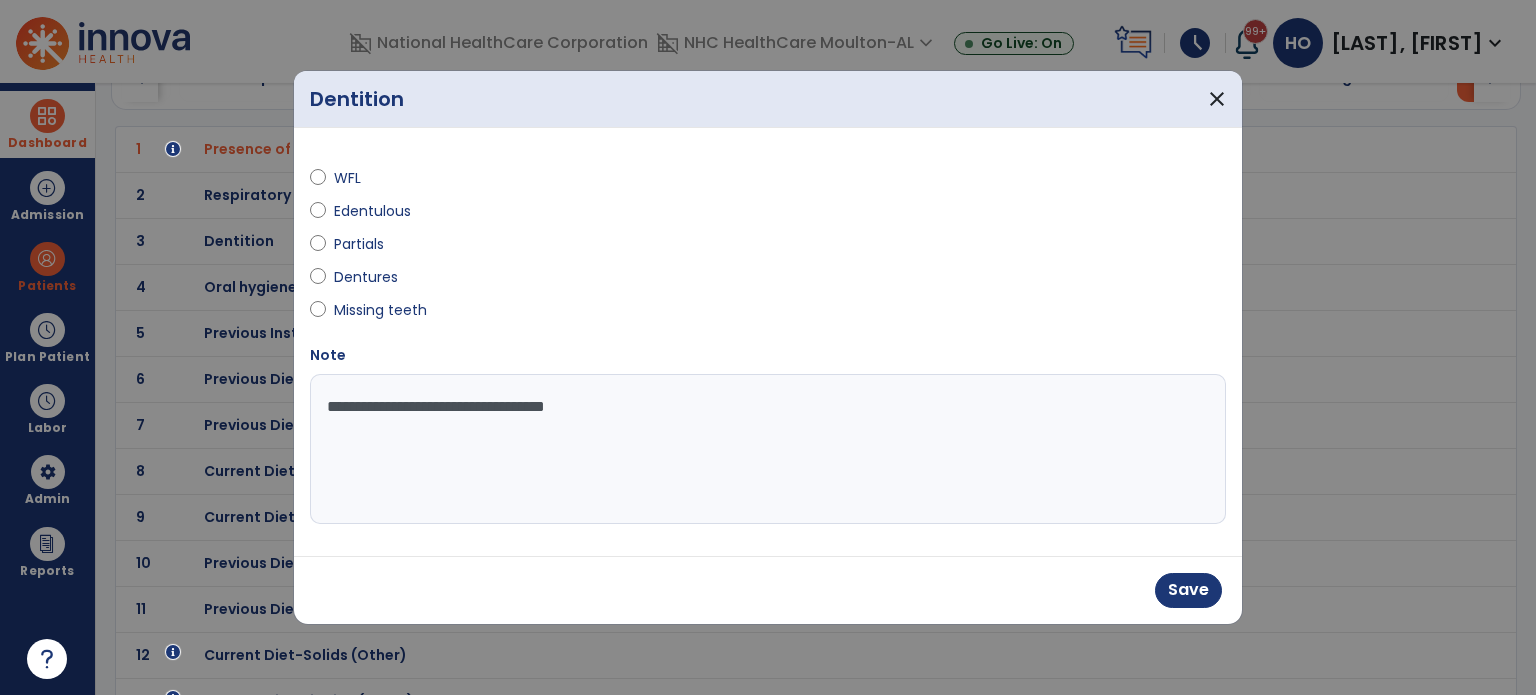 type on "**********" 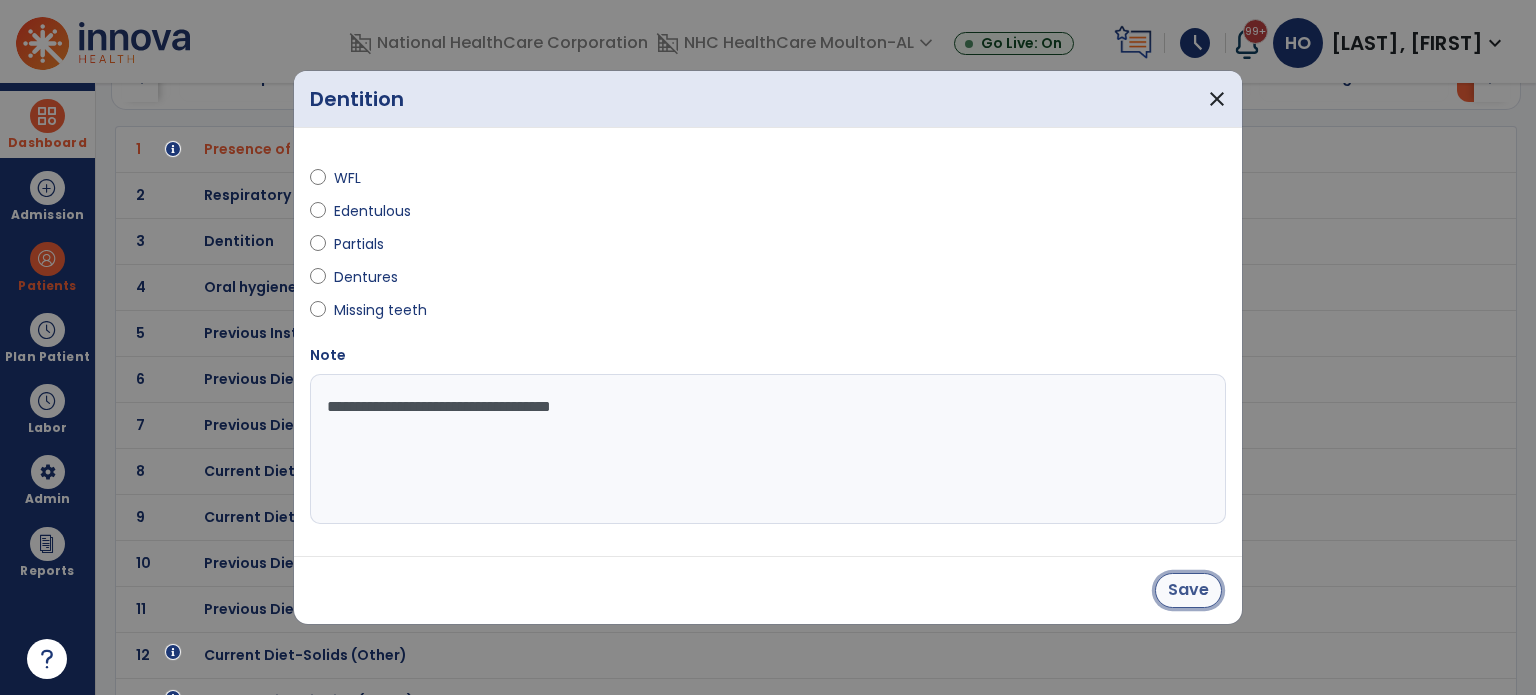 click on "Save" at bounding box center [1188, 590] 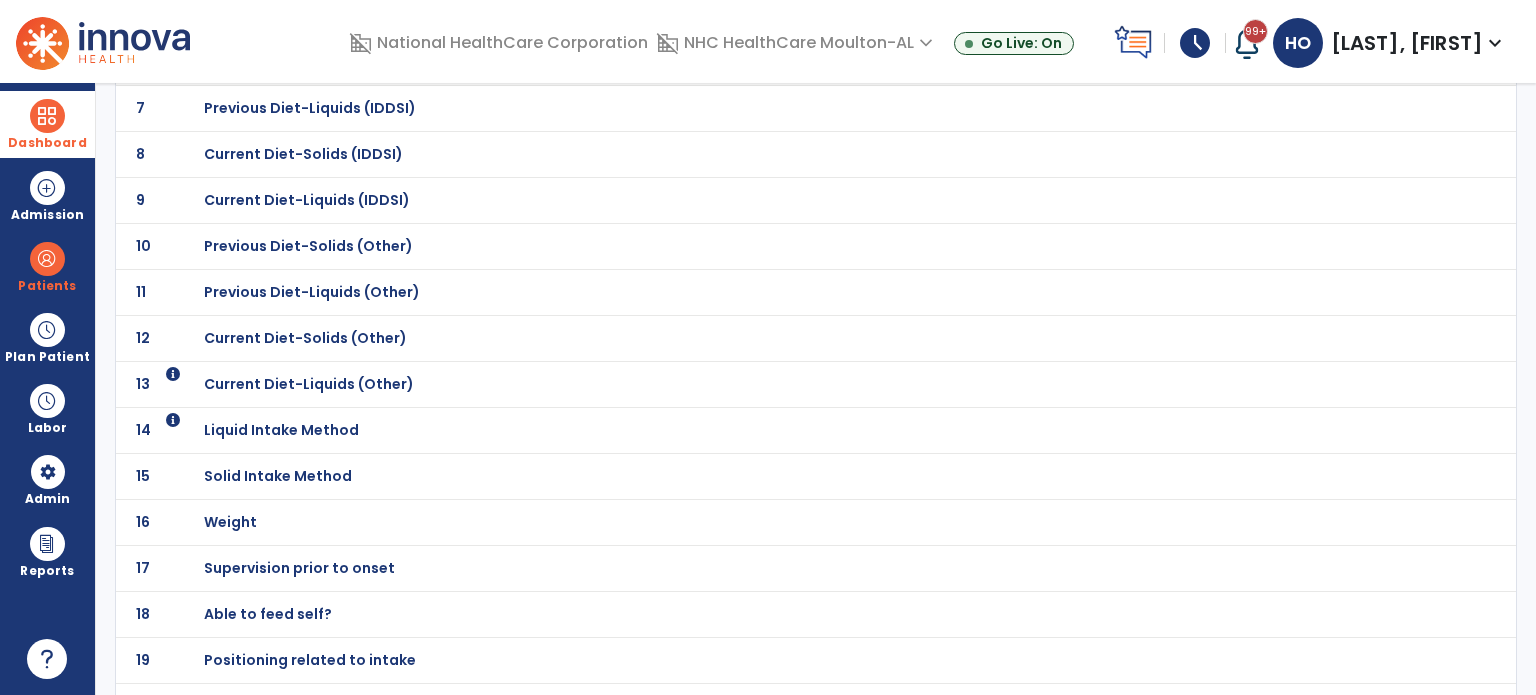 scroll, scrollTop: 468, scrollLeft: 0, axis: vertical 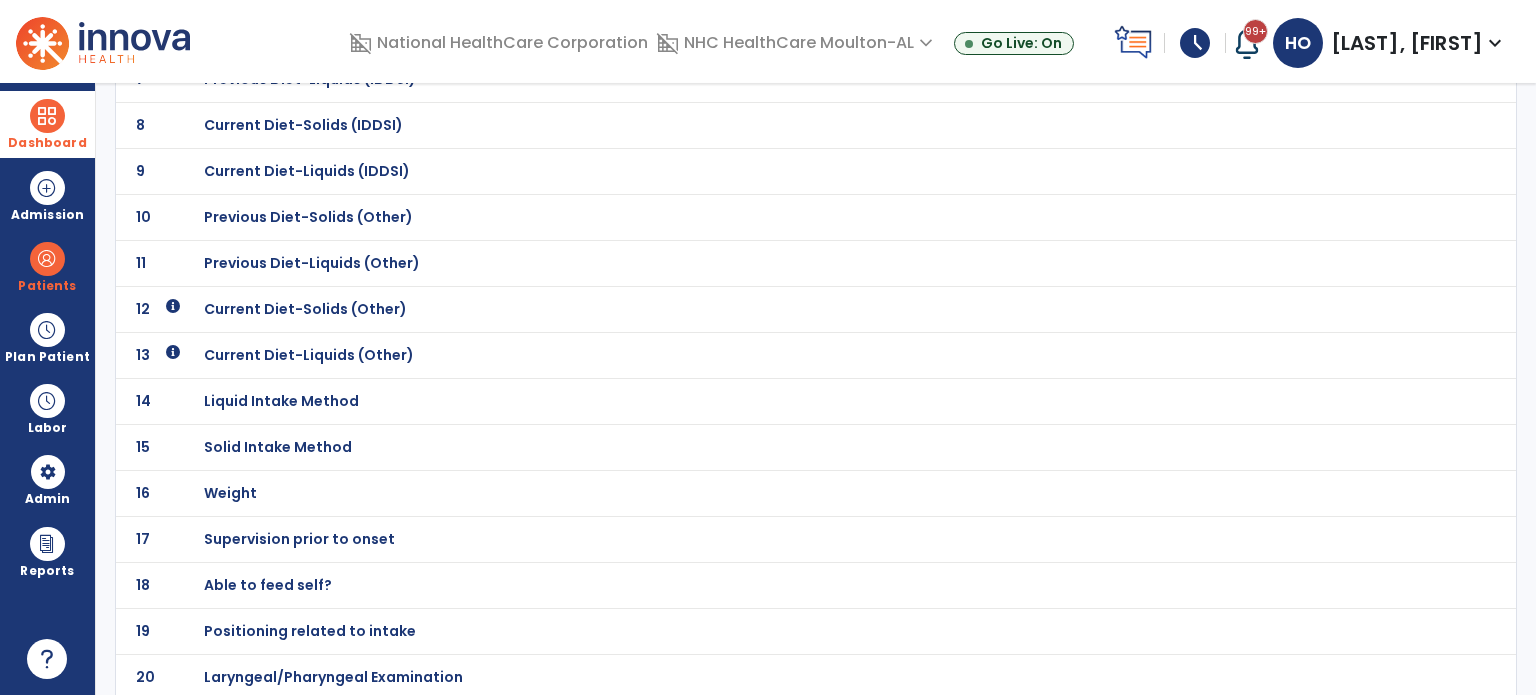 click on "Laryngeal/Pharyngeal Examination" at bounding box center [772, -197] 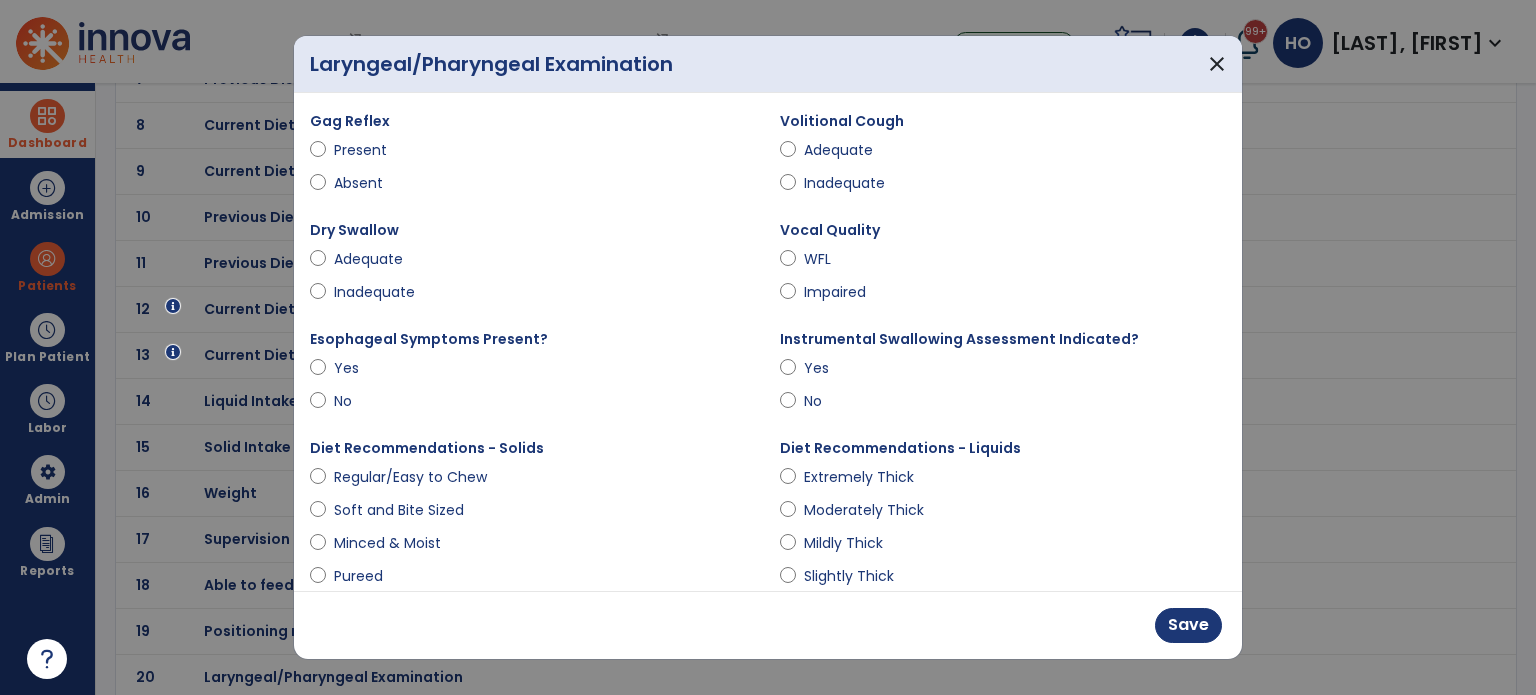 click on "WFL" at bounding box center (839, 259) 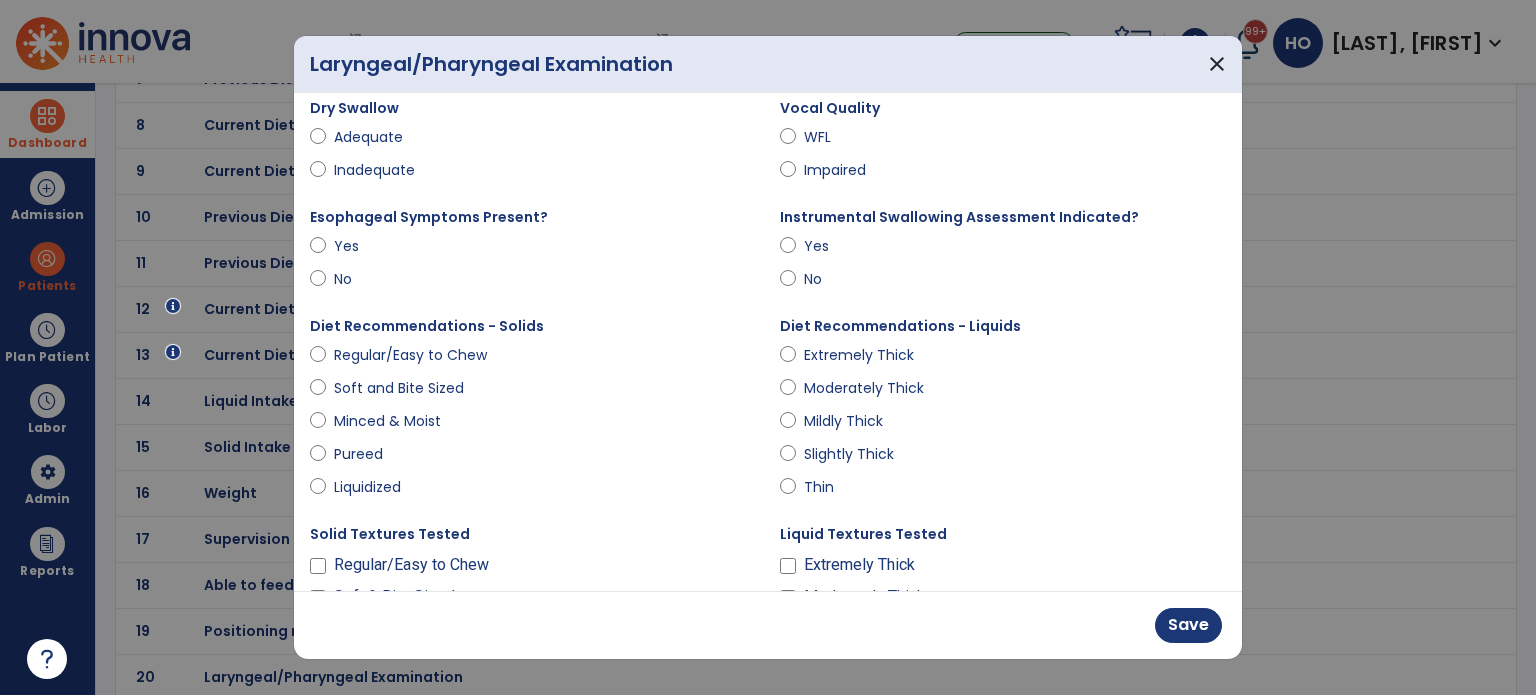 scroll, scrollTop: 124, scrollLeft: 0, axis: vertical 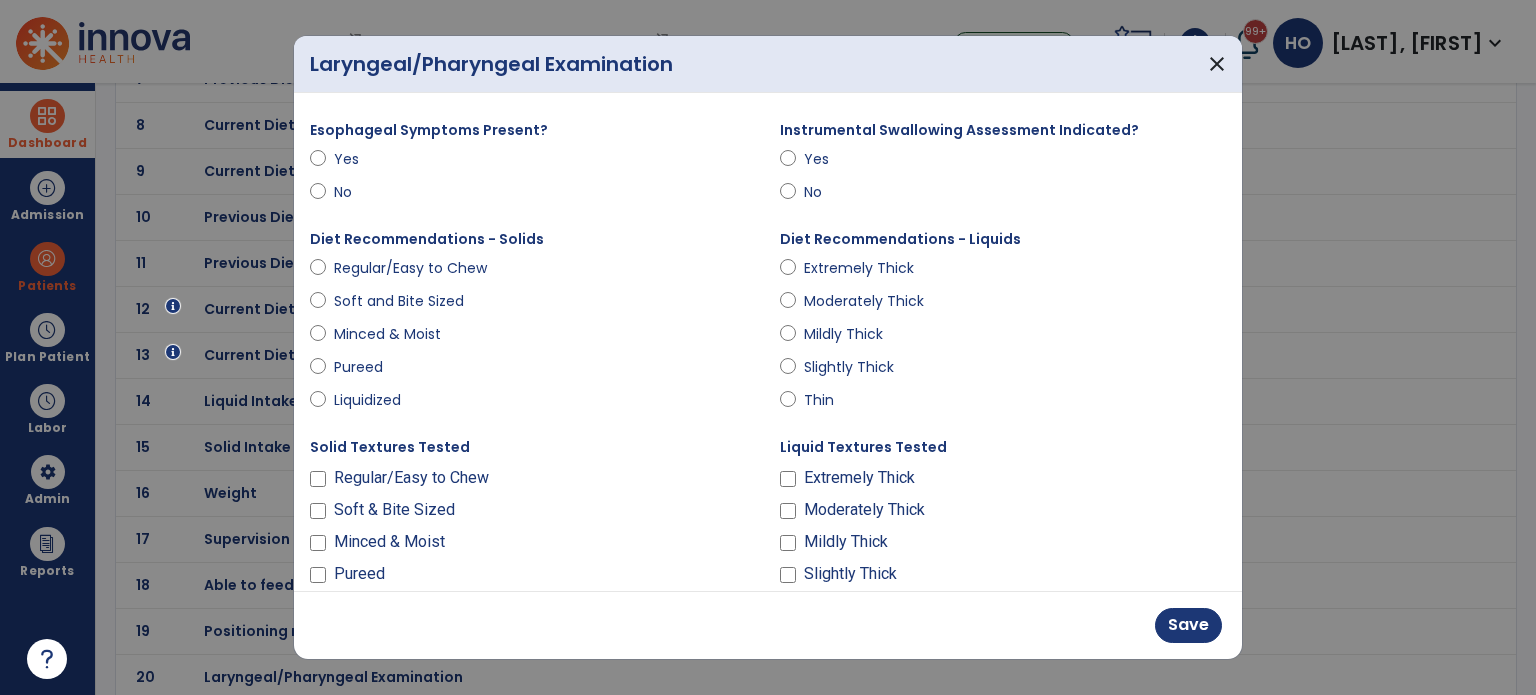 click on "Thin" at bounding box center [839, 400] 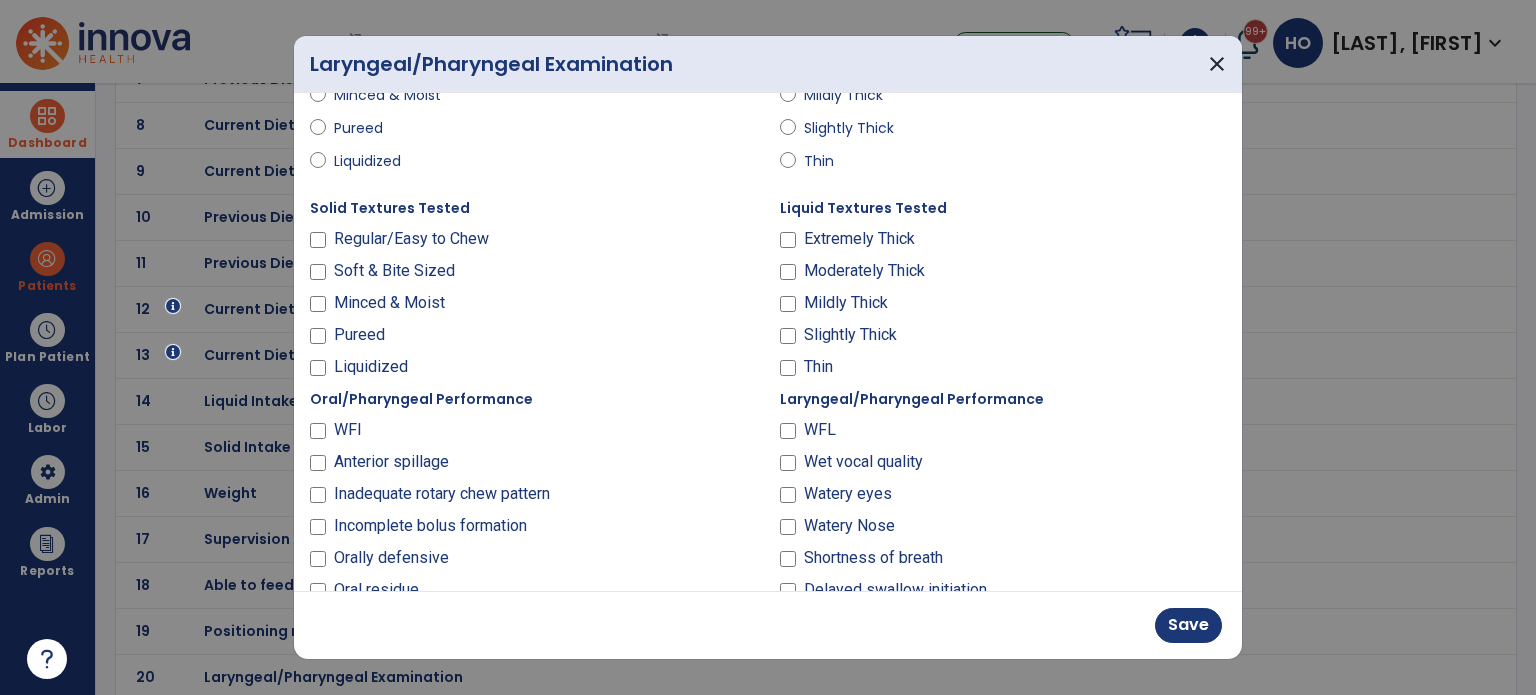 scroll, scrollTop: 459, scrollLeft: 0, axis: vertical 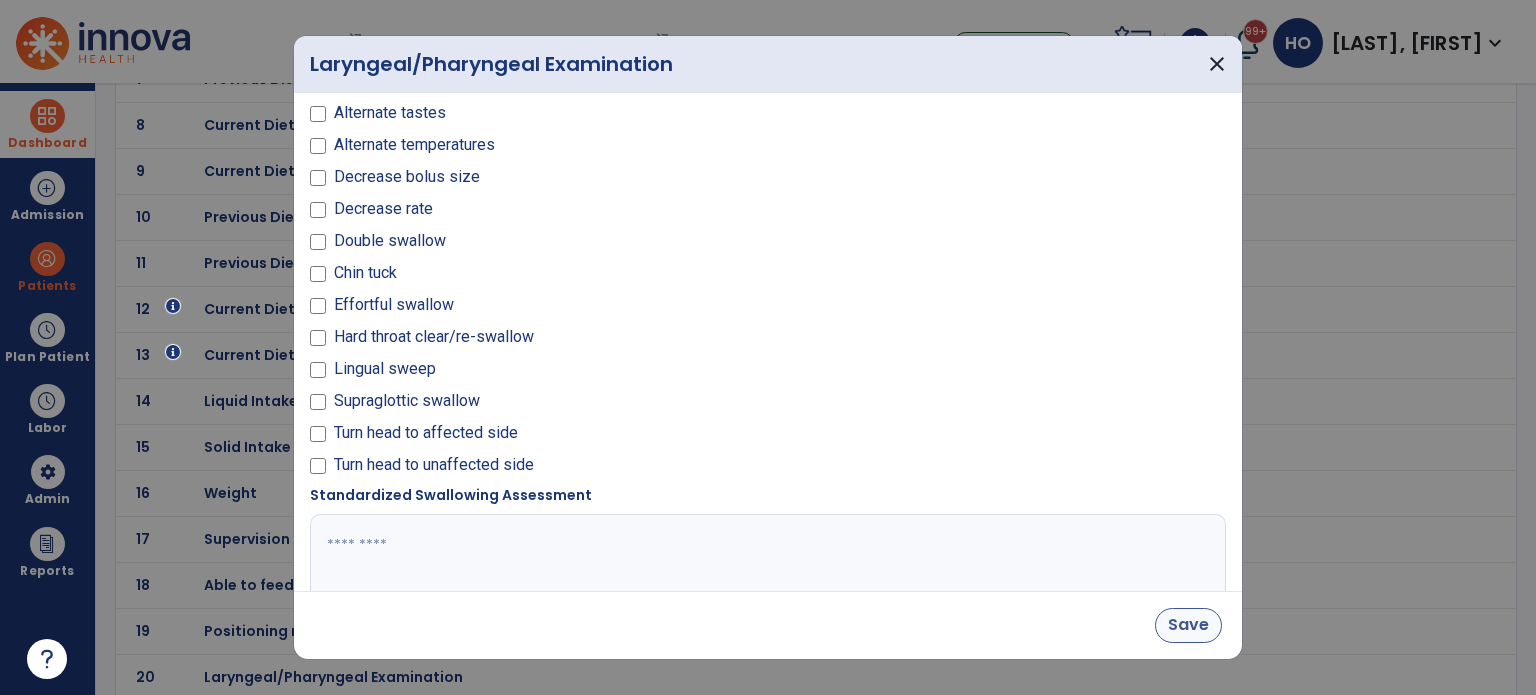 click on "Save" at bounding box center [1188, 625] 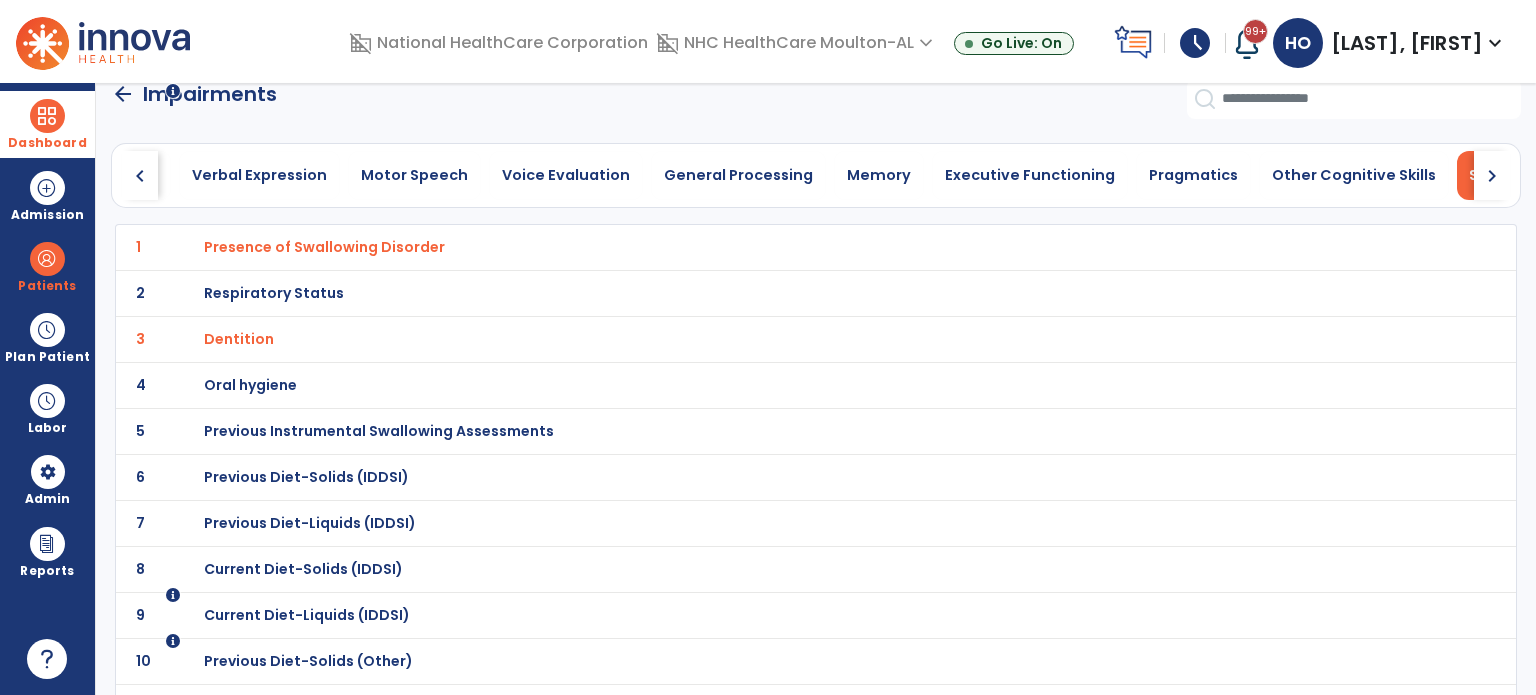 scroll, scrollTop: 0, scrollLeft: 0, axis: both 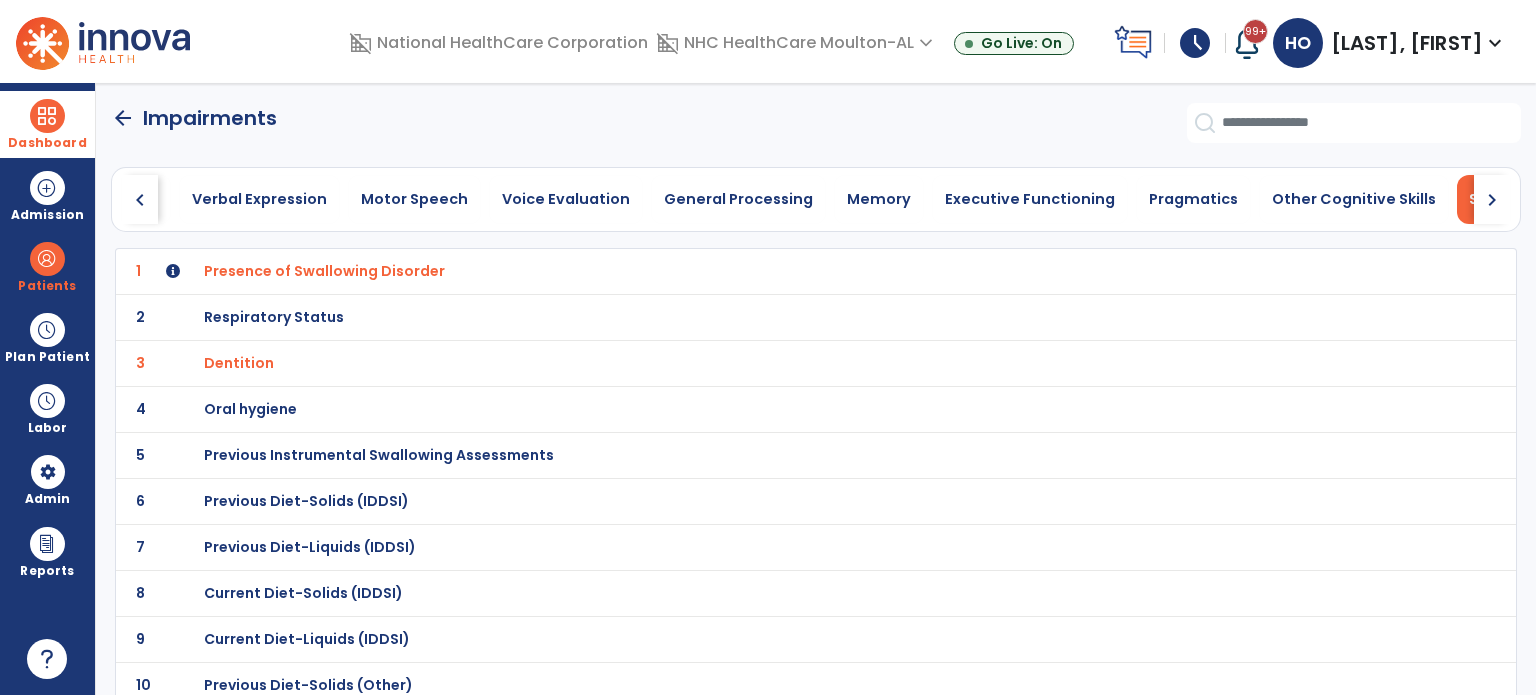 click on "arrow_back" 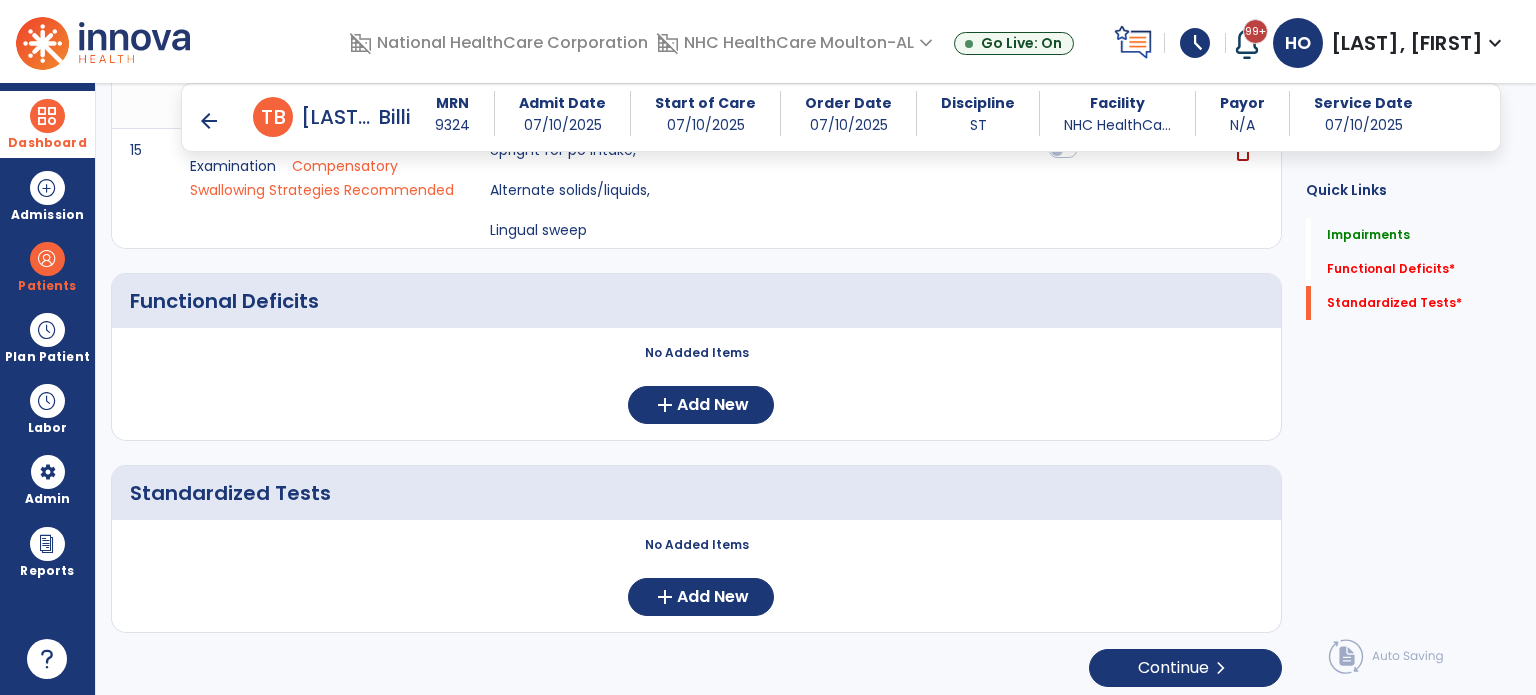 scroll, scrollTop: 1448, scrollLeft: 0, axis: vertical 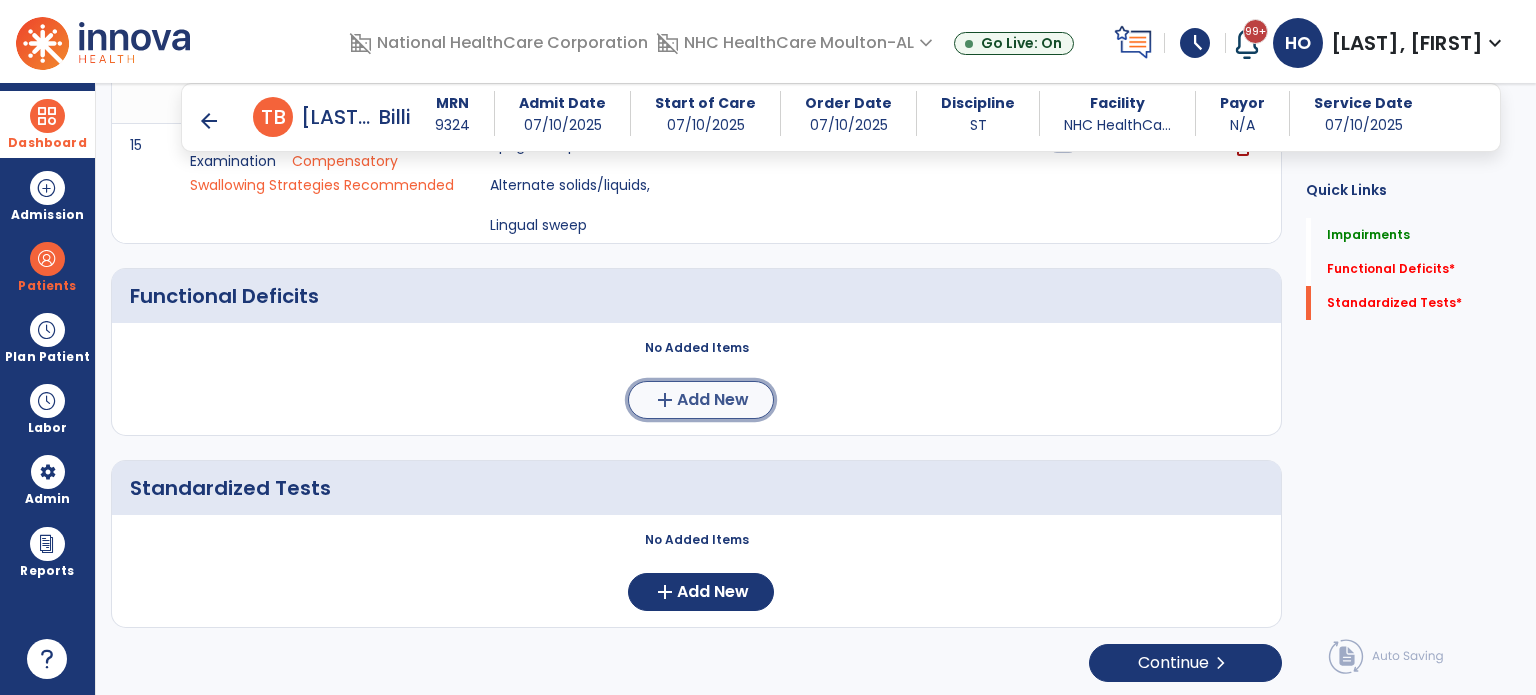 click on "add  Add New" 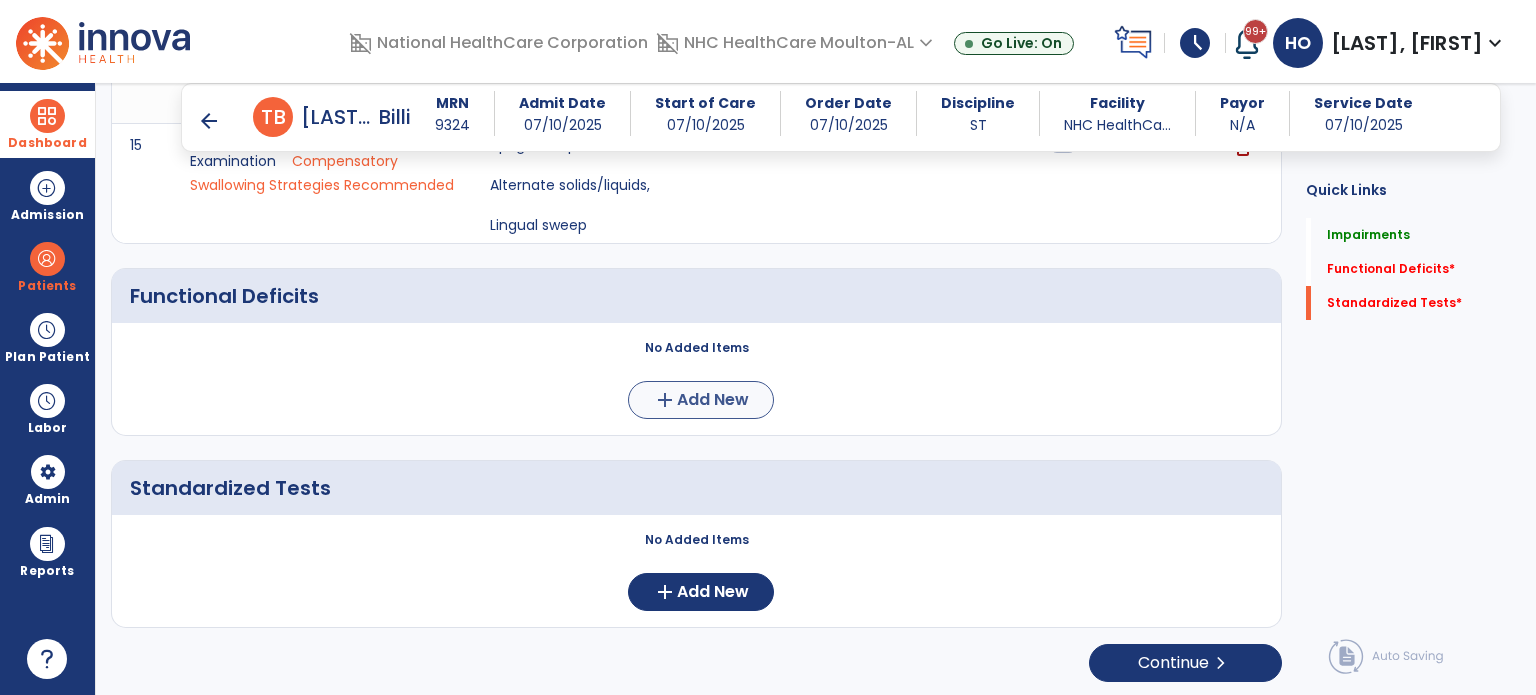 scroll, scrollTop: 0, scrollLeft: 0, axis: both 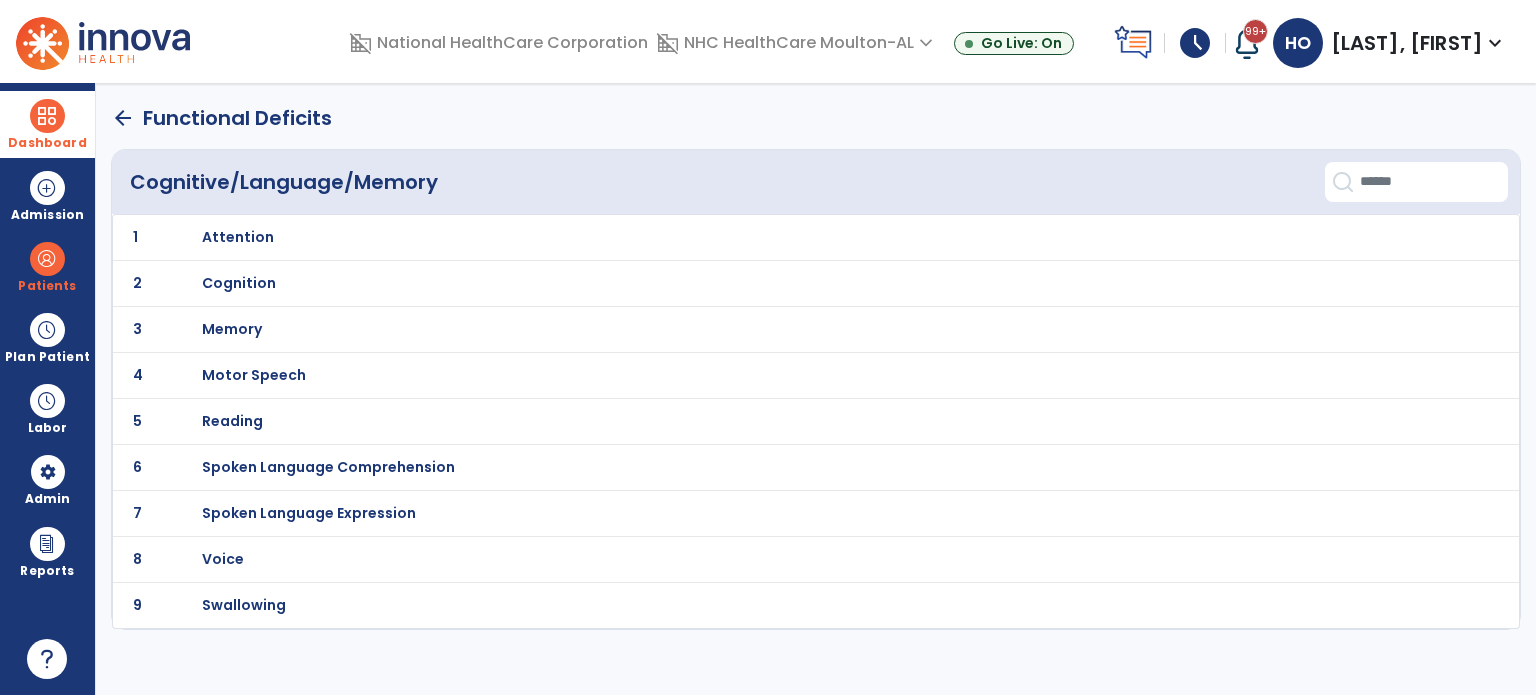 click on "Swallowing" at bounding box center (772, 237) 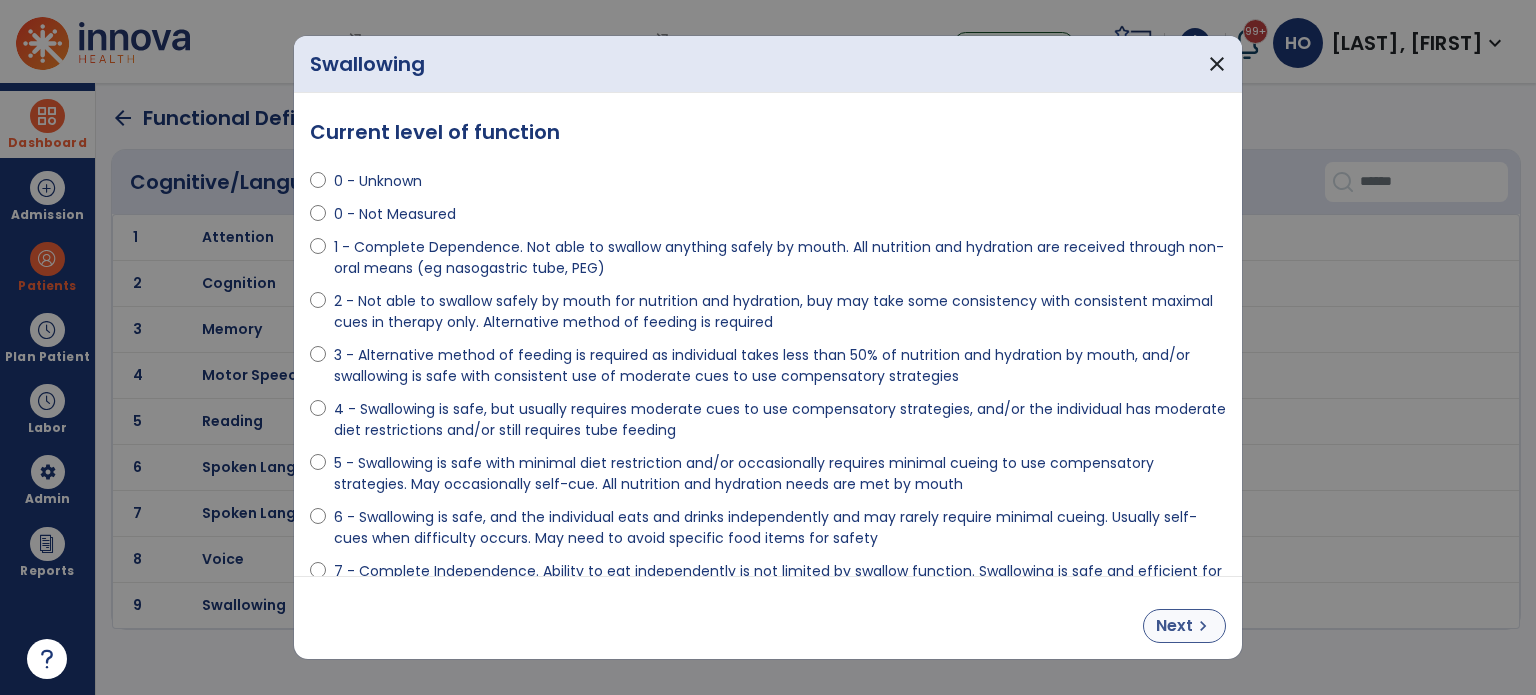 click on "Next" at bounding box center [1174, 626] 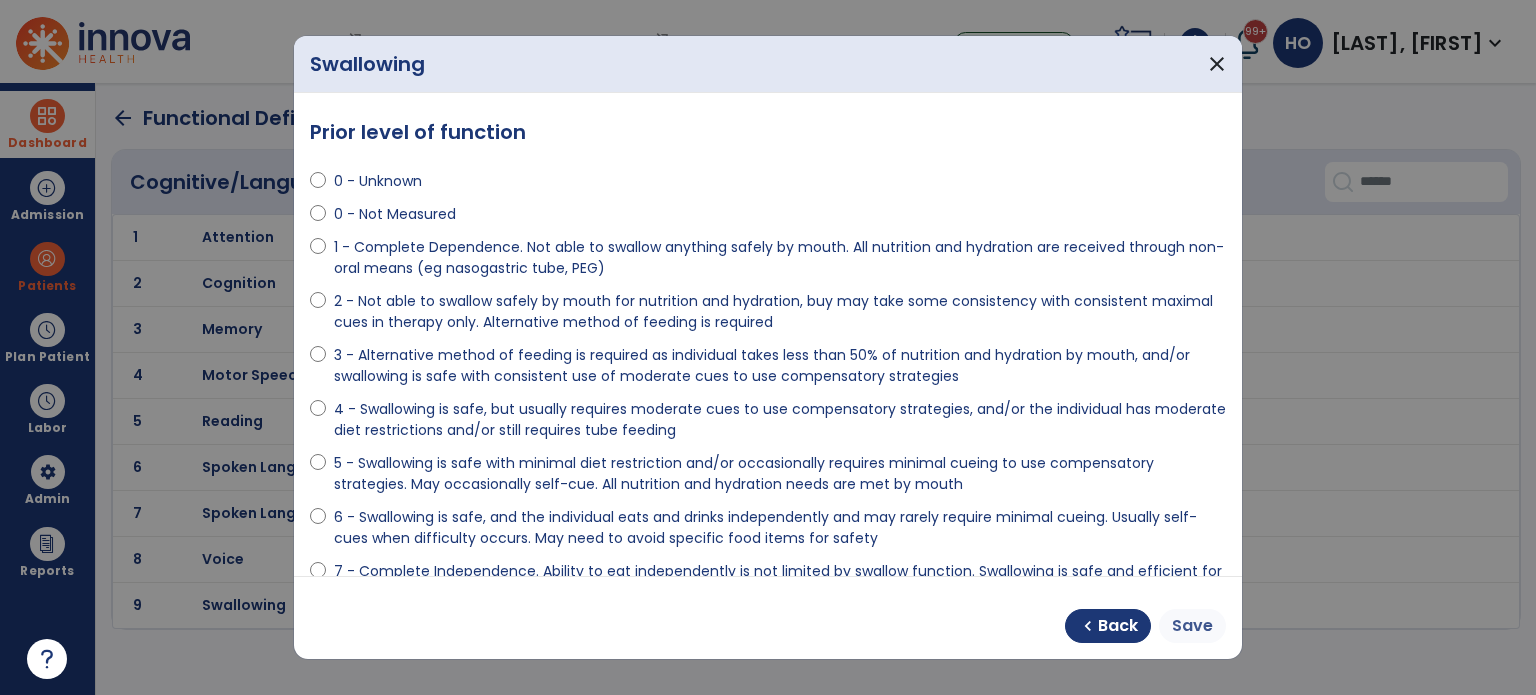 click on "Save" at bounding box center (1192, 626) 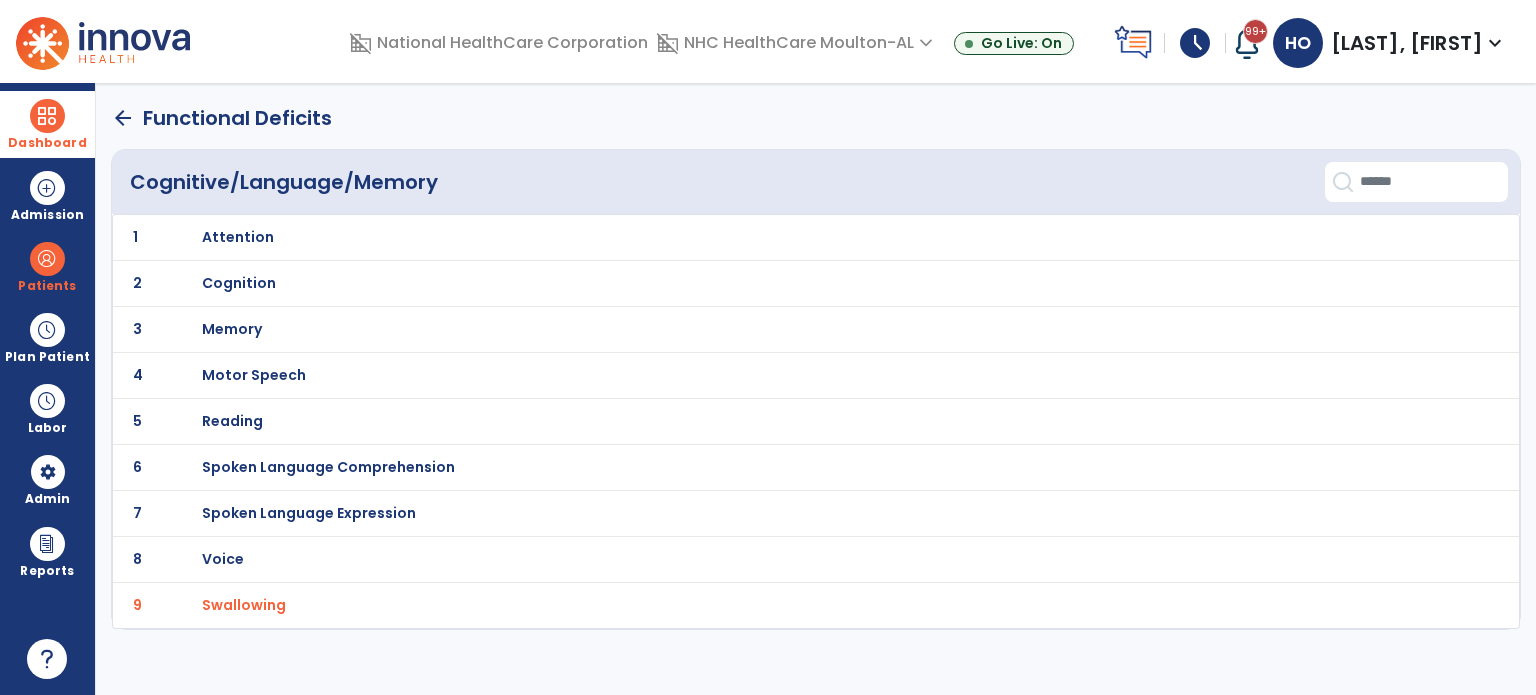 click on "arrow_back" 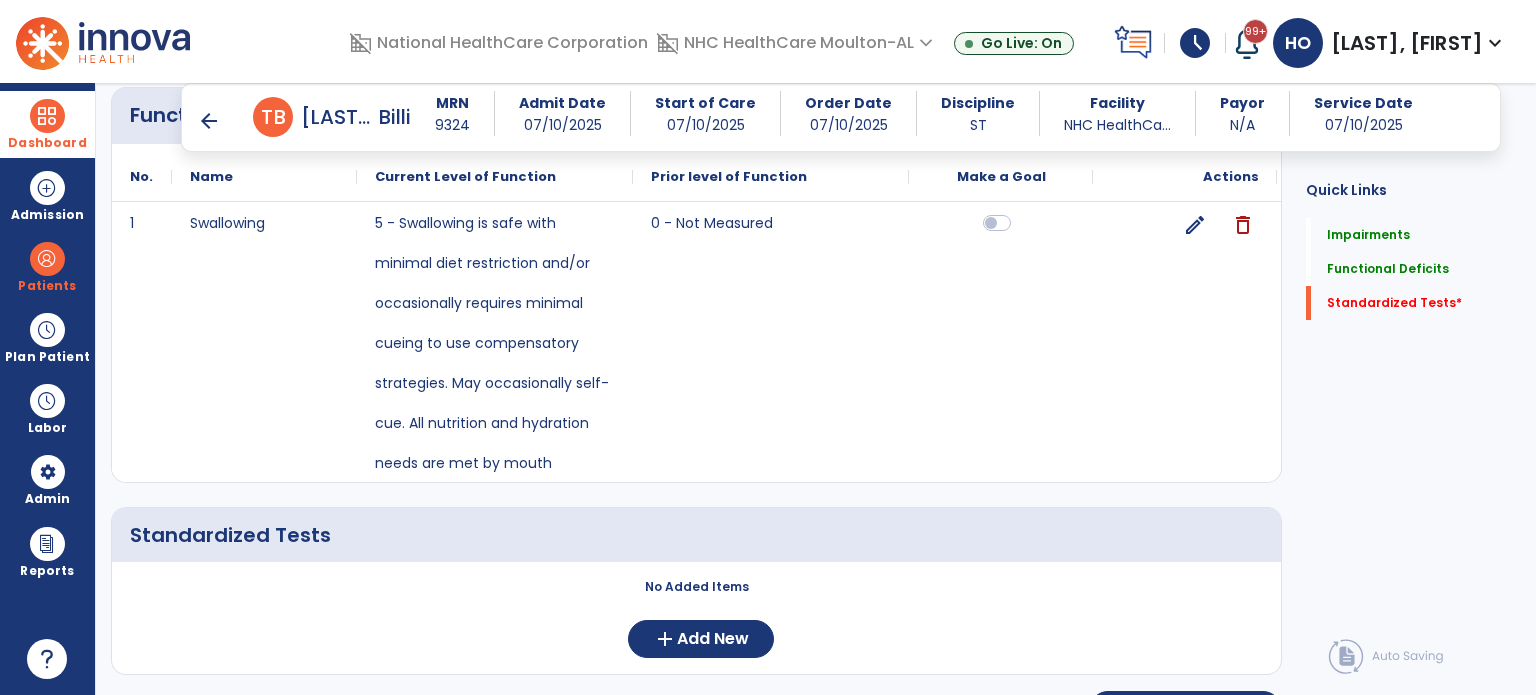 scroll, scrollTop: 1676, scrollLeft: 0, axis: vertical 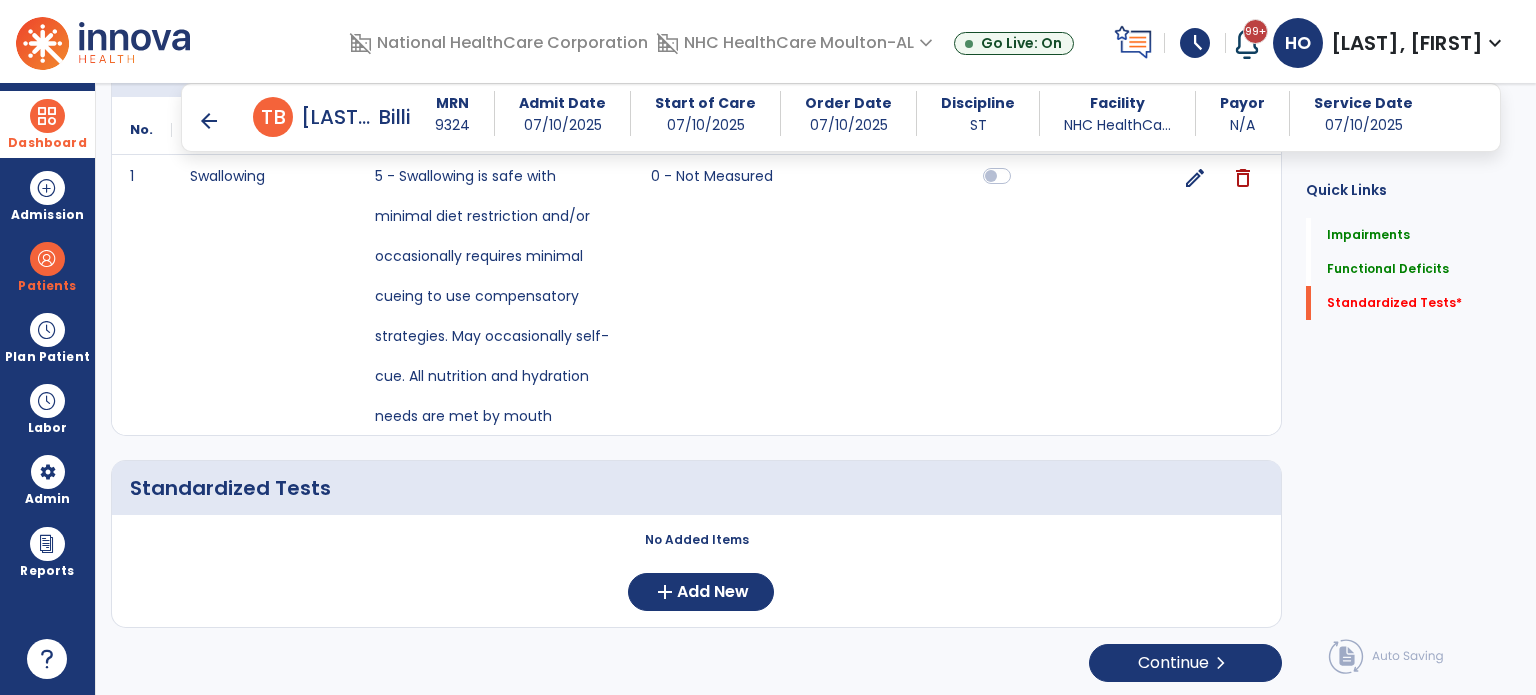 click on "Quick Links  Impairments   Impairments   Functional Deficits   Functional Deficits   Standardized Tests   *  Standardized Tests   *" 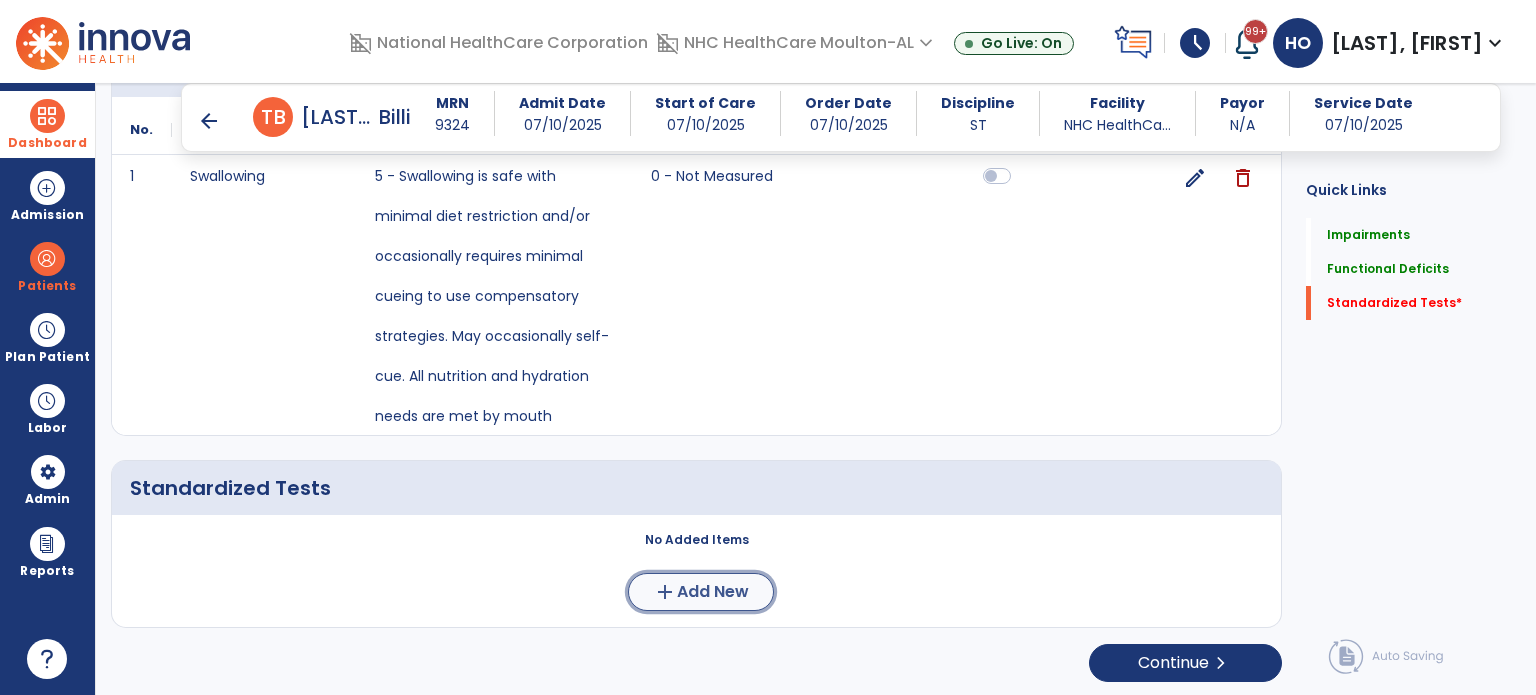 click on "add  Add New" 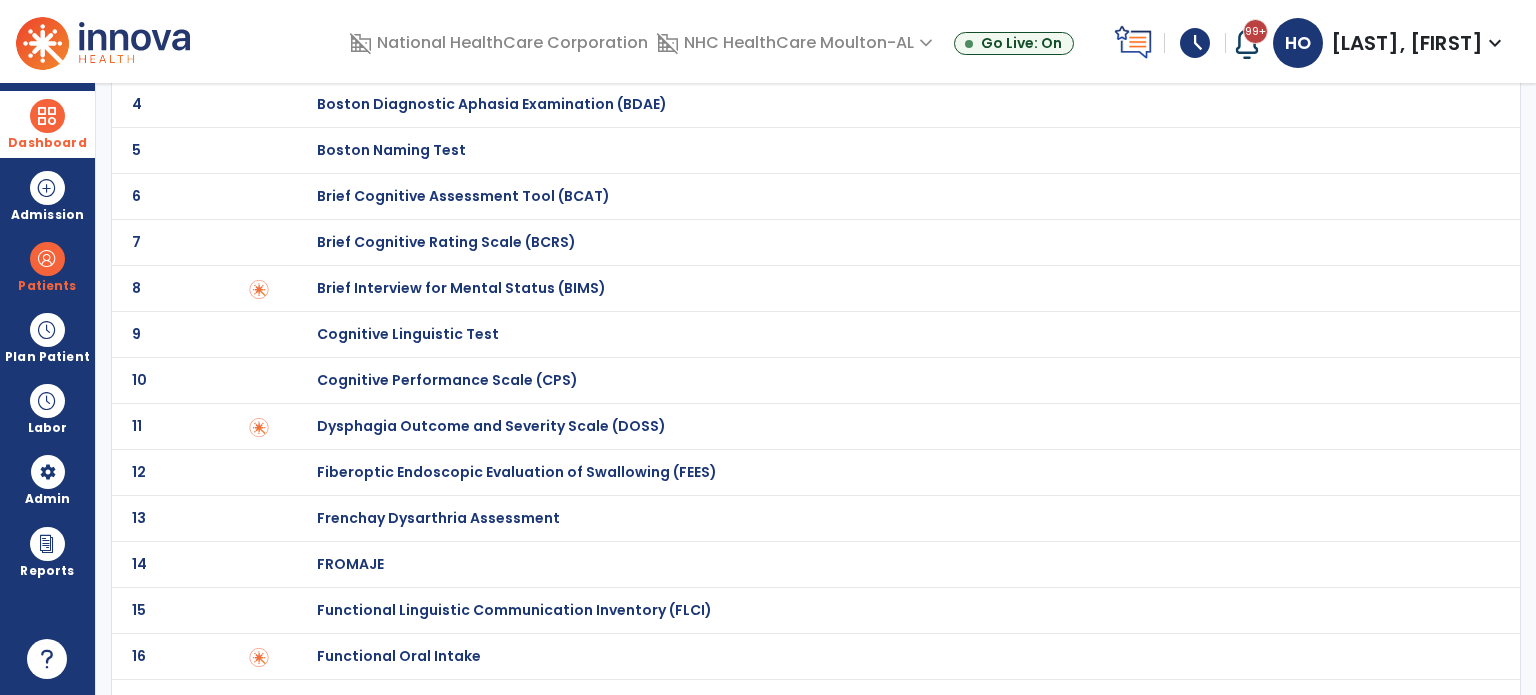 scroll, scrollTop: 241, scrollLeft: 0, axis: vertical 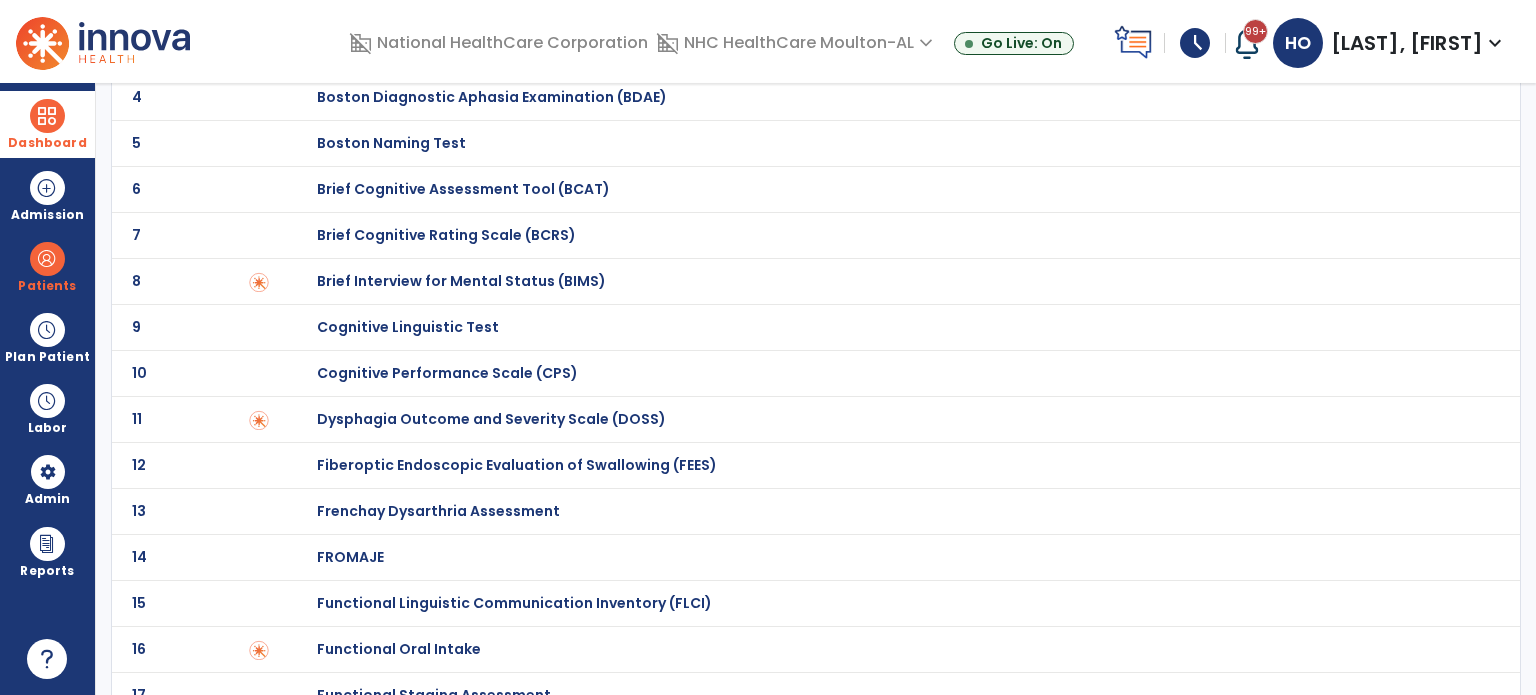click on "Dysphagia Outcome and Severity Scale (DOSS)" at bounding box center [396, -41] 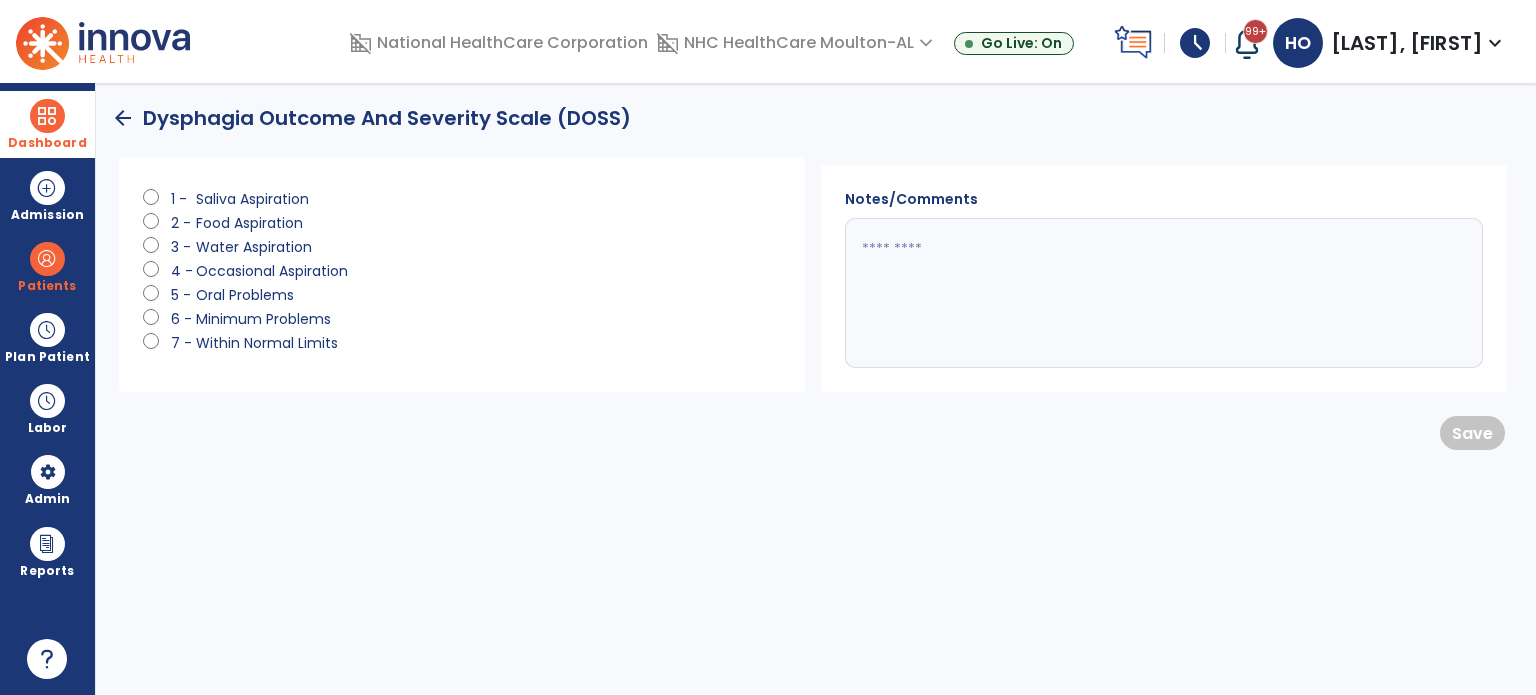 scroll, scrollTop: 0, scrollLeft: 0, axis: both 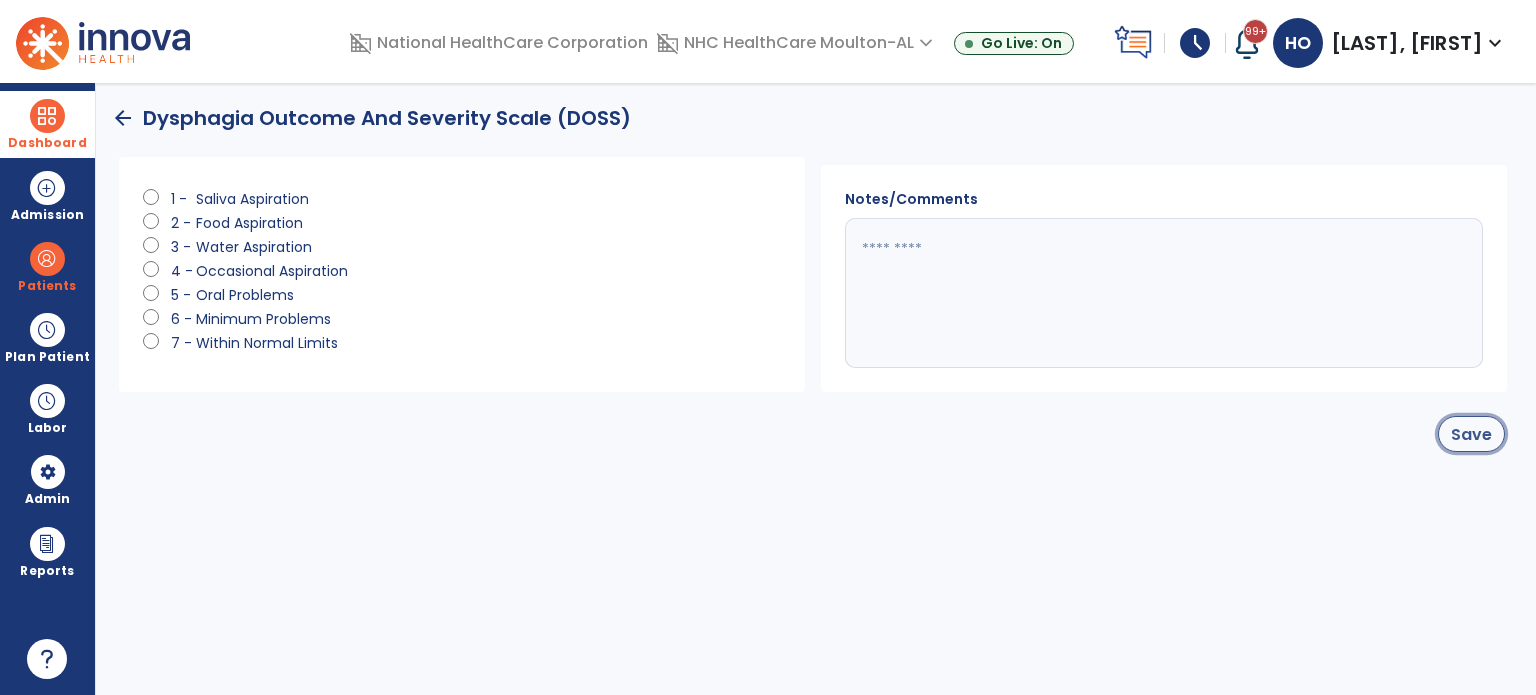 click on "Save" 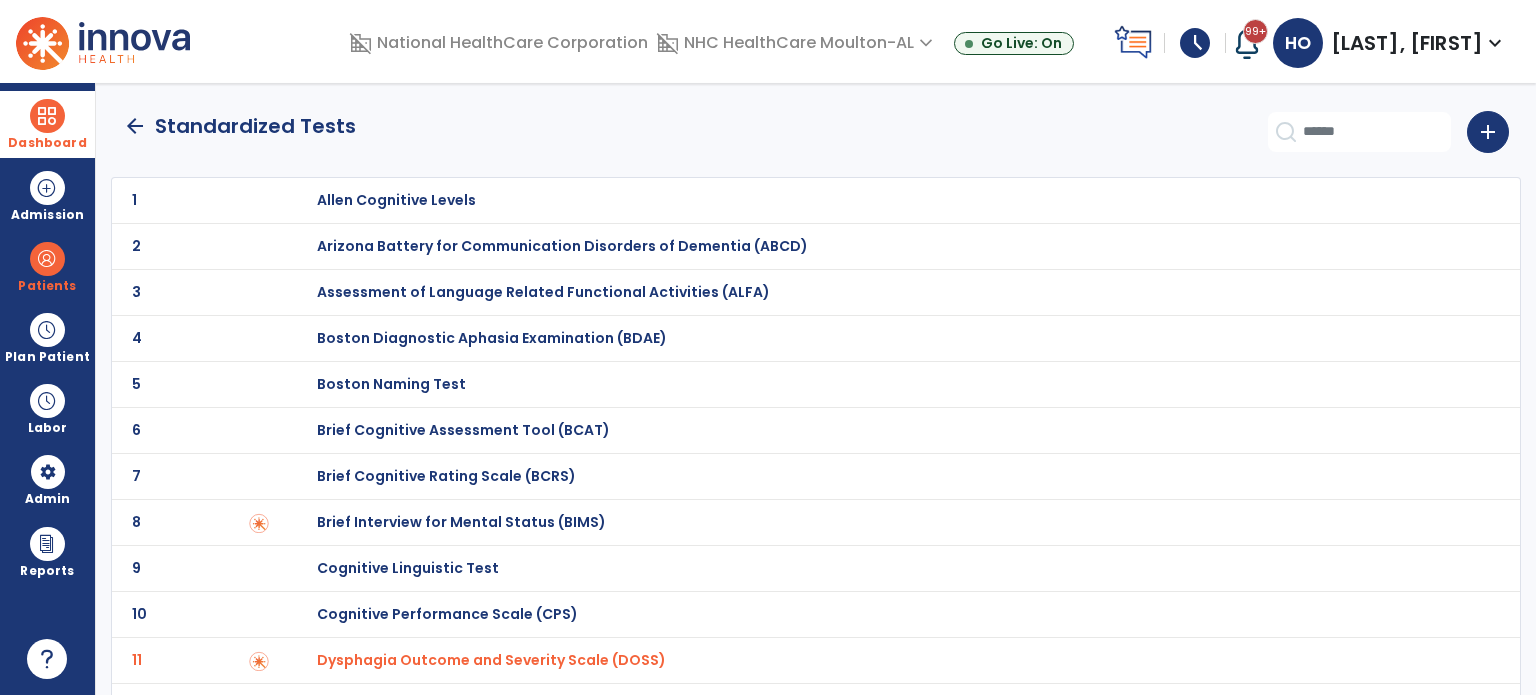 click on "arrow_back" 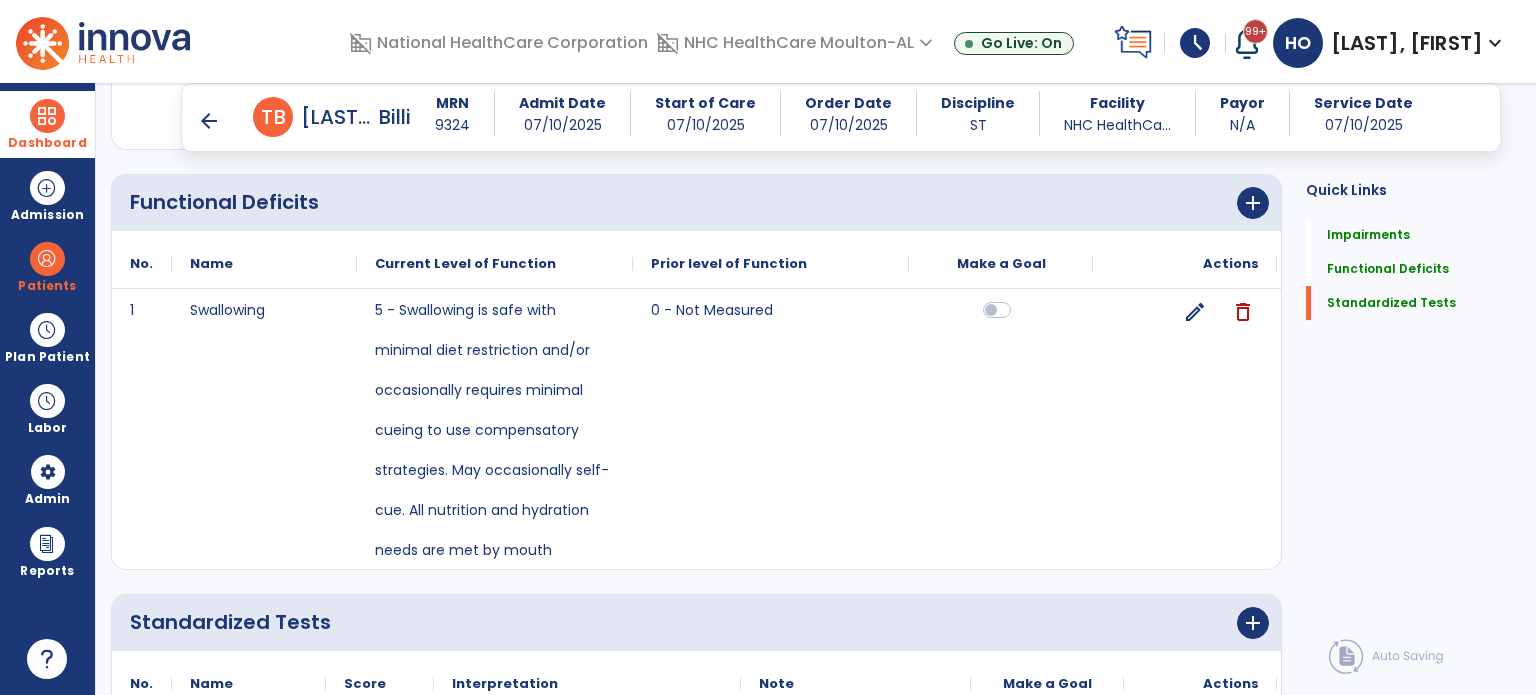 scroll, scrollTop: 1476, scrollLeft: 0, axis: vertical 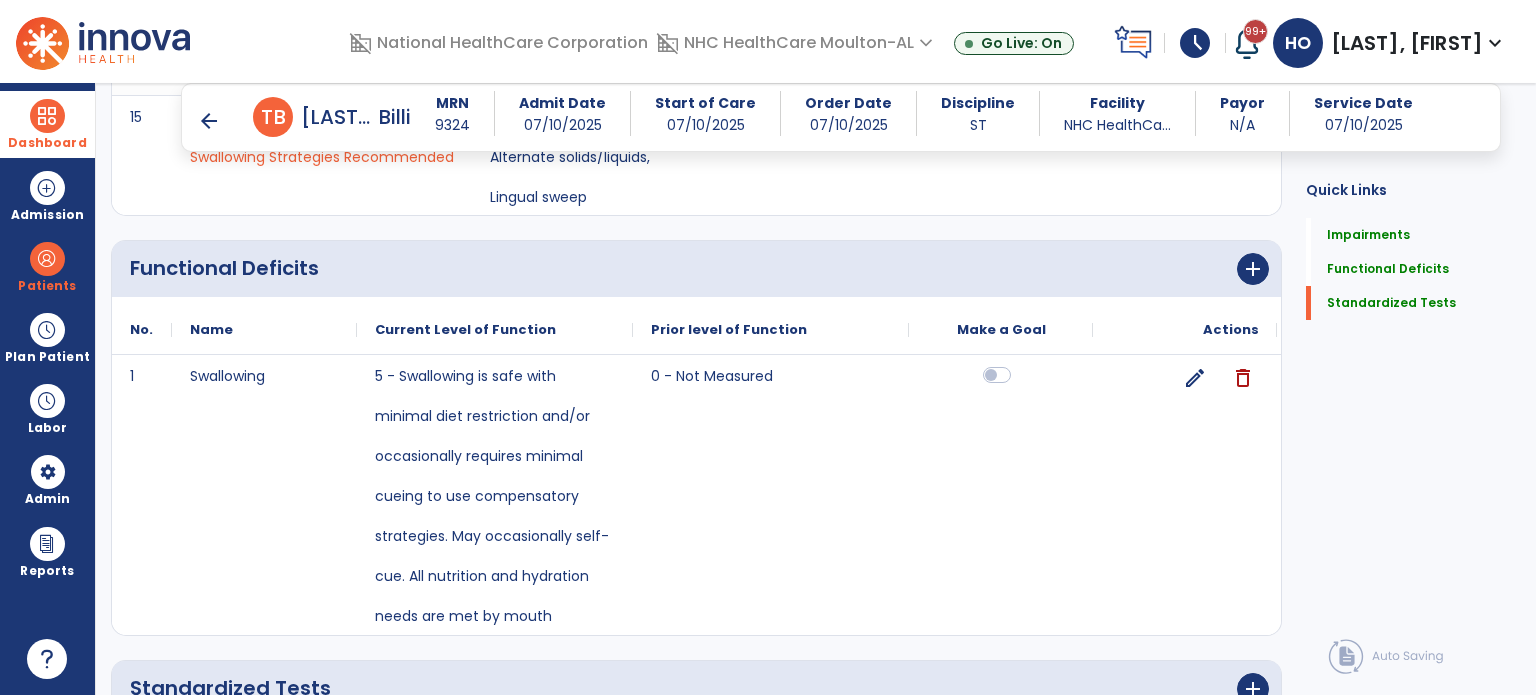 click 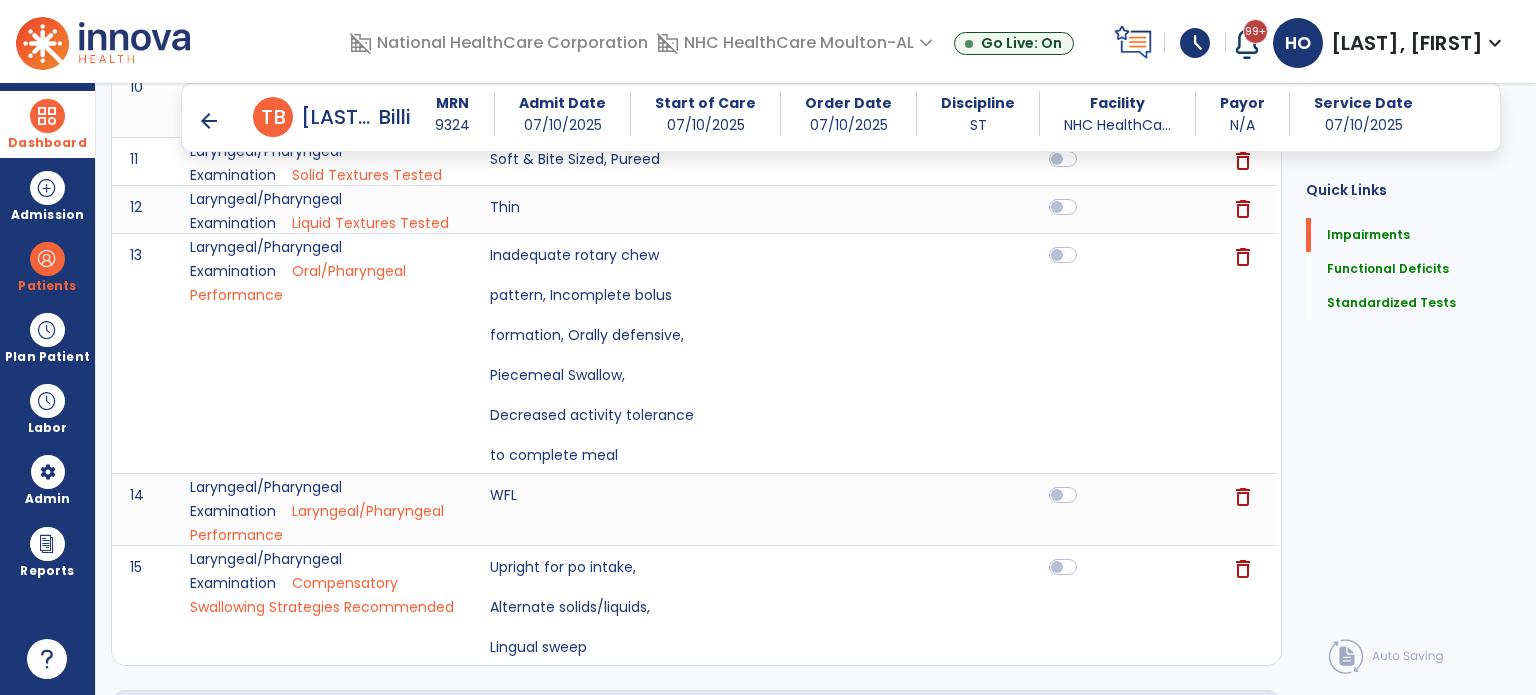 scroll, scrollTop: 1036, scrollLeft: 0, axis: vertical 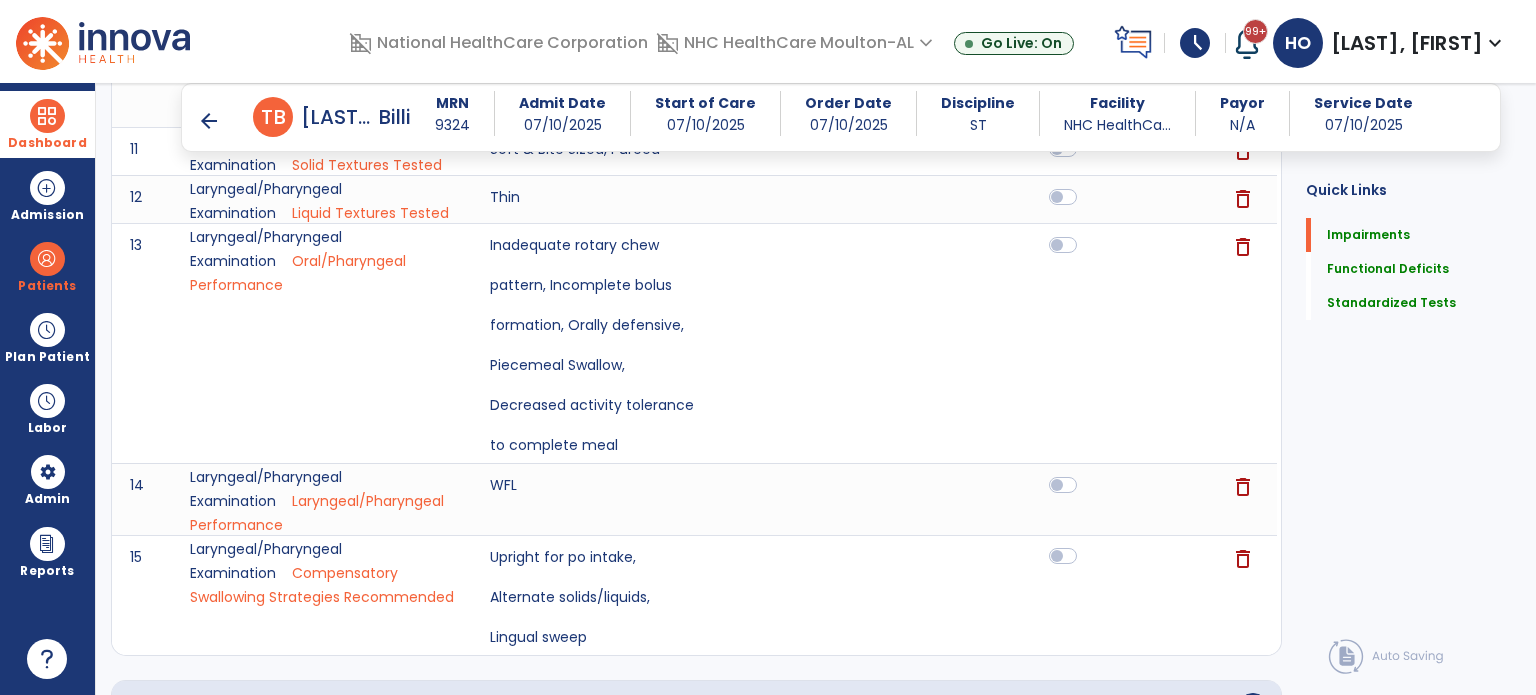 click 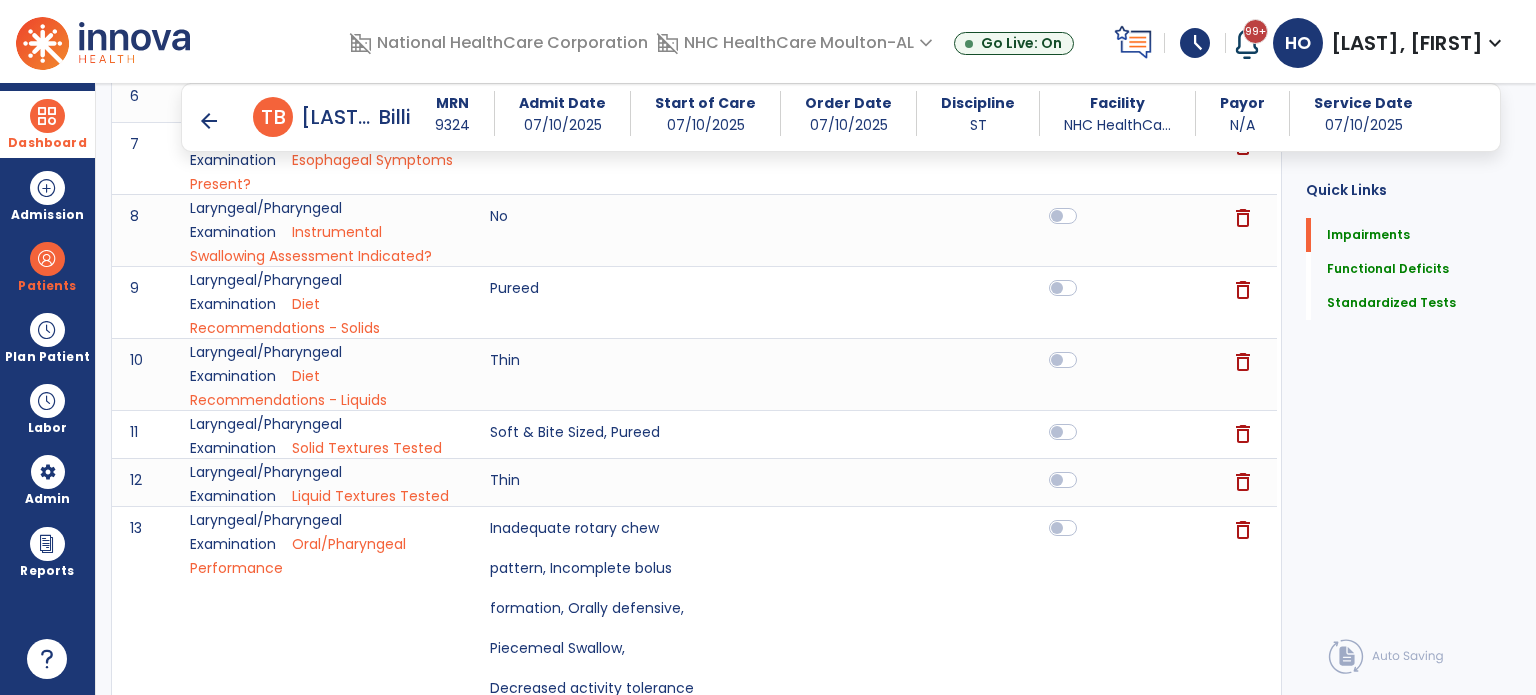 scroll, scrollTop: 750, scrollLeft: 0, axis: vertical 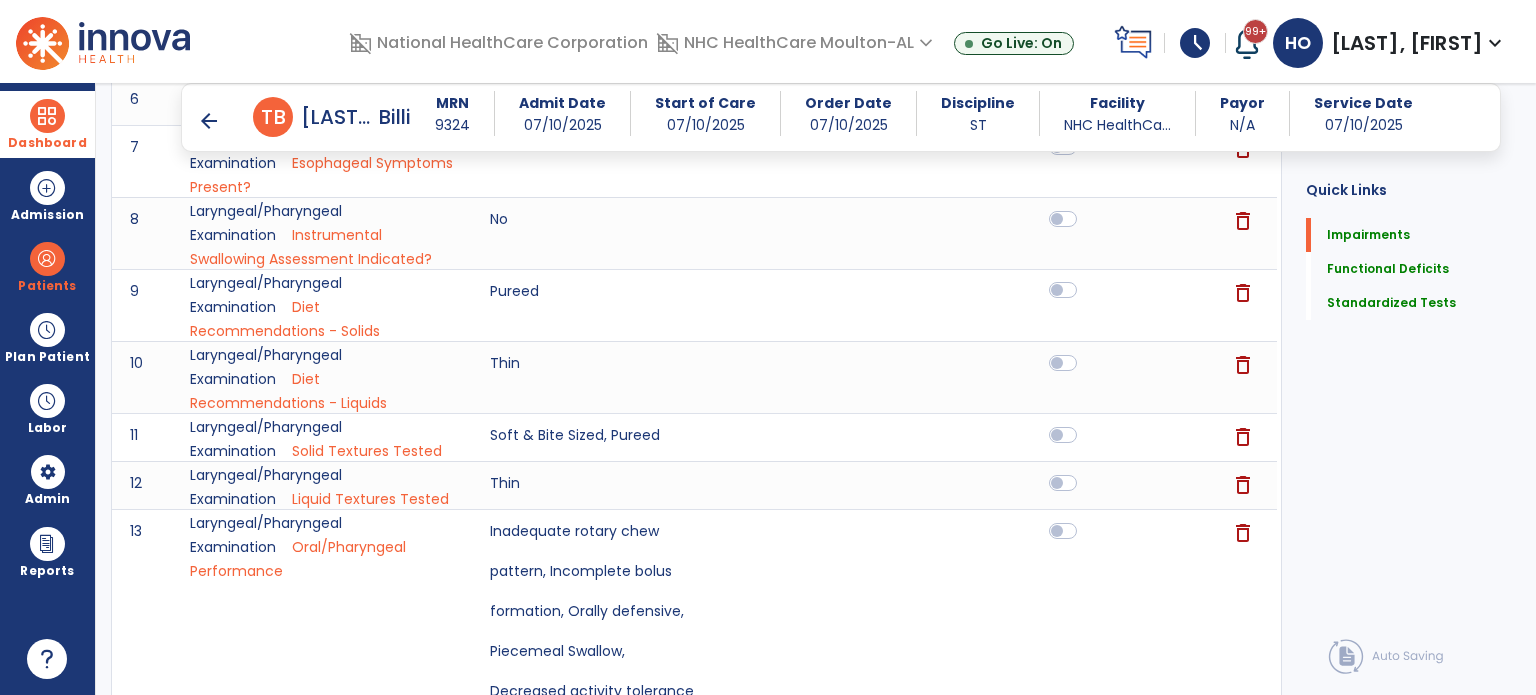 click 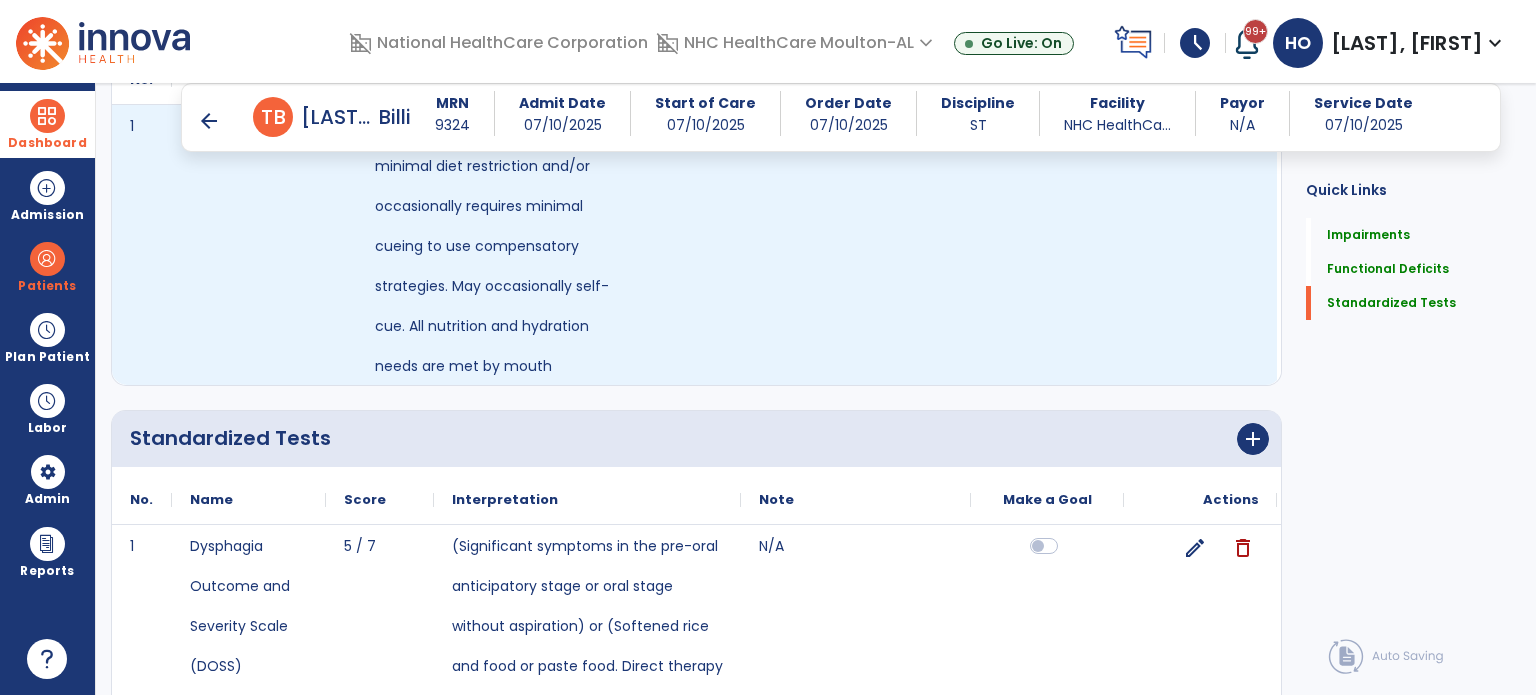 scroll, scrollTop: 1825, scrollLeft: 0, axis: vertical 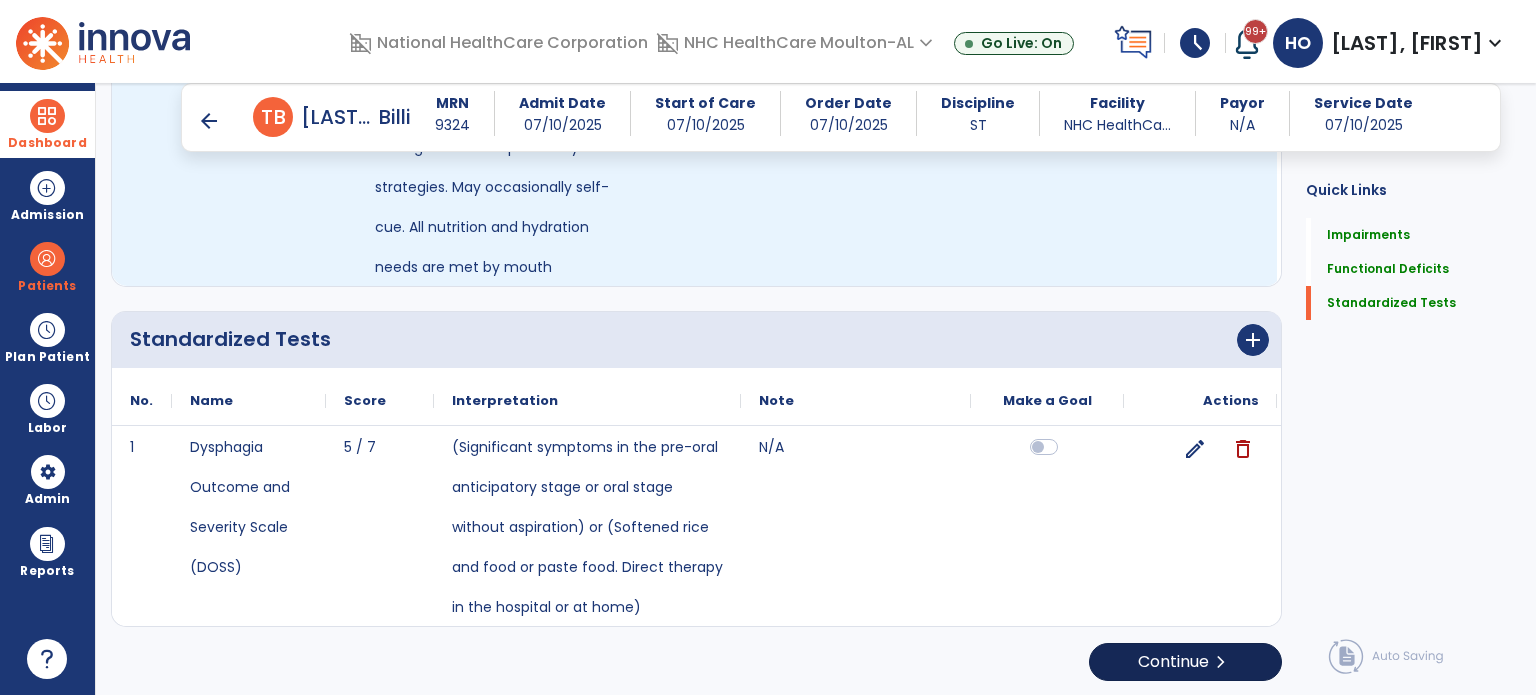 click on "chevron_right" 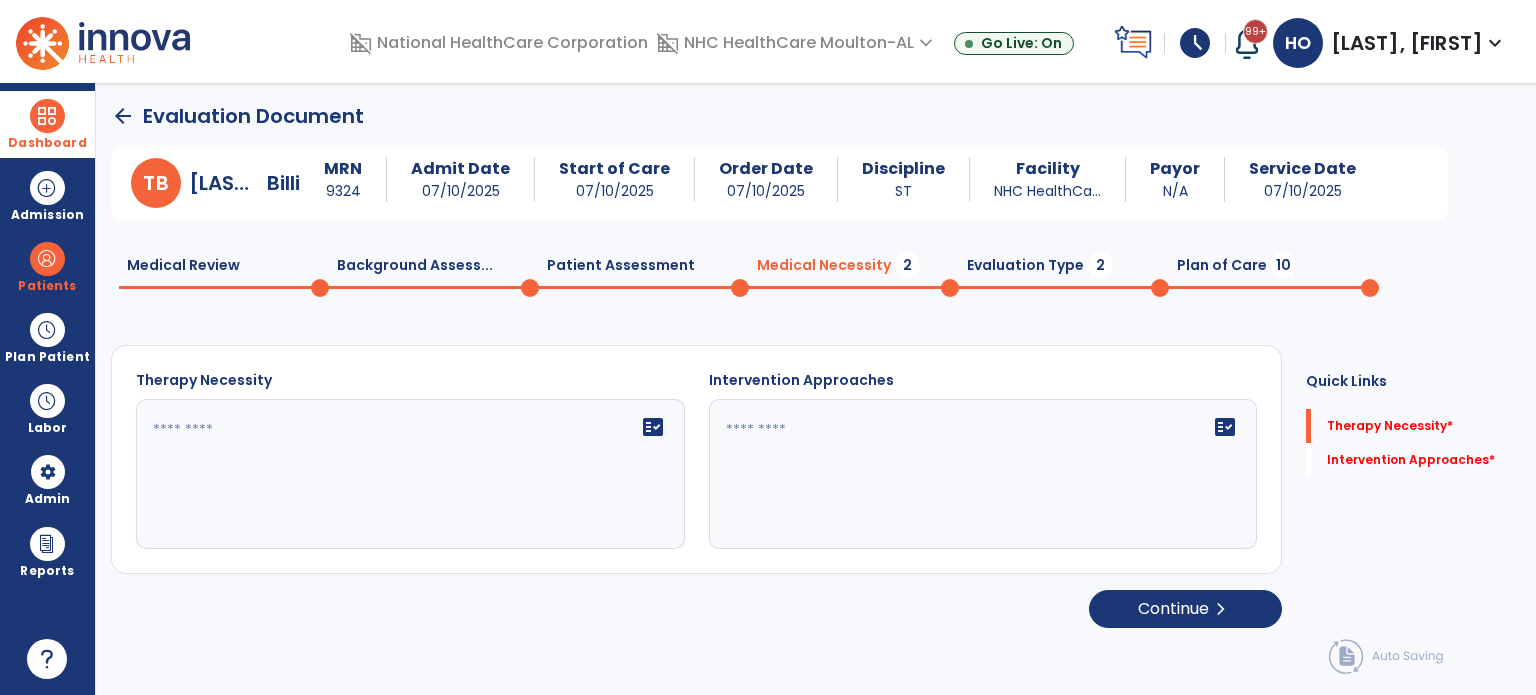 scroll, scrollTop: 0, scrollLeft: 0, axis: both 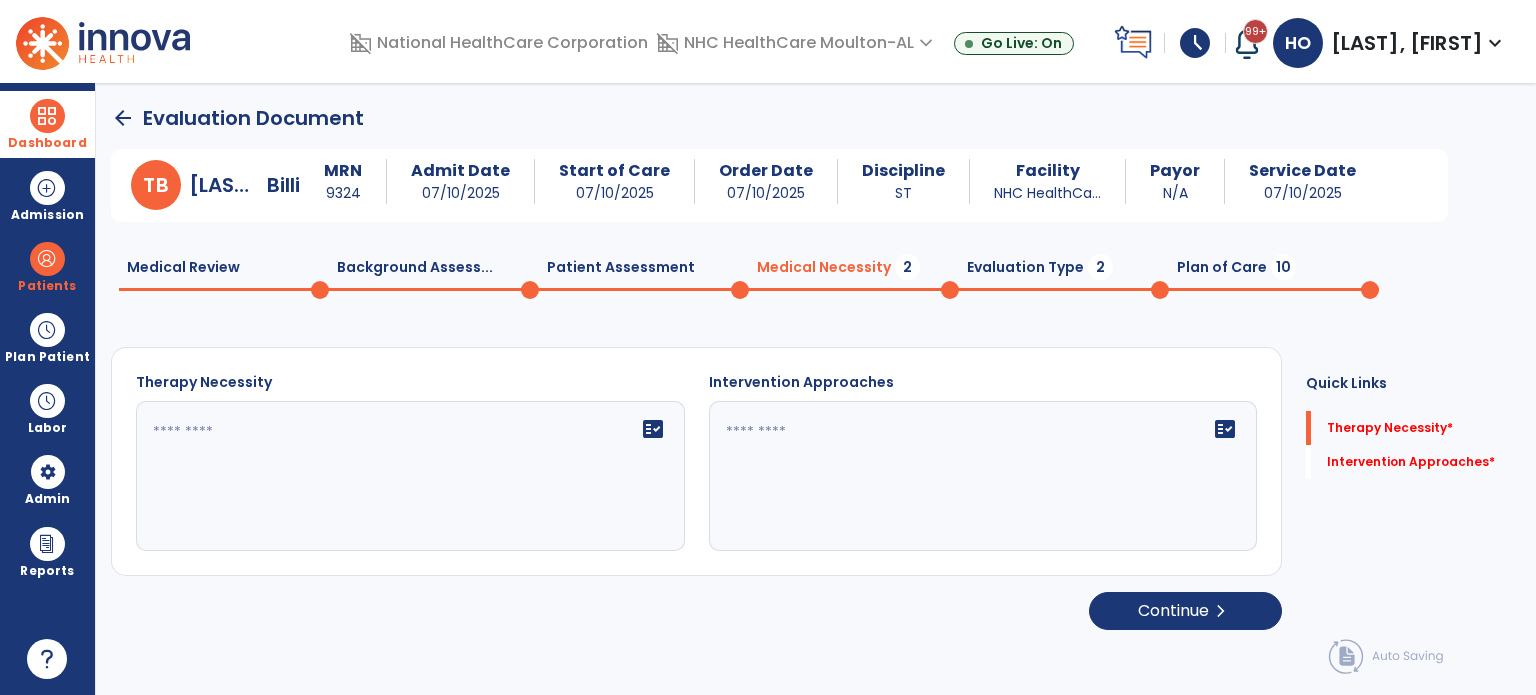 click on "fact_check" 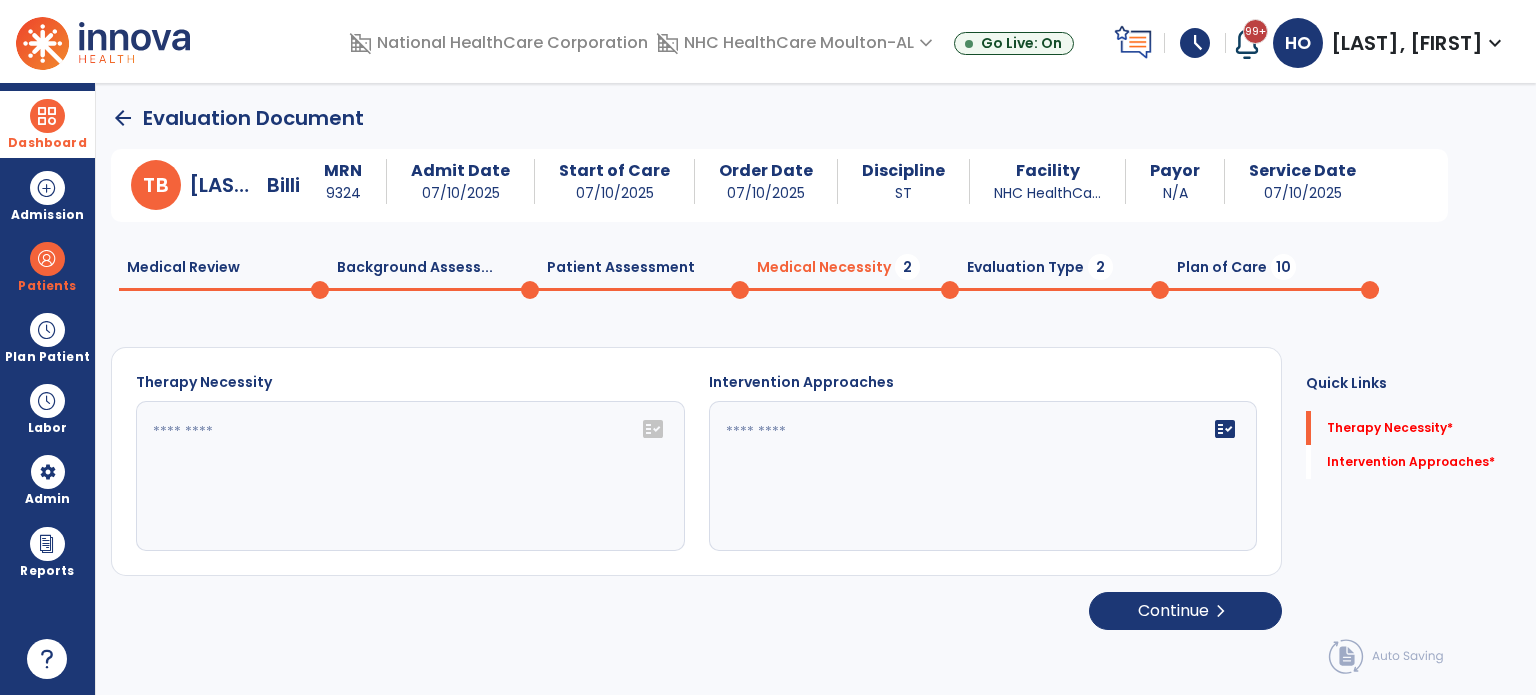 click 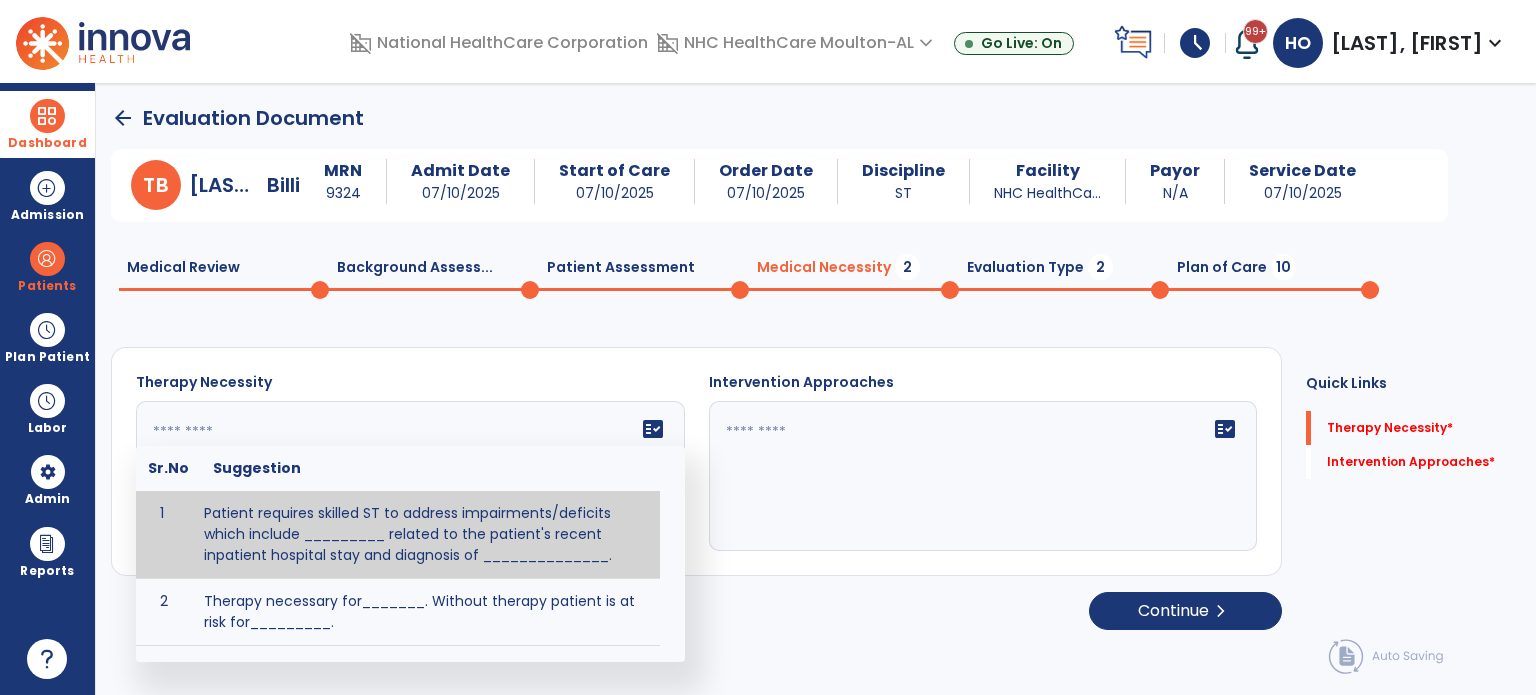 scroll, scrollTop: 0, scrollLeft: 0, axis: both 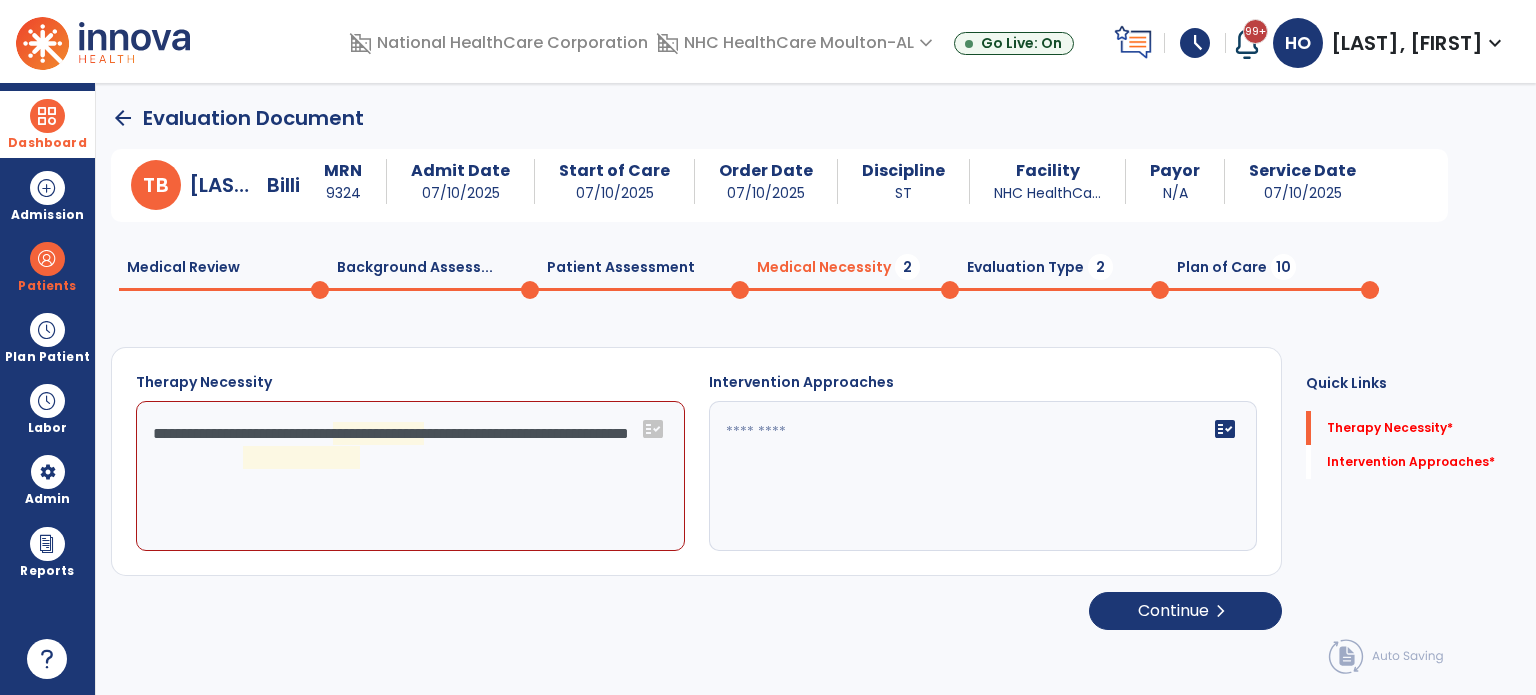 click on "**********" 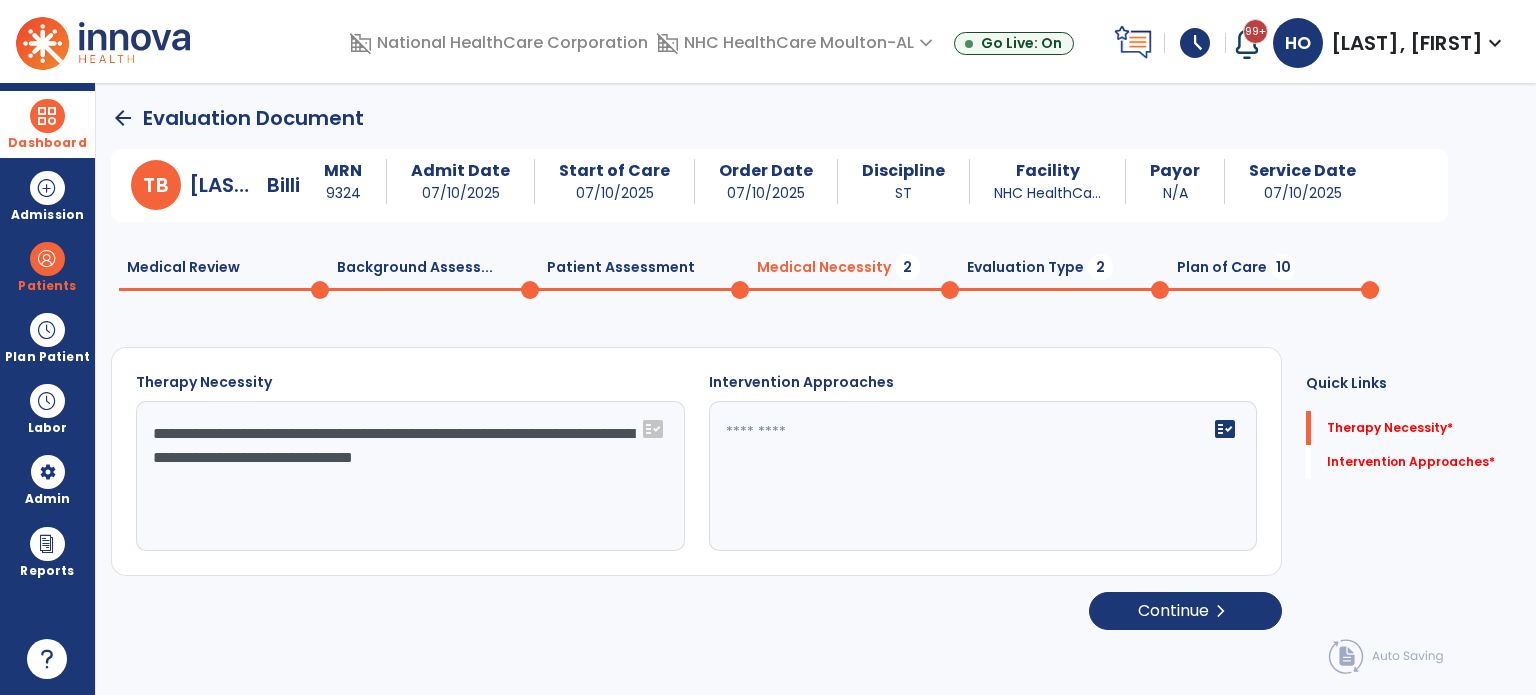type on "**********" 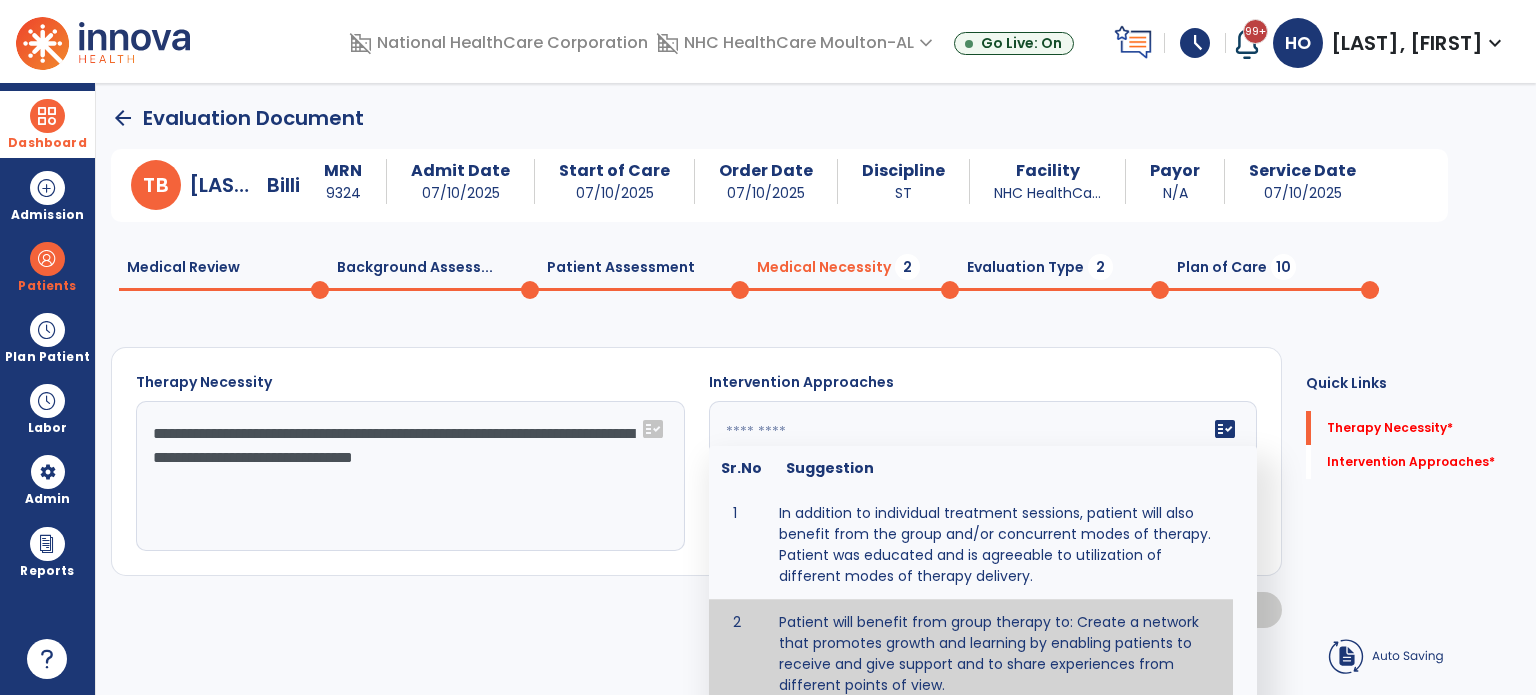 scroll, scrollTop: 13, scrollLeft: 0, axis: vertical 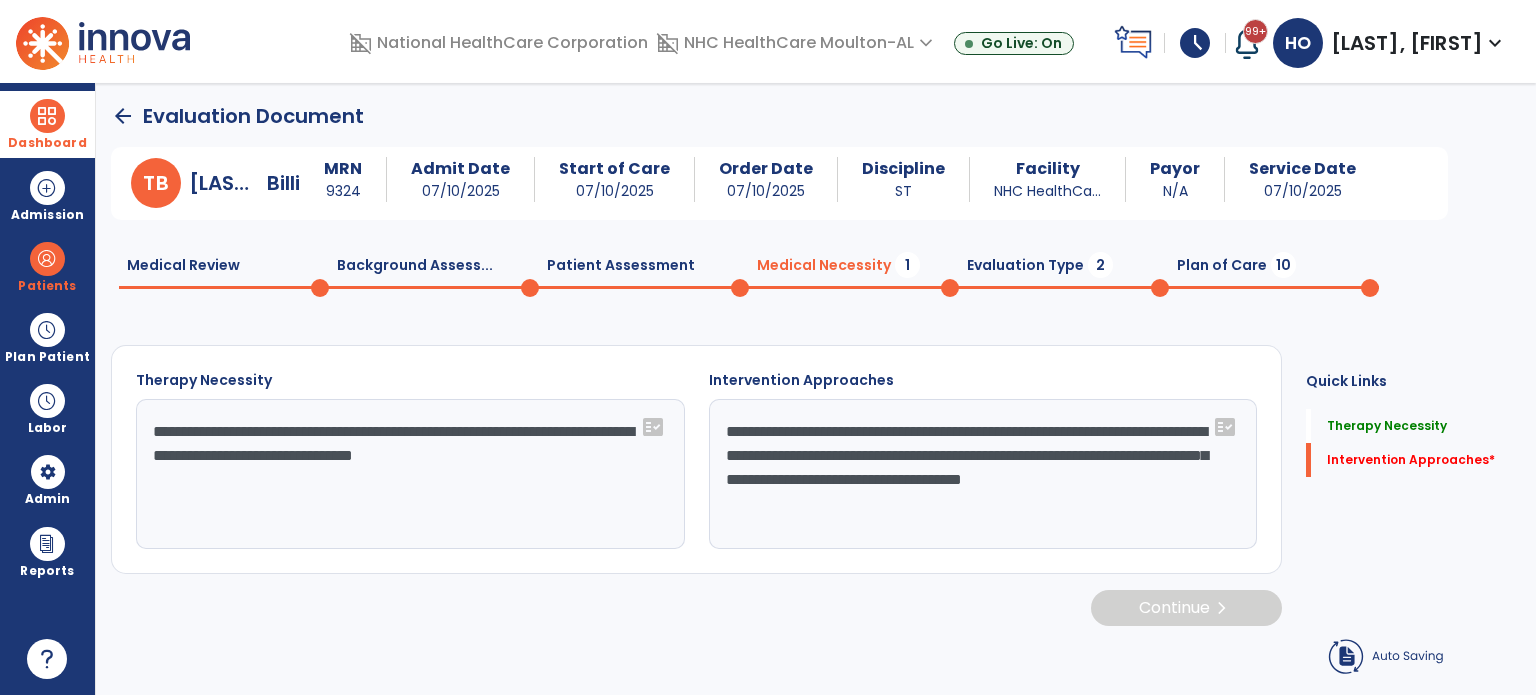 type on "**********" 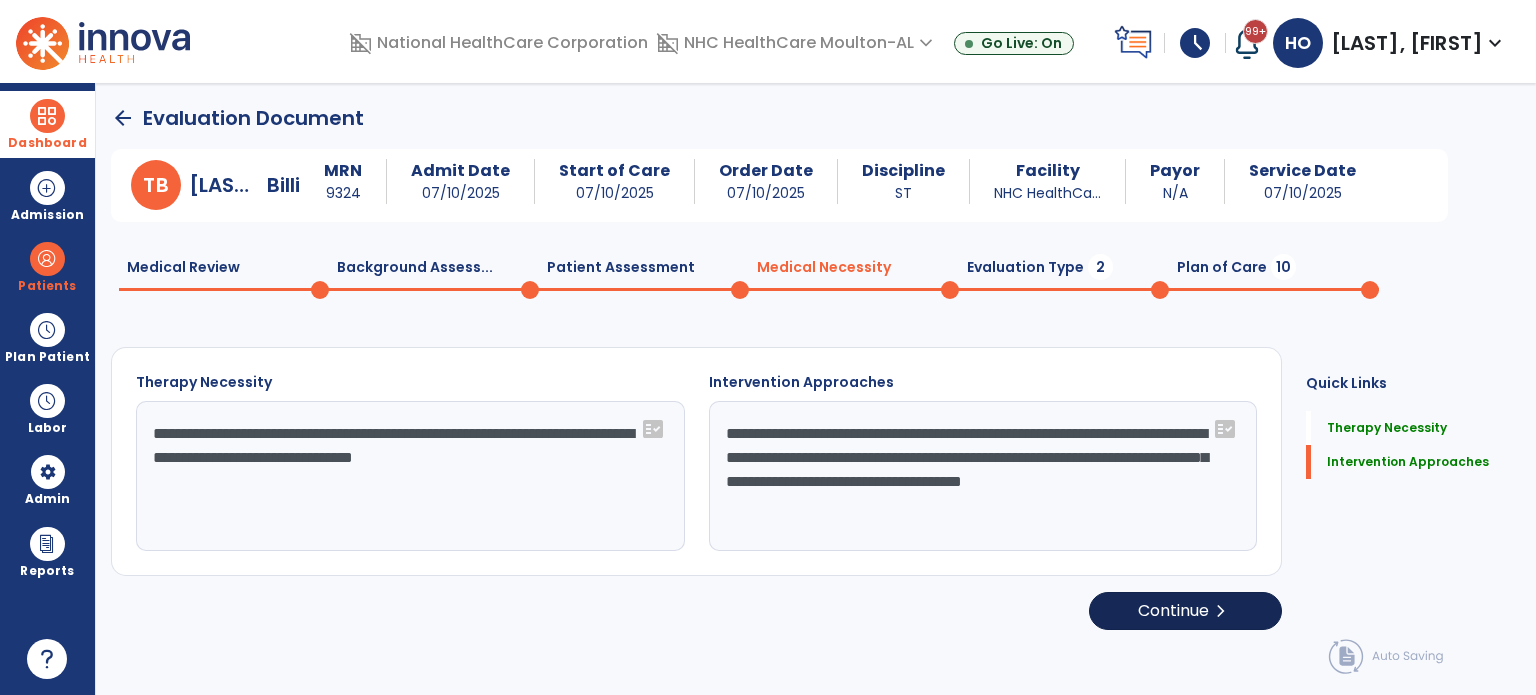 click on "Continue  chevron_right" 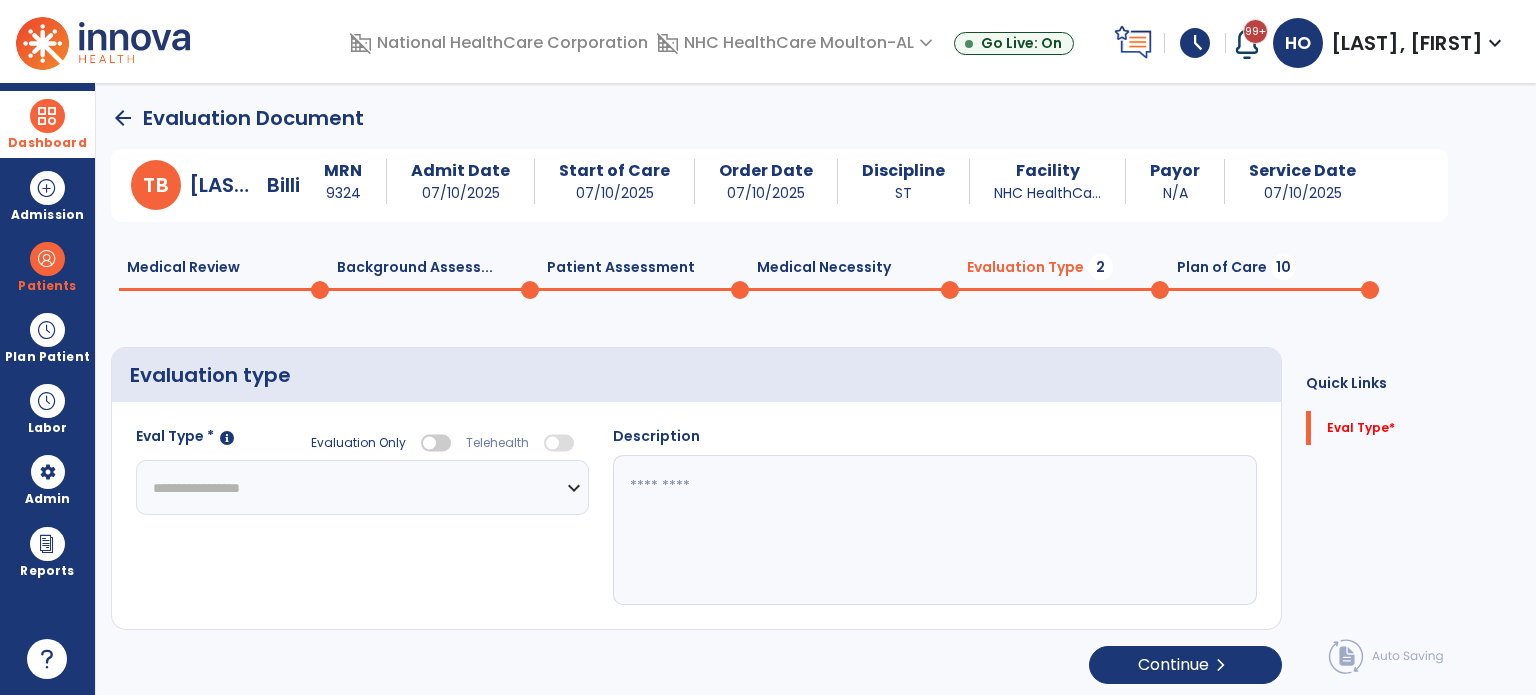 click on "**********" 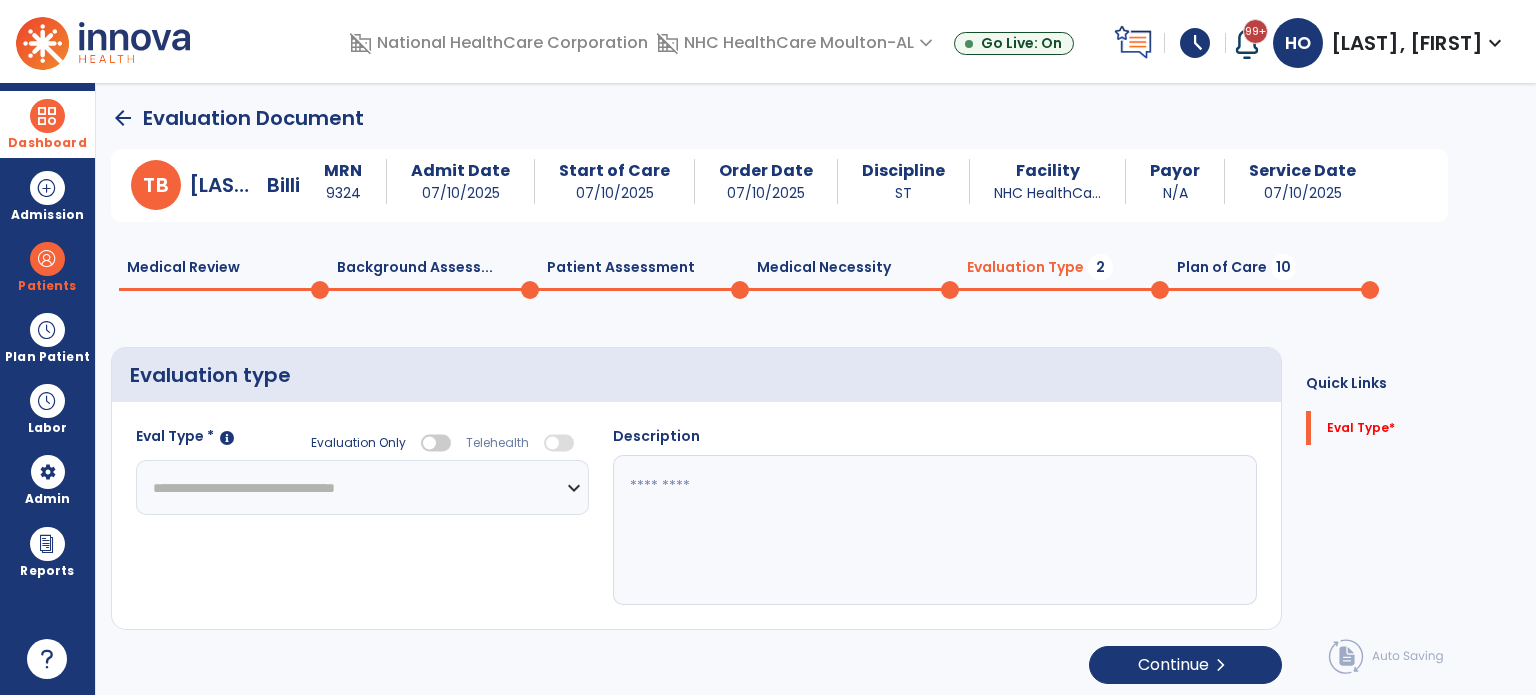 click on "**********" 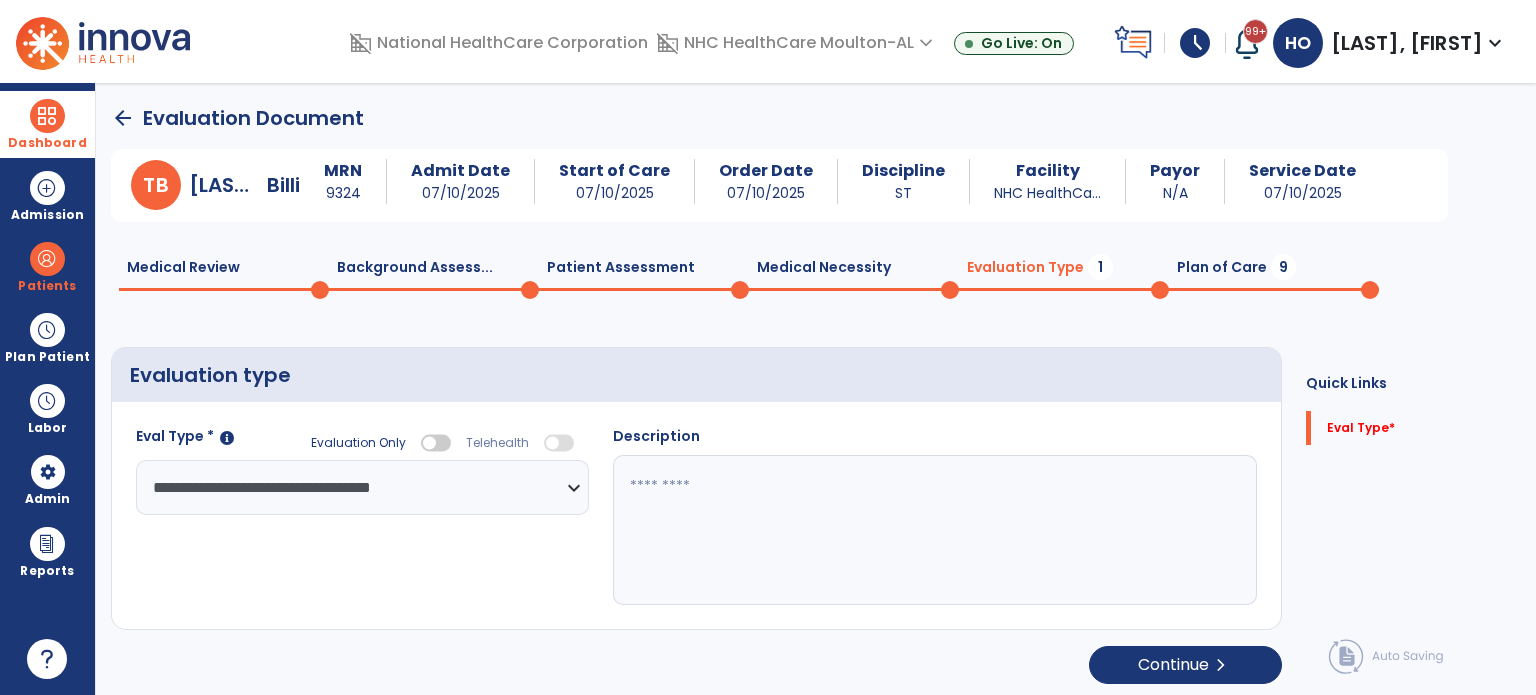 click 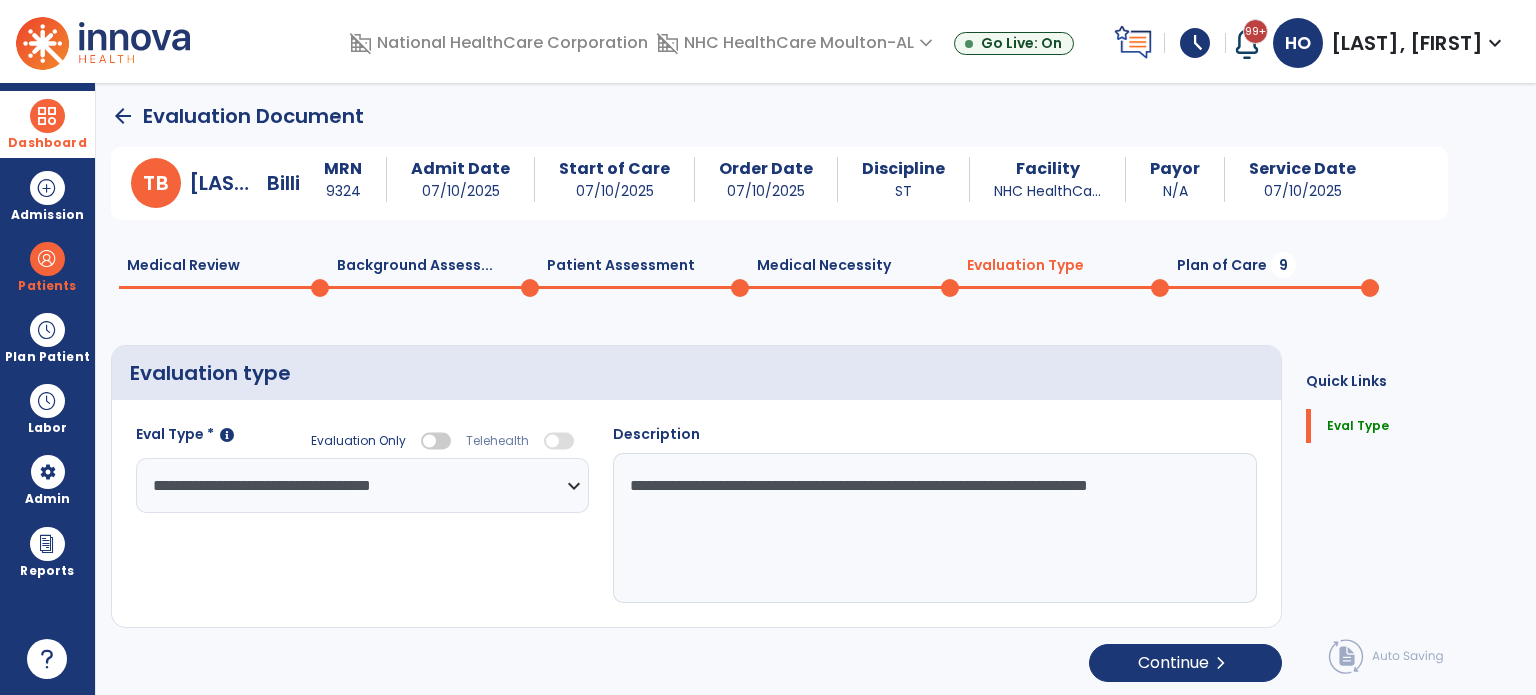 scroll, scrollTop: 4, scrollLeft: 0, axis: vertical 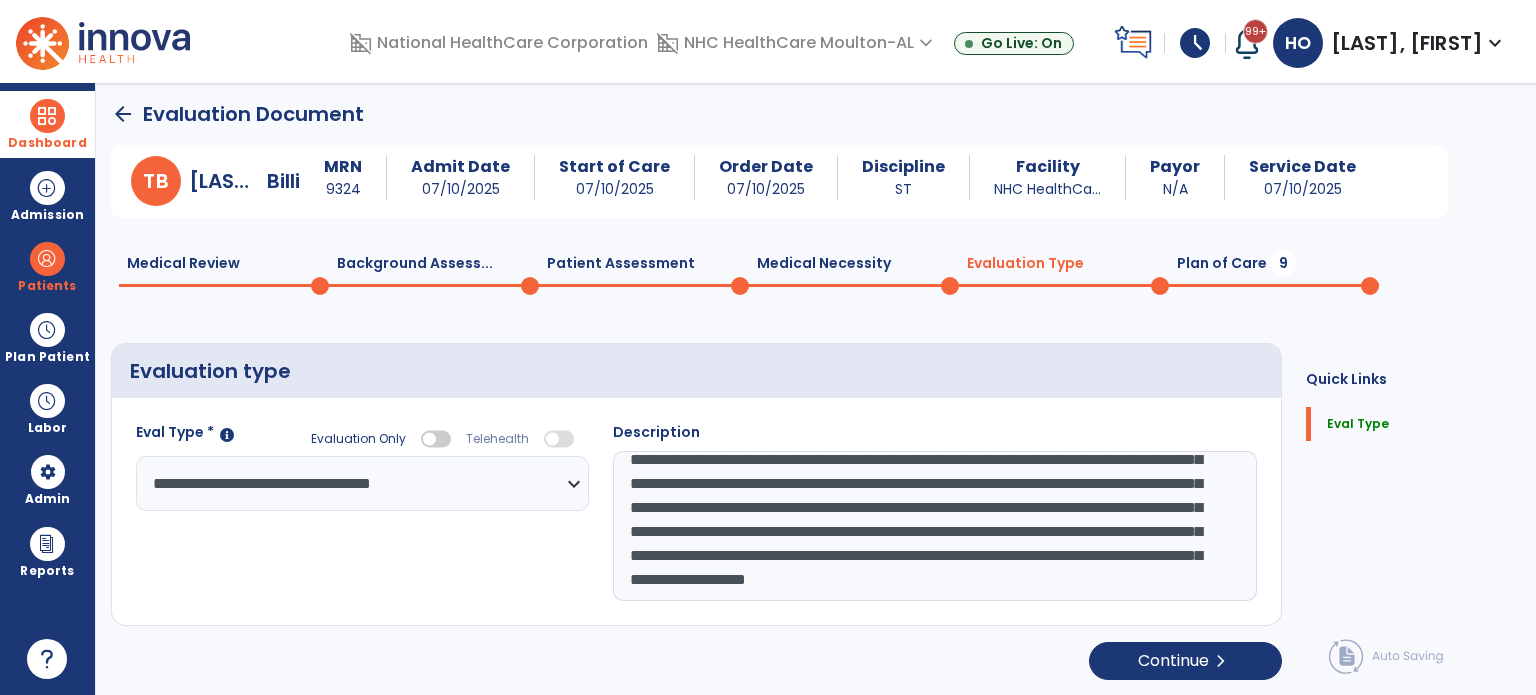 click on "**********" 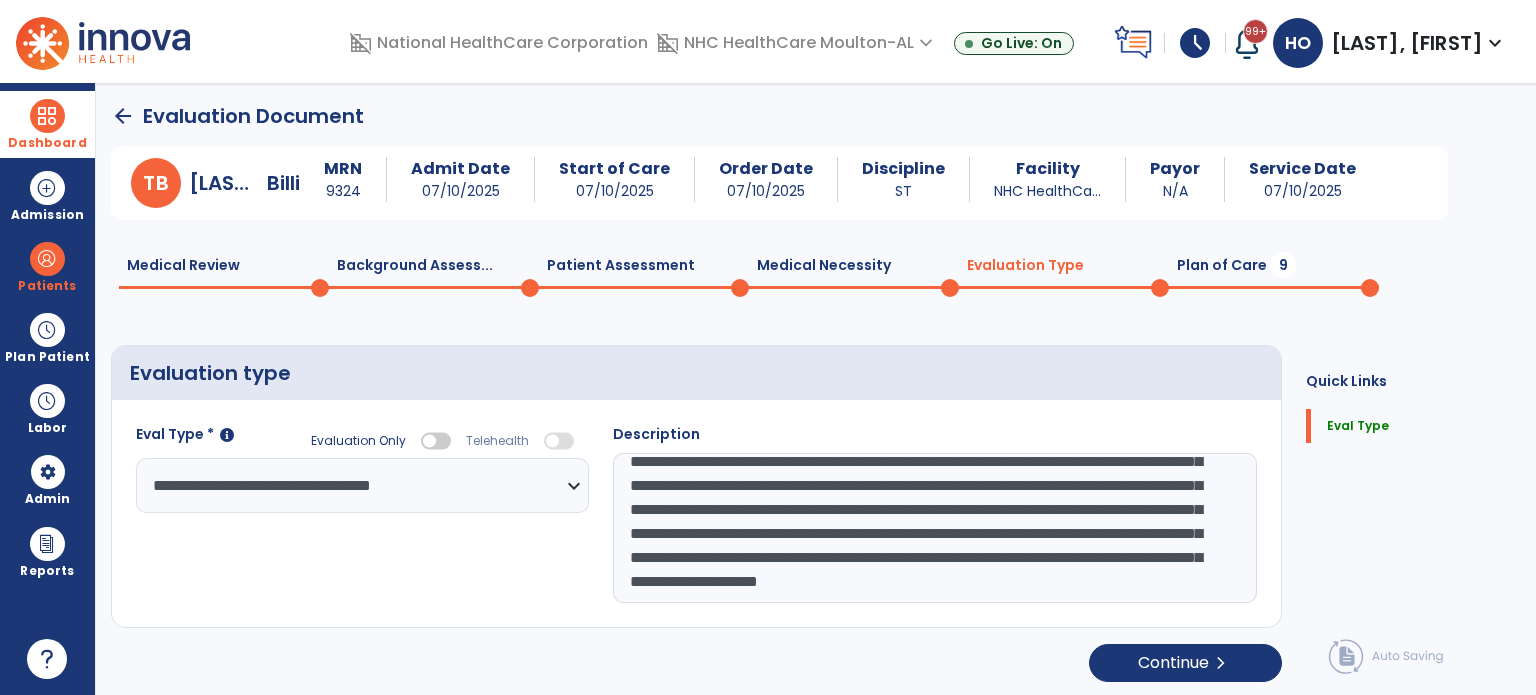 scroll, scrollTop: 4, scrollLeft: 0, axis: vertical 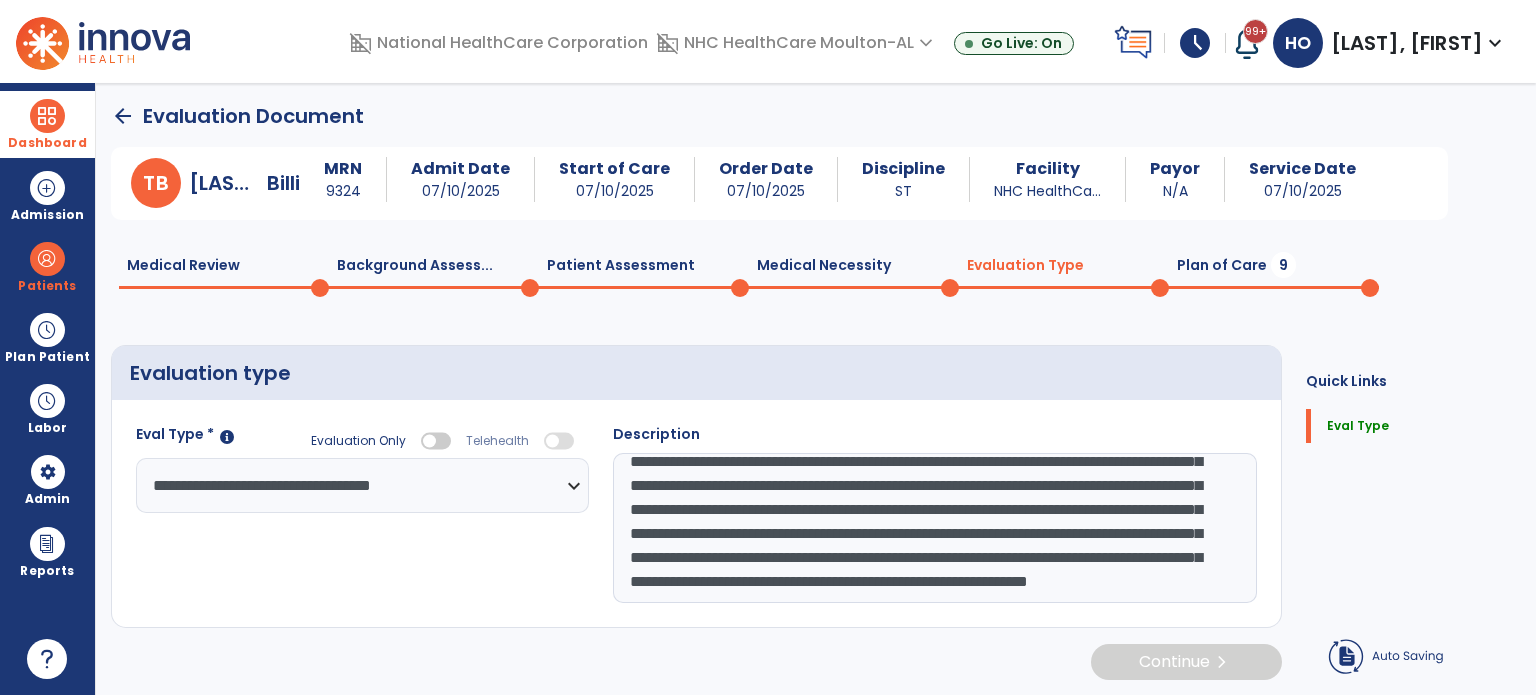 click on "**********" 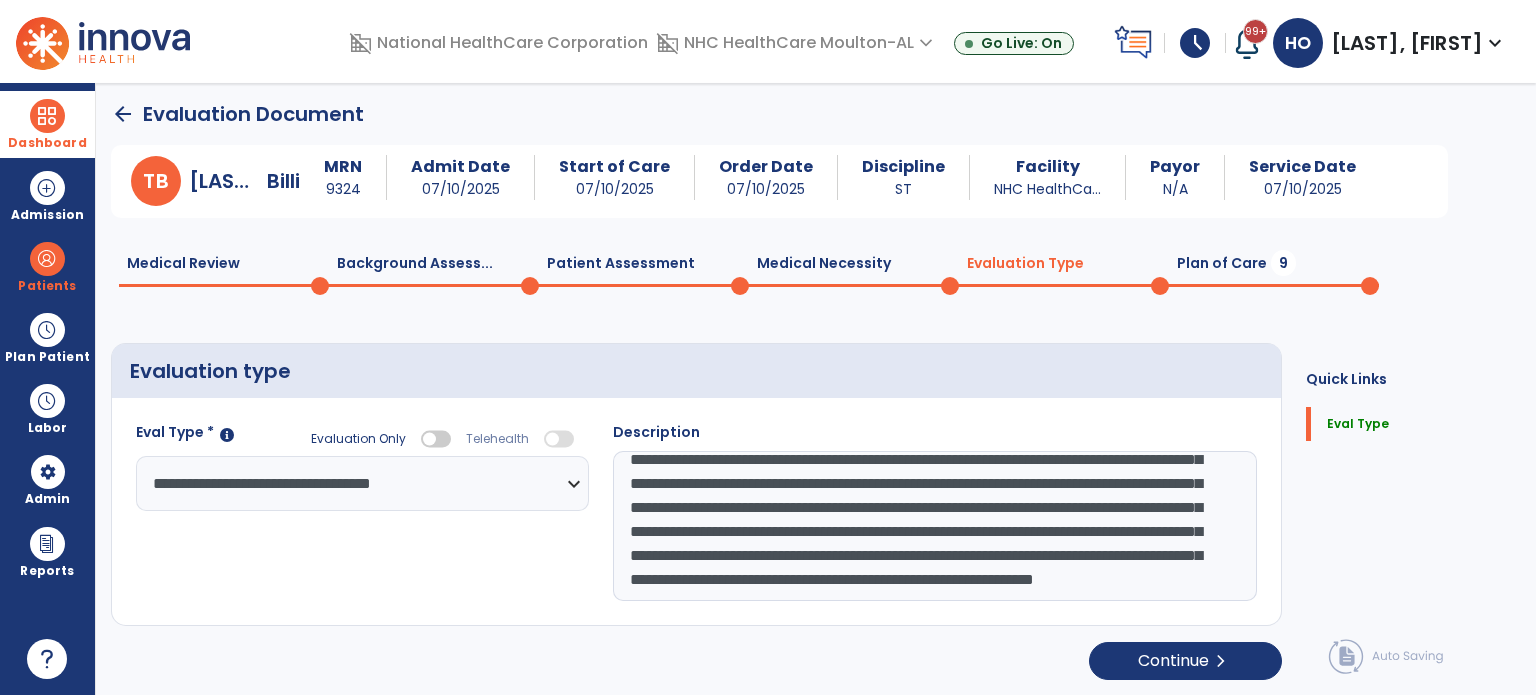 click on "**********" 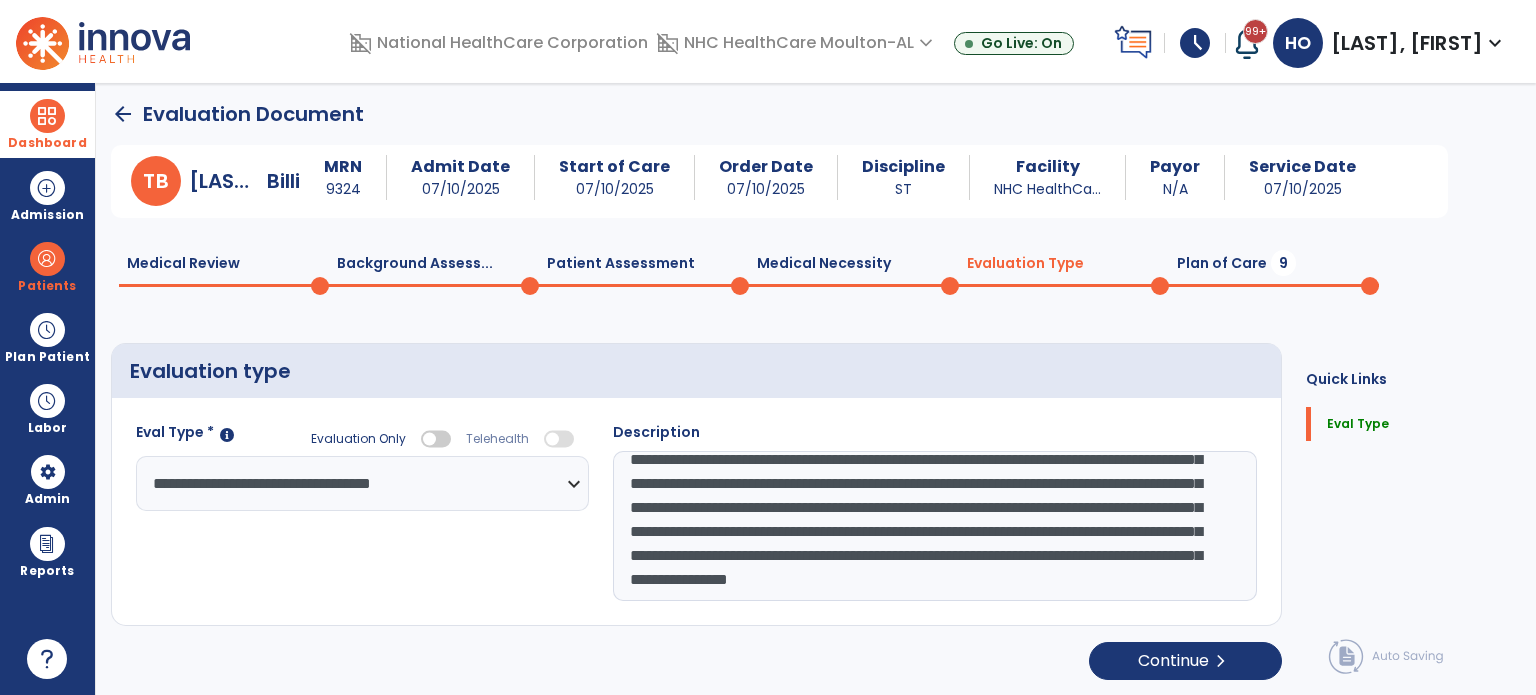 scroll, scrollTop: 159, scrollLeft: 0, axis: vertical 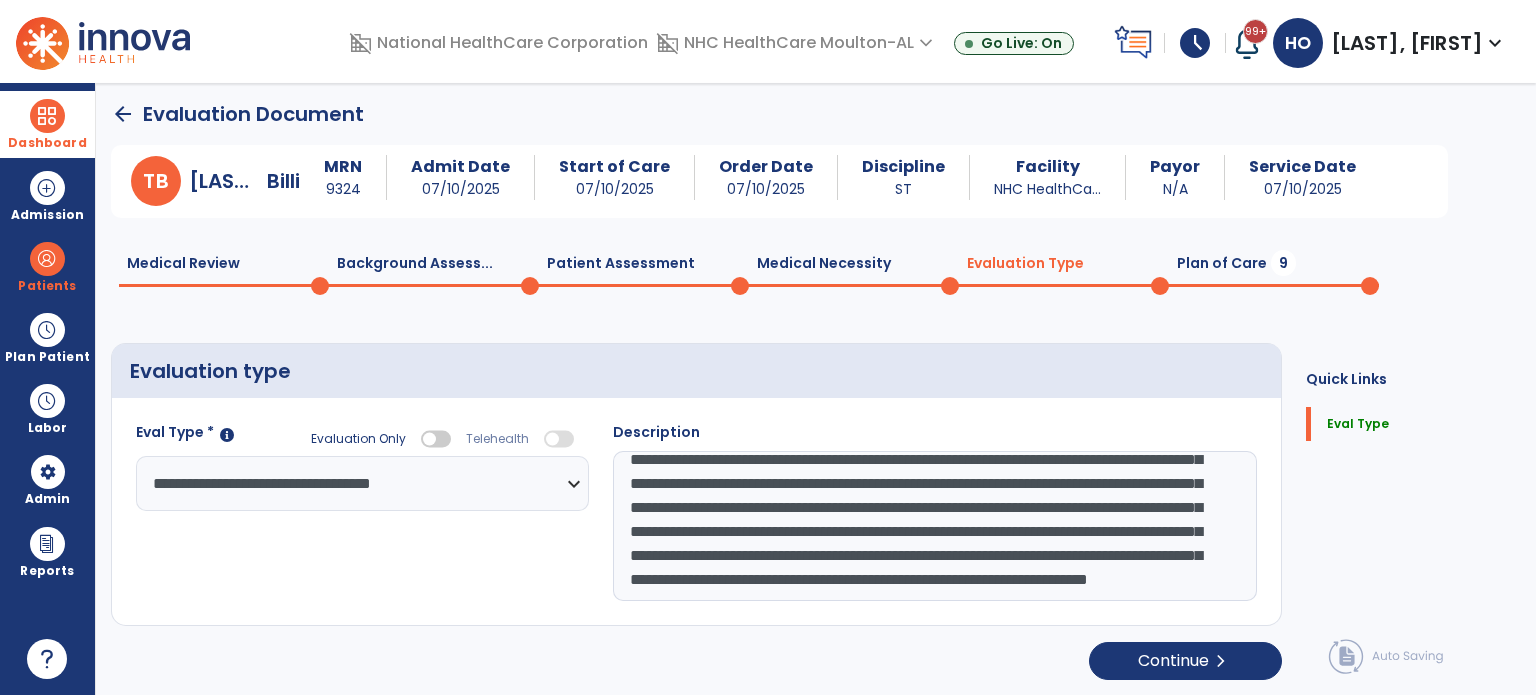 type on "**********" 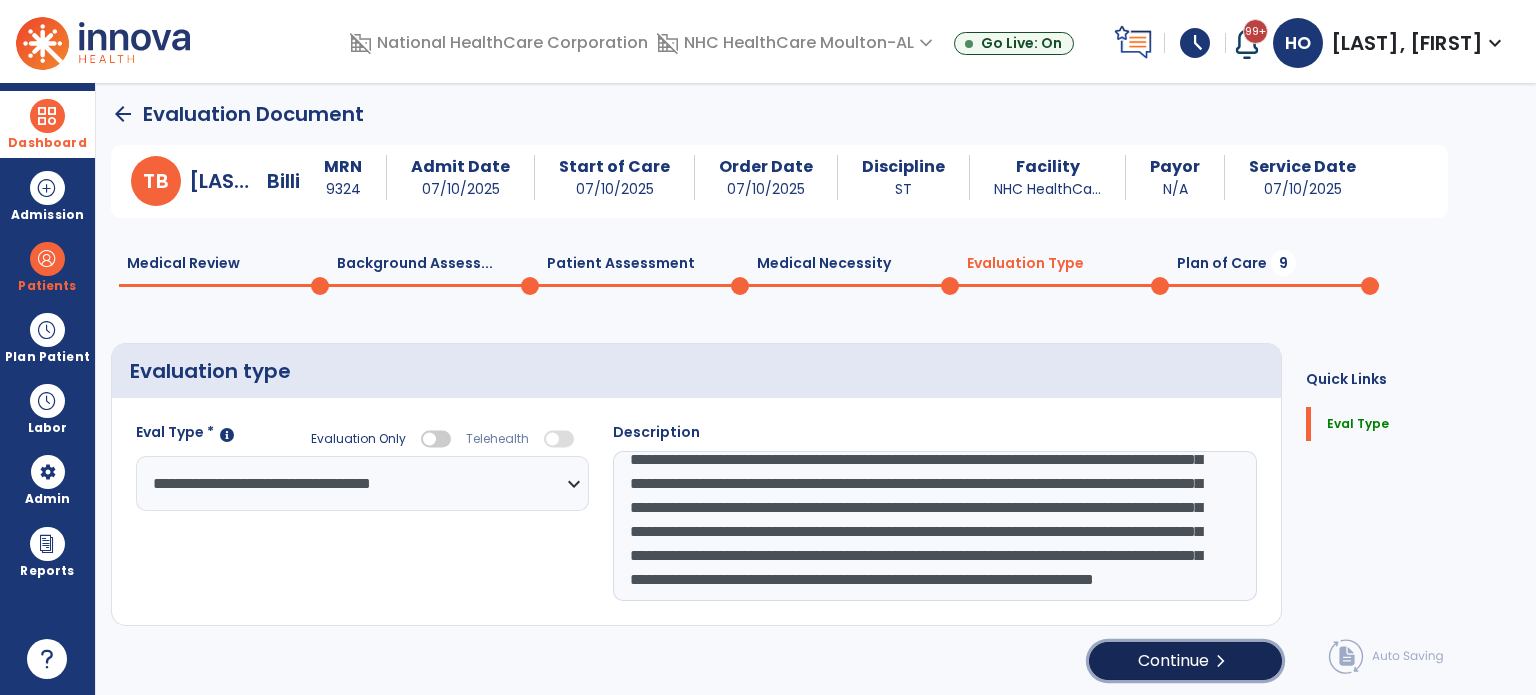 click on "Continue  chevron_right" 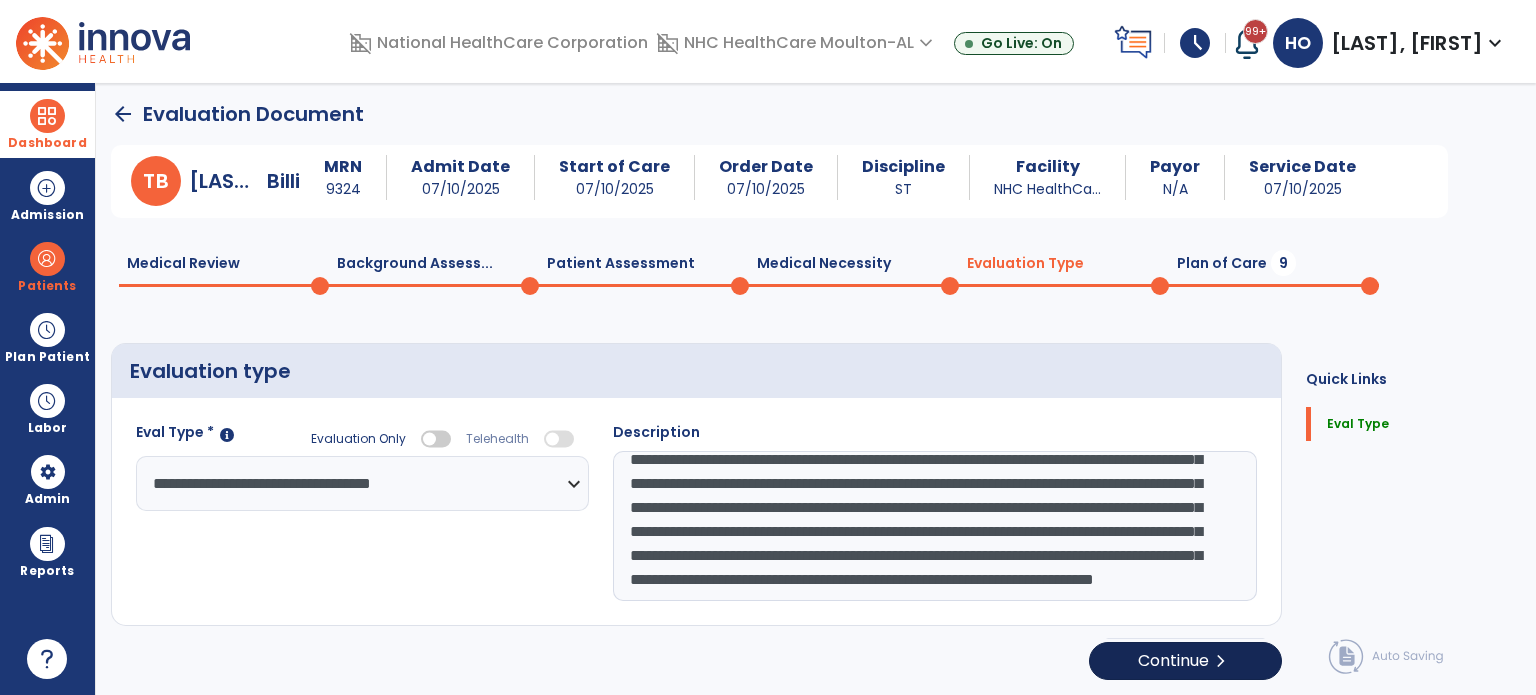 select on "*****" 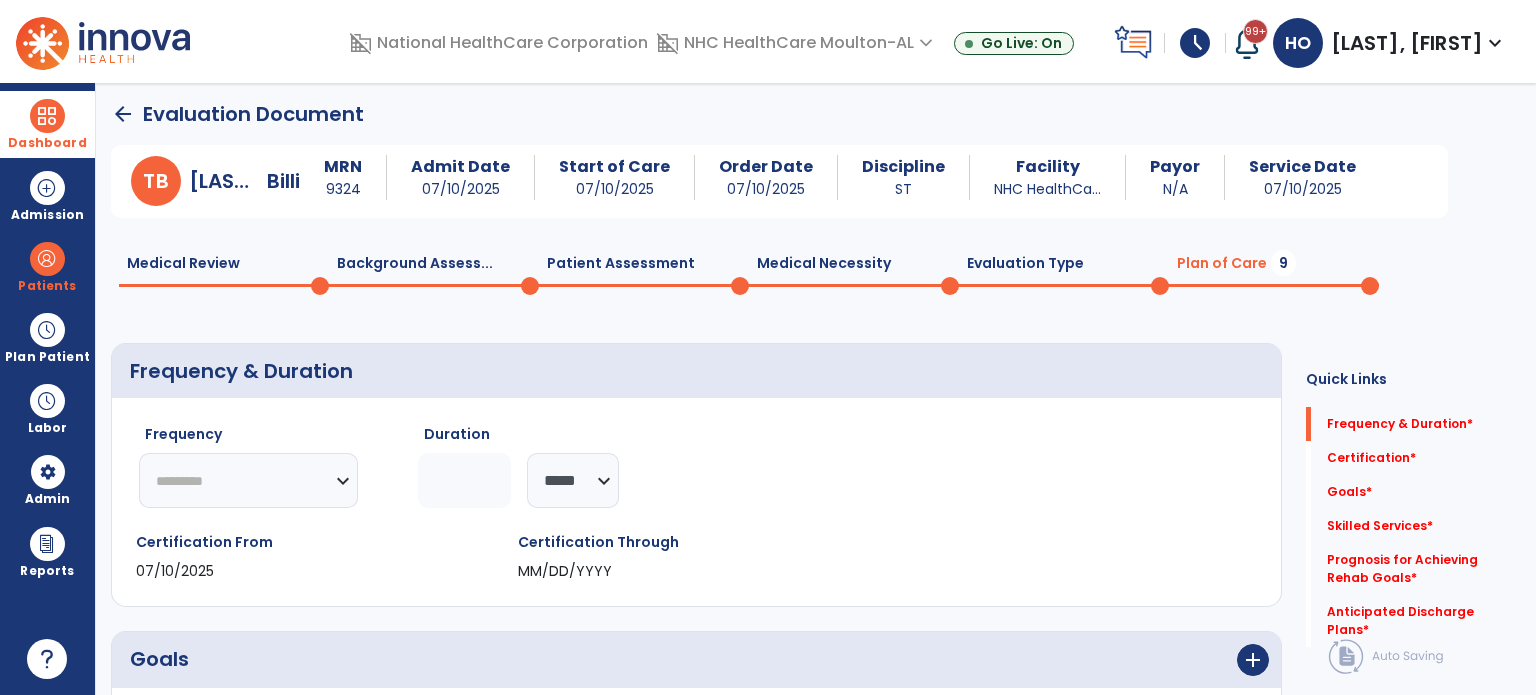 click on "********* ** ** ** ** ** ** **" 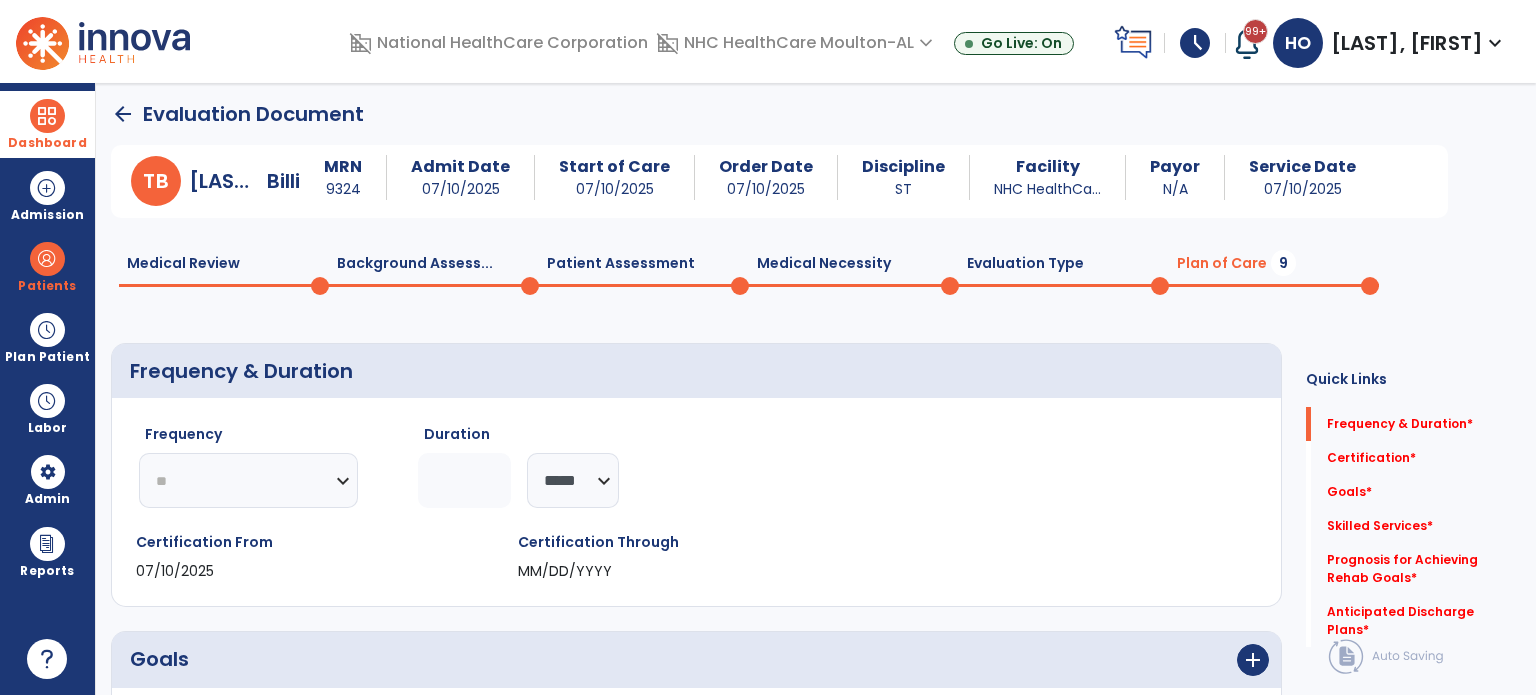 click on "********* ** ** ** ** ** ** **" 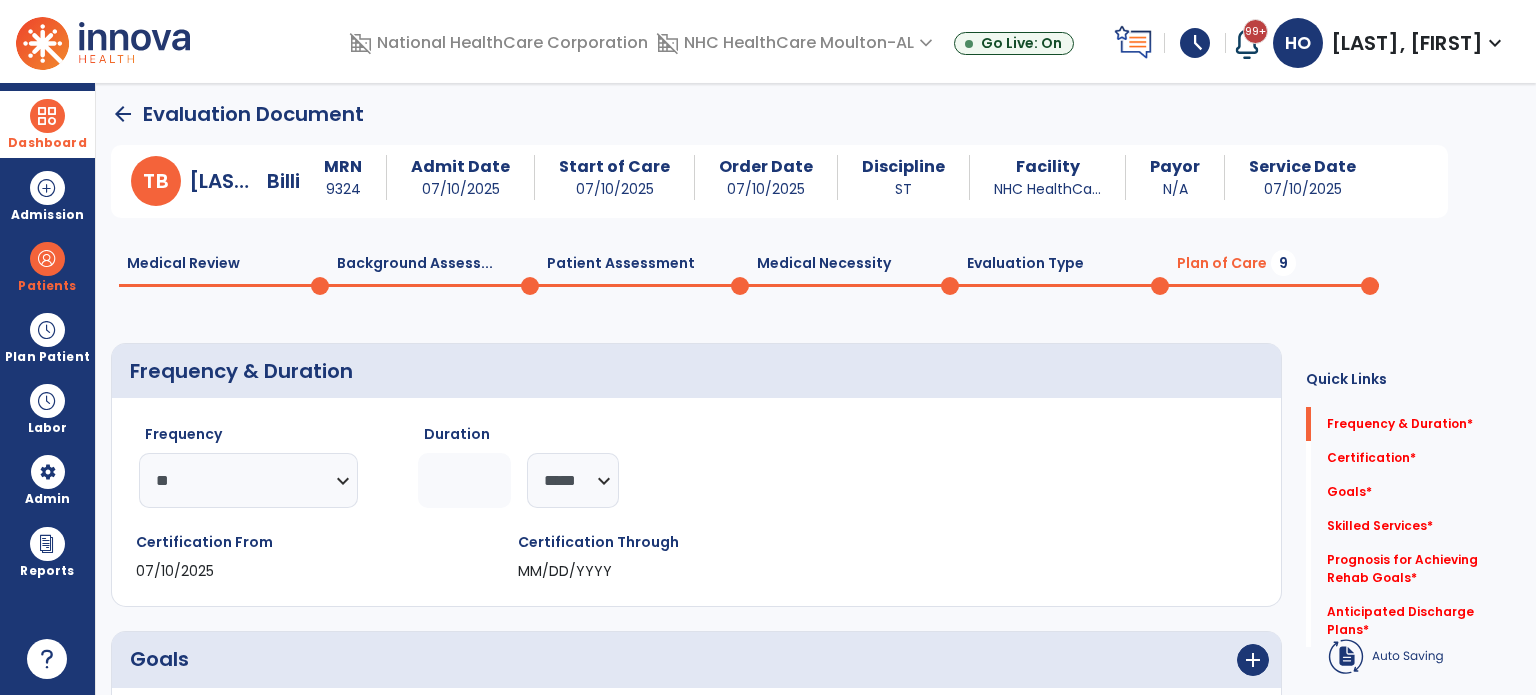click 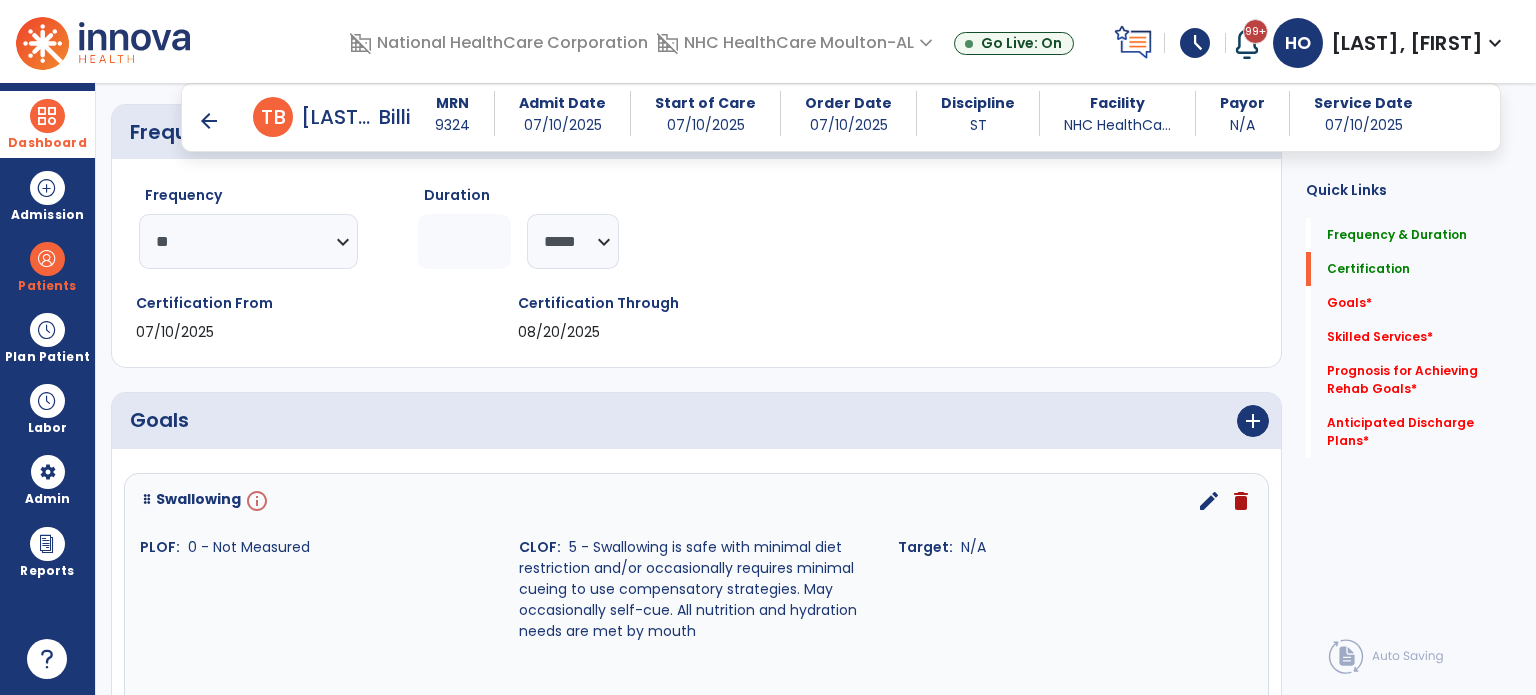 scroll, scrollTop: 285, scrollLeft: 0, axis: vertical 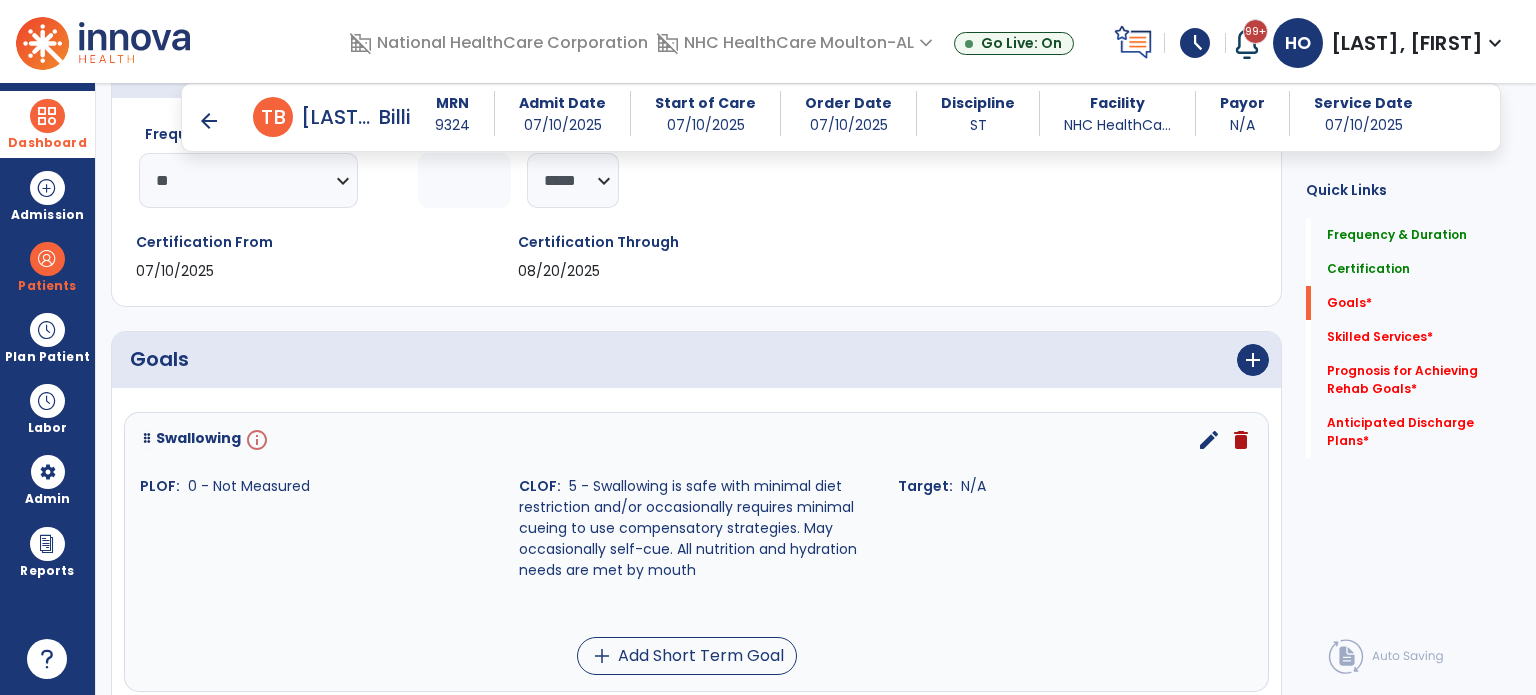type on "*" 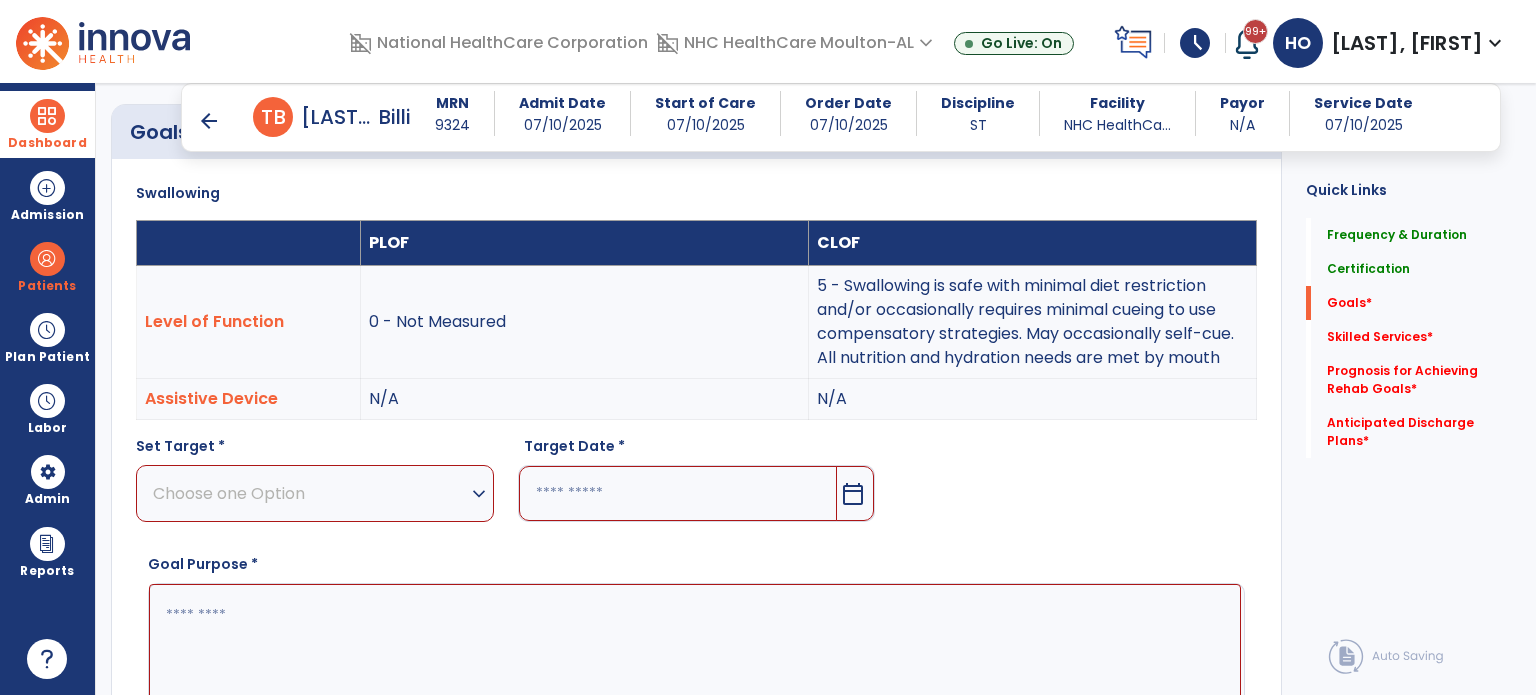 scroll, scrollTop: 534, scrollLeft: 0, axis: vertical 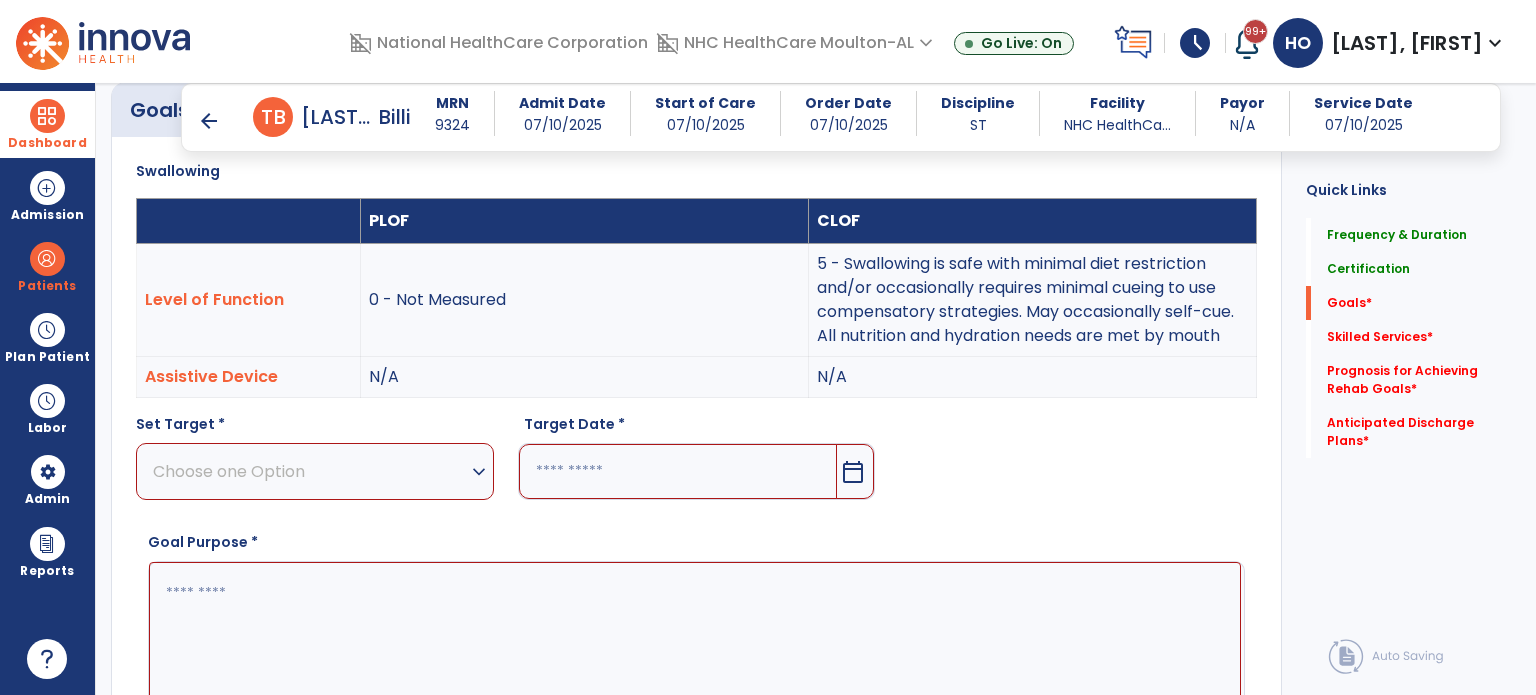 click on "Choose one Option" at bounding box center (310, 471) 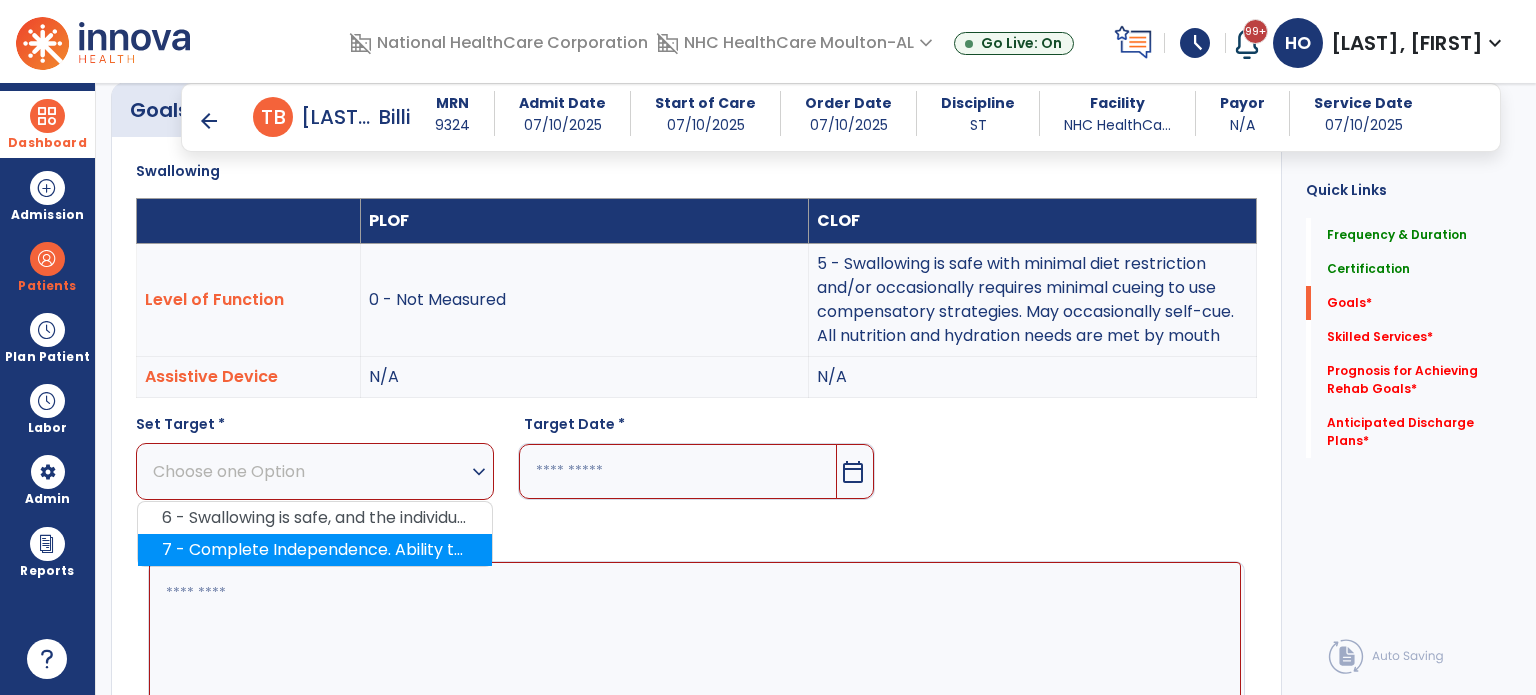 click on "7 - Complete Independence. Ability to eat independently is not limited by swallow function. Swallowing is safe and efficient for all consistencies. Compensatory strategies are effectively used when needed" at bounding box center [315, 550] 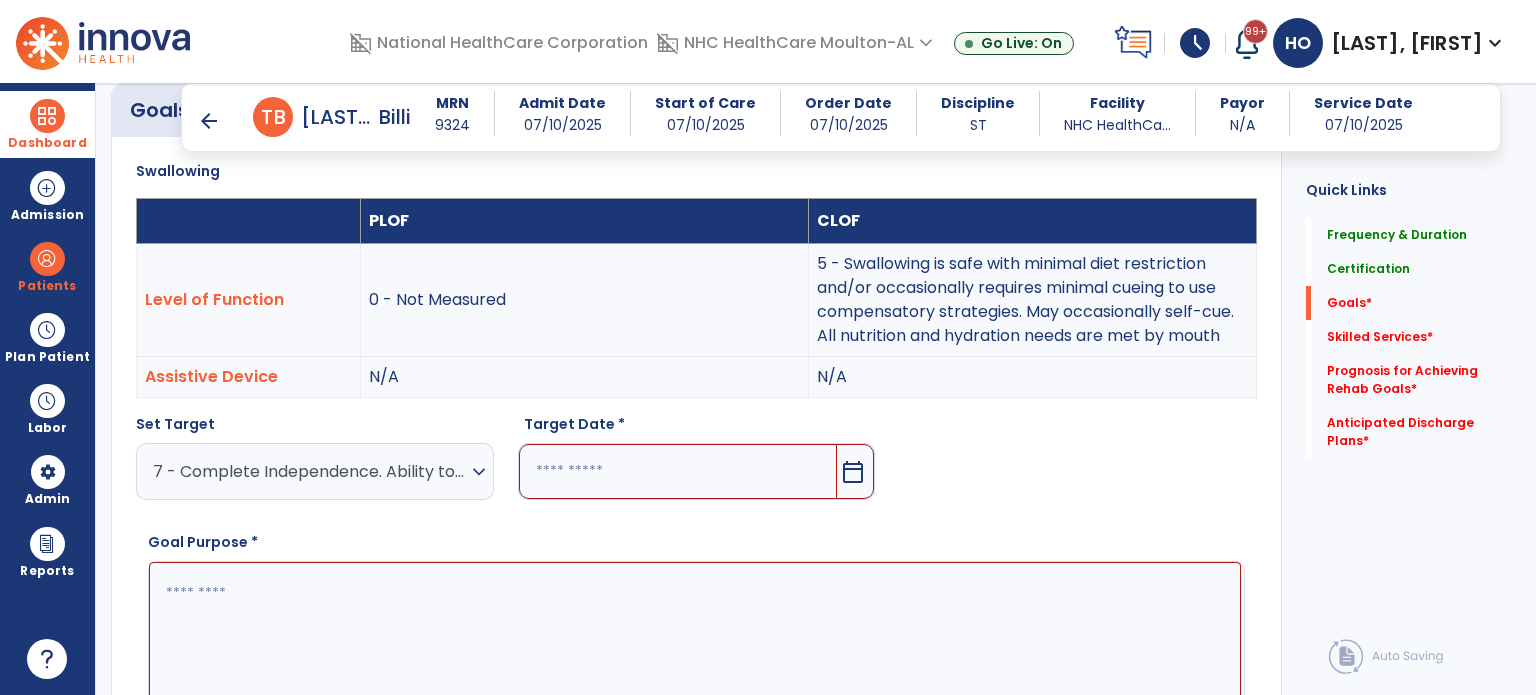 click at bounding box center (678, 471) 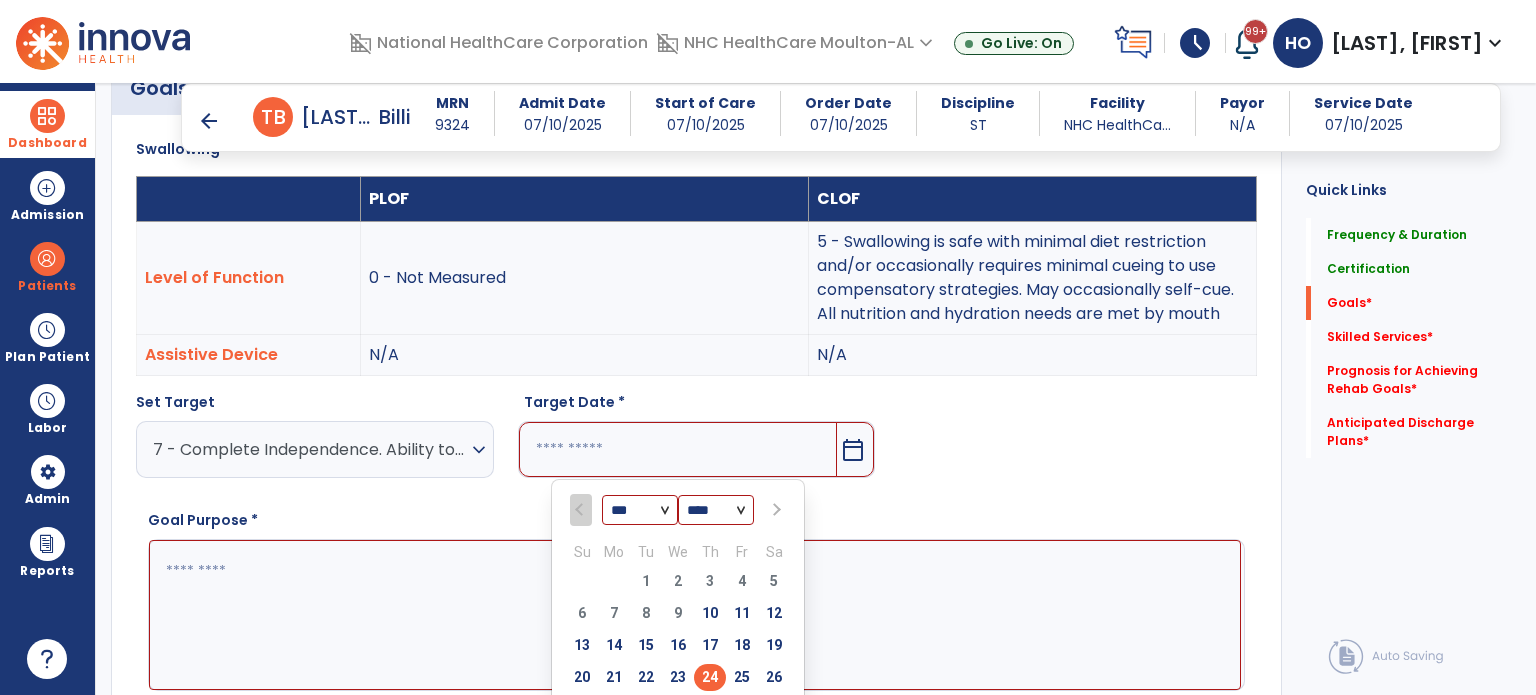 scroll, scrollTop: 588, scrollLeft: 0, axis: vertical 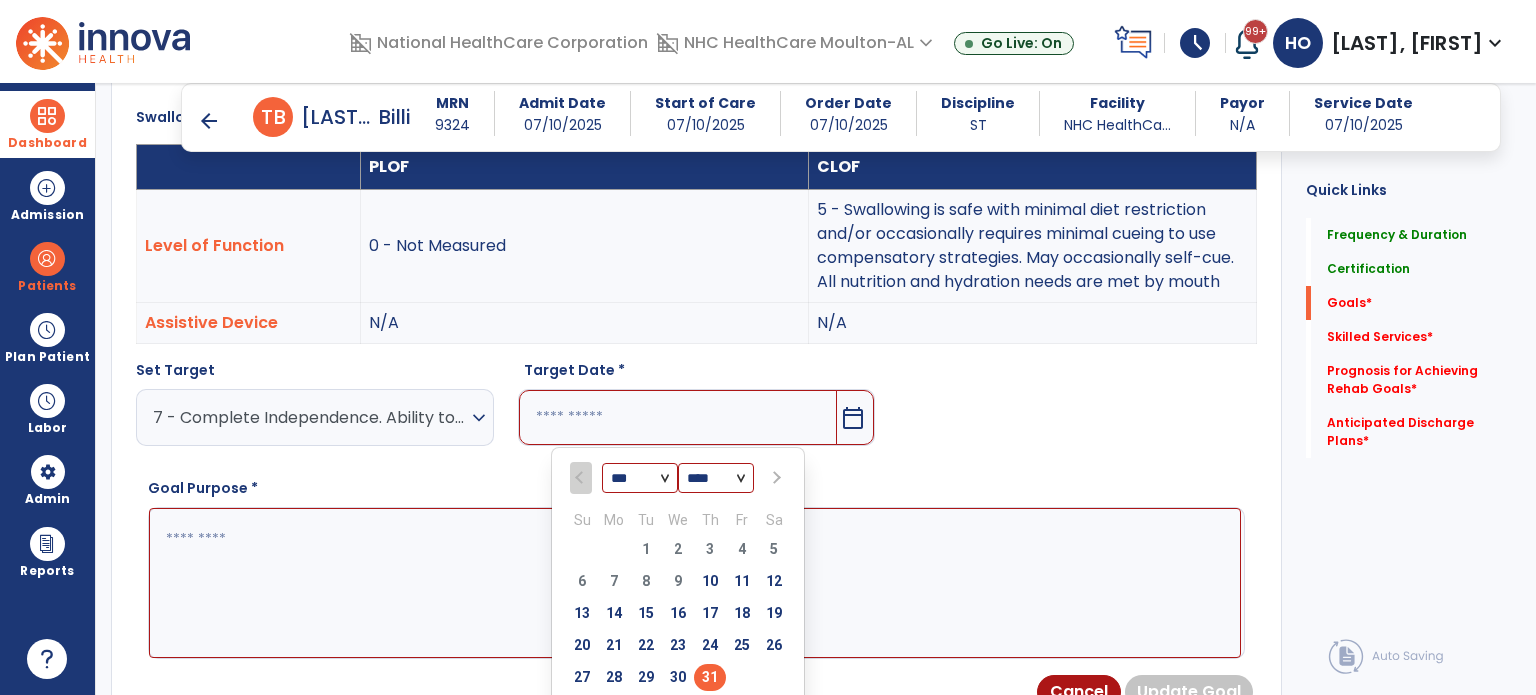 select on "*" 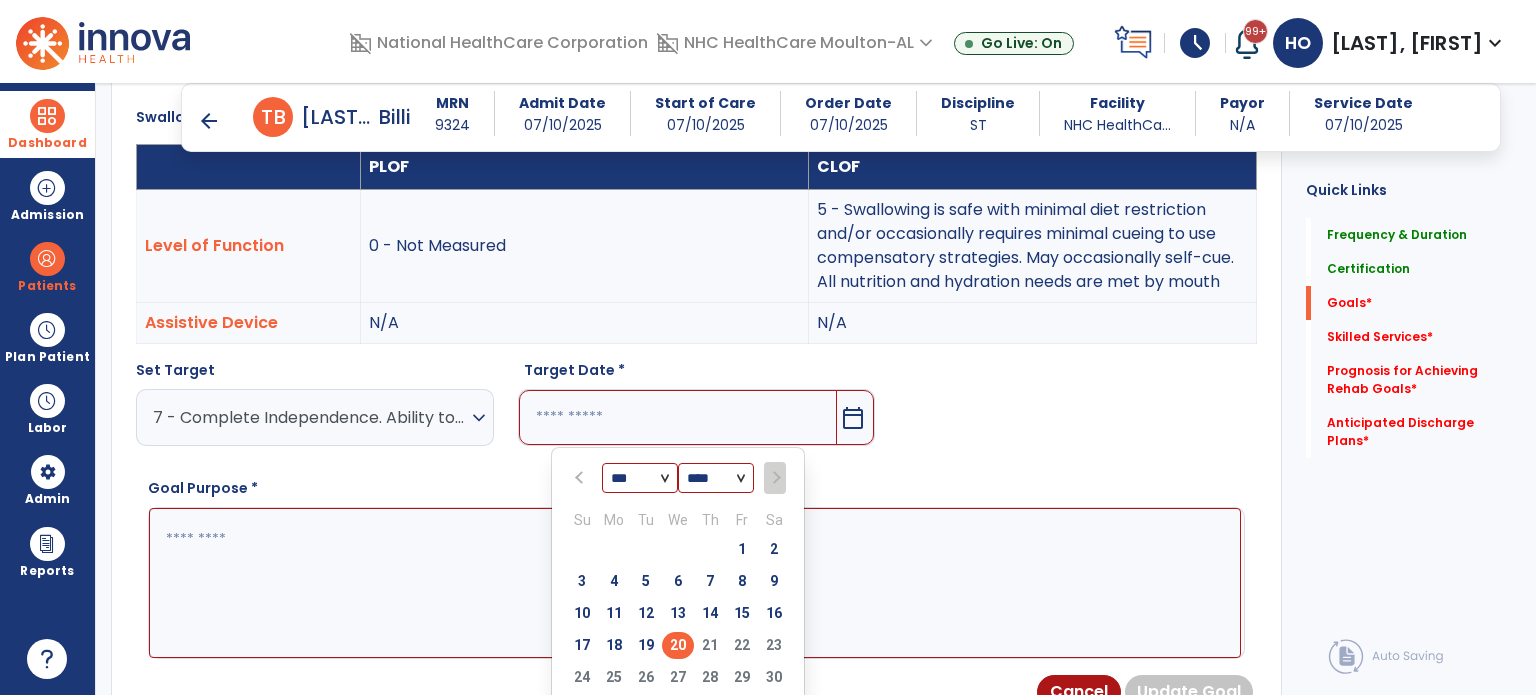 type on "*********" 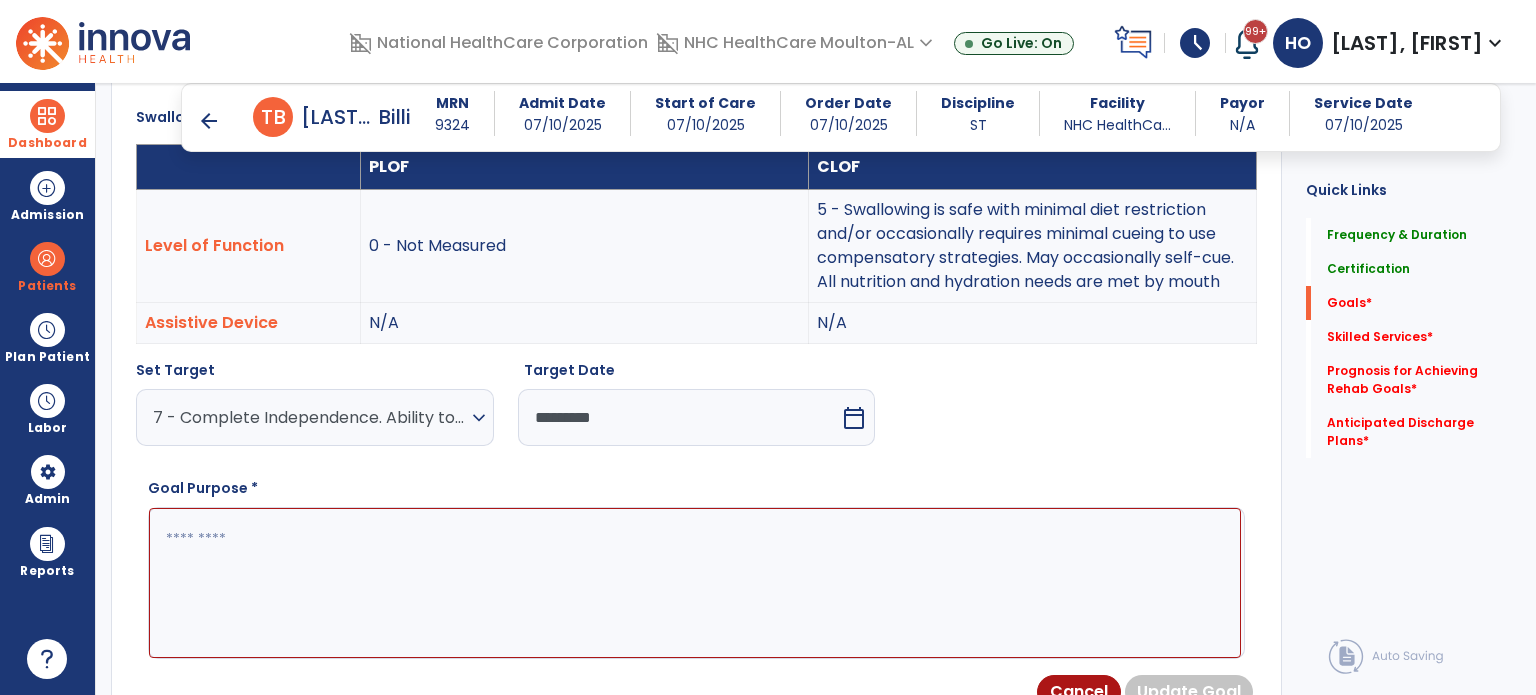 click at bounding box center [695, 583] 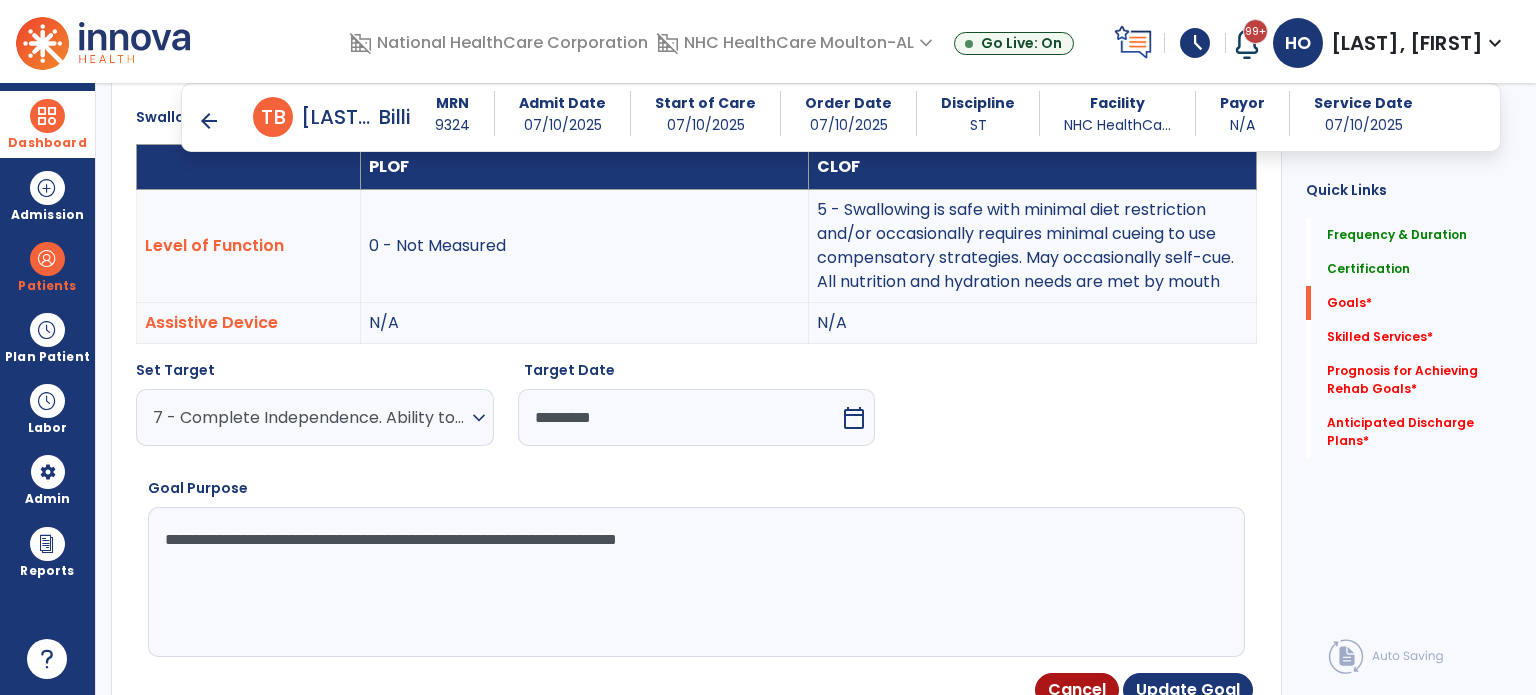 click on "**********" at bounding box center (695, 582) 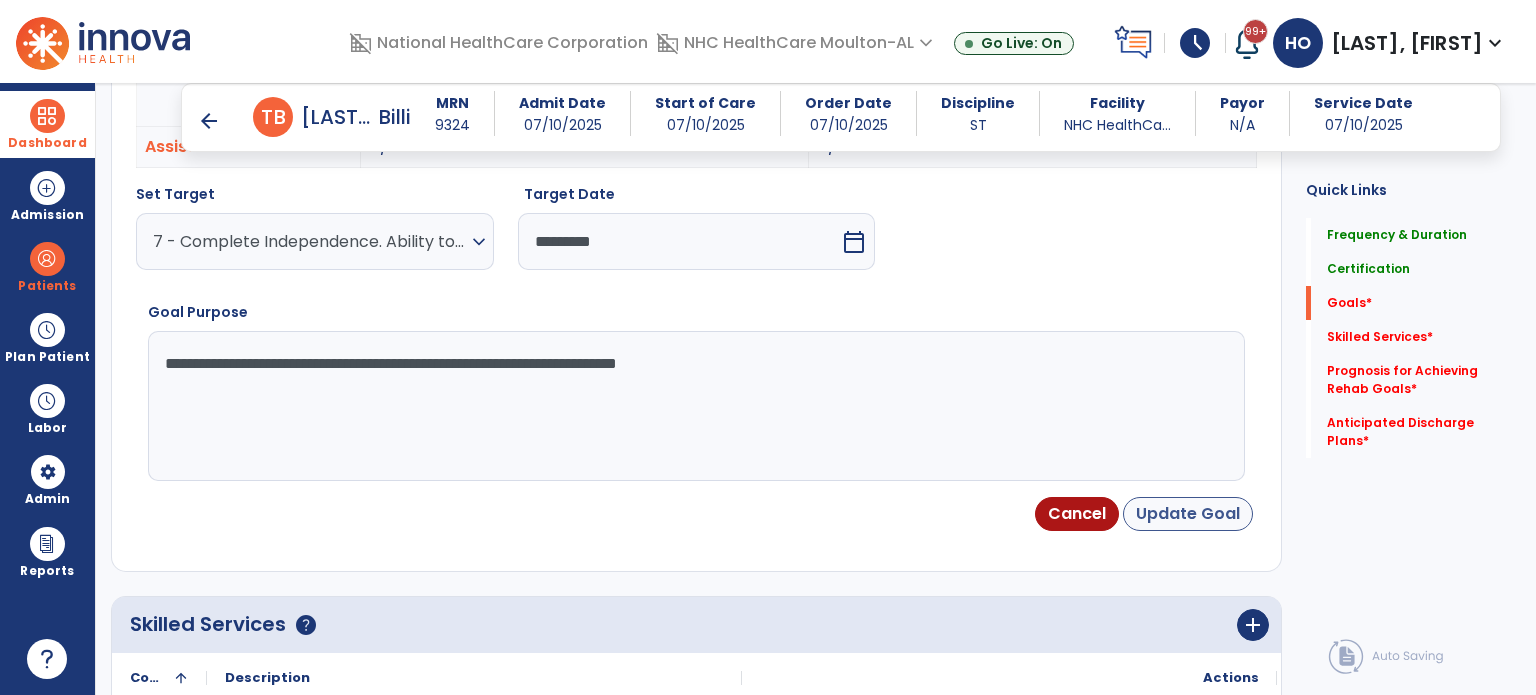 click on "Update Goal" at bounding box center [1188, 514] 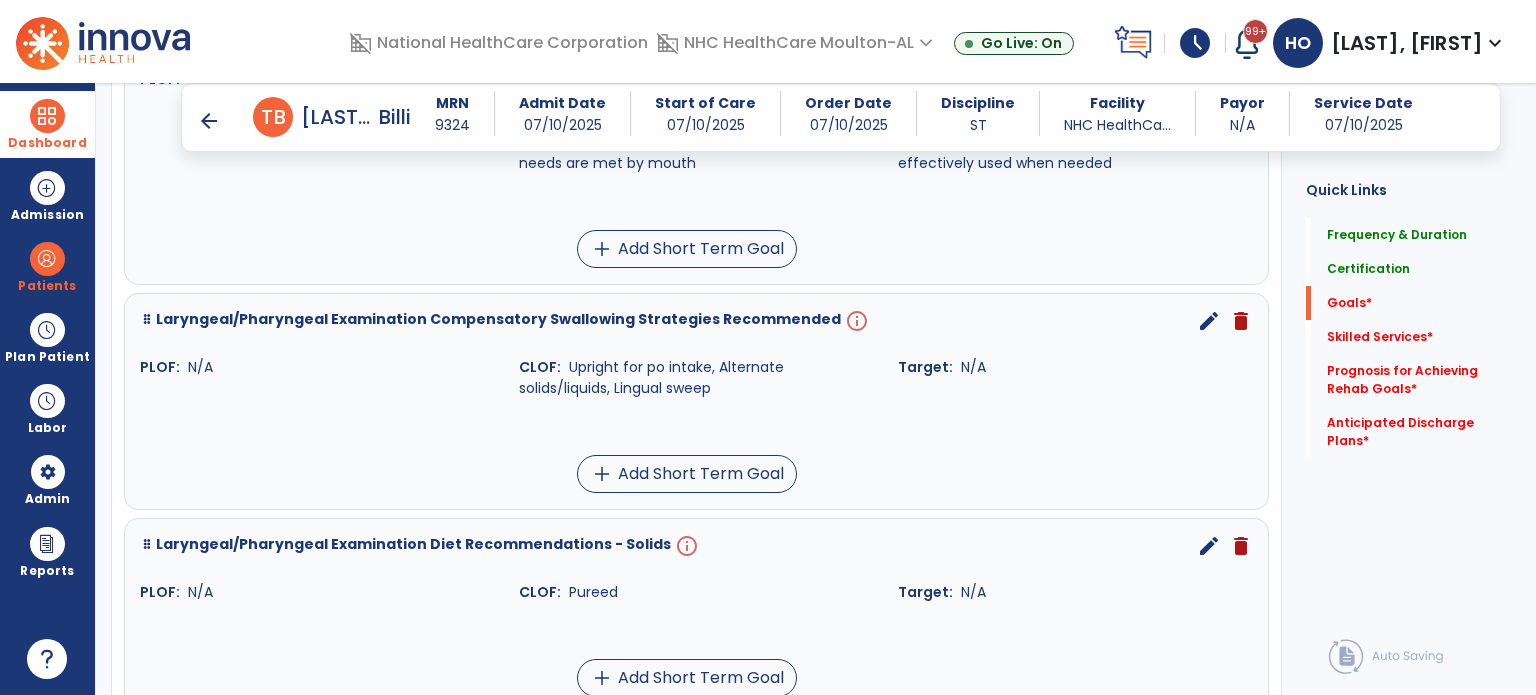 click on "edit" at bounding box center (1209, 321) 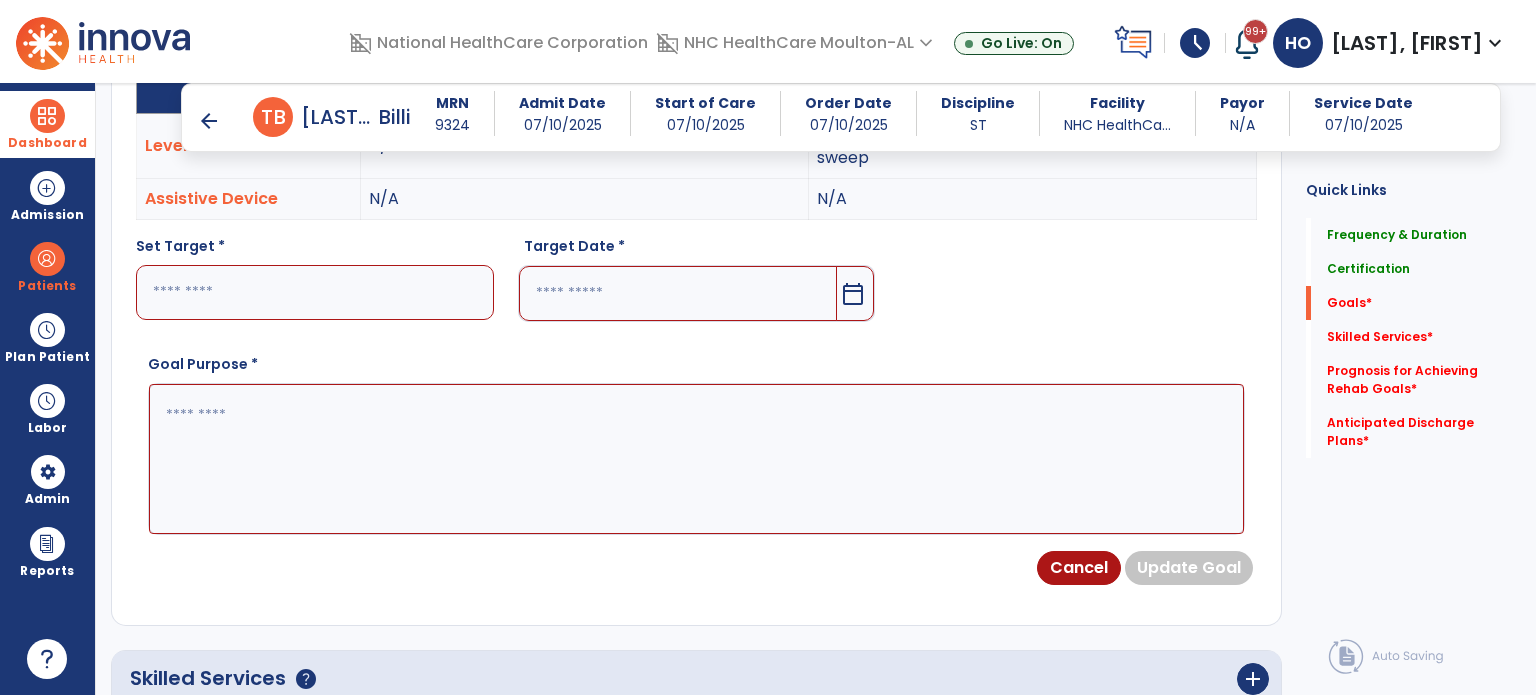 scroll, scrollTop: 534, scrollLeft: 0, axis: vertical 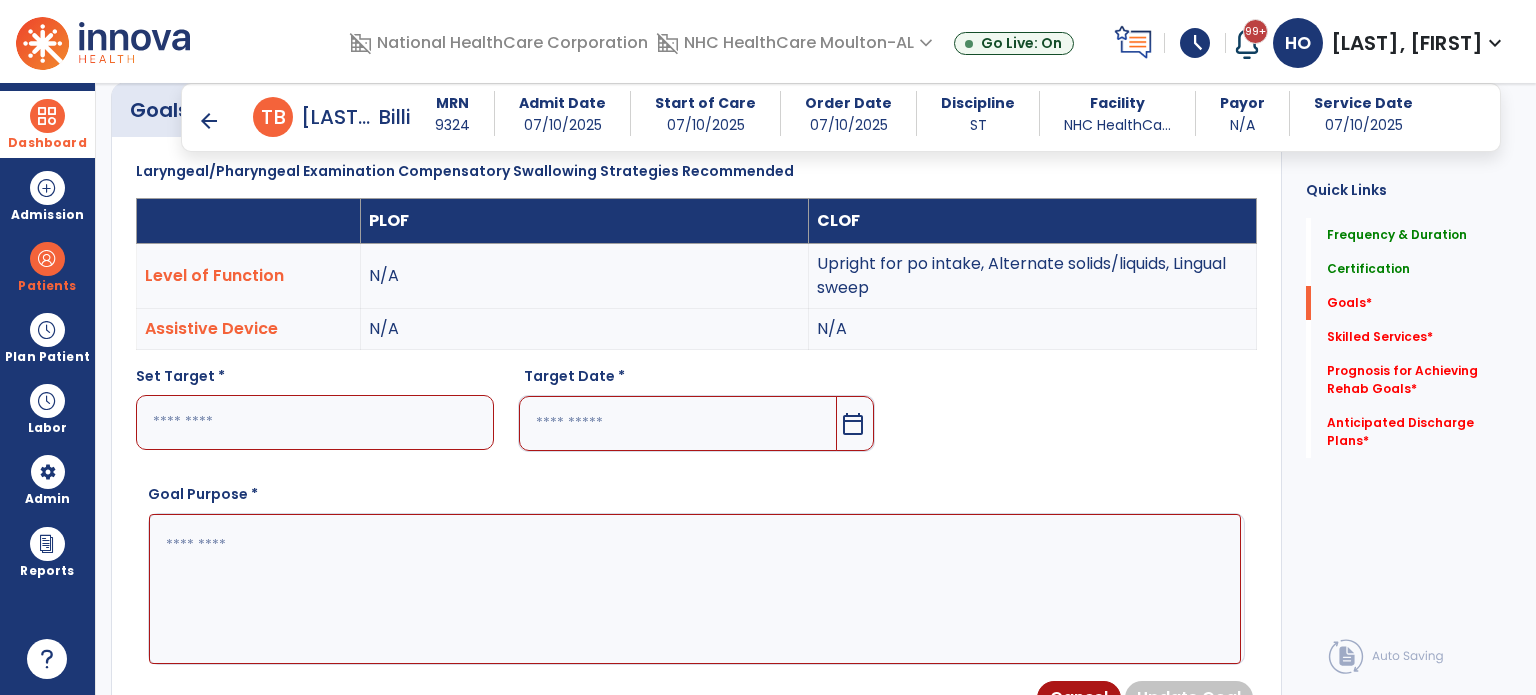 click at bounding box center (315, 422) 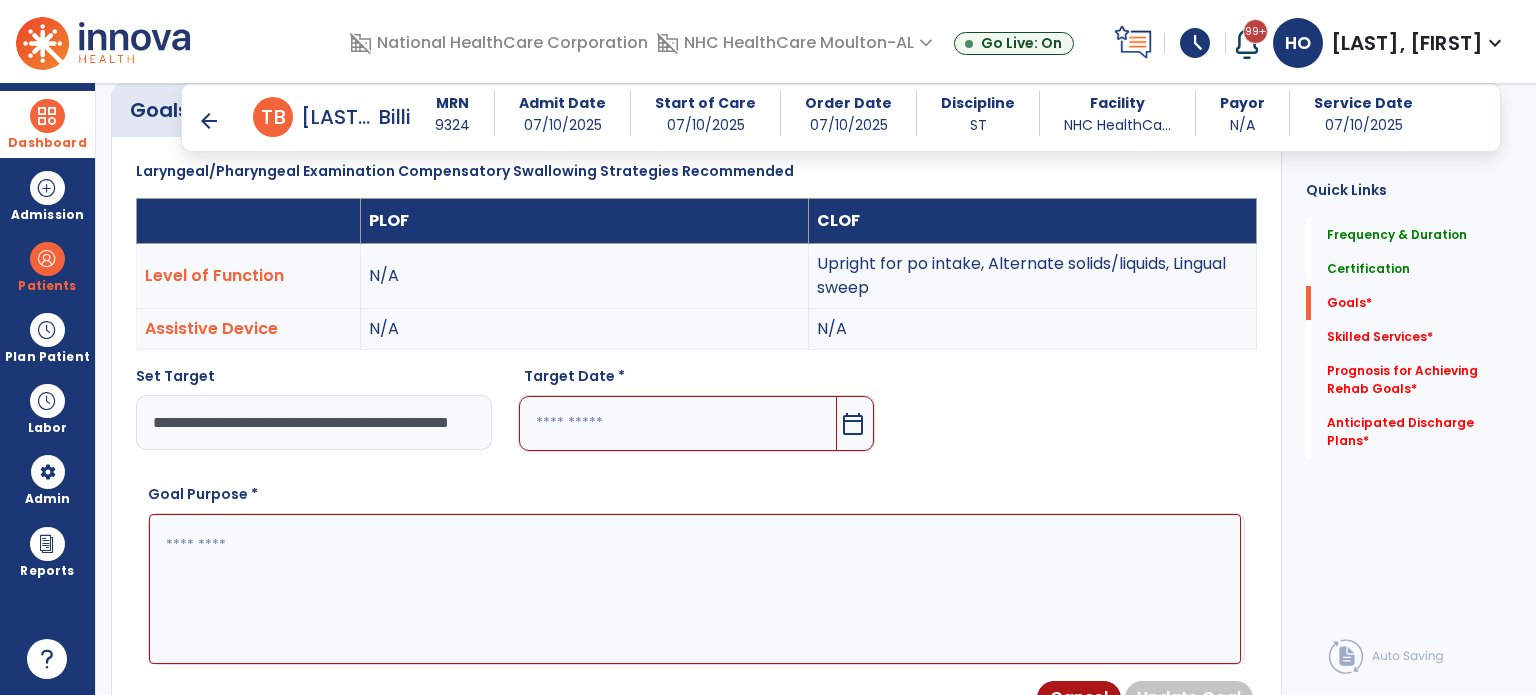scroll, scrollTop: 0, scrollLeft: 0, axis: both 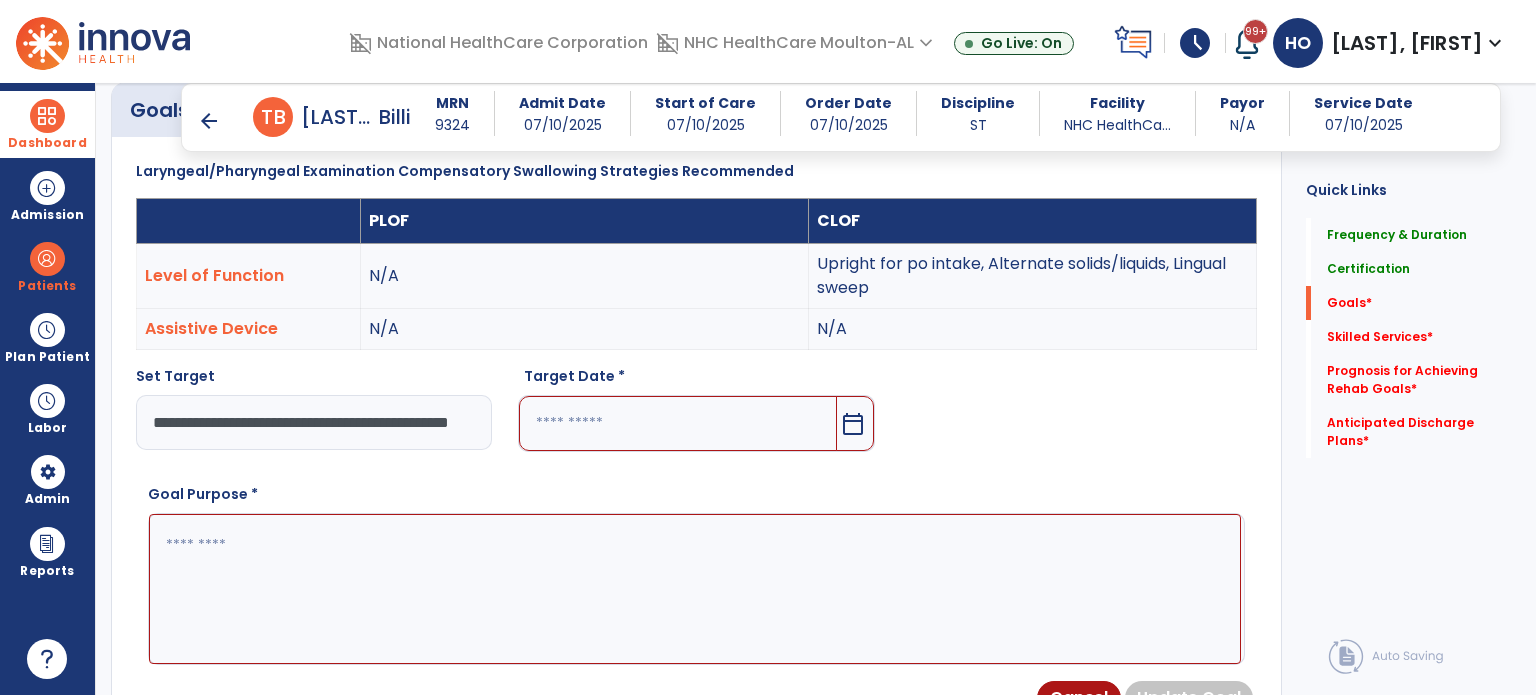 click on "Set Target" at bounding box center [315, 380] 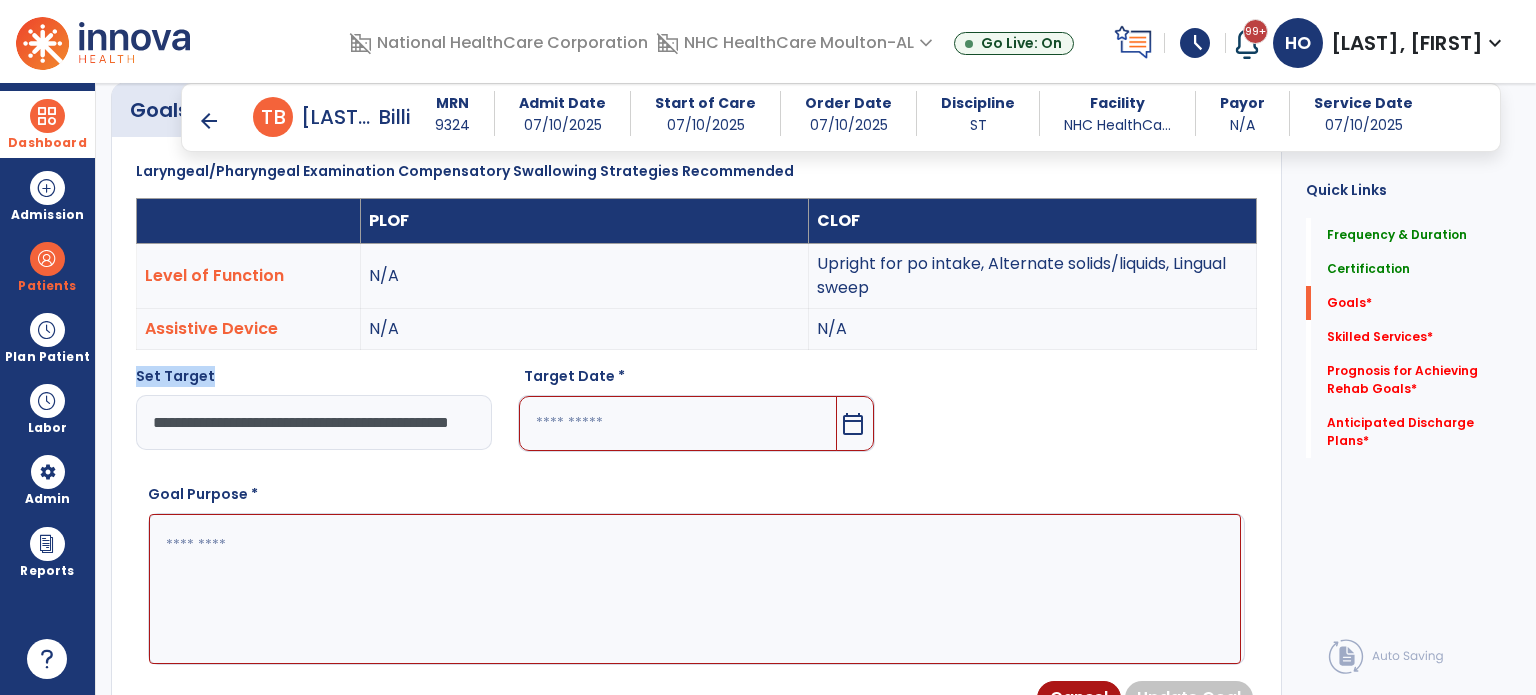 click on "Set Target" at bounding box center [315, 380] 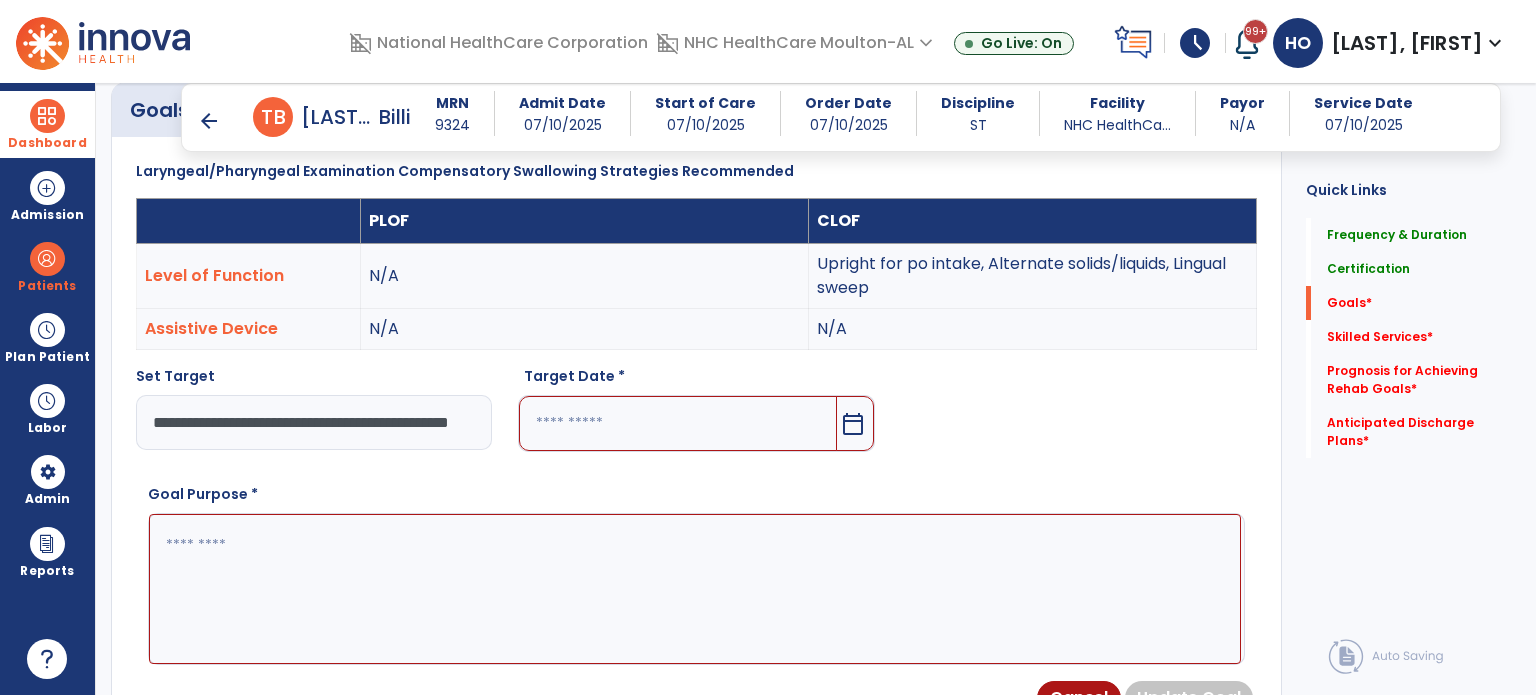 click on "**********" at bounding box center (314, 422) 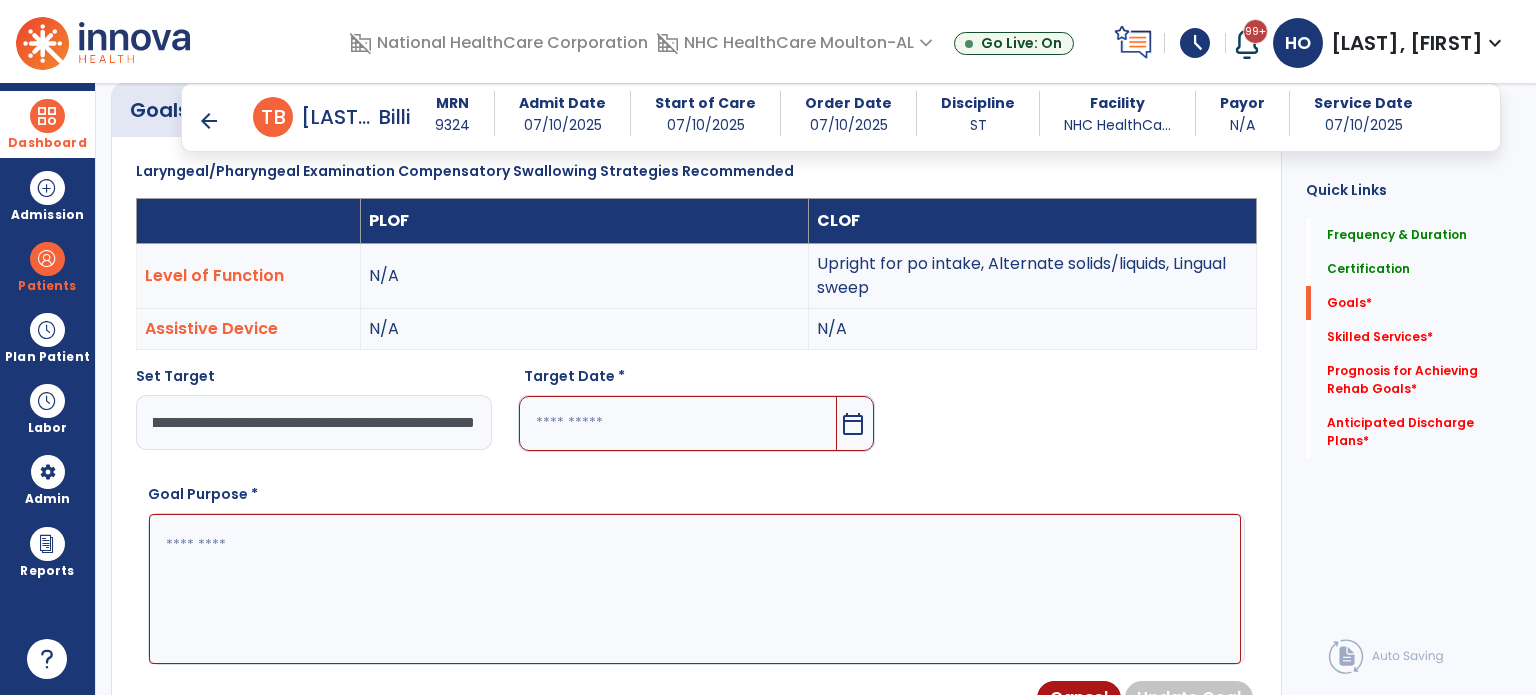 scroll, scrollTop: 0, scrollLeft: 536, axis: horizontal 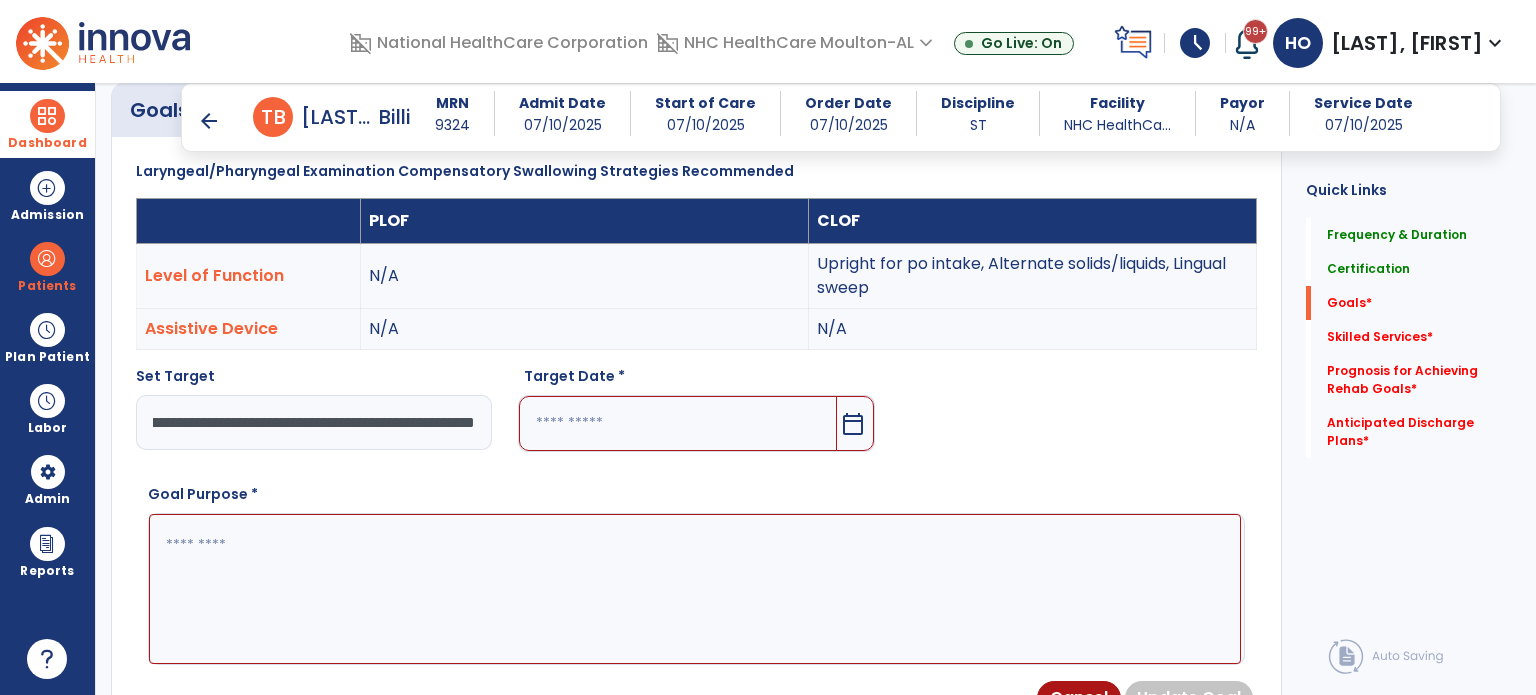 type on "**********" 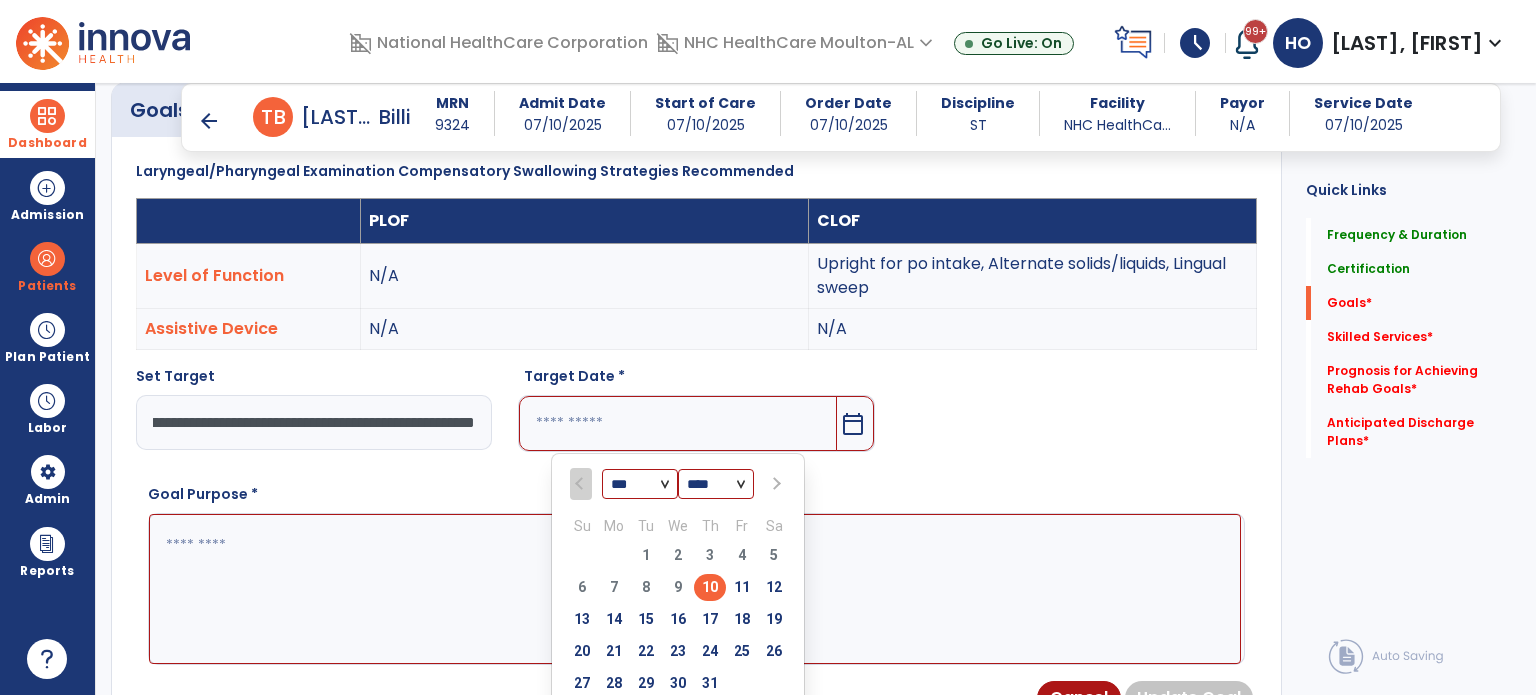 scroll, scrollTop: 0, scrollLeft: 0, axis: both 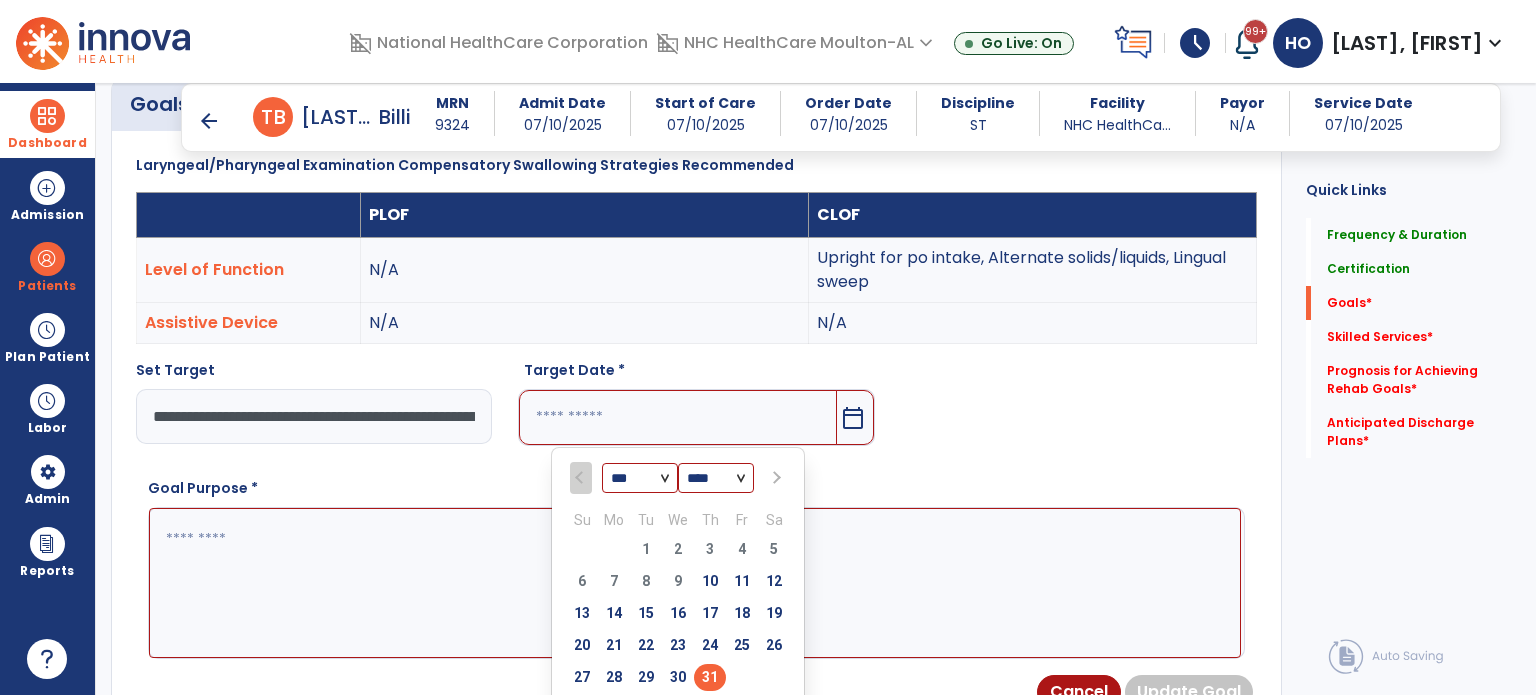 type on "*********" 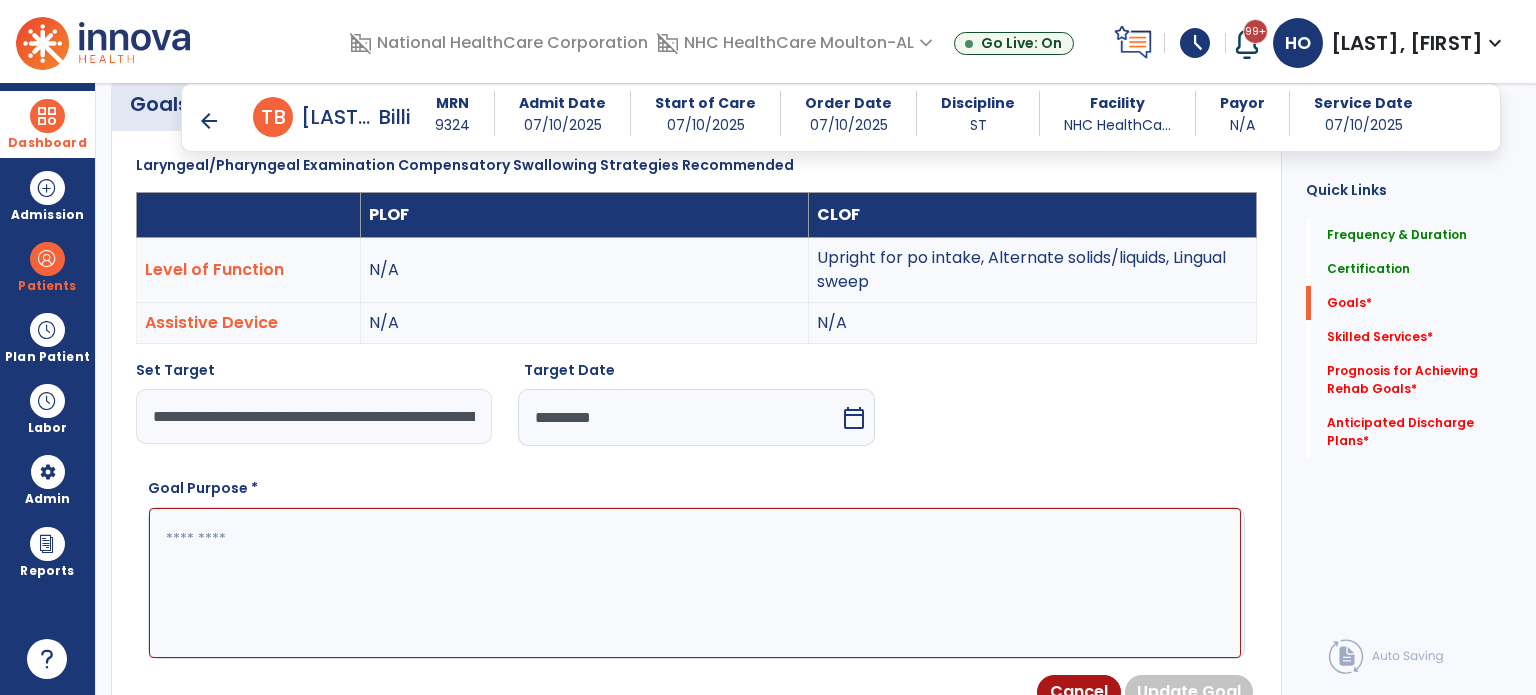click at bounding box center (695, 583) 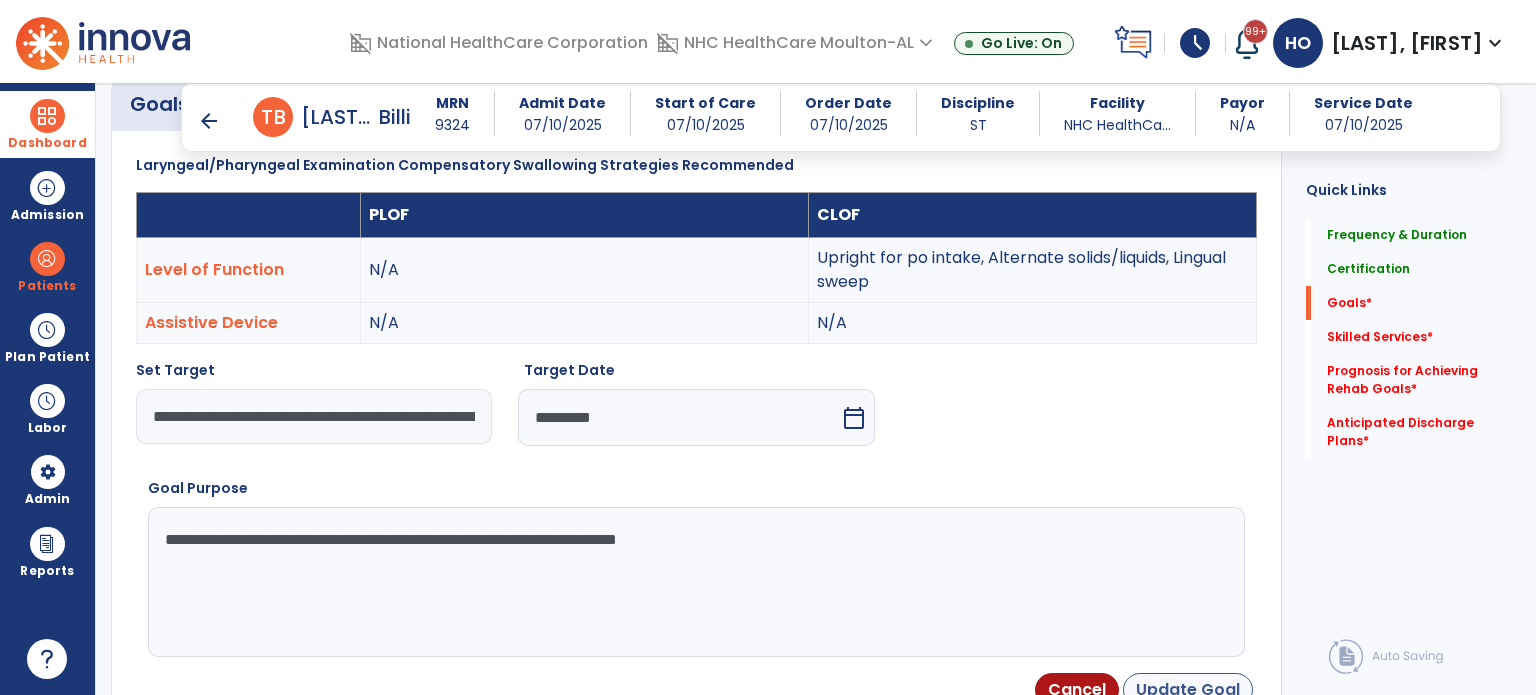 type on "**********" 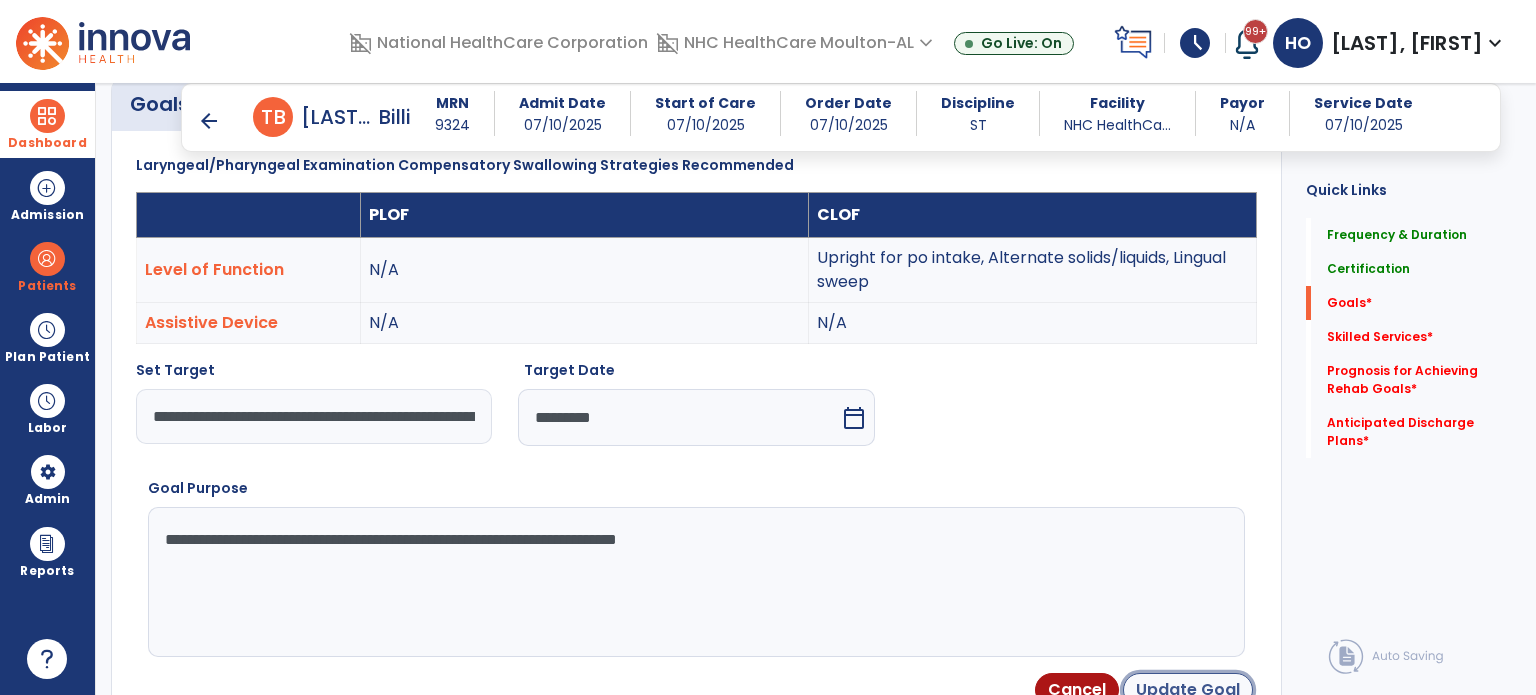 click on "Update Goal" at bounding box center [1188, 690] 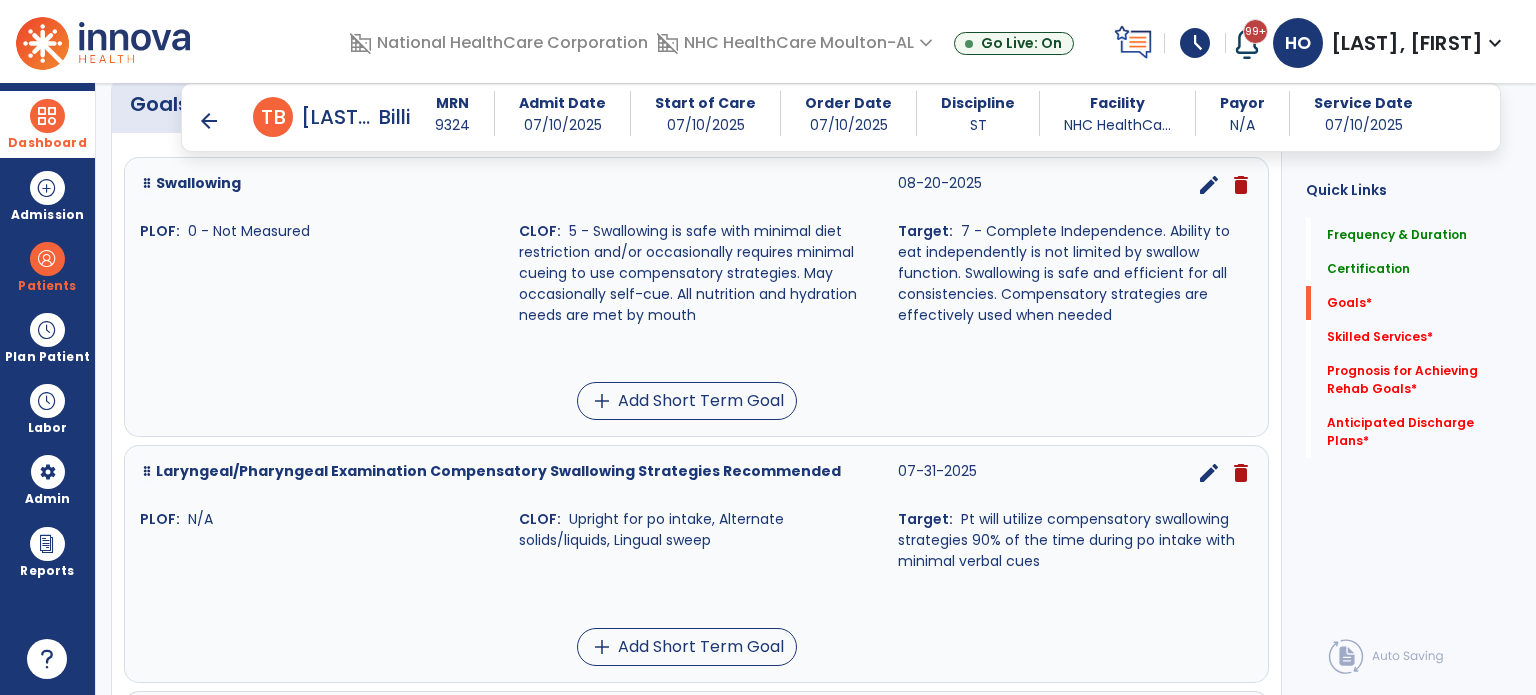 click on "Swallowing [DATE] edit delete PLOF: 0 - Not Measured CLOF: 5 - Swallowing is safe with minimal diet restriction and/or occasionally requires minimal cueing to use compensatory strategies. May occasionally self-cue. All nutrition and hydration needs are met by mouth Target: 7 - Complete Independence. Ability to eat independently is not limited by swallow function. Swallowing is safe and efficient for all consistencies. Compensatory strategies are effectively used when needed add Add Short Term Goal Laryngeal/Pharyngeal Examination Compensatory Swallowing Strategies Recommended [DATE] edit delete PLOF: N/A CLOF: Upright for po intake, Alternate solids/liquids, Lingual sweep Target: Pt will utilize compensatory swallowing strategies 90% of the time during po intake with minimal verbal cues add Add Short Term Goal Laryngeal/Pharyngeal Examination Diet Recommendations - Solids info edit delete PLOF: N/A CLOF: Pureed Target: N/A add" at bounding box center (696, 526) 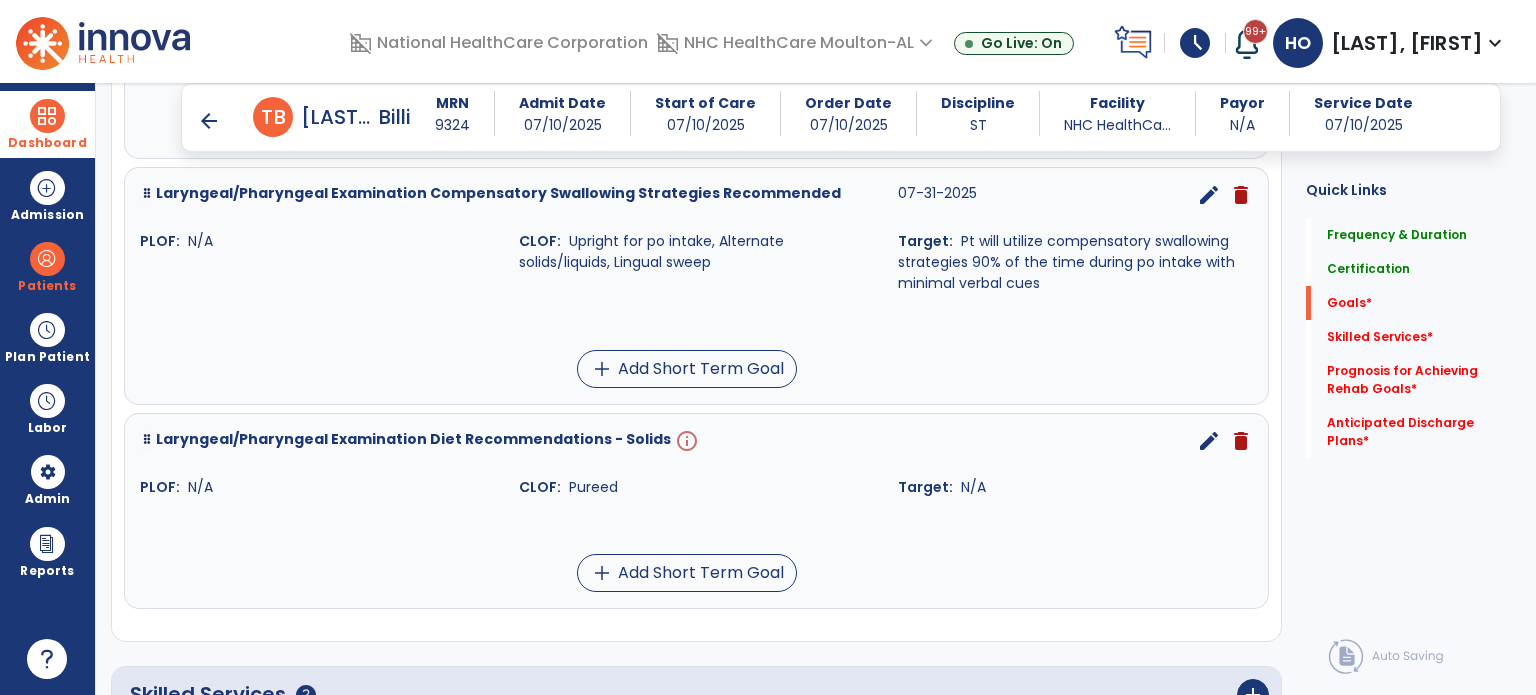 click on "edit" at bounding box center [1209, 441] 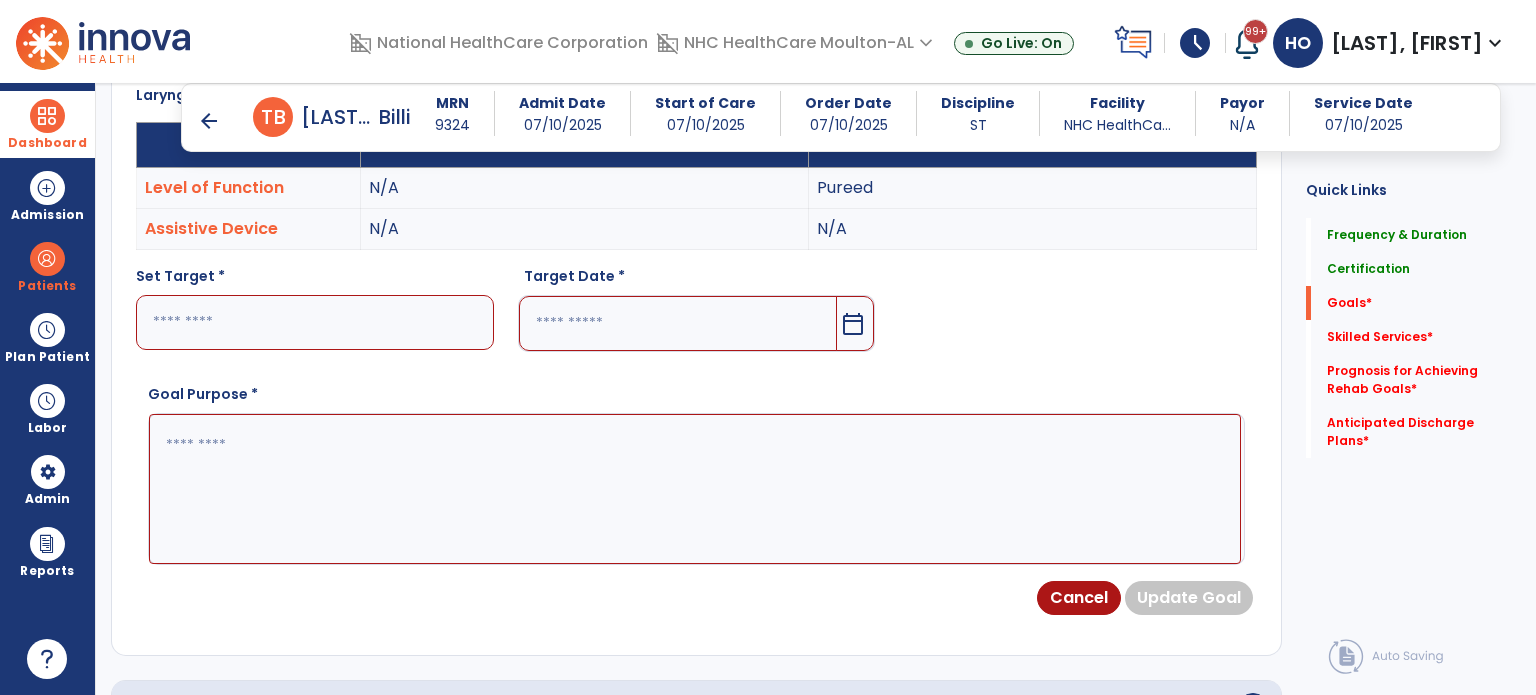 scroll, scrollTop: 534, scrollLeft: 0, axis: vertical 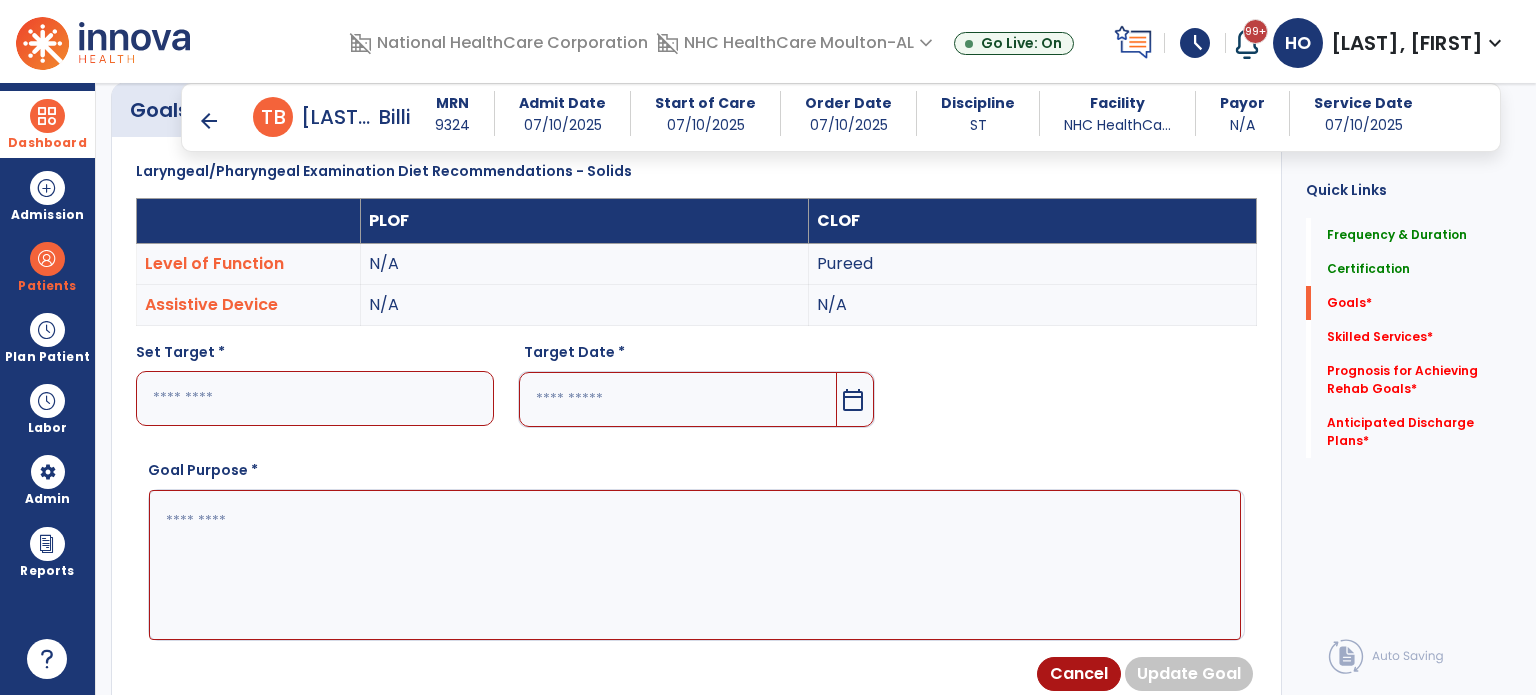 click at bounding box center (315, 398) 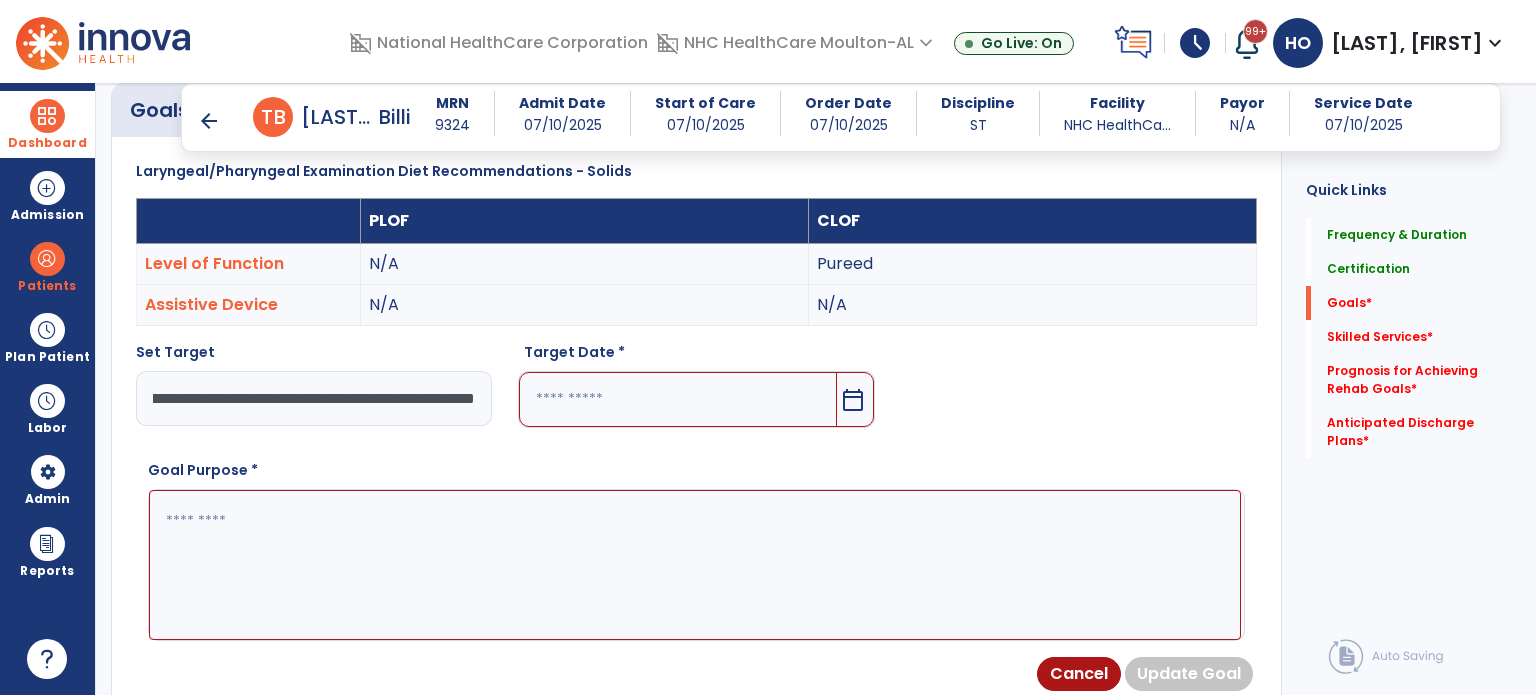 scroll, scrollTop: 0, scrollLeft: 617, axis: horizontal 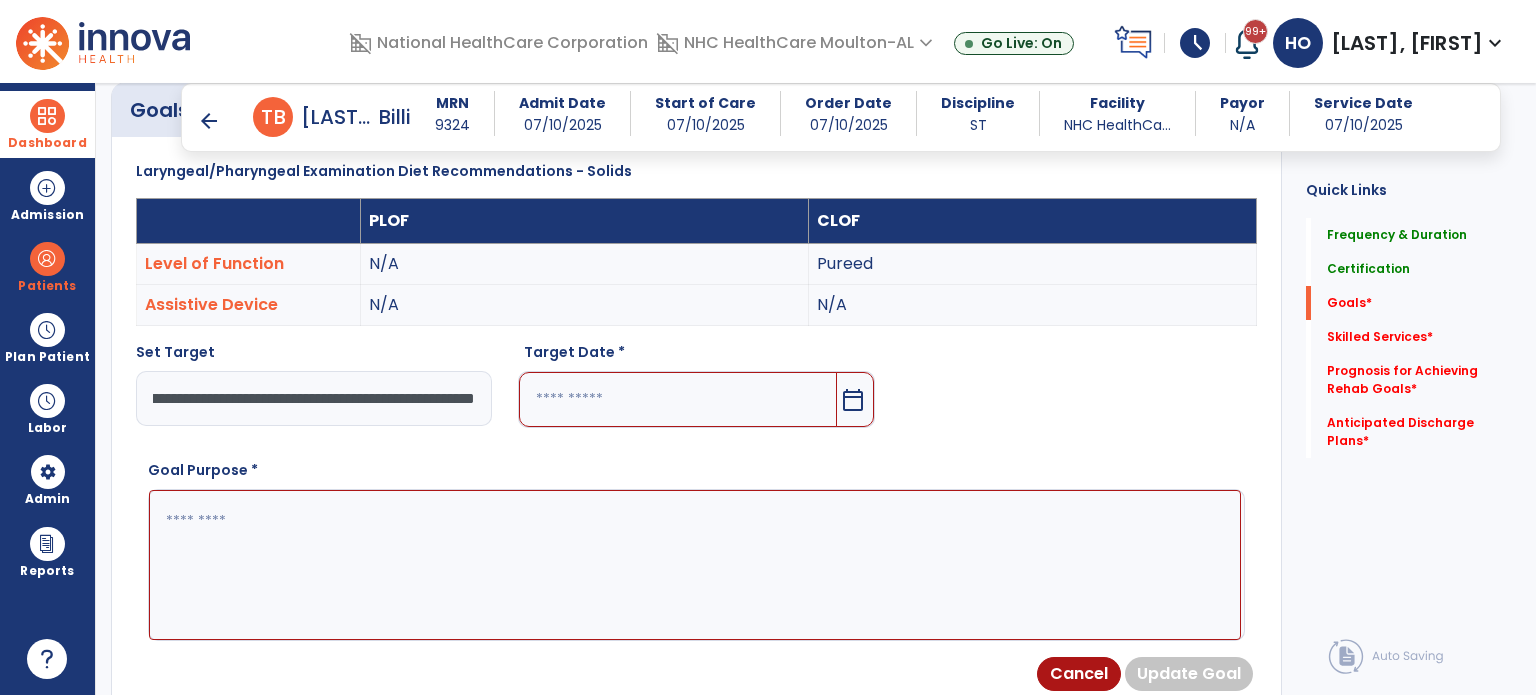 type on "**********" 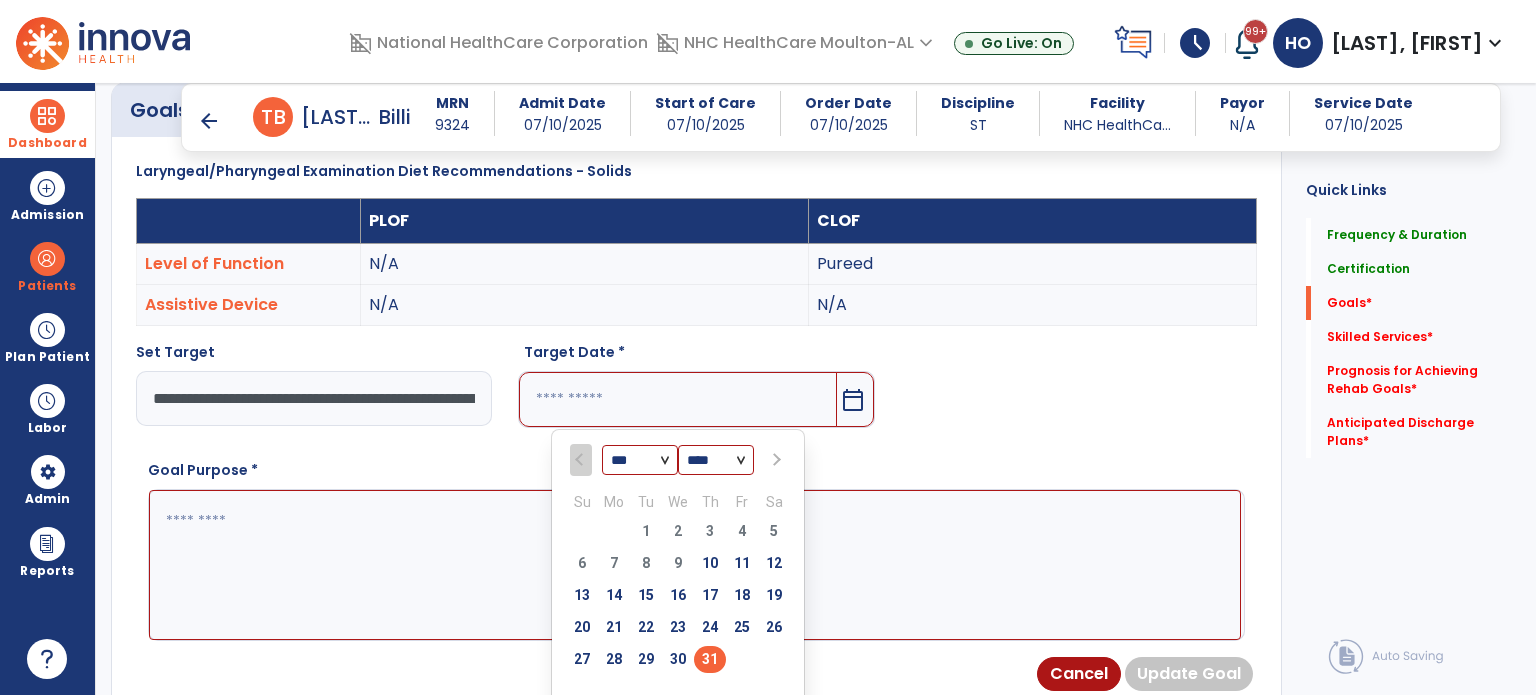 type on "*********" 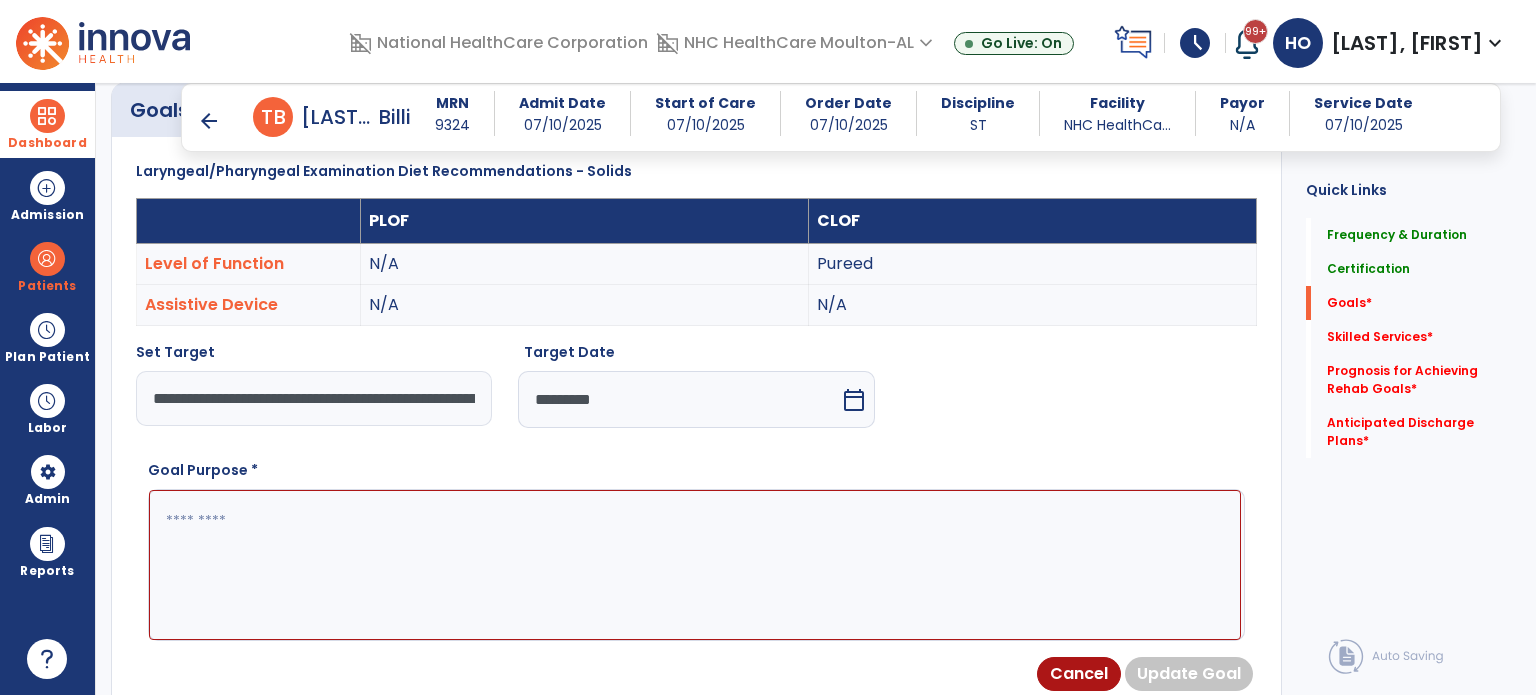 click at bounding box center (695, 565) 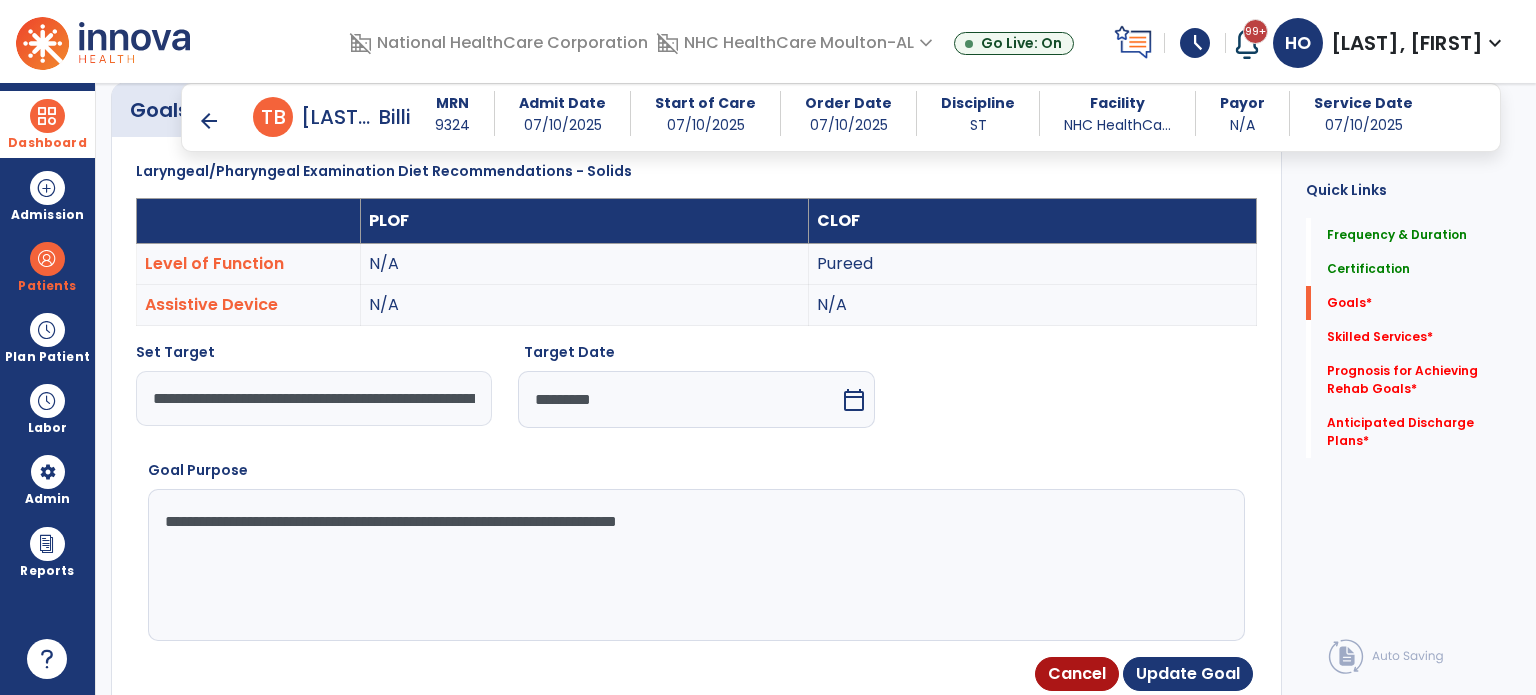 type on "**********" 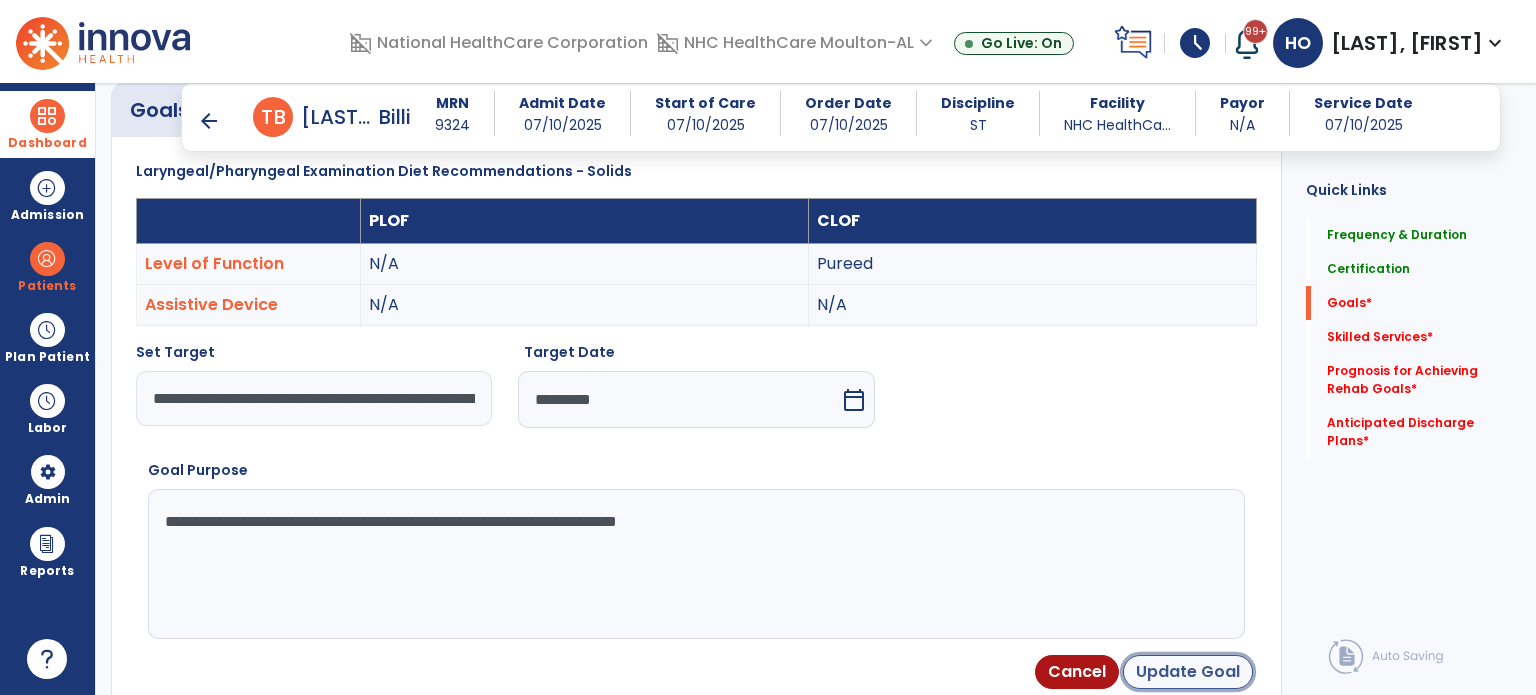 click on "Update Goal" at bounding box center [1188, 672] 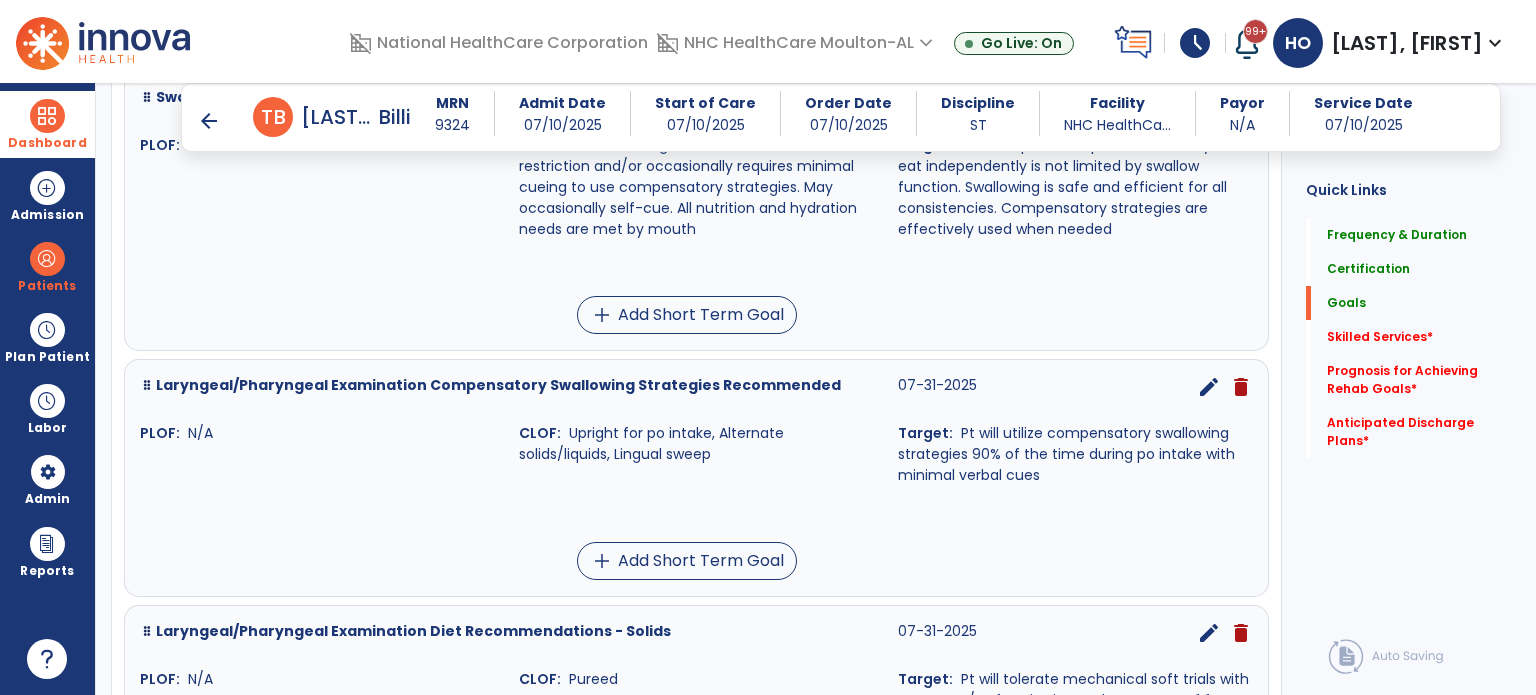 scroll, scrollTop: 625, scrollLeft: 0, axis: vertical 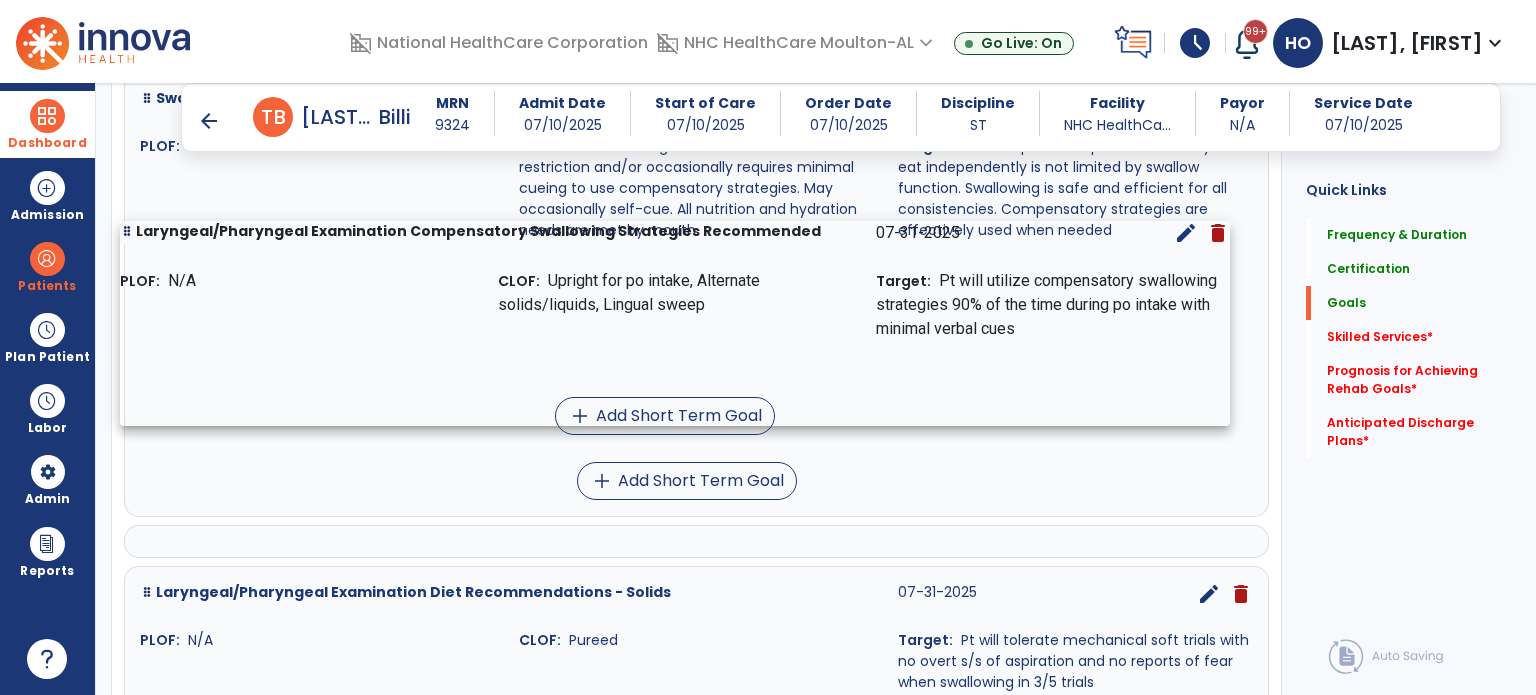 drag, startPoint x: 300, startPoint y: 550, endPoint x: 281, endPoint y: 397, distance: 154.17523 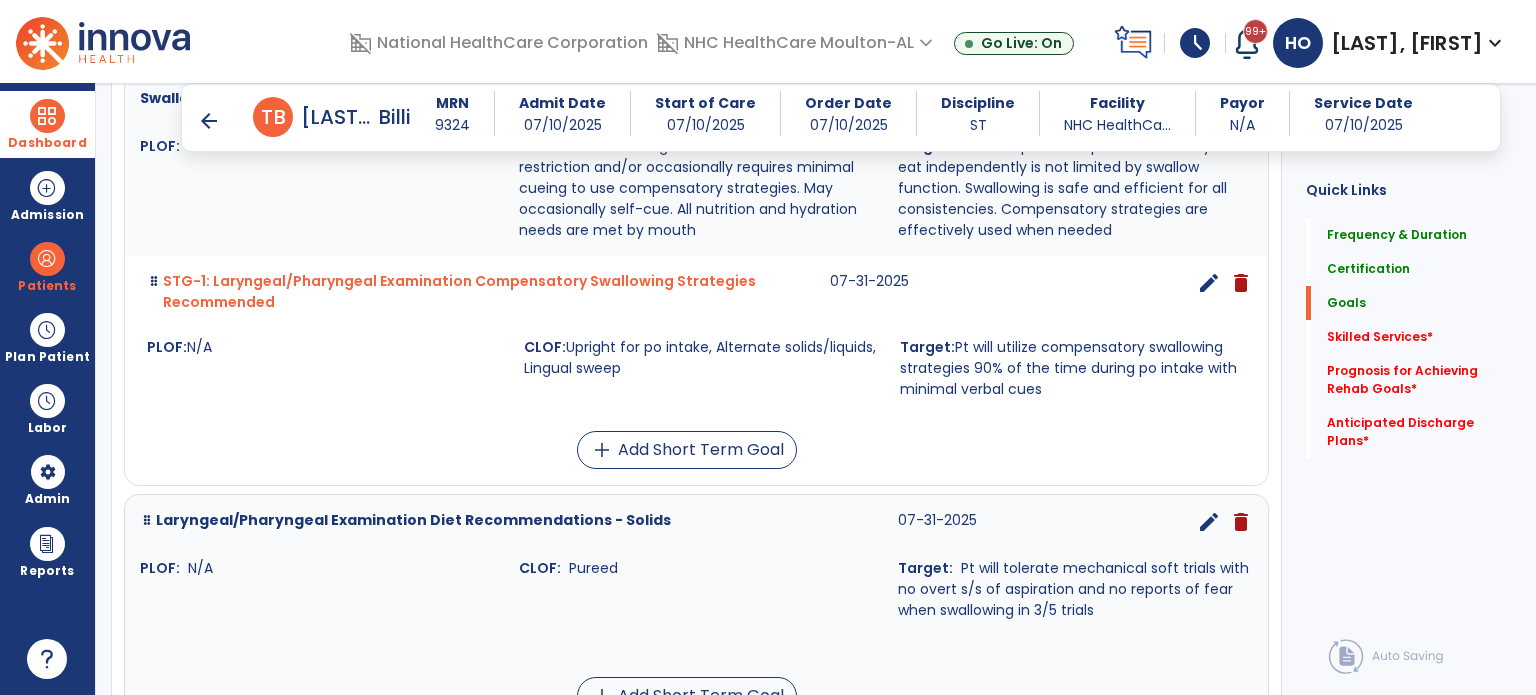 scroll, scrollTop: 164, scrollLeft: 0, axis: vertical 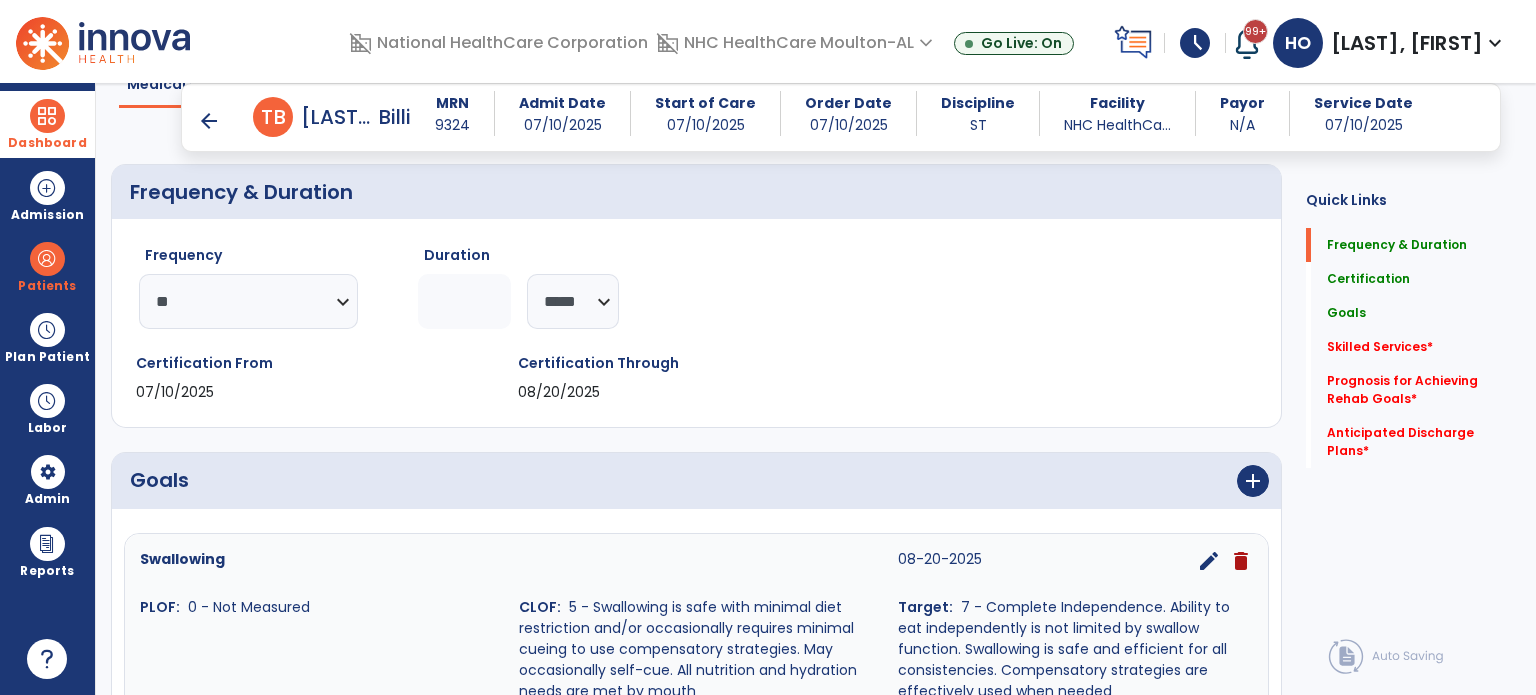 drag, startPoint x: 307, startPoint y: 611, endPoint x: 316, endPoint y: 323, distance: 288.1406 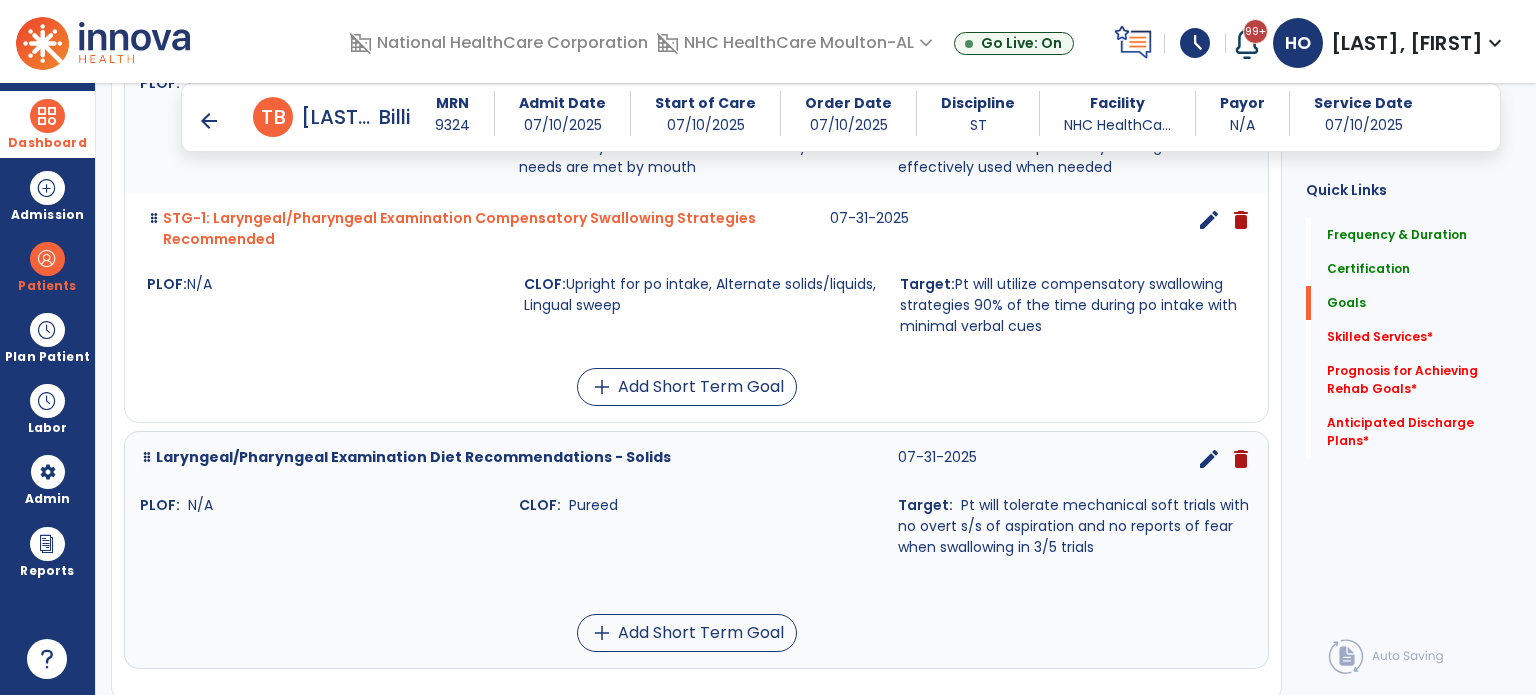 scroll, scrollTop: 796, scrollLeft: 0, axis: vertical 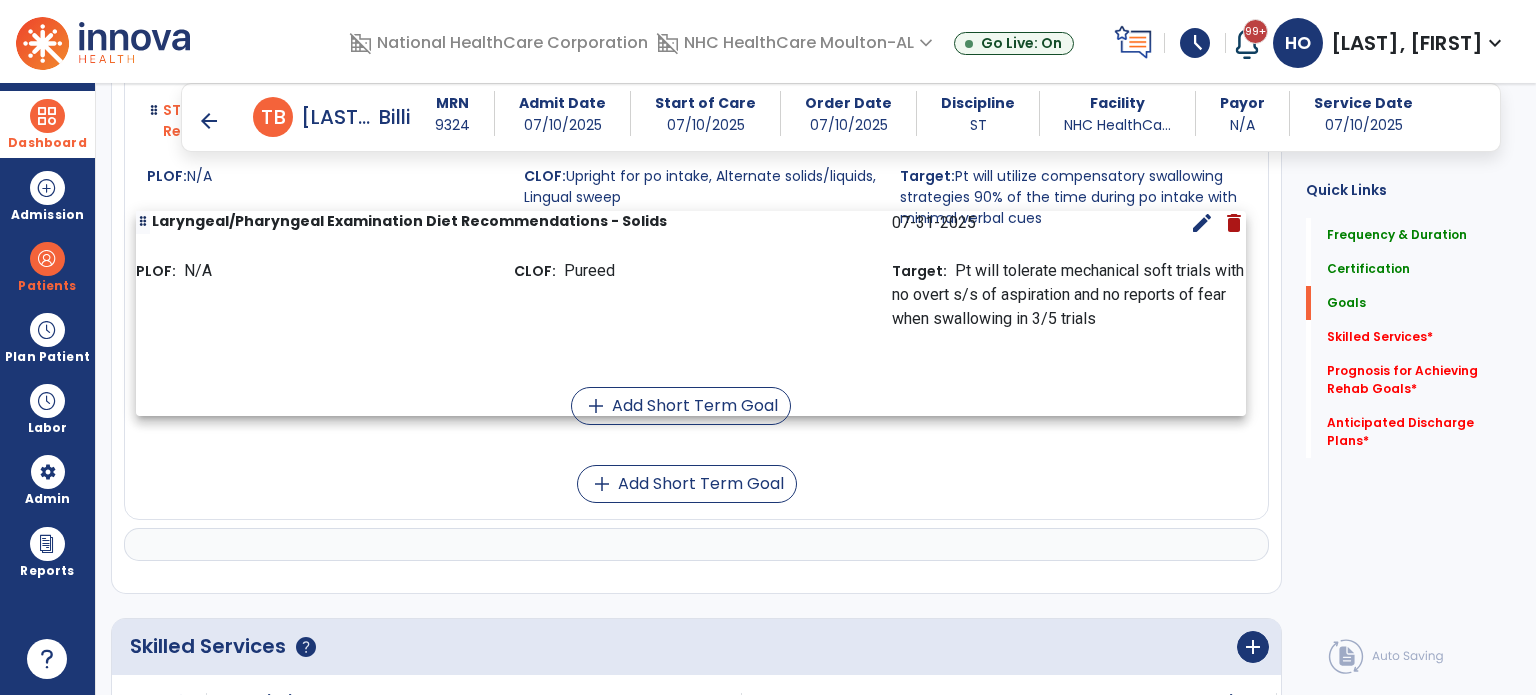 drag, startPoint x: 200, startPoint y: 412, endPoint x: 196, endPoint y: 284, distance: 128.06248 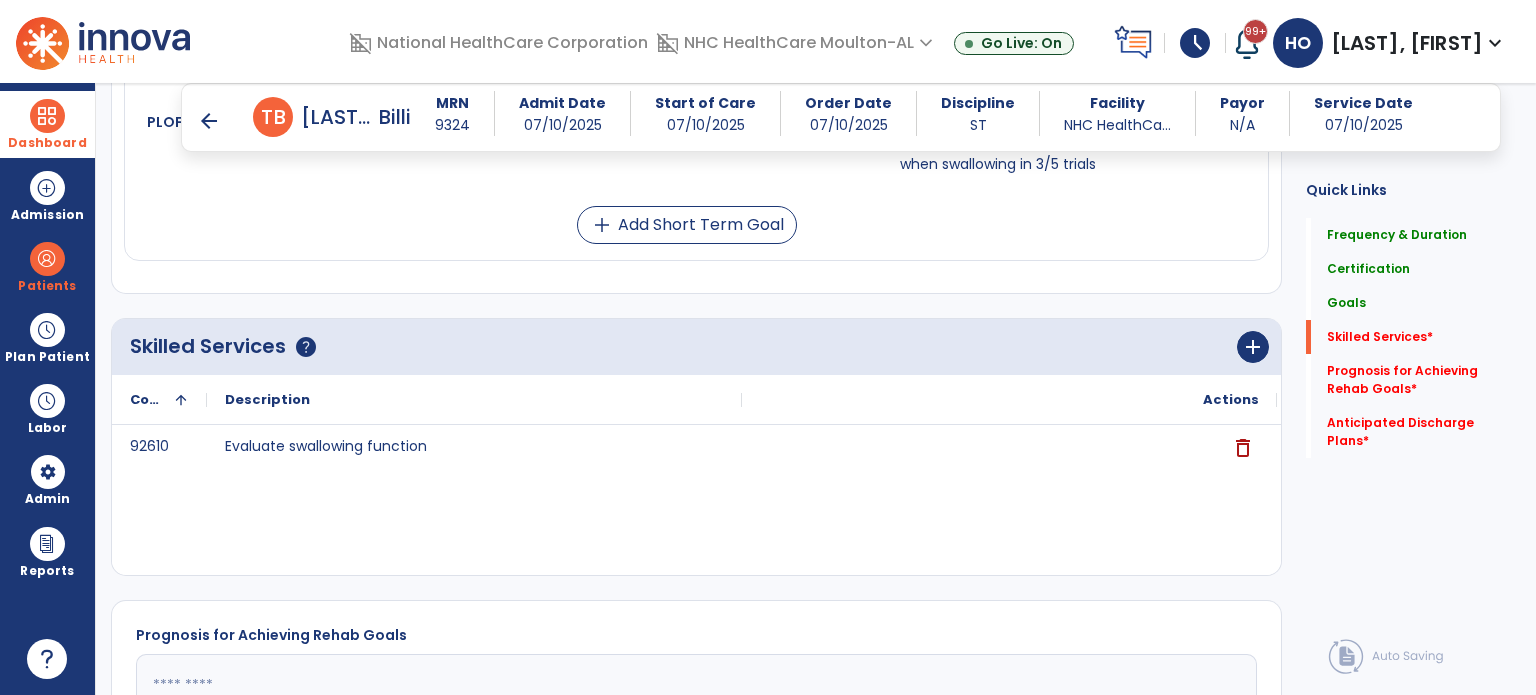 scroll, scrollTop: 1001, scrollLeft: 0, axis: vertical 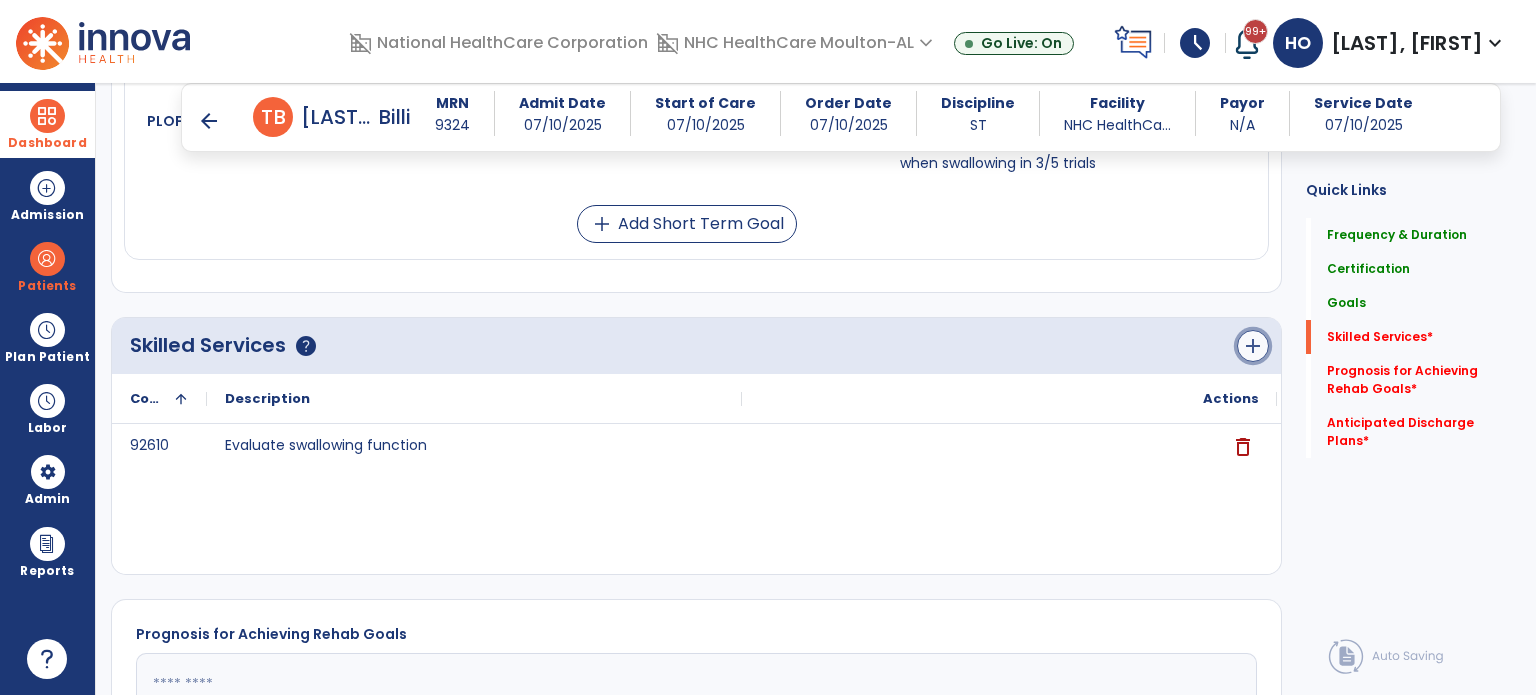 click on "add" 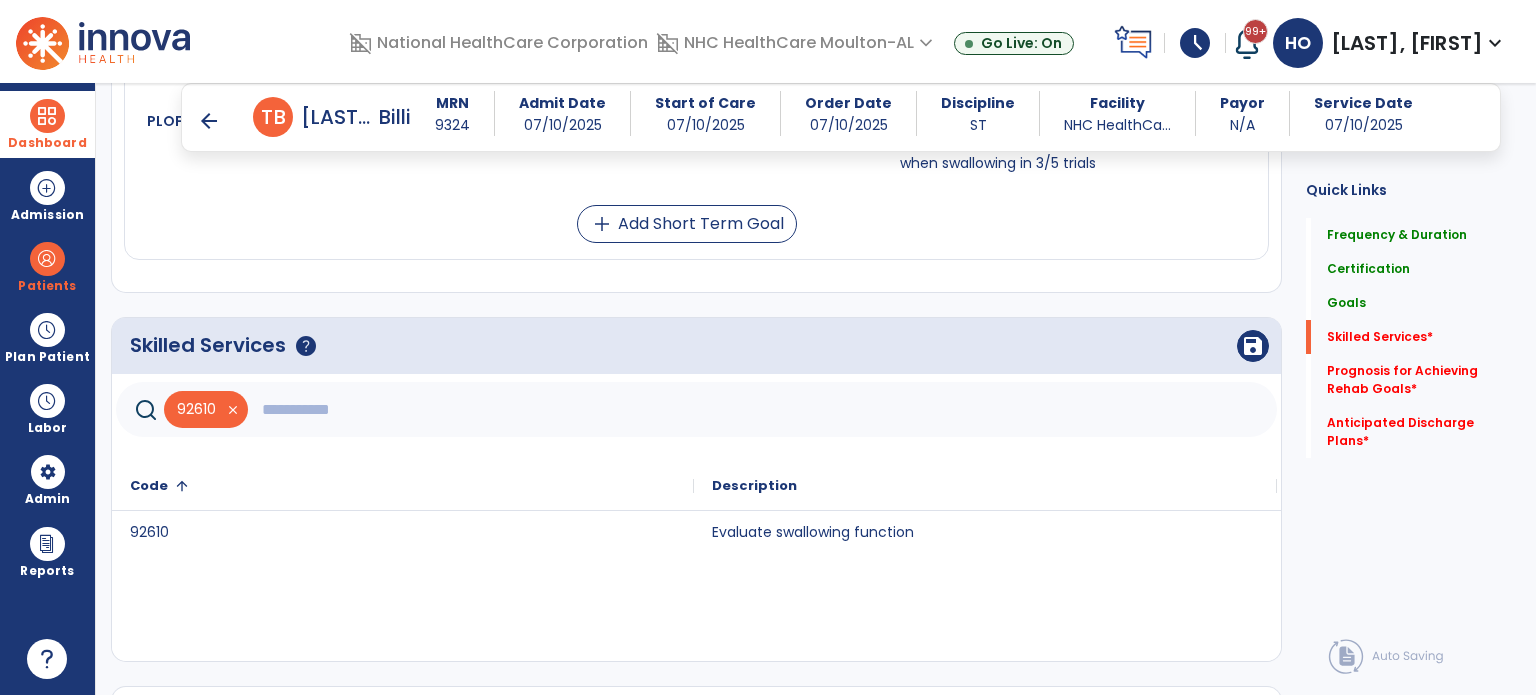 click 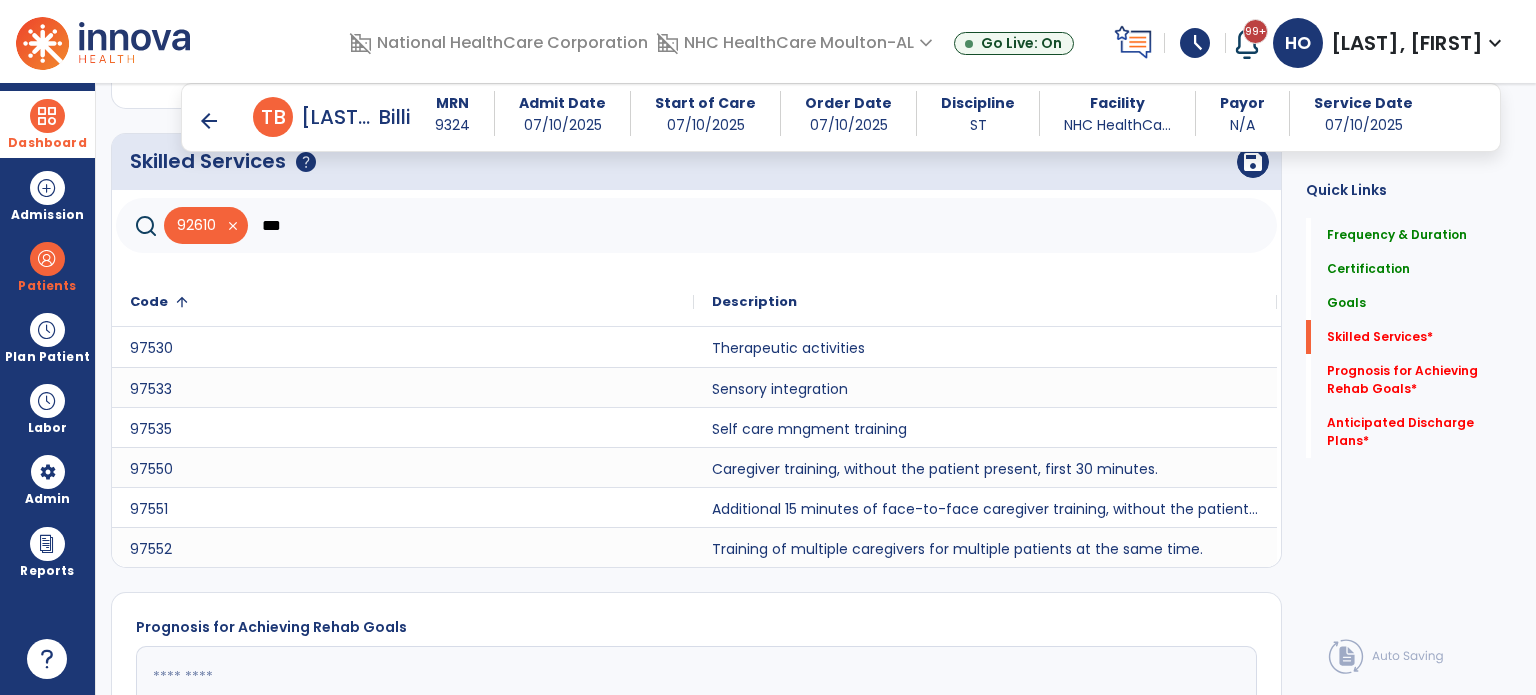 scroll, scrollTop: 1187, scrollLeft: 0, axis: vertical 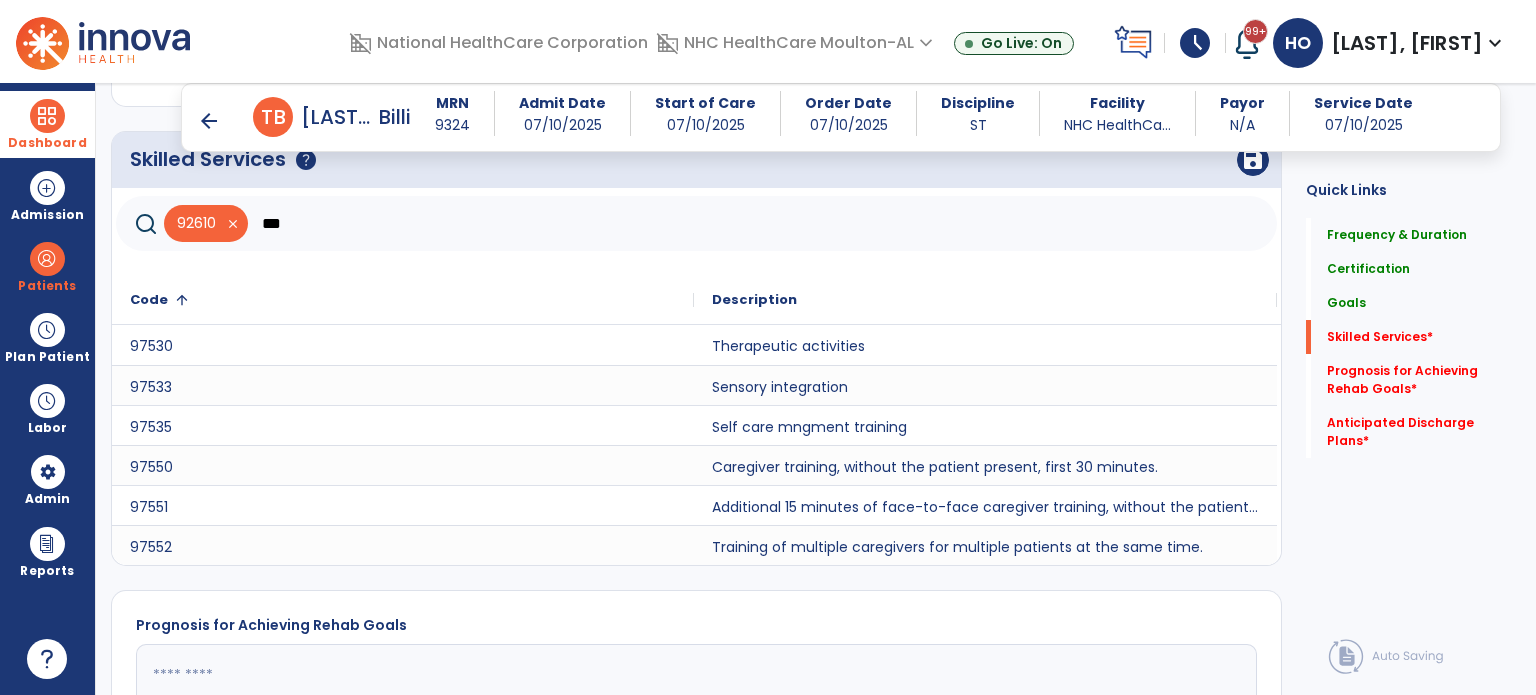 type on "***" 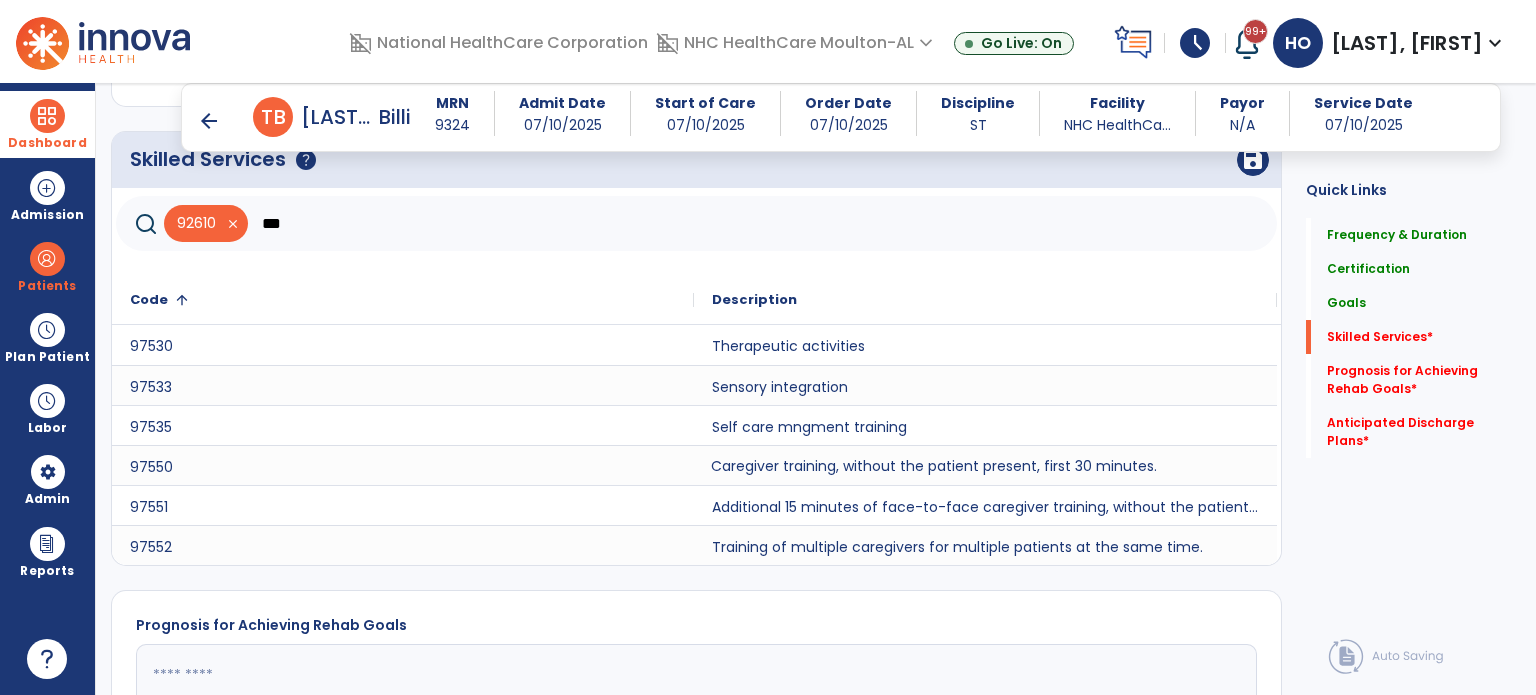 click on "Caregiver training, without the patient present, first 30 minutes." 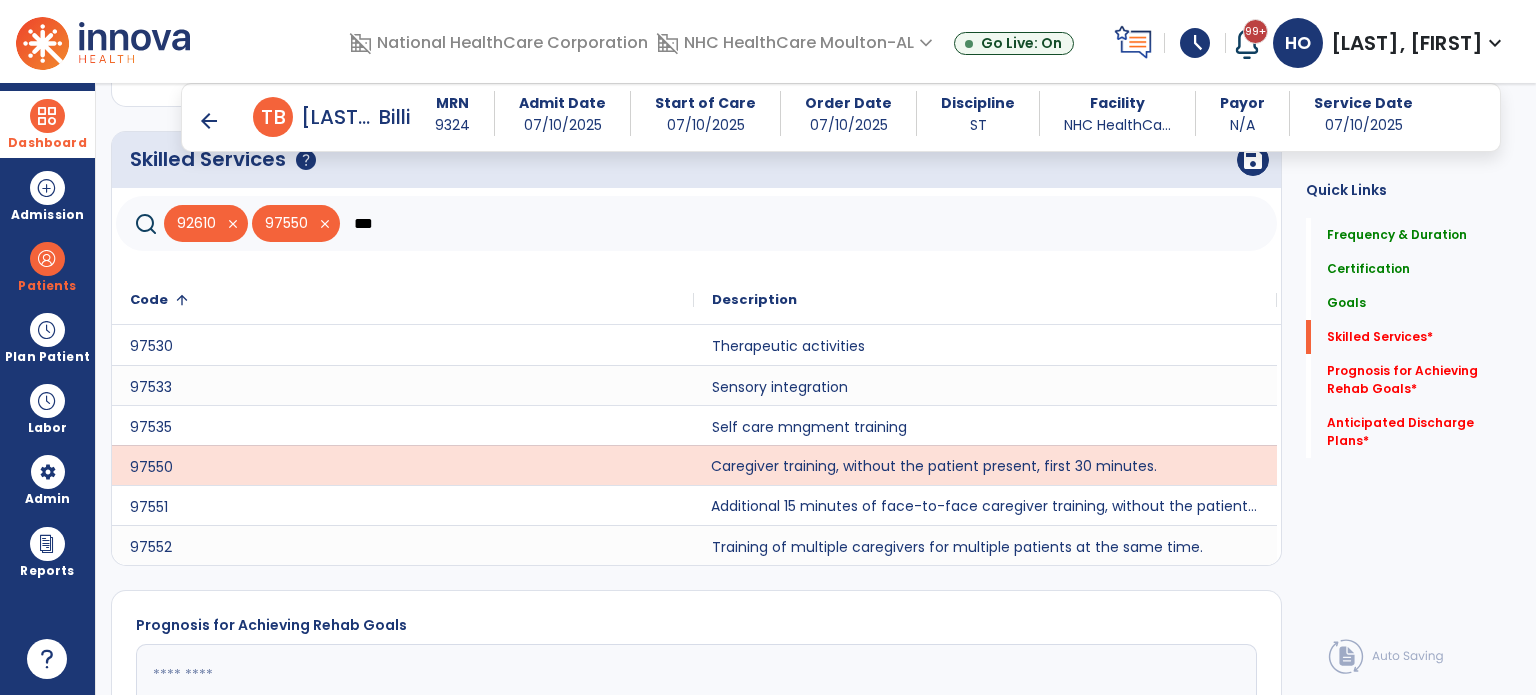 click on "Additional 15 minutes of face-to-face caregiver training, without the patient present, after 97550 is billed." 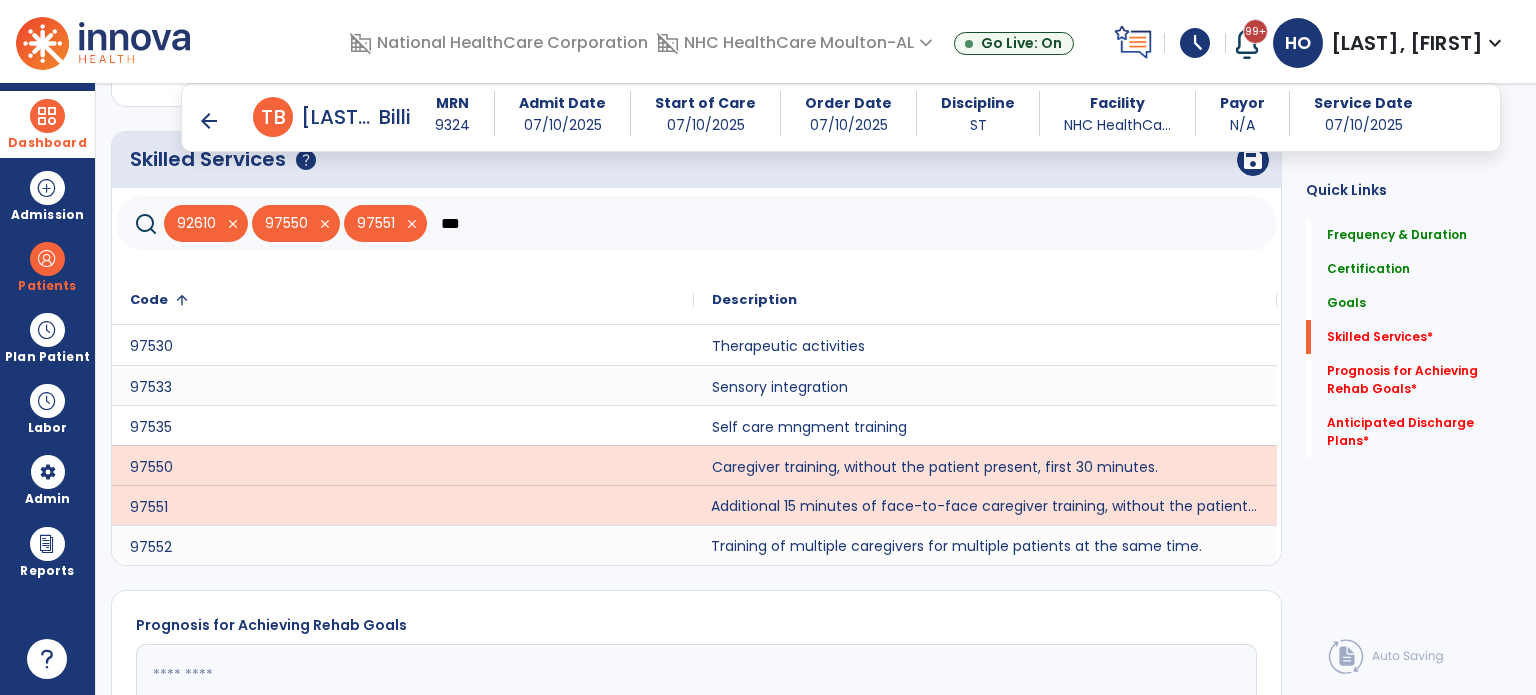 click on "Training of multiple caregivers for multiple patients at the same time." 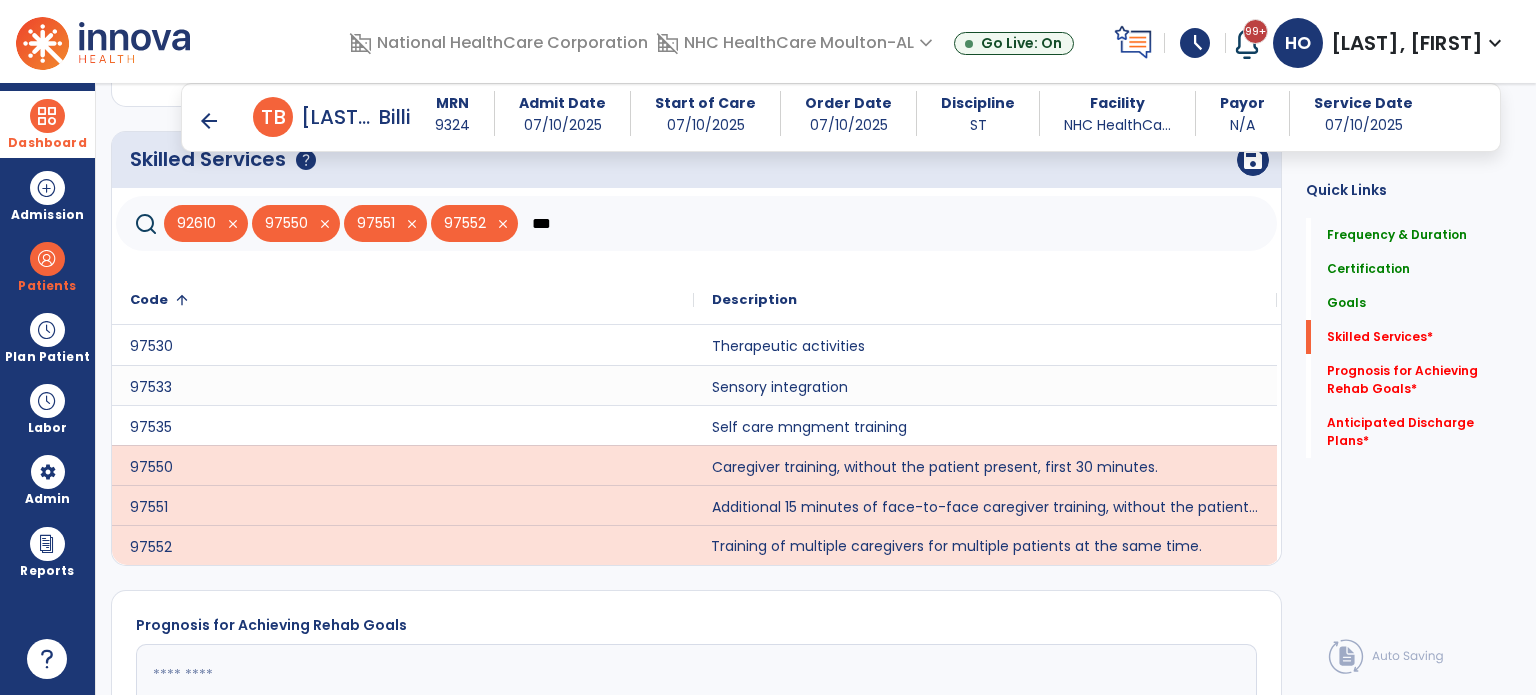 click on "save" 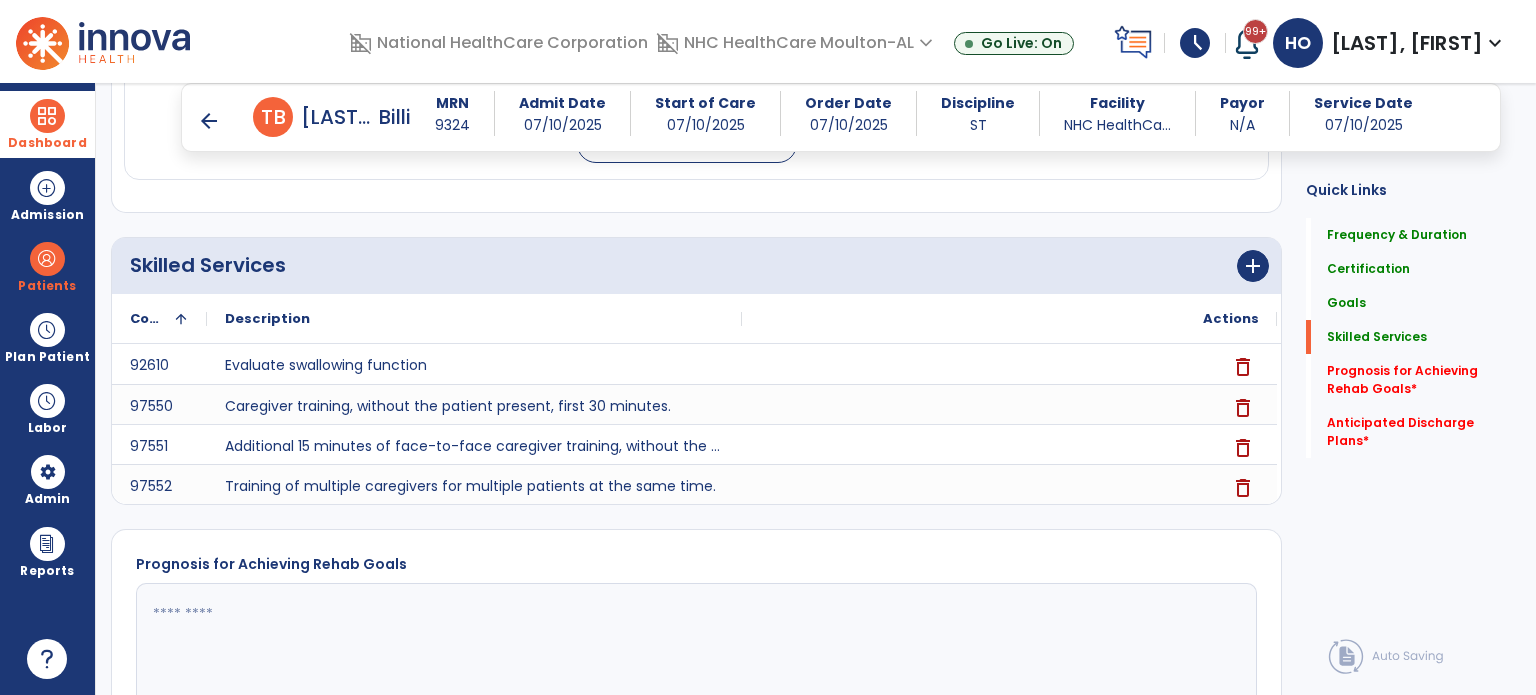 scroll, scrollTop: 1080, scrollLeft: 0, axis: vertical 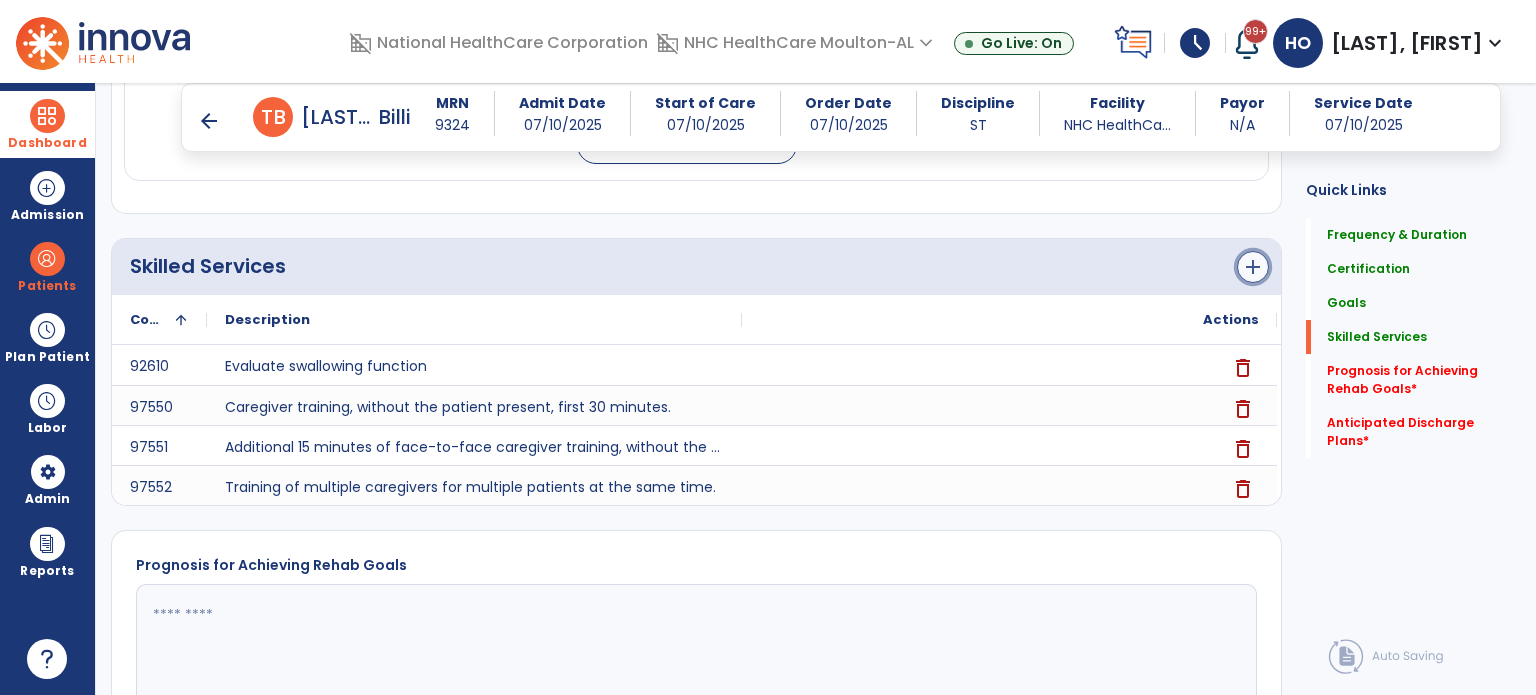 click on "add" 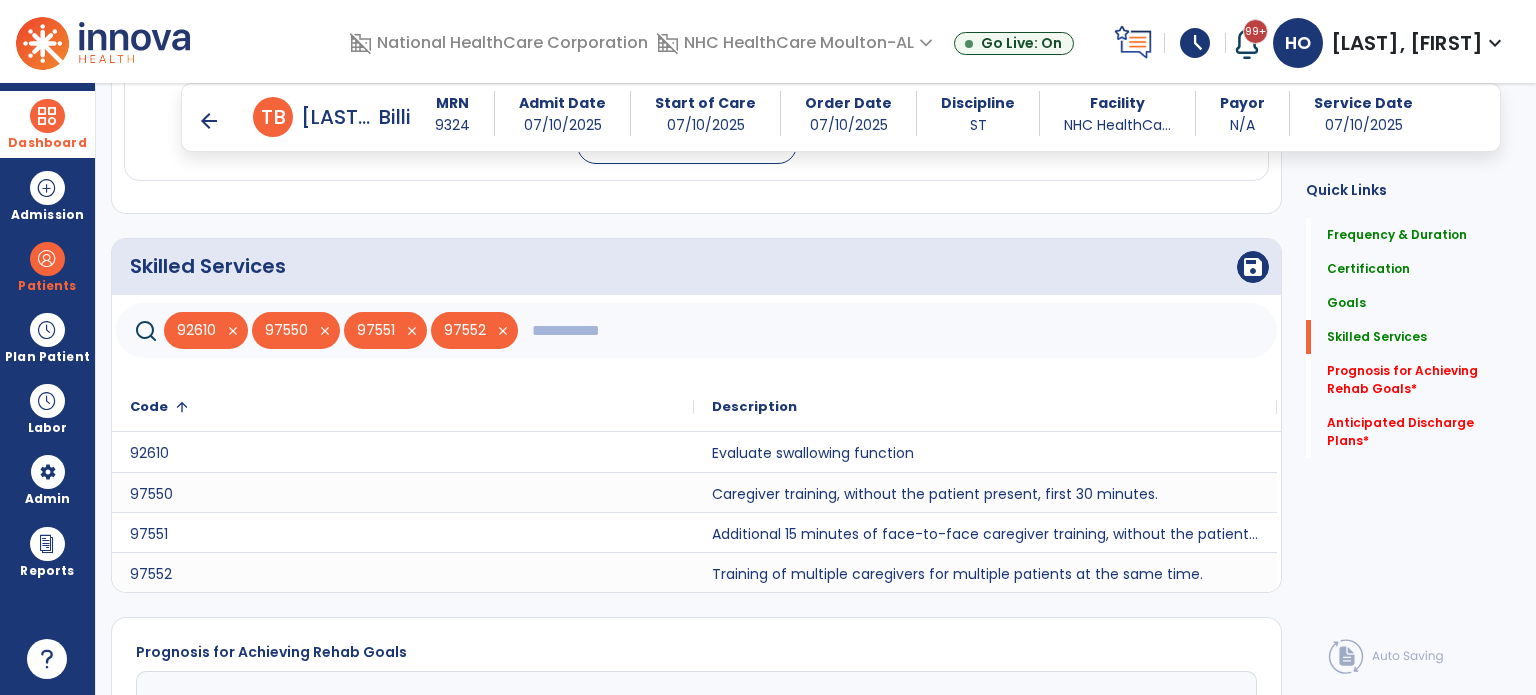 click 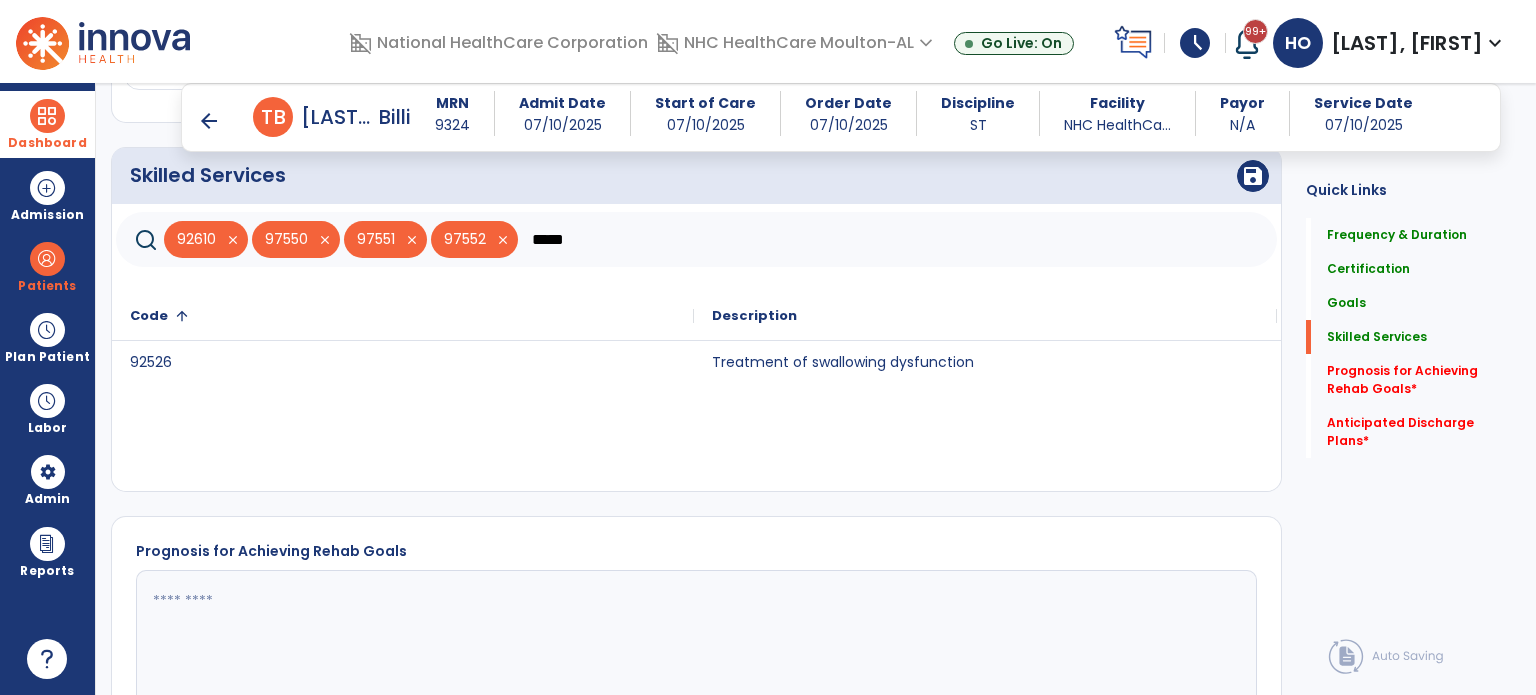scroll, scrollTop: 1172, scrollLeft: 0, axis: vertical 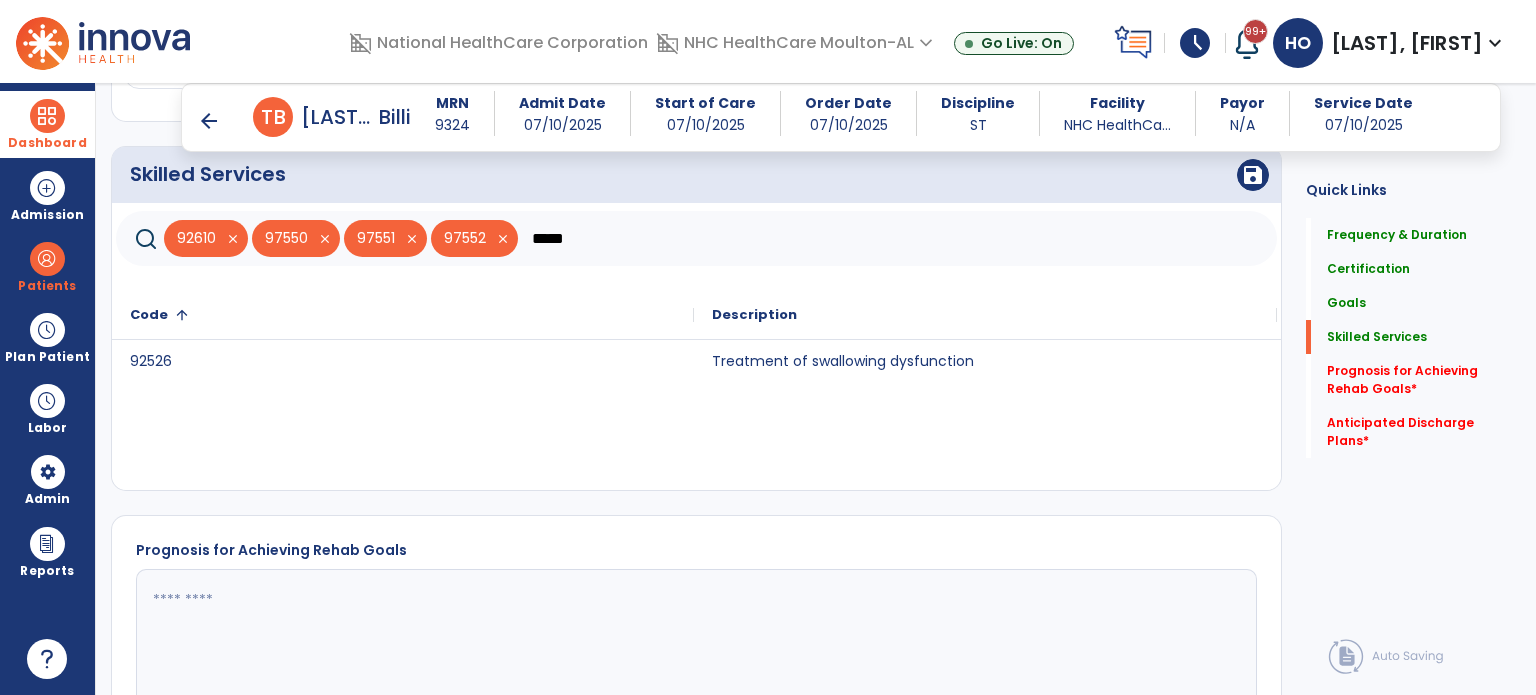 type on "*****" 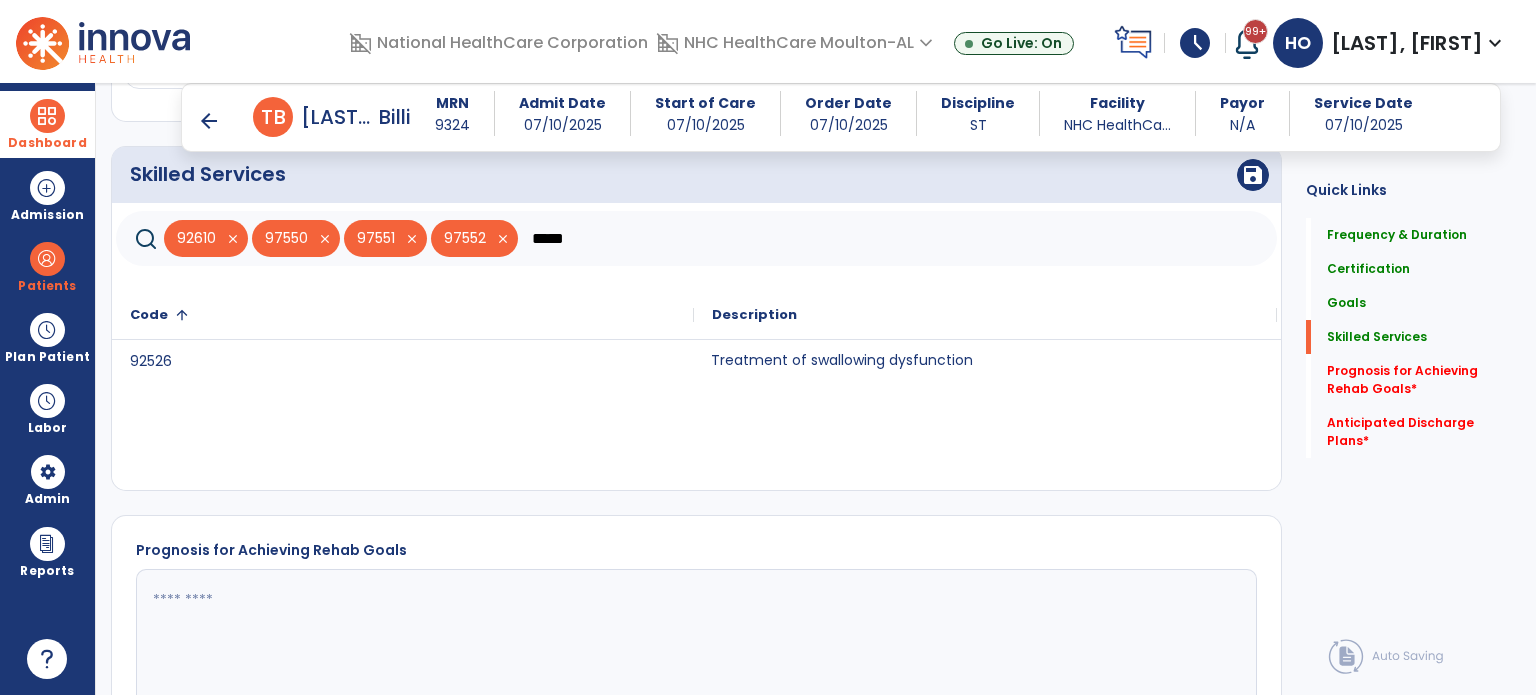 click on "Treatment of swallowing dysfunction" 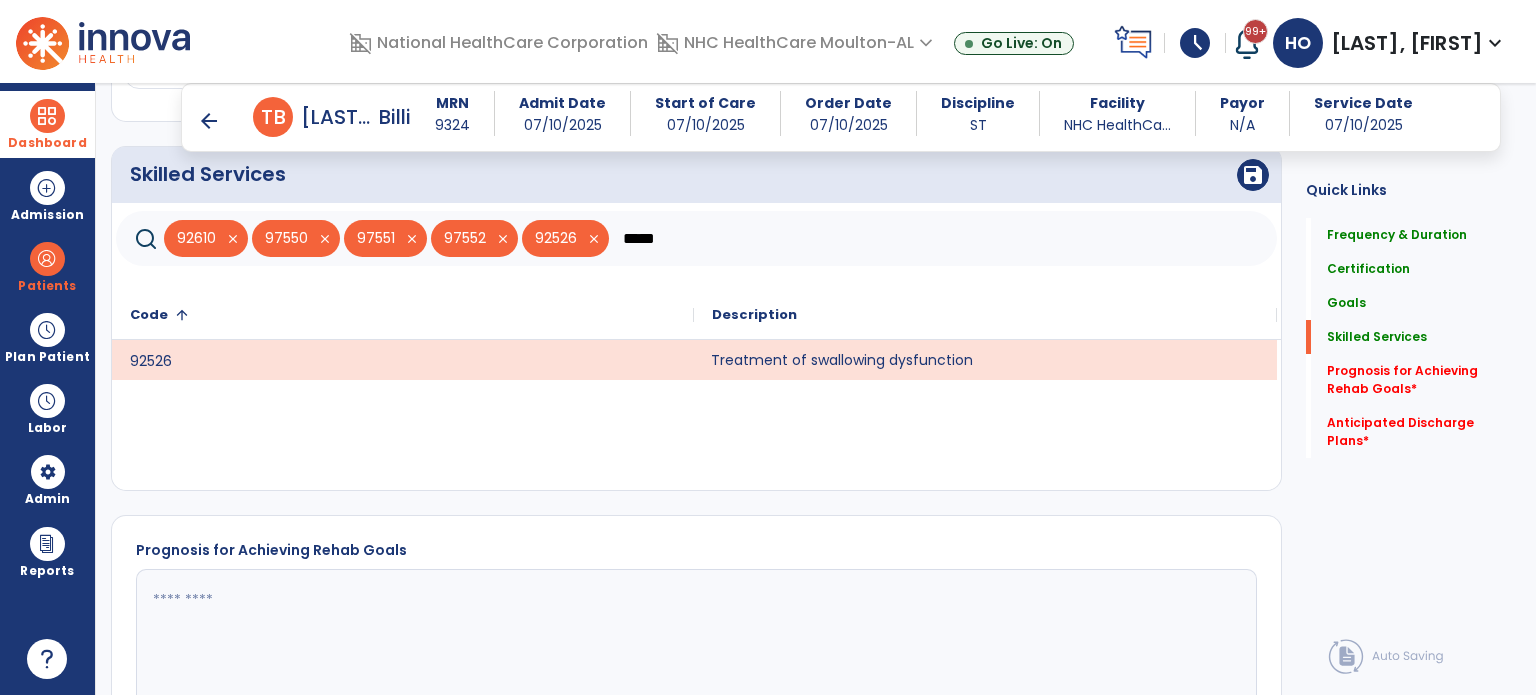 click on "save" 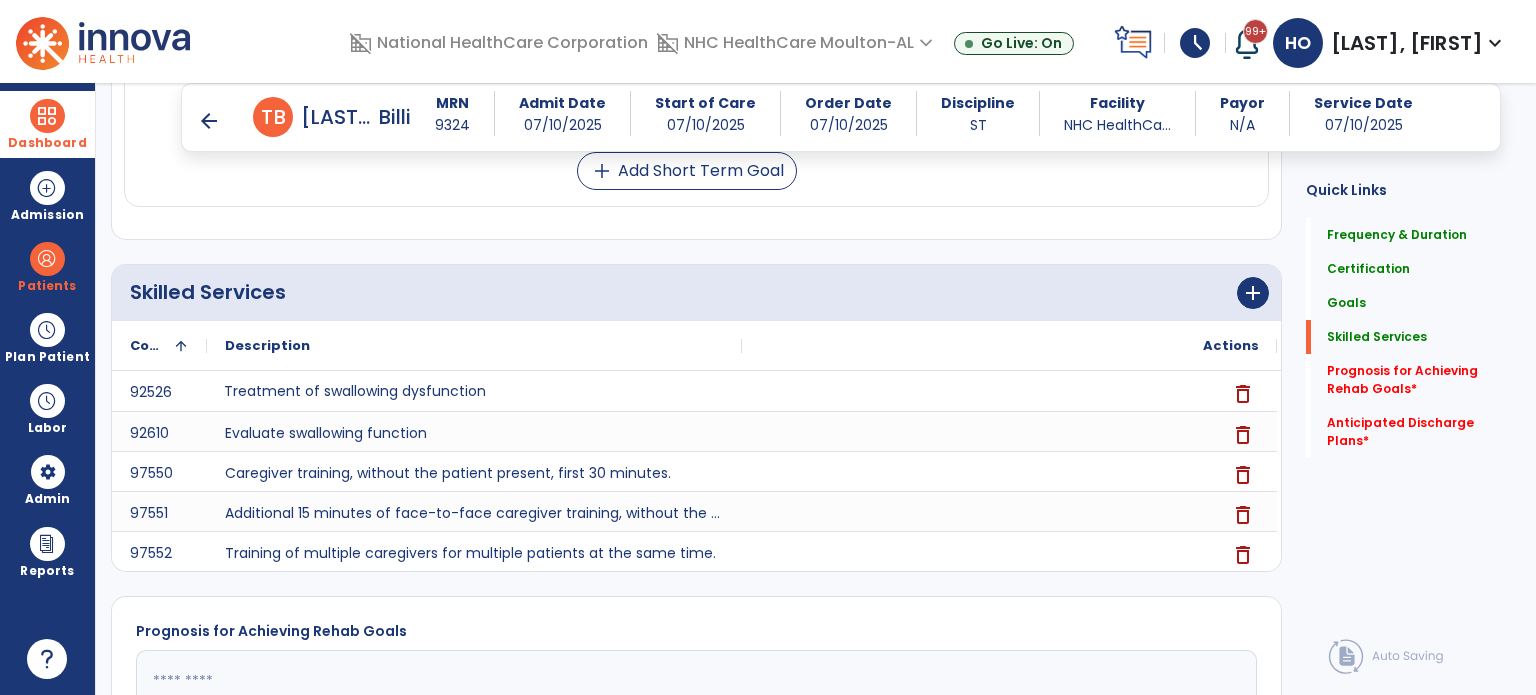 scroll, scrollTop: 1060, scrollLeft: 0, axis: vertical 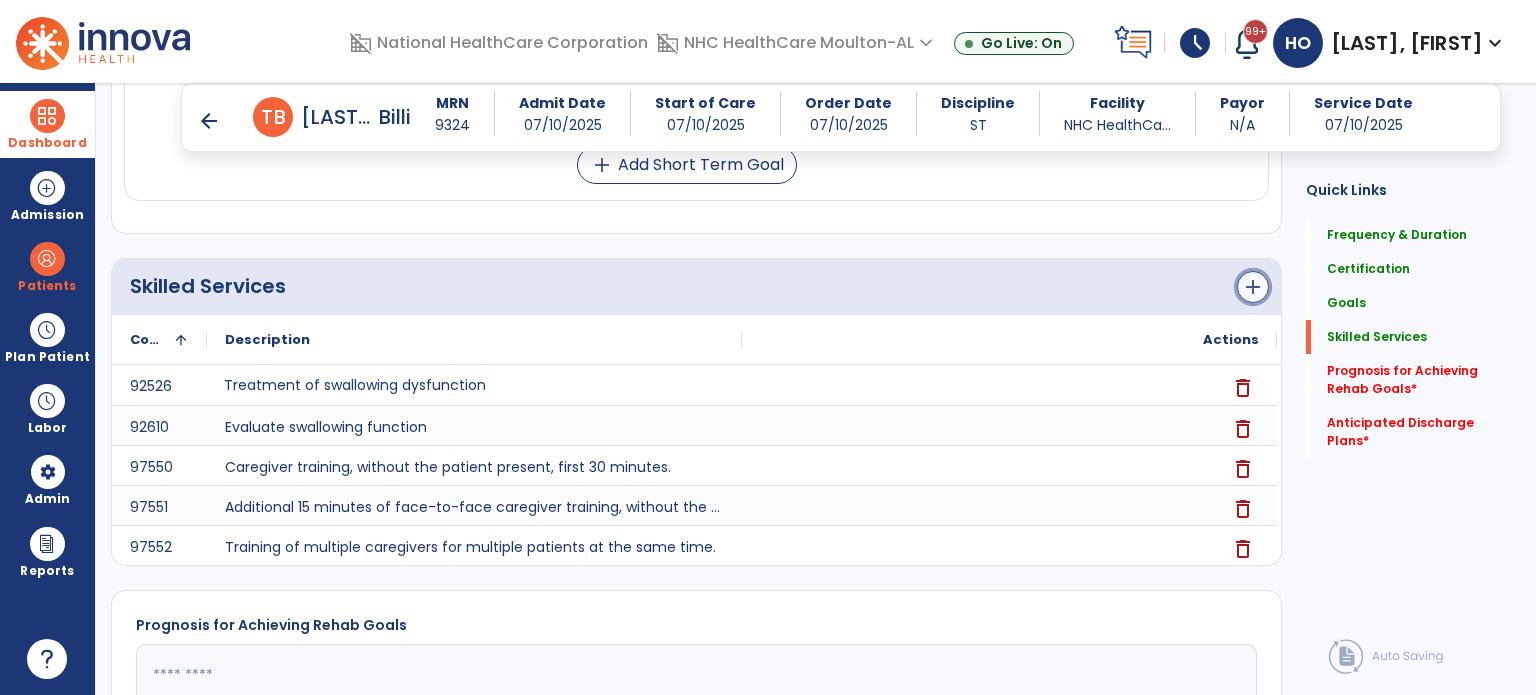 click on "add" 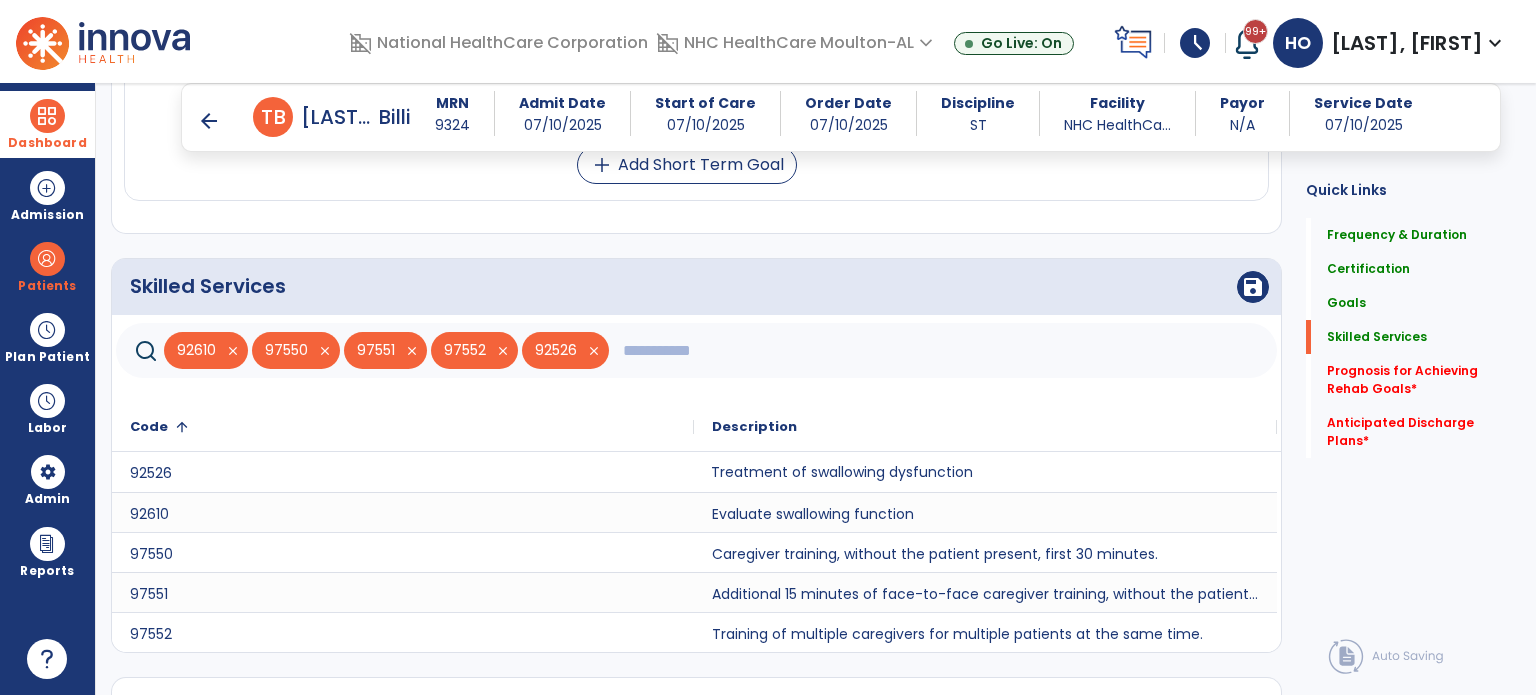 click 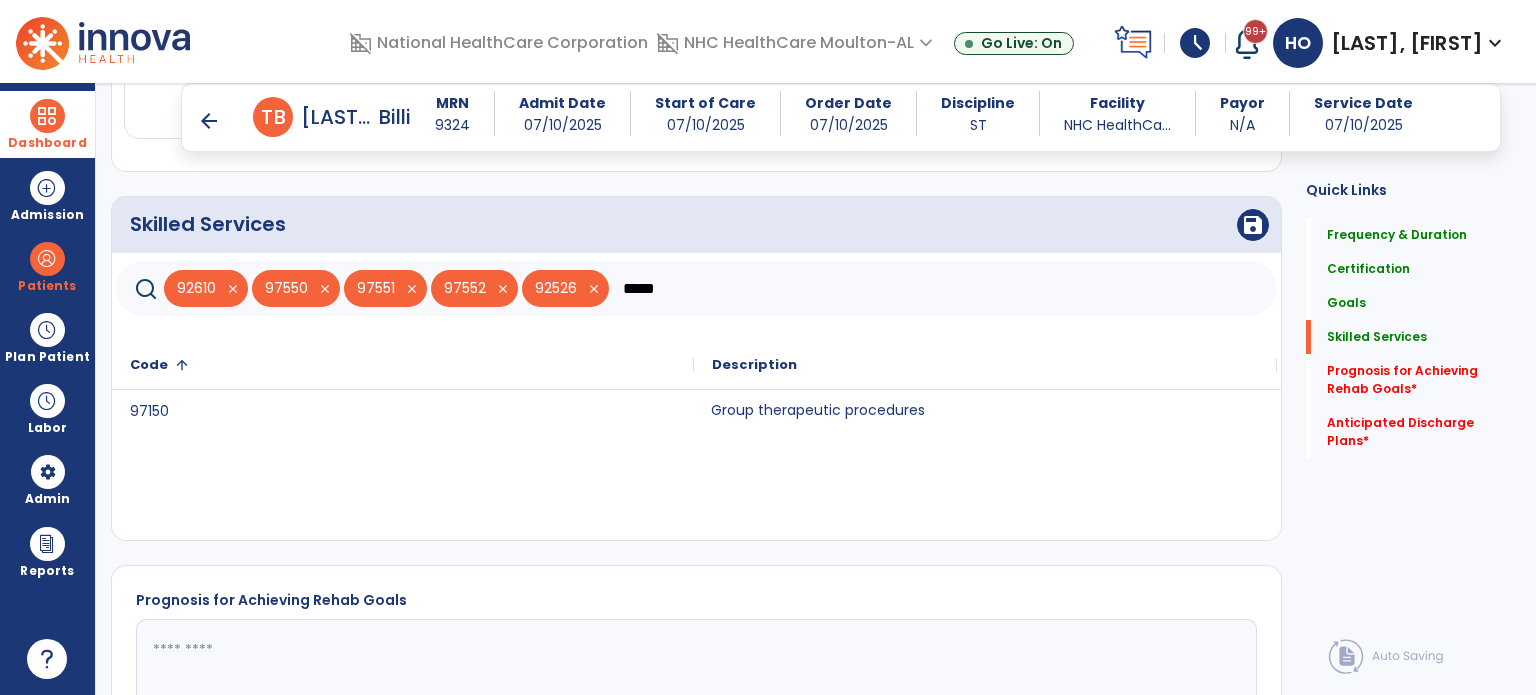 scroll, scrollTop: 1132, scrollLeft: 0, axis: vertical 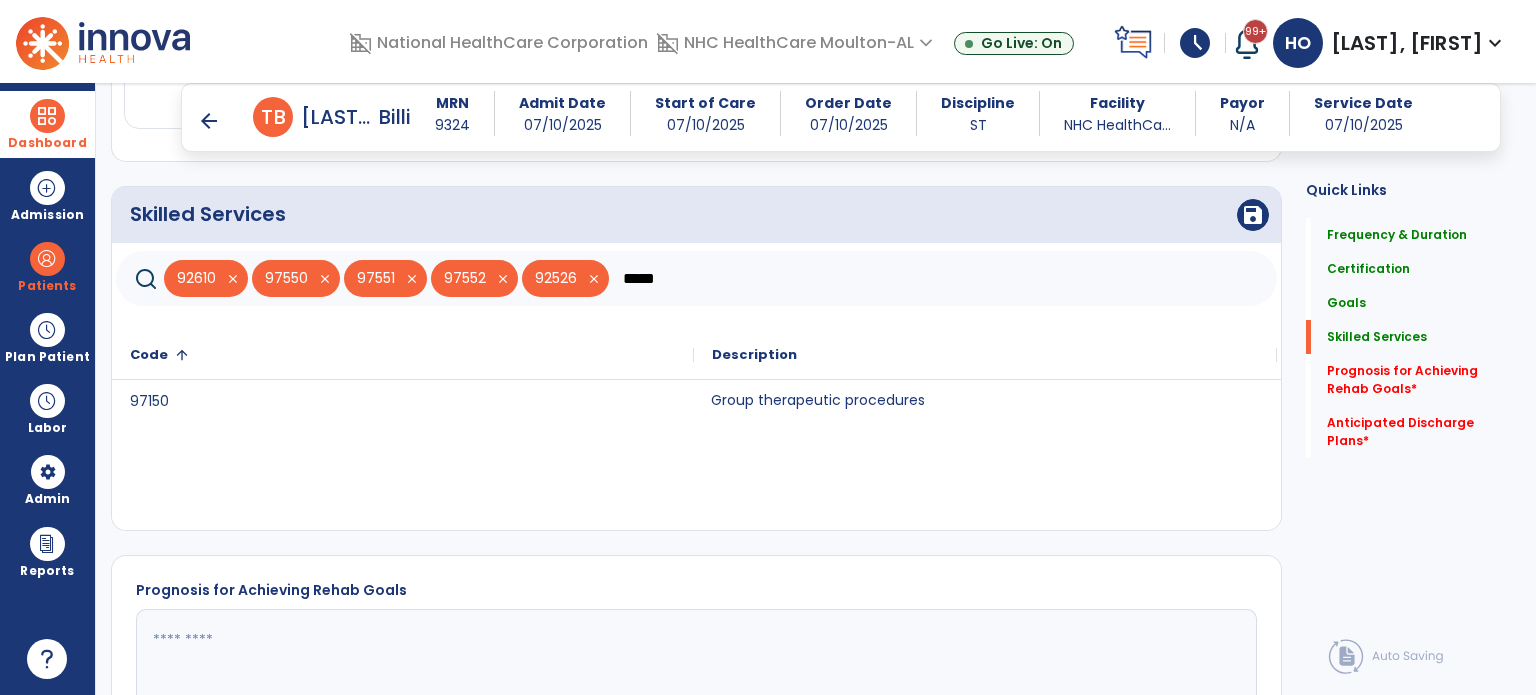 type on "*****" 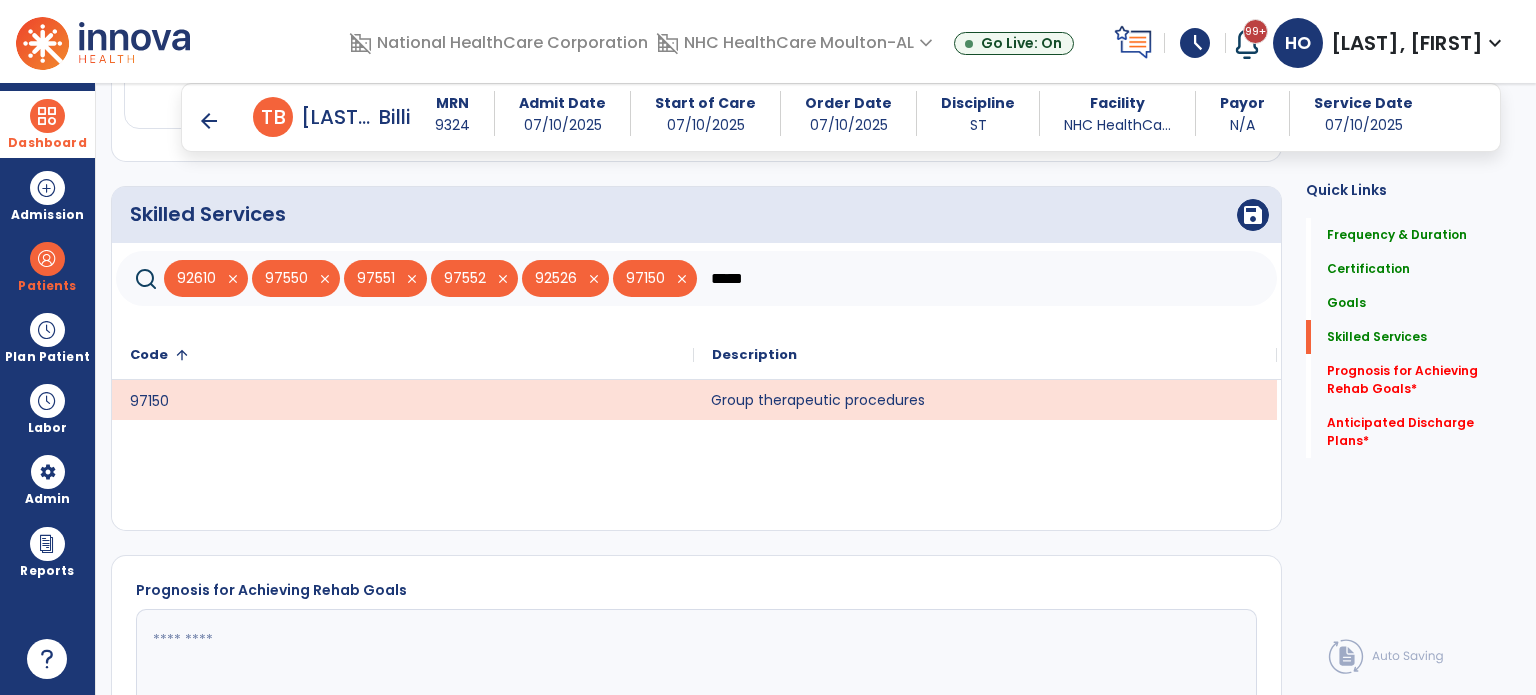 click on "save" 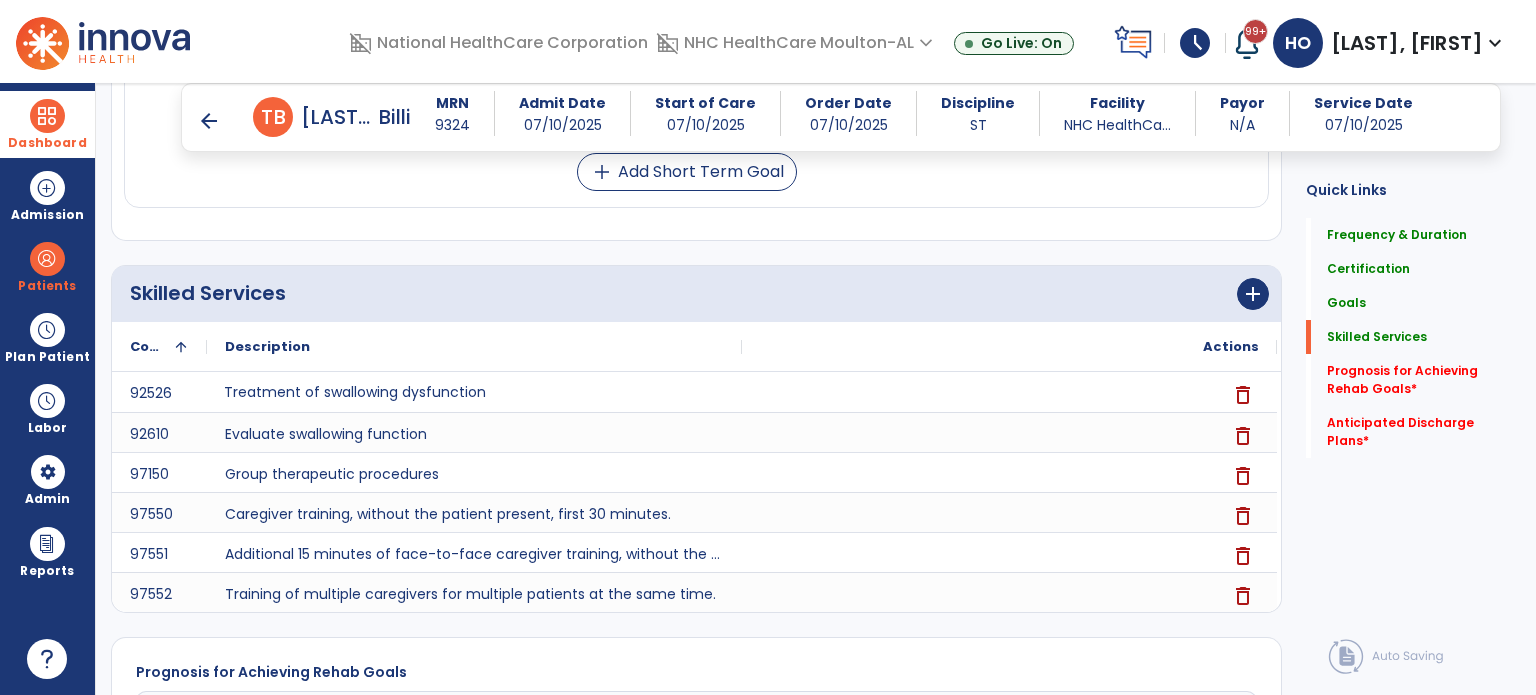 scroll, scrollTop: 1062, scrollLeft: 0, axis: vertical 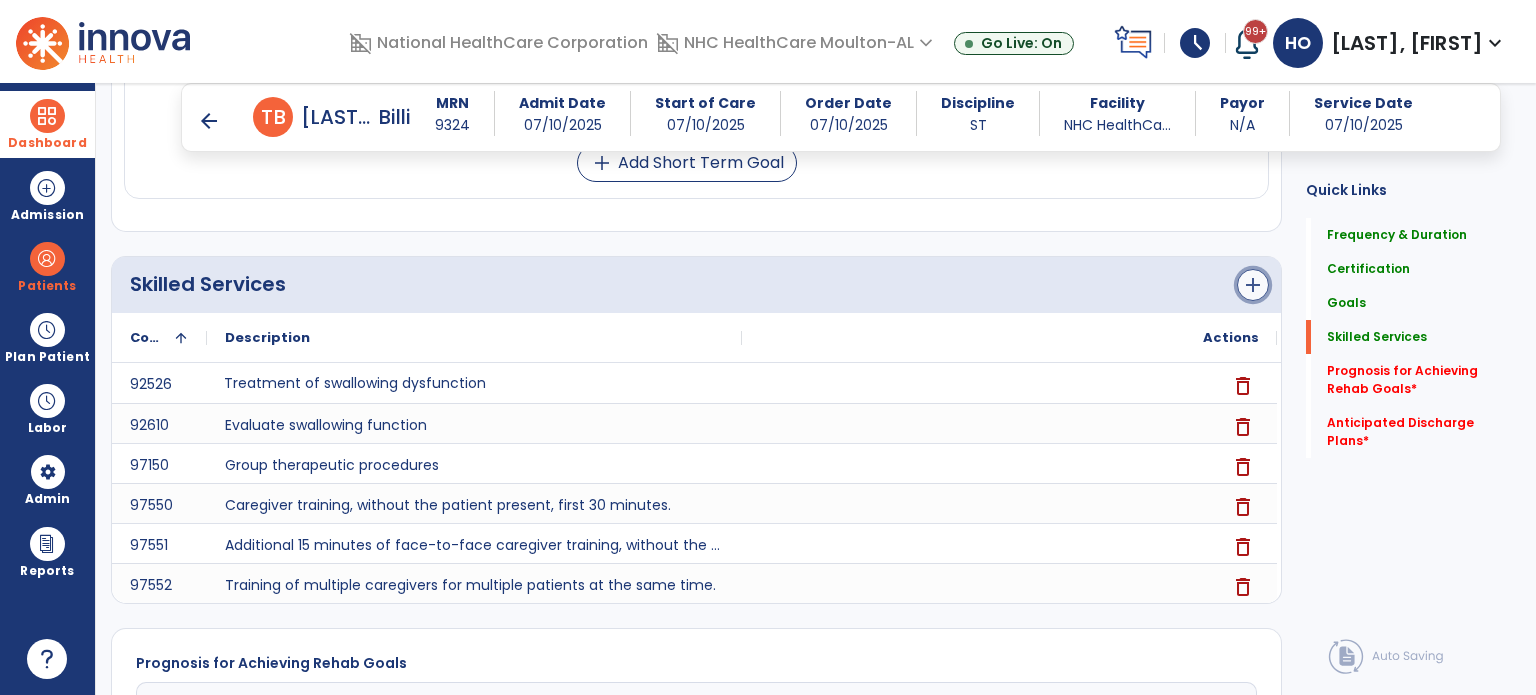 click on "add" 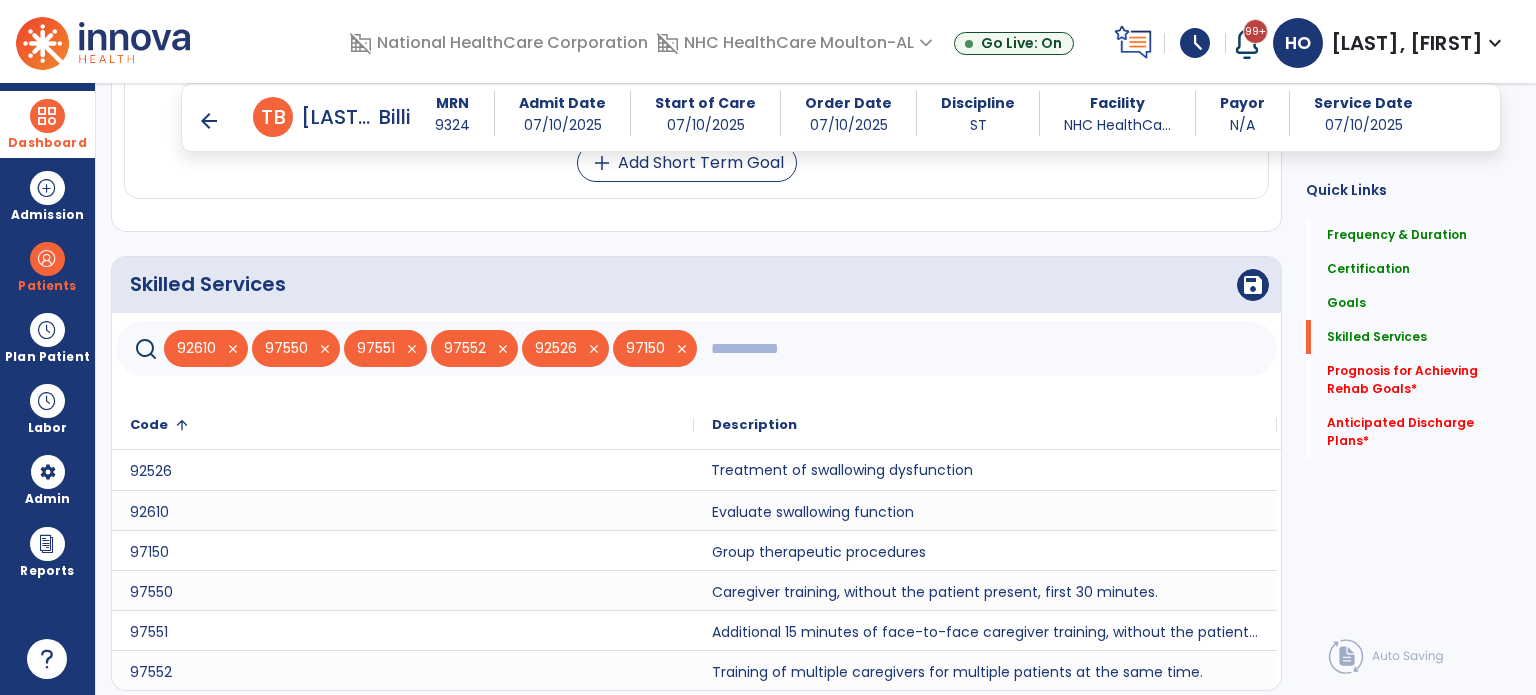 click 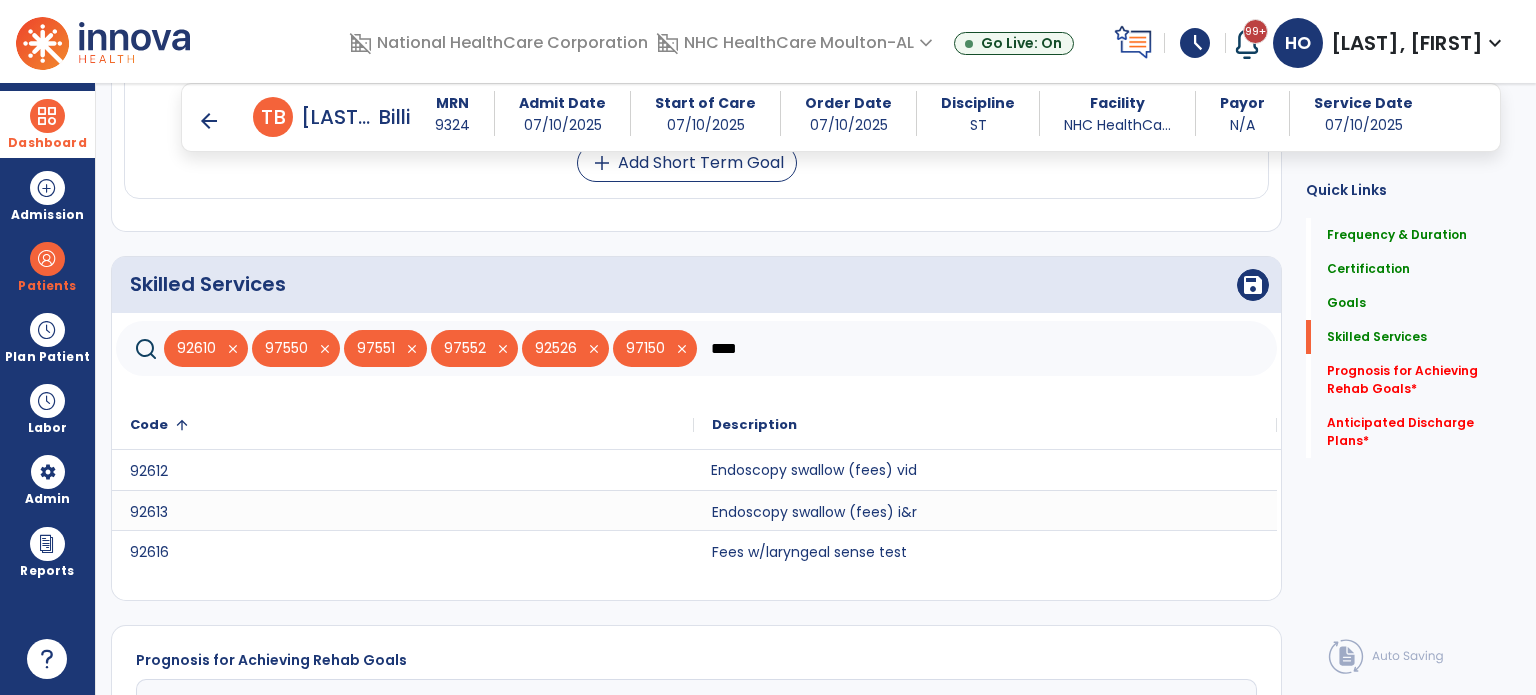 type on "****" 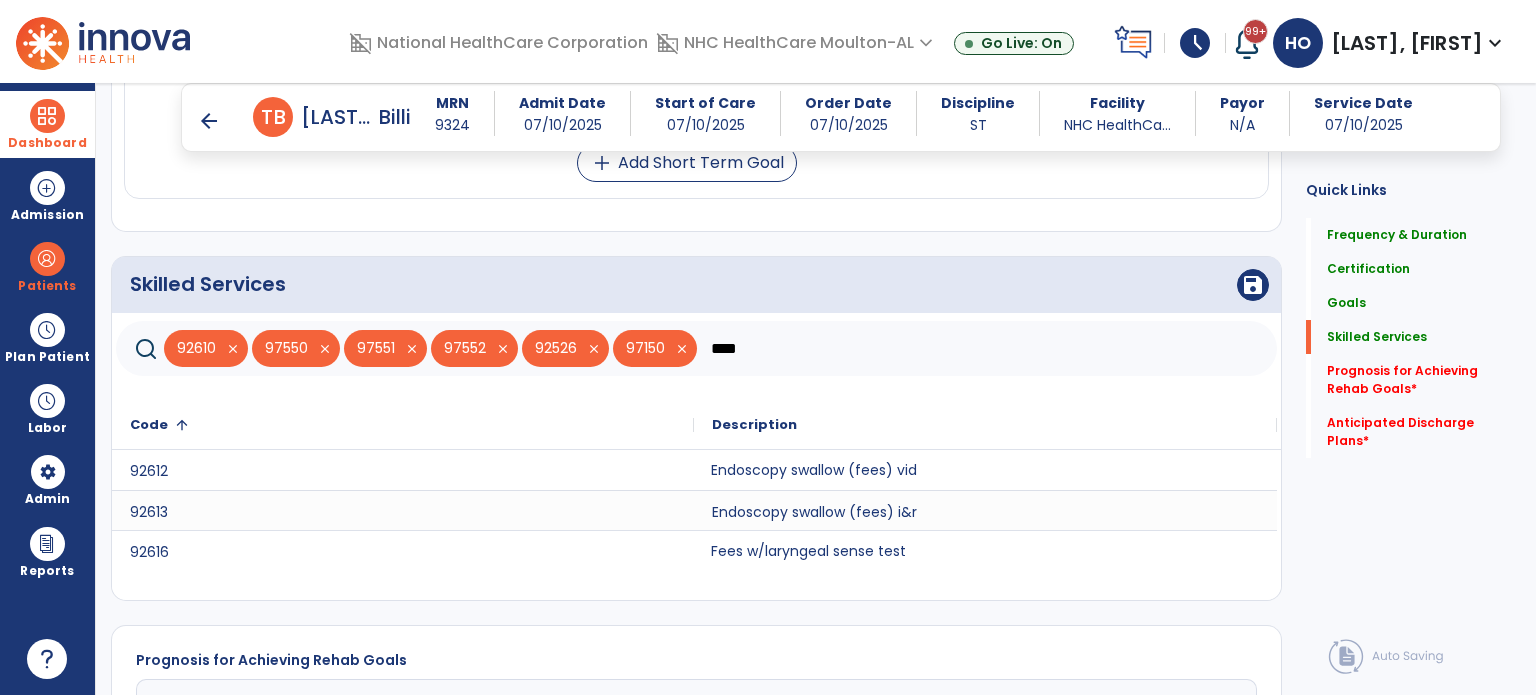 click on "Fees w/laryngeal sense test" 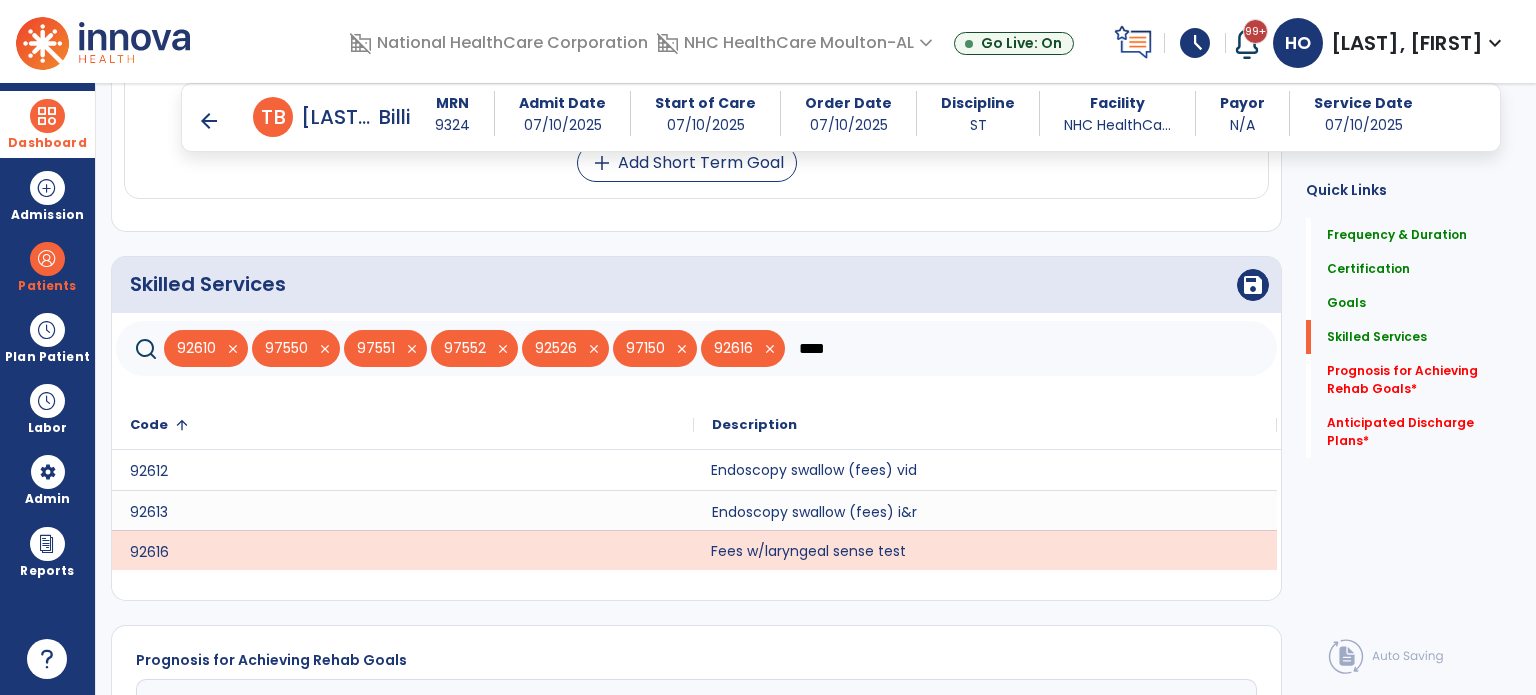 click on "Endoscopy swallow (fees) vid" 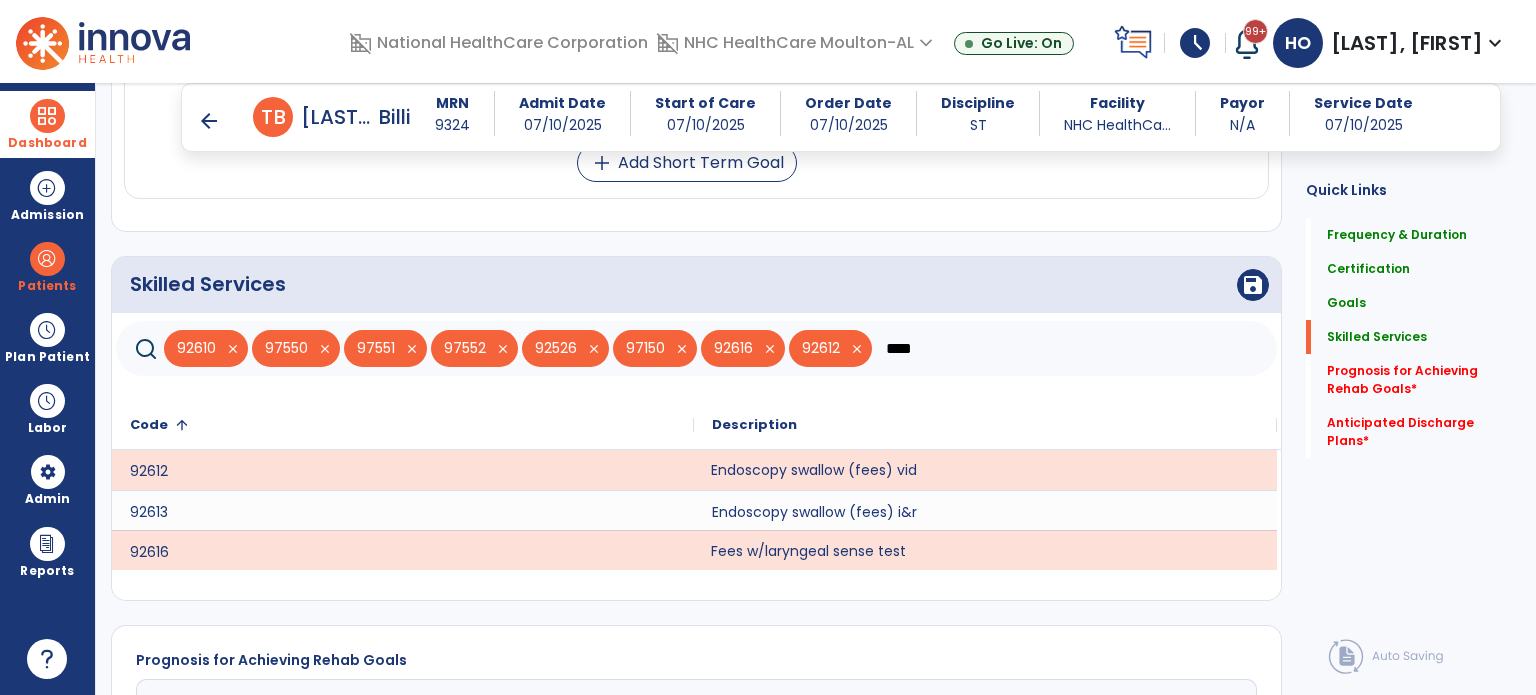 click on "Fees w/laryngeal sense test" 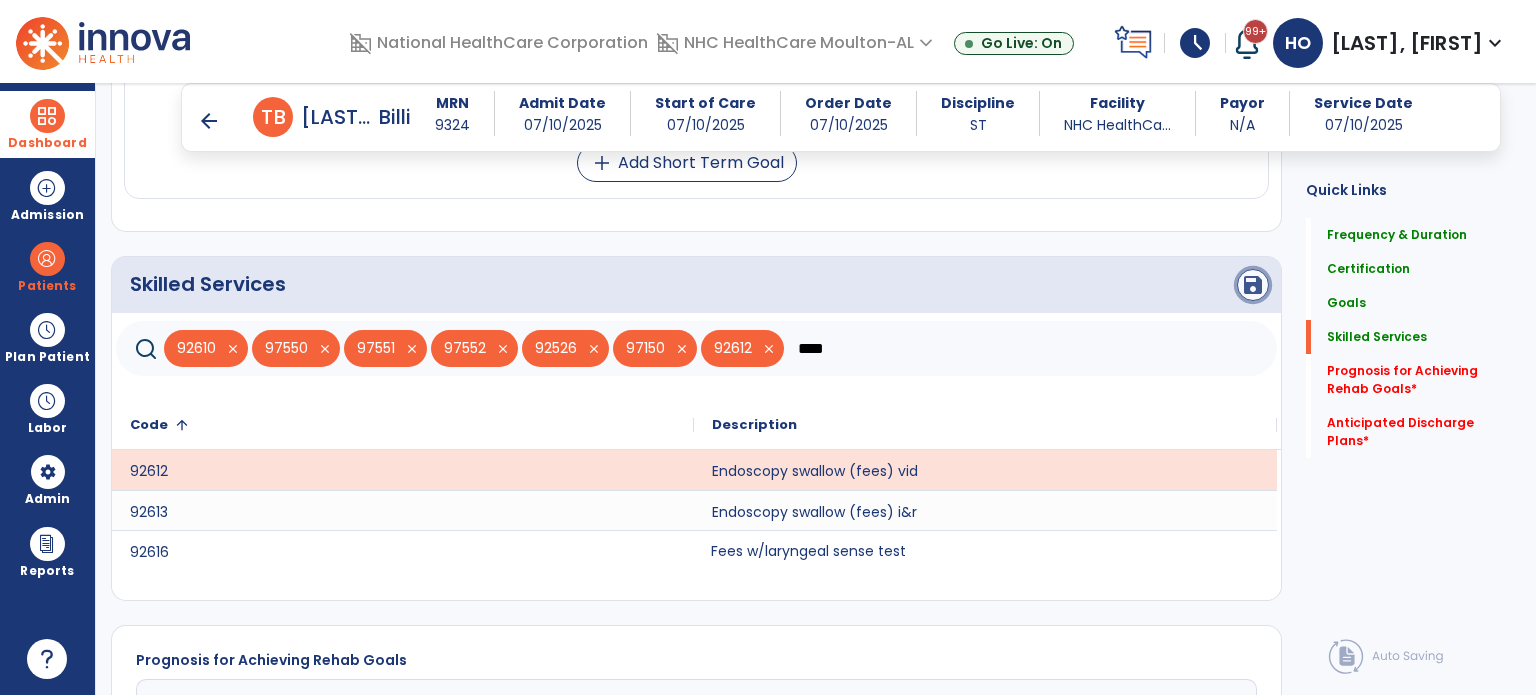 click on "save" 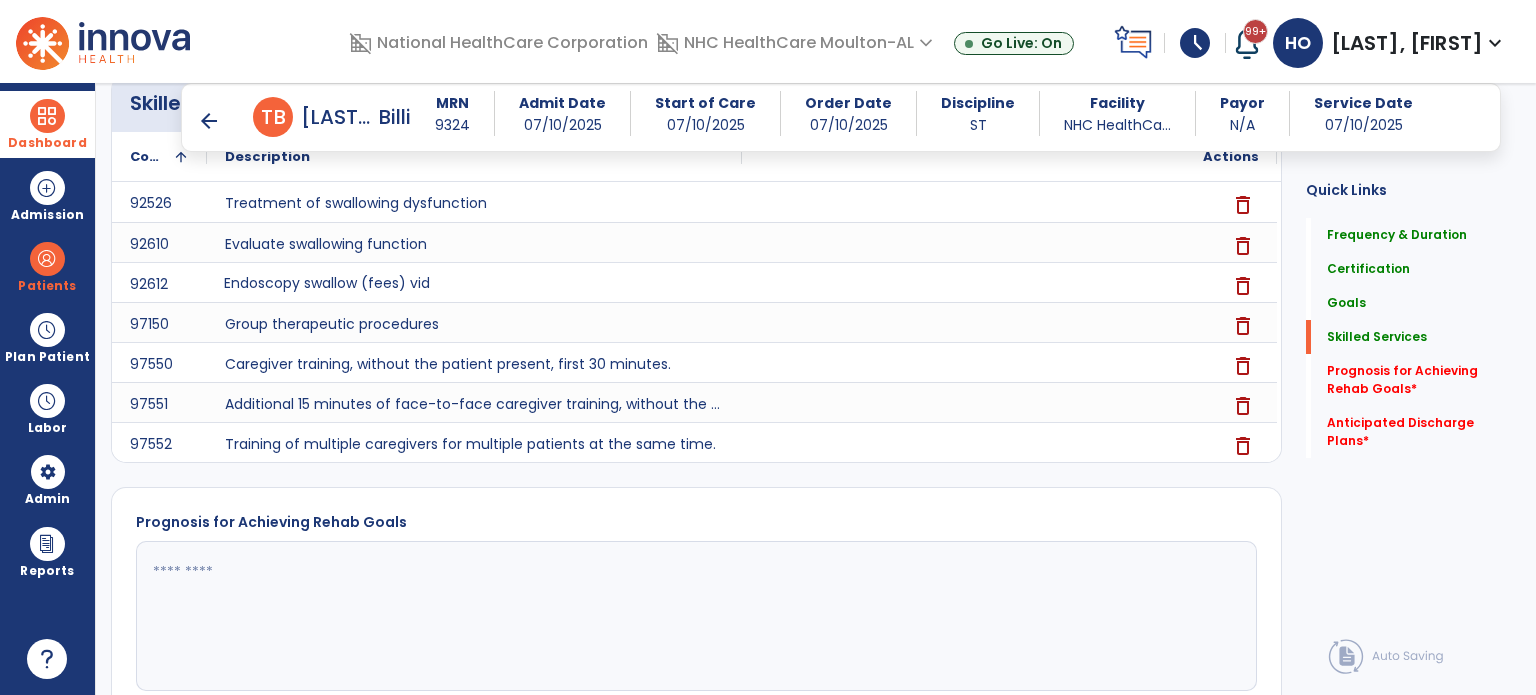 scroll, scrollTop: 1314, scrollLeft: 0, axis: vertical 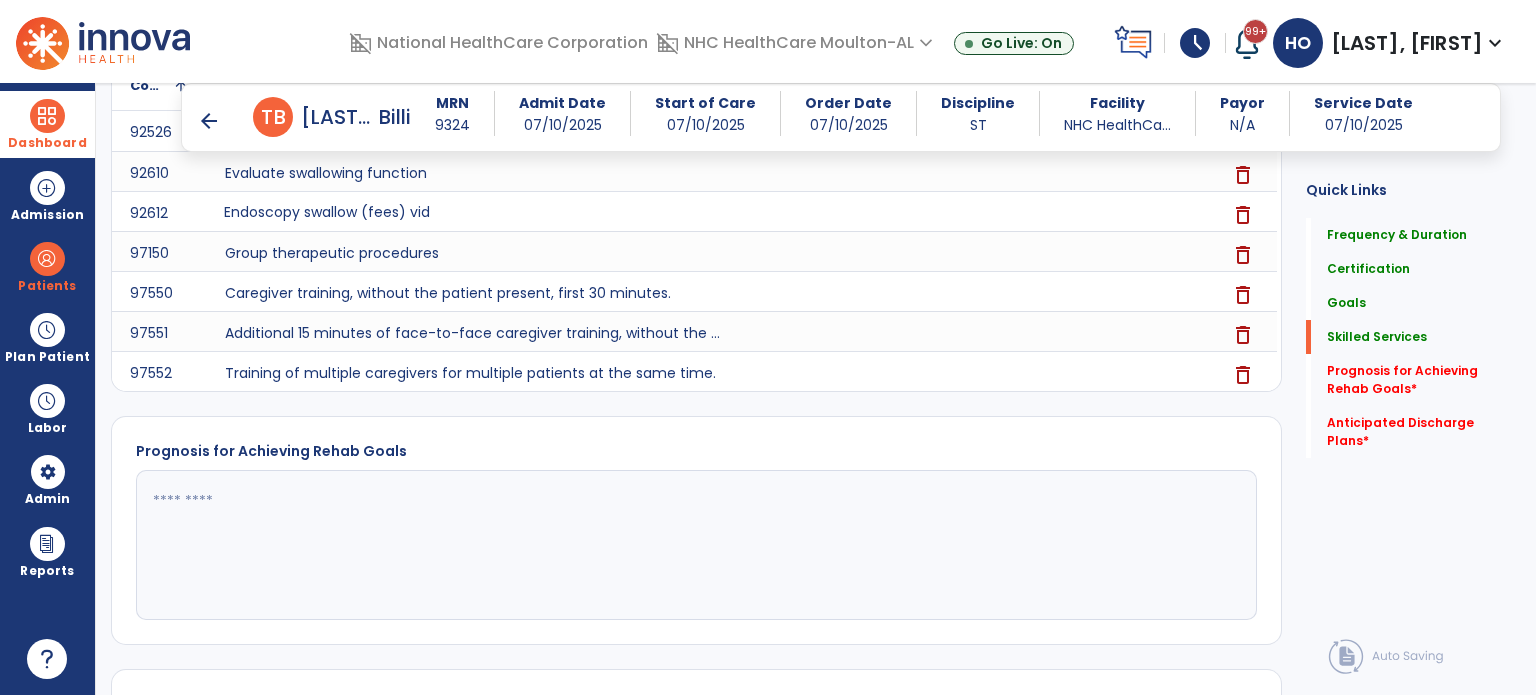 click 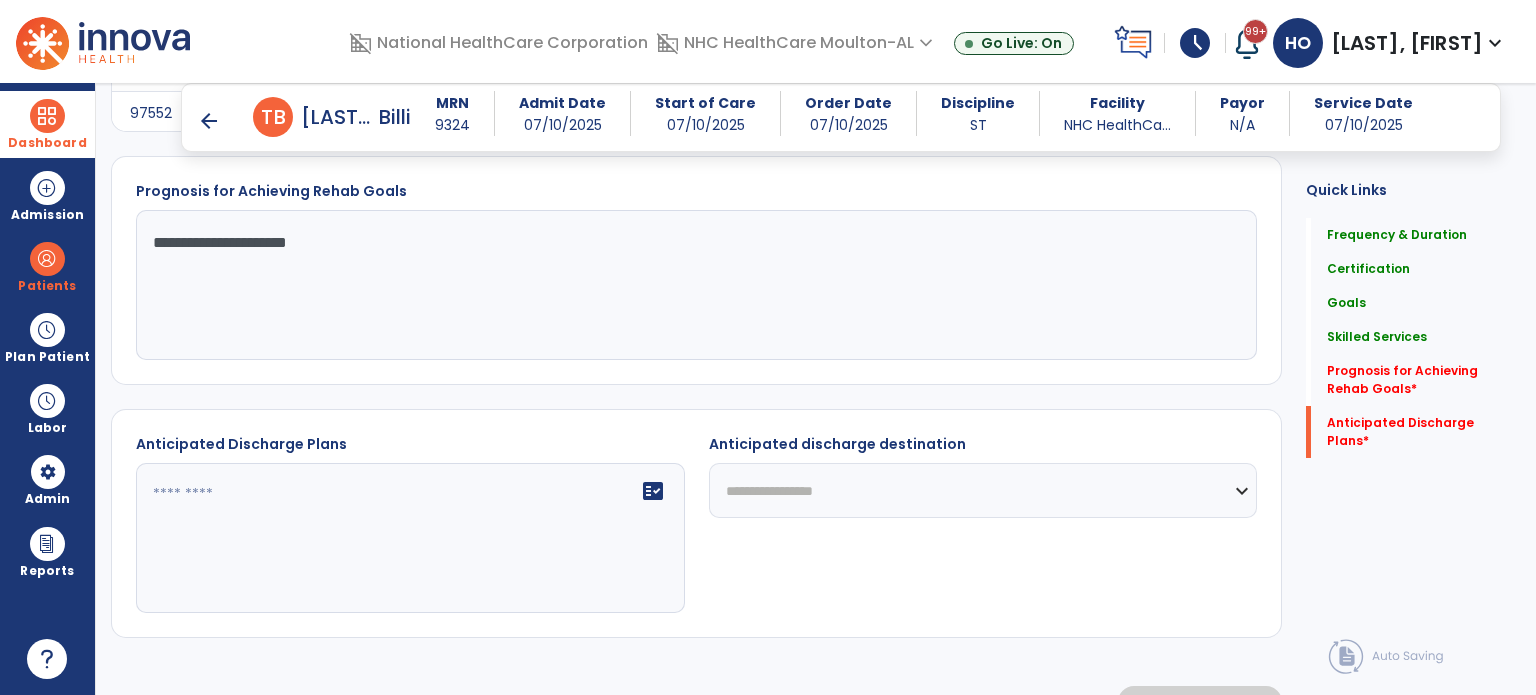 scroll, scrollTop: 1610, scrollLeft: 0, axis: vertical 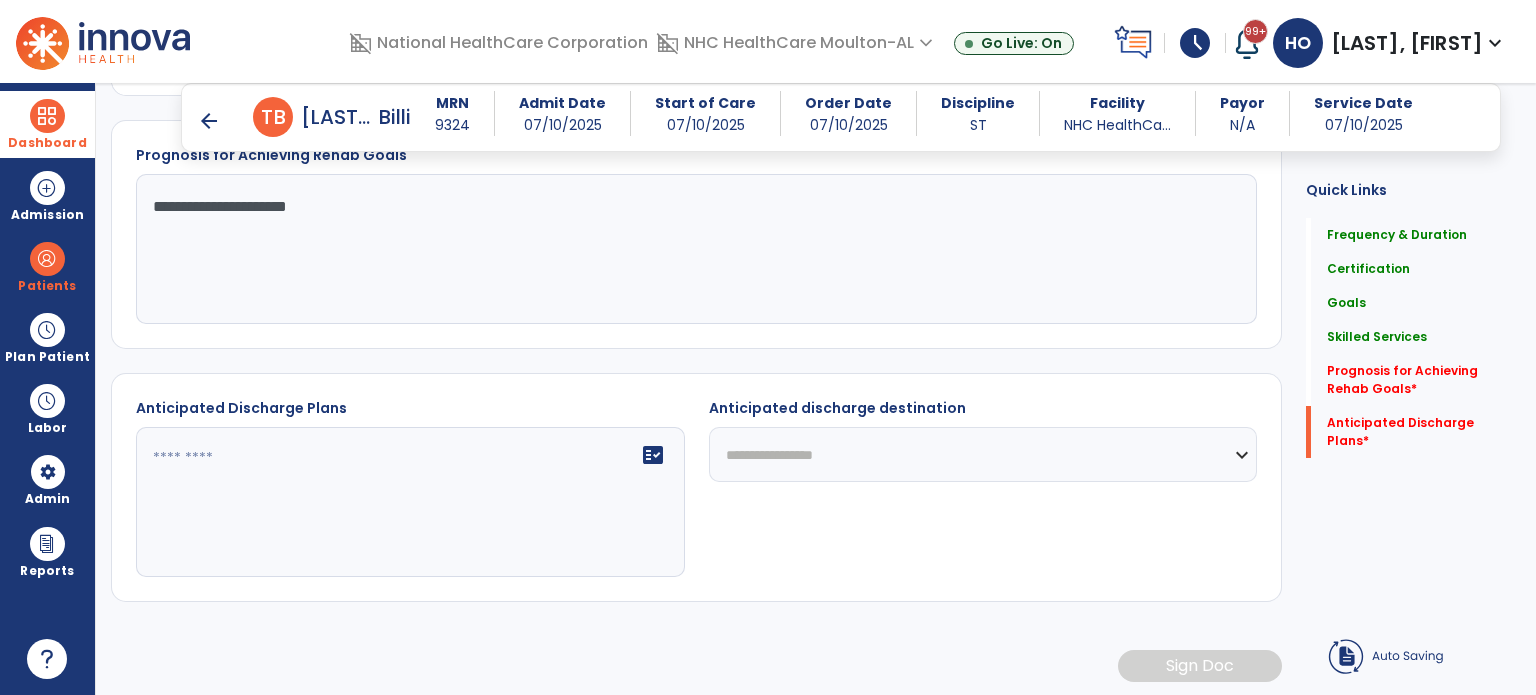 type on "**********" 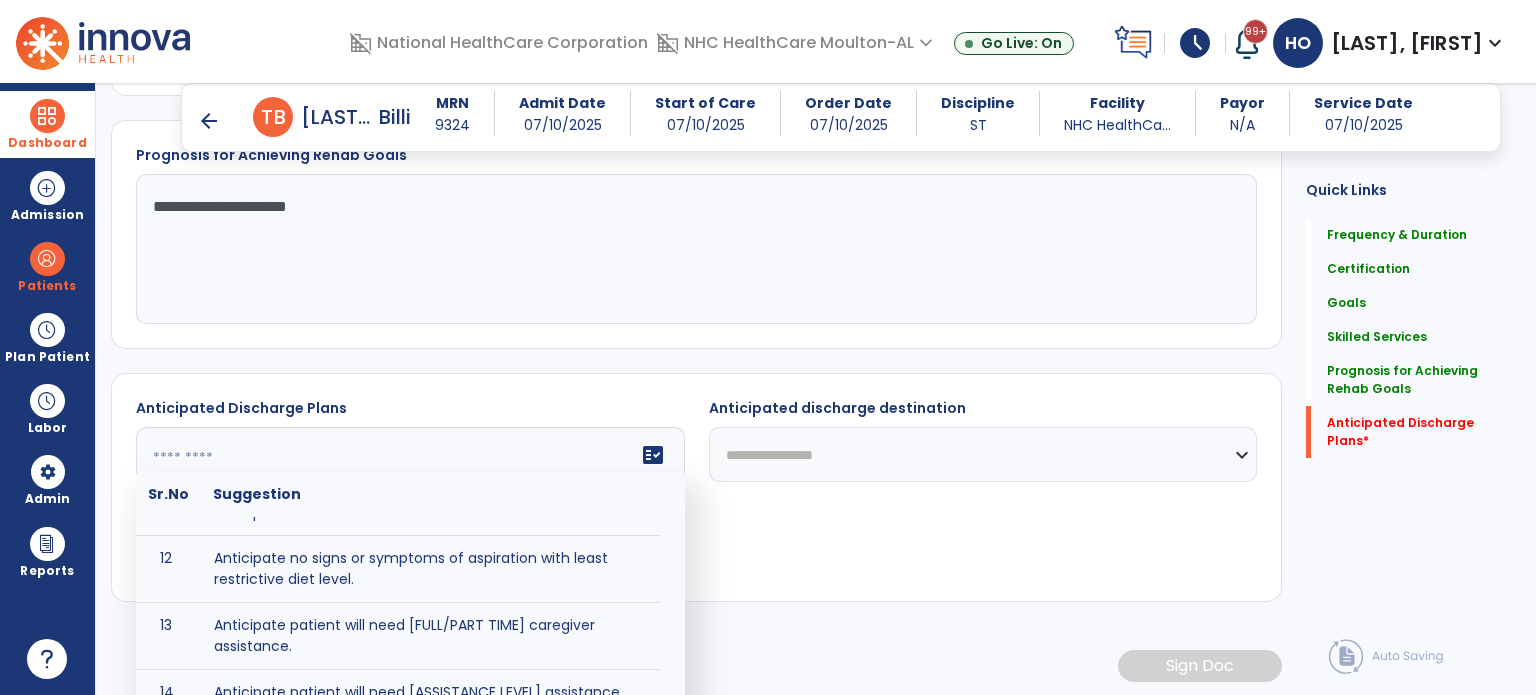 scroll, scrollTop: 508, scrollLeft: 0, axis: vertical 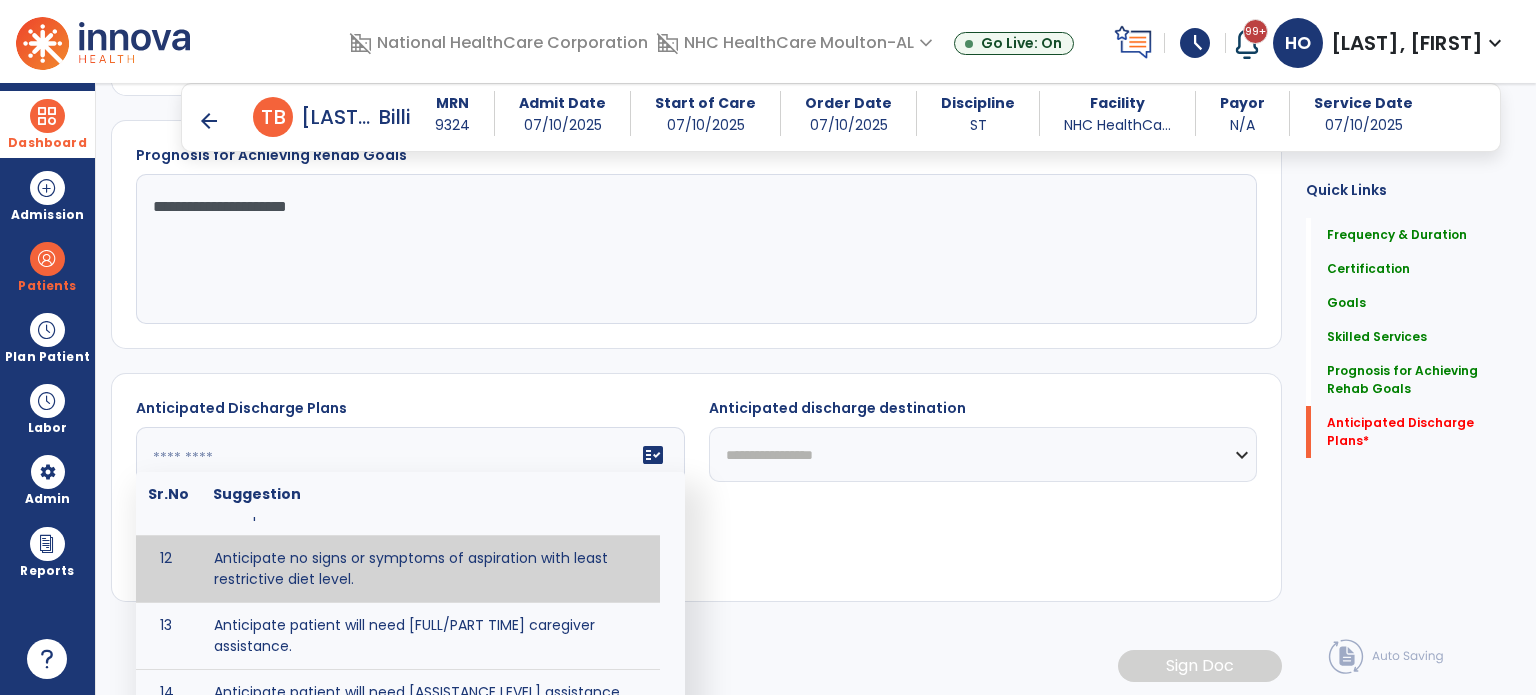type on "**********" 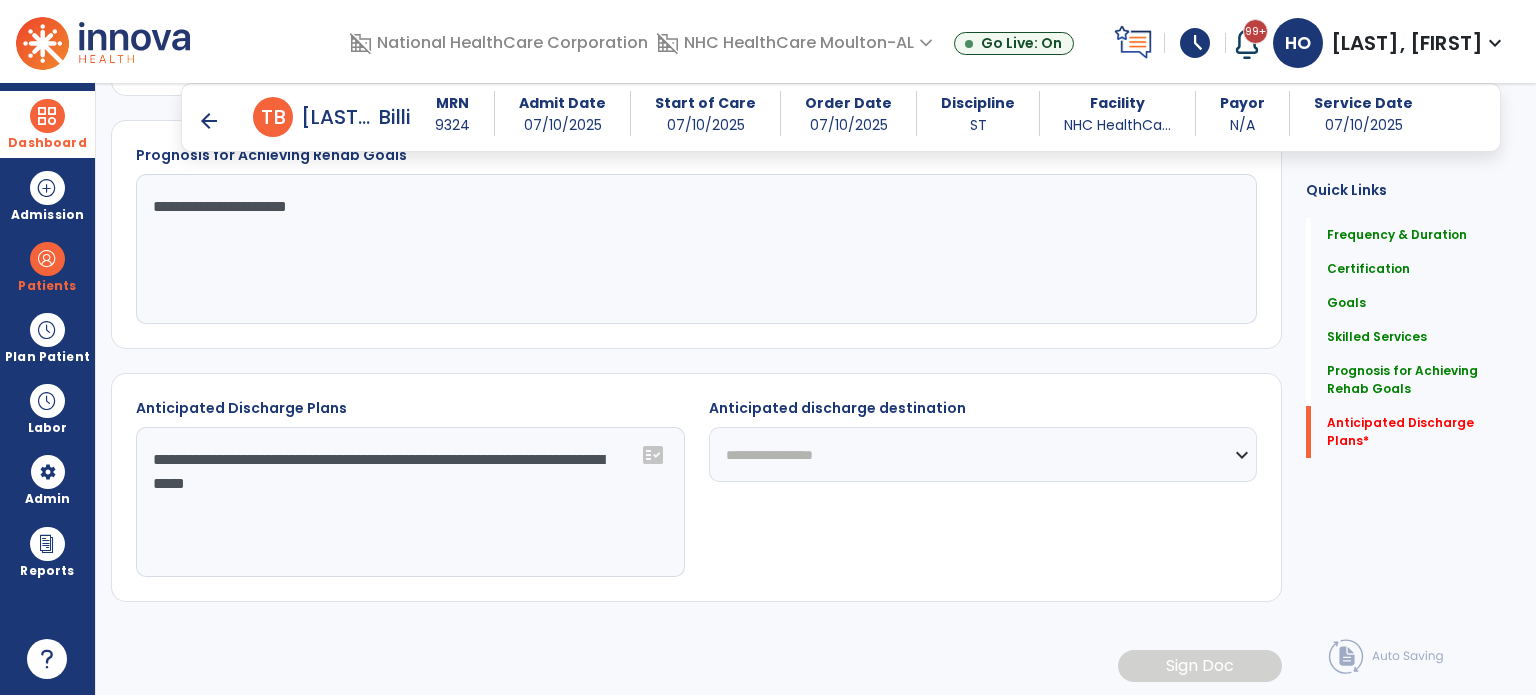 click on "**********" 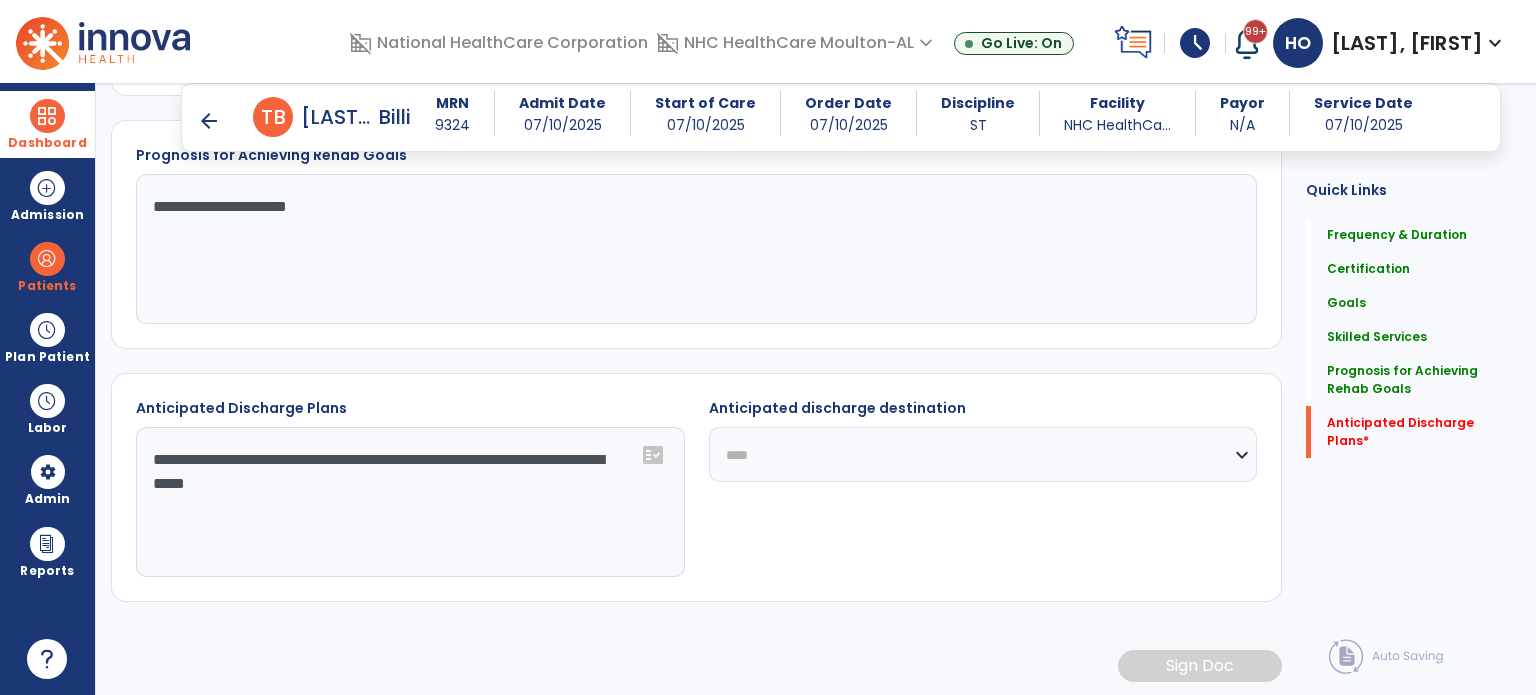 click on "**********" 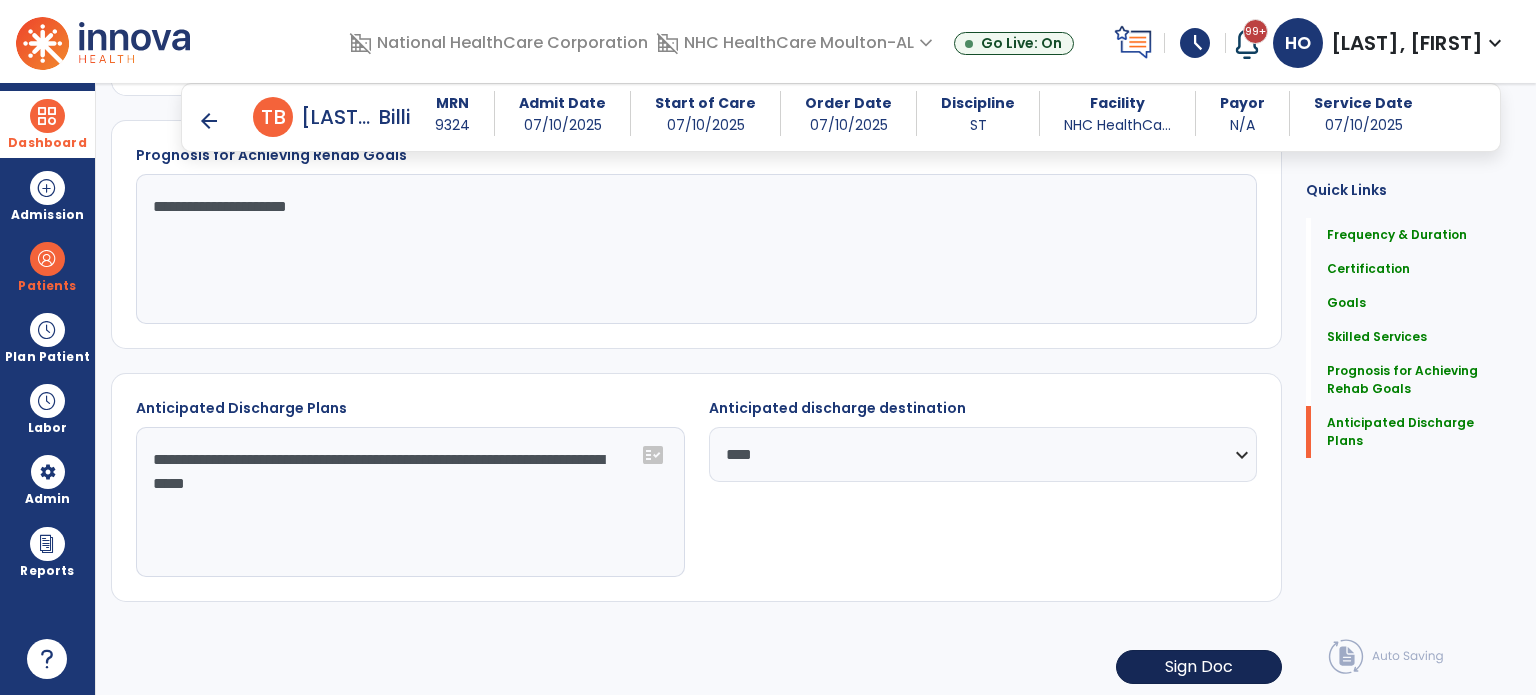 click on "Sign Doc" 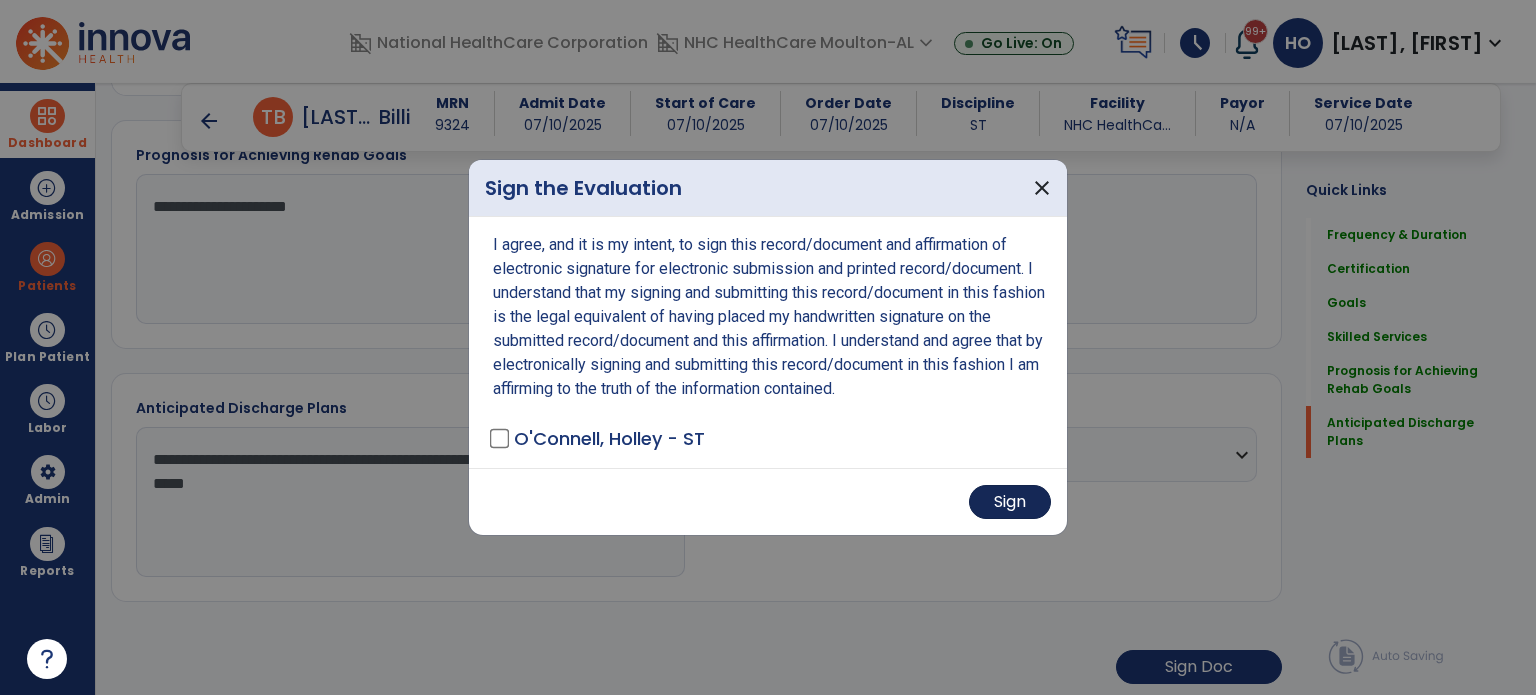 click on "Sign" at bounding box center (1010, 502) 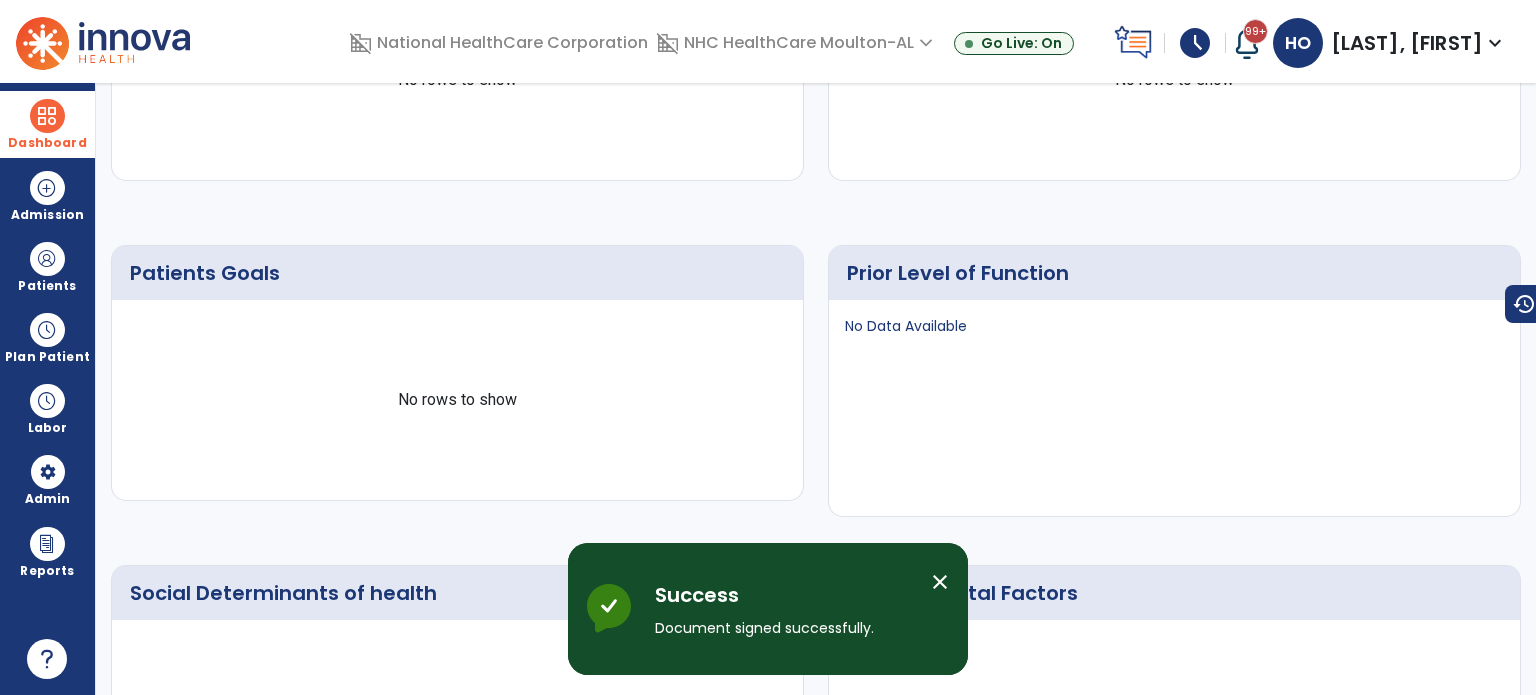 scroll, scrollTop: 0, scrollLeft: 0, axis: both 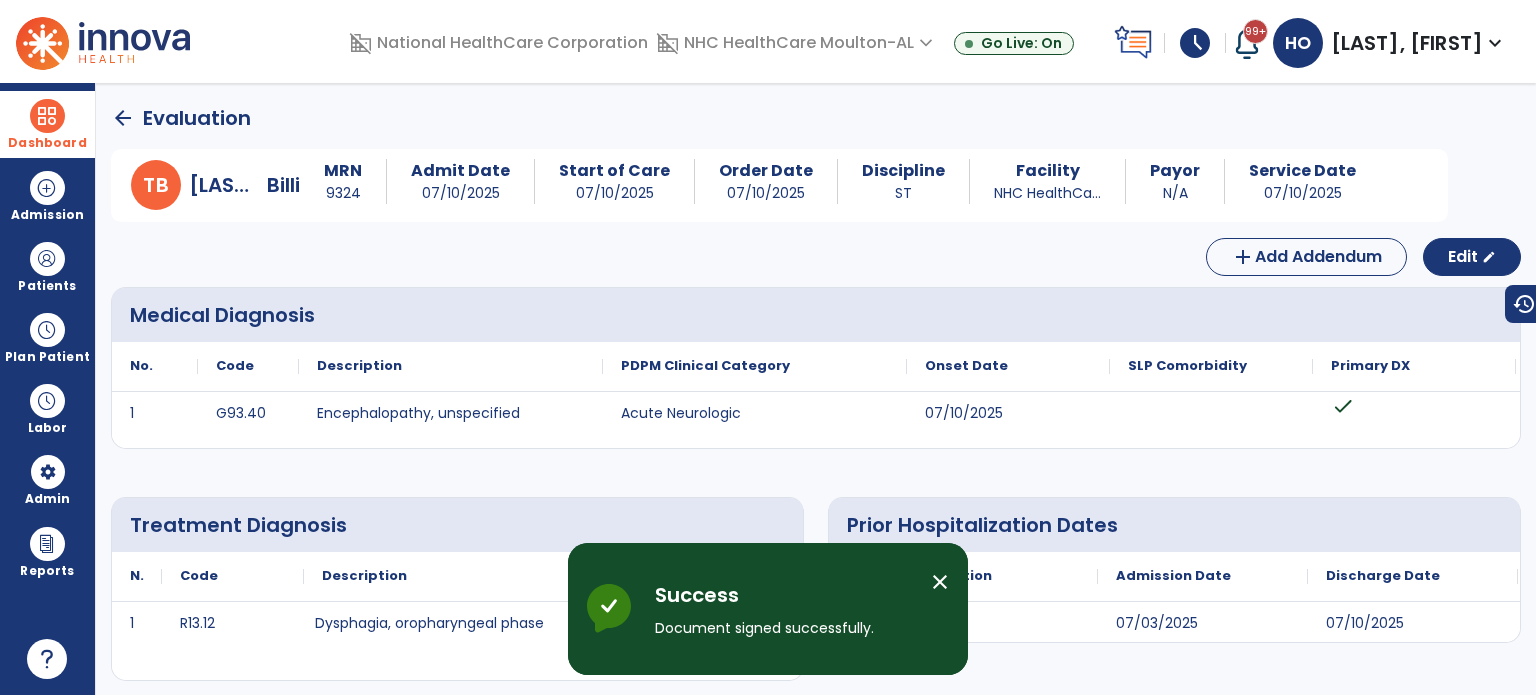 click at bounding box center [47, 116] 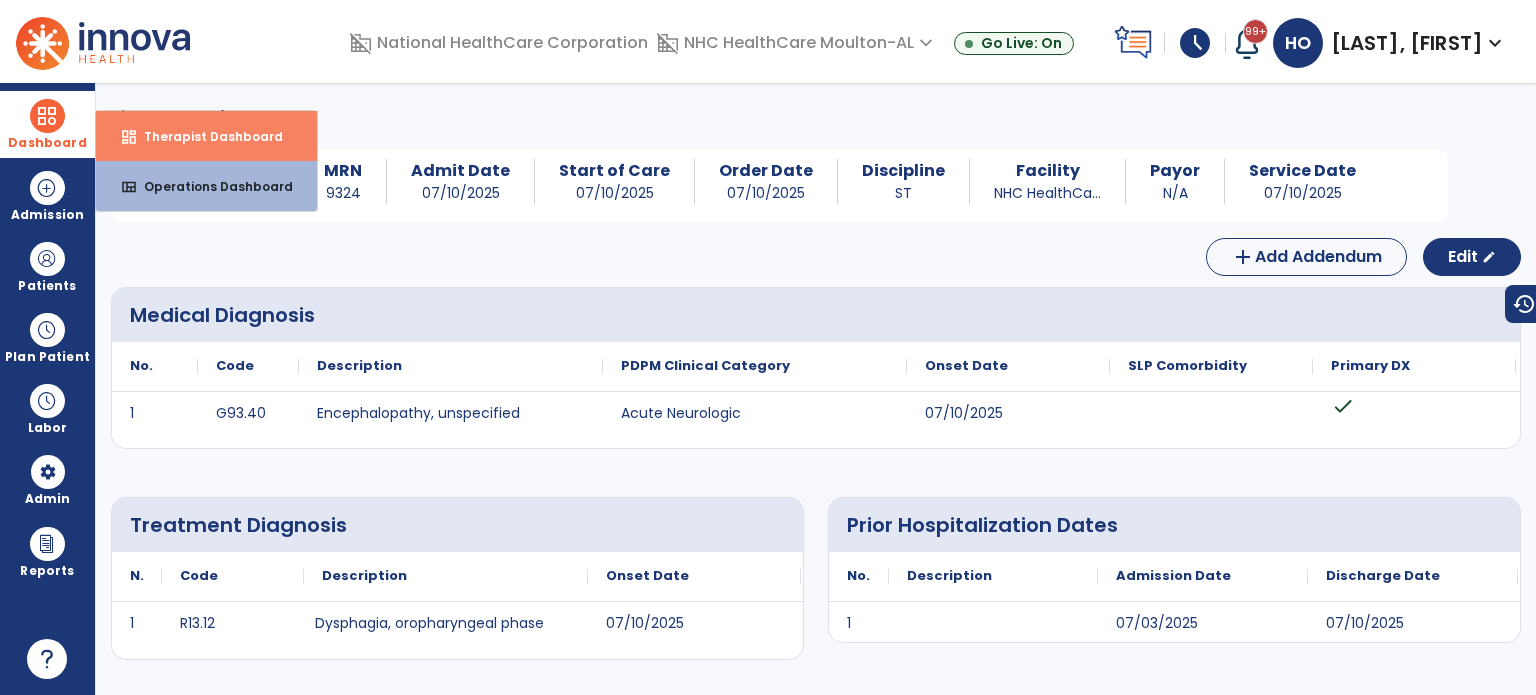 click on "dashboard  Therapist Dashboard" at bounding box center [206, 136] 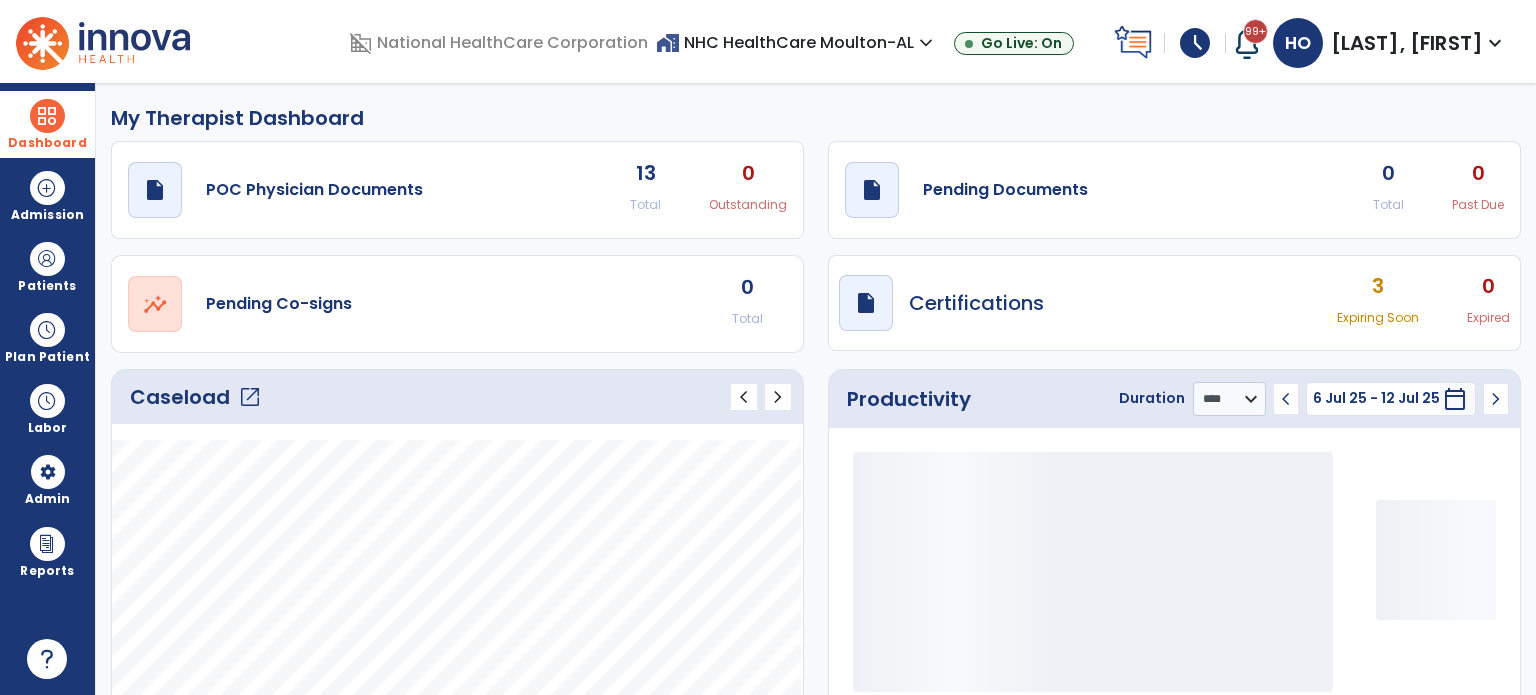 click on "open_in_new" 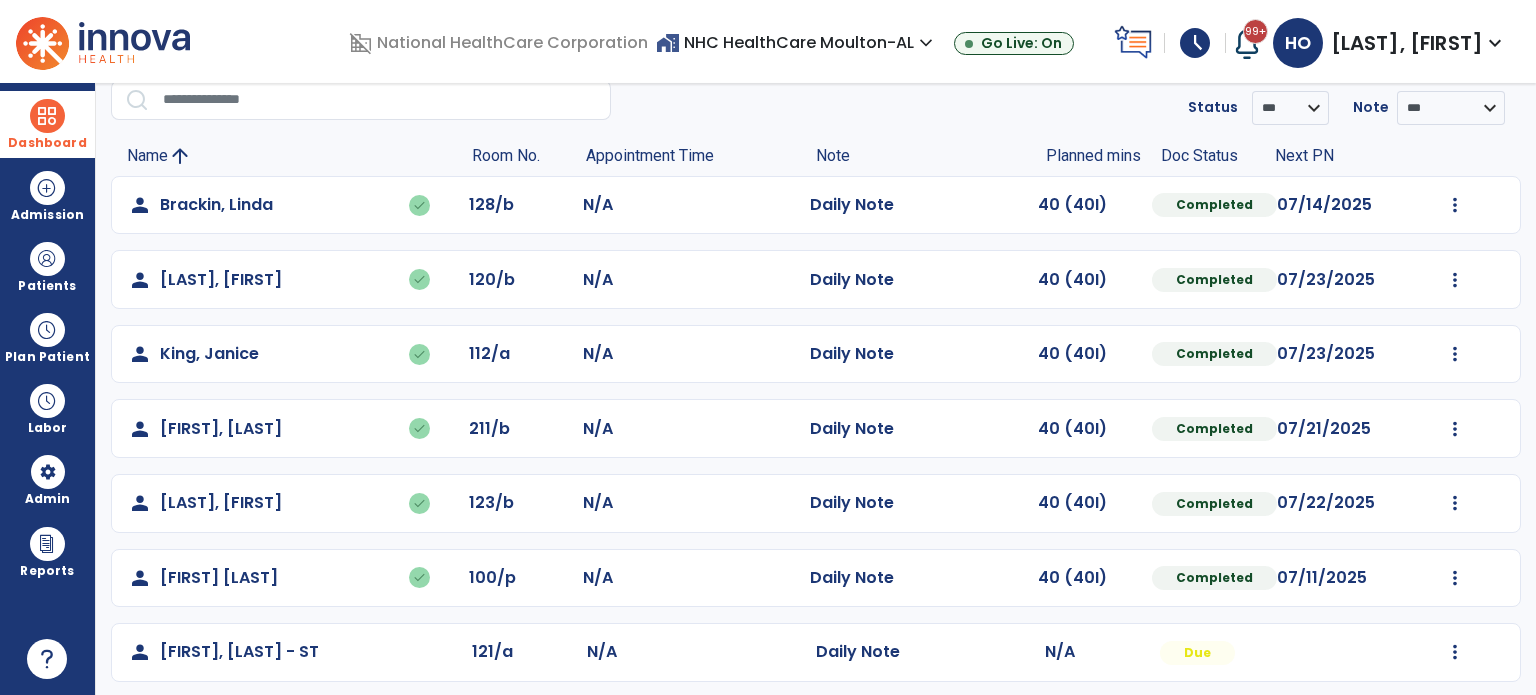 scroll, scrollTop: 244, scrollLeft: 0, axis: vertical 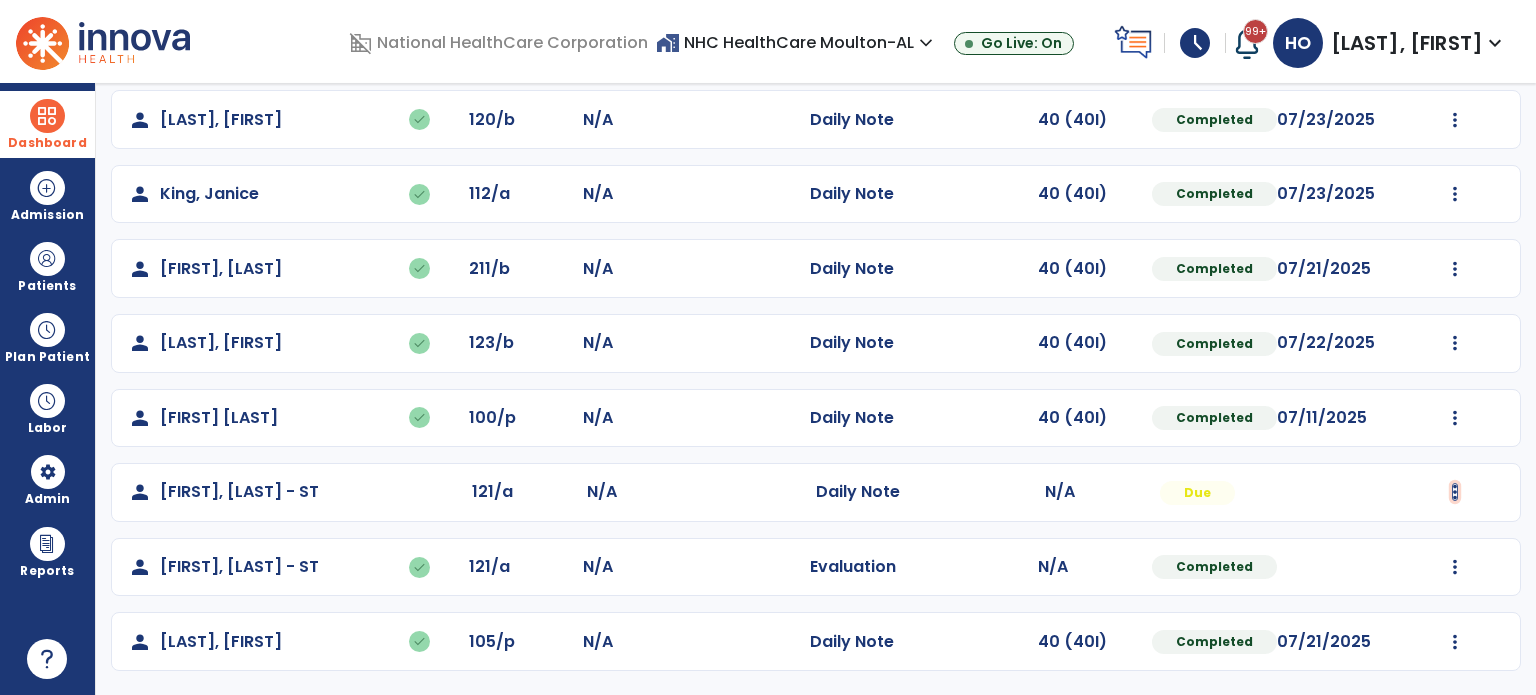 click at bounding box center [1455, 45] 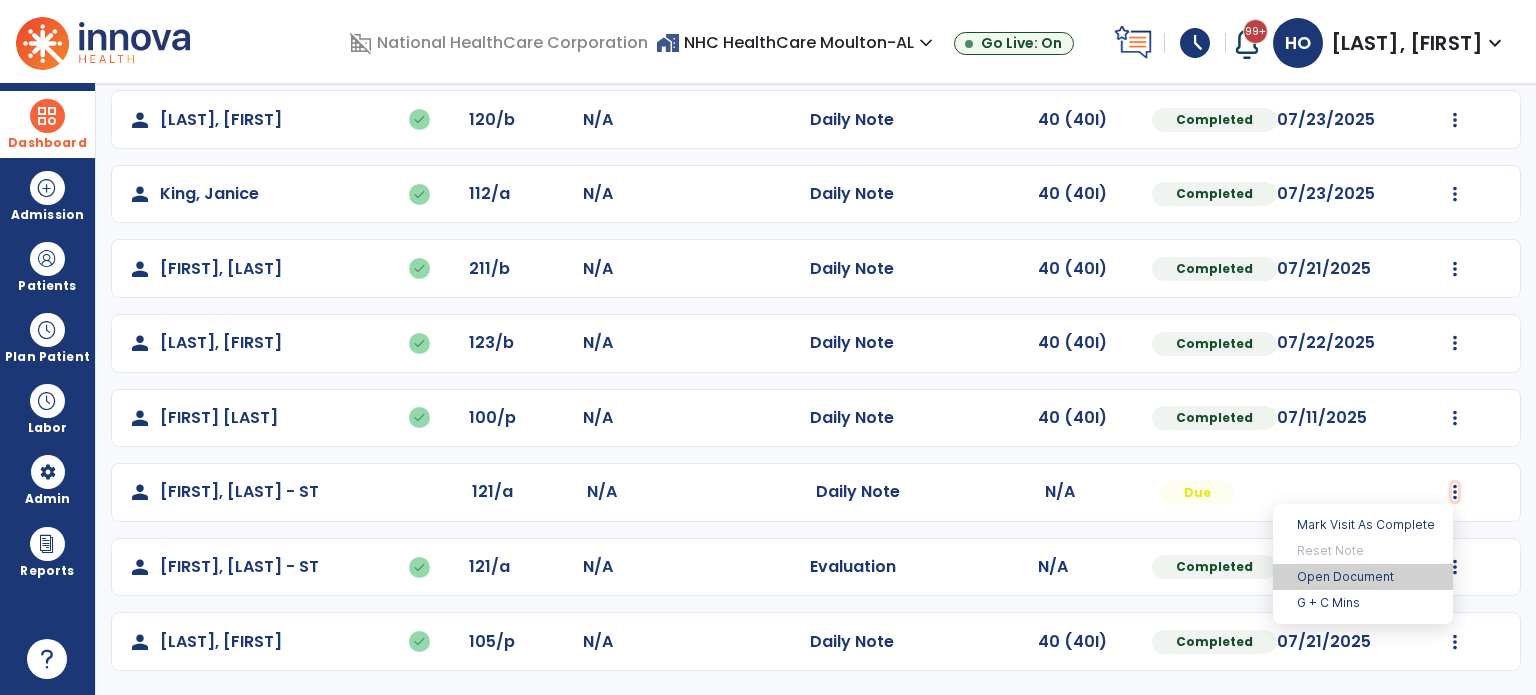 click on "Open Document" at bounding box center (1363, 577) 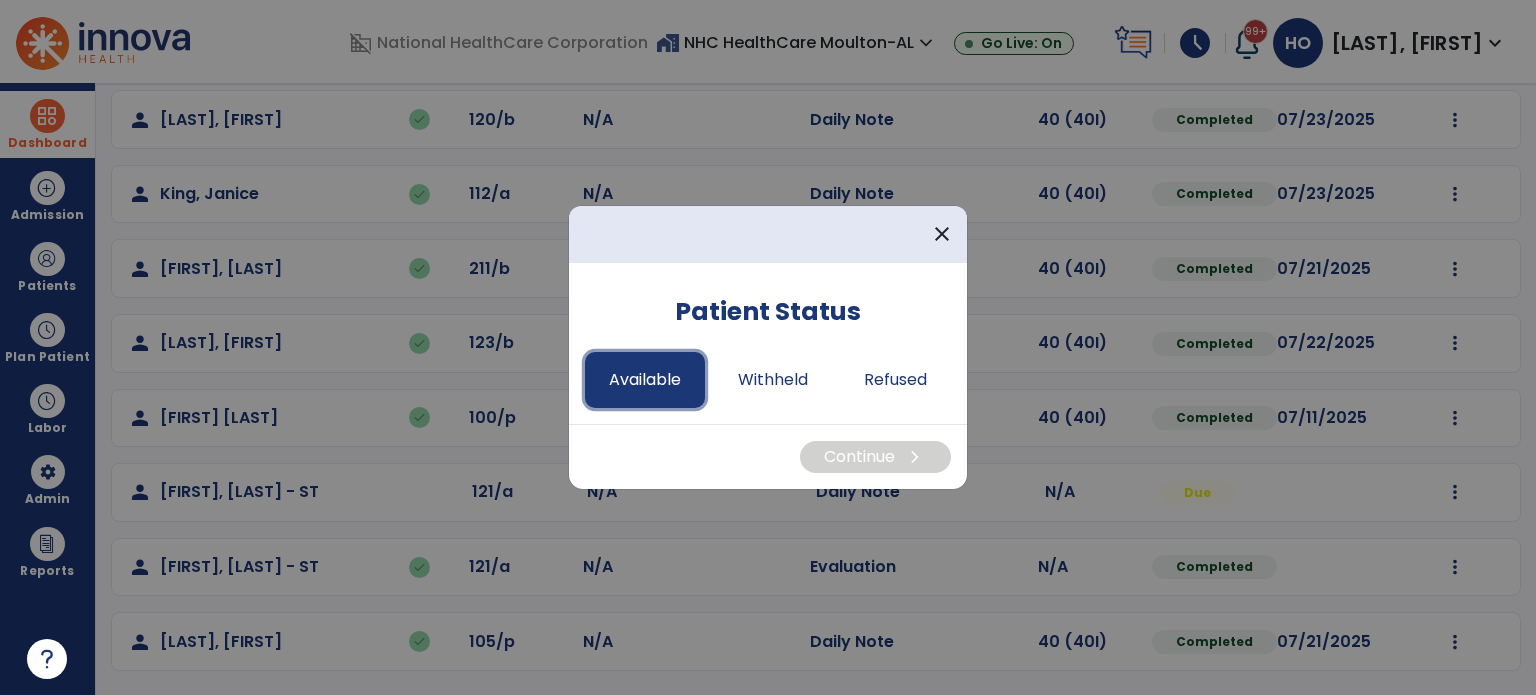 click on "Available" at bounding box center [645, 380] 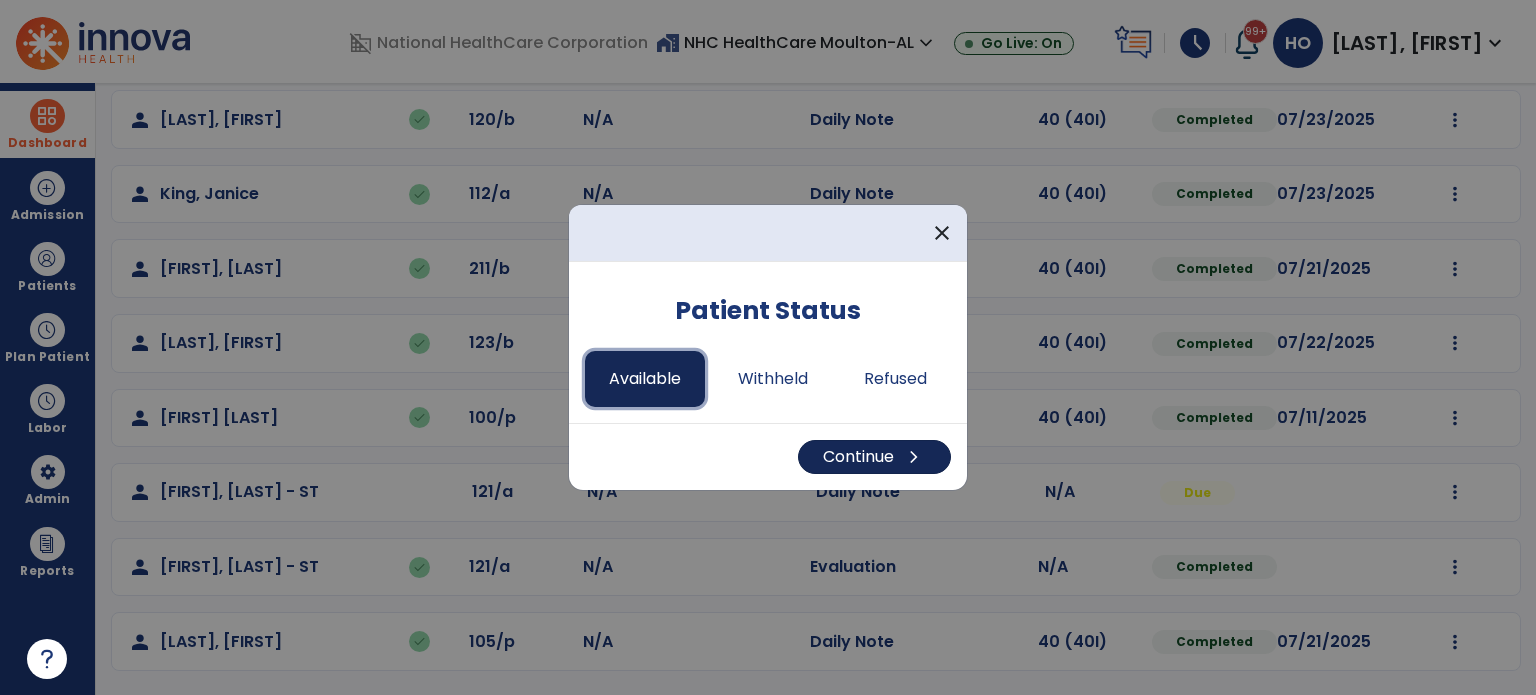 click on "Continue   chevron_right" at bounding box center (874, 457) 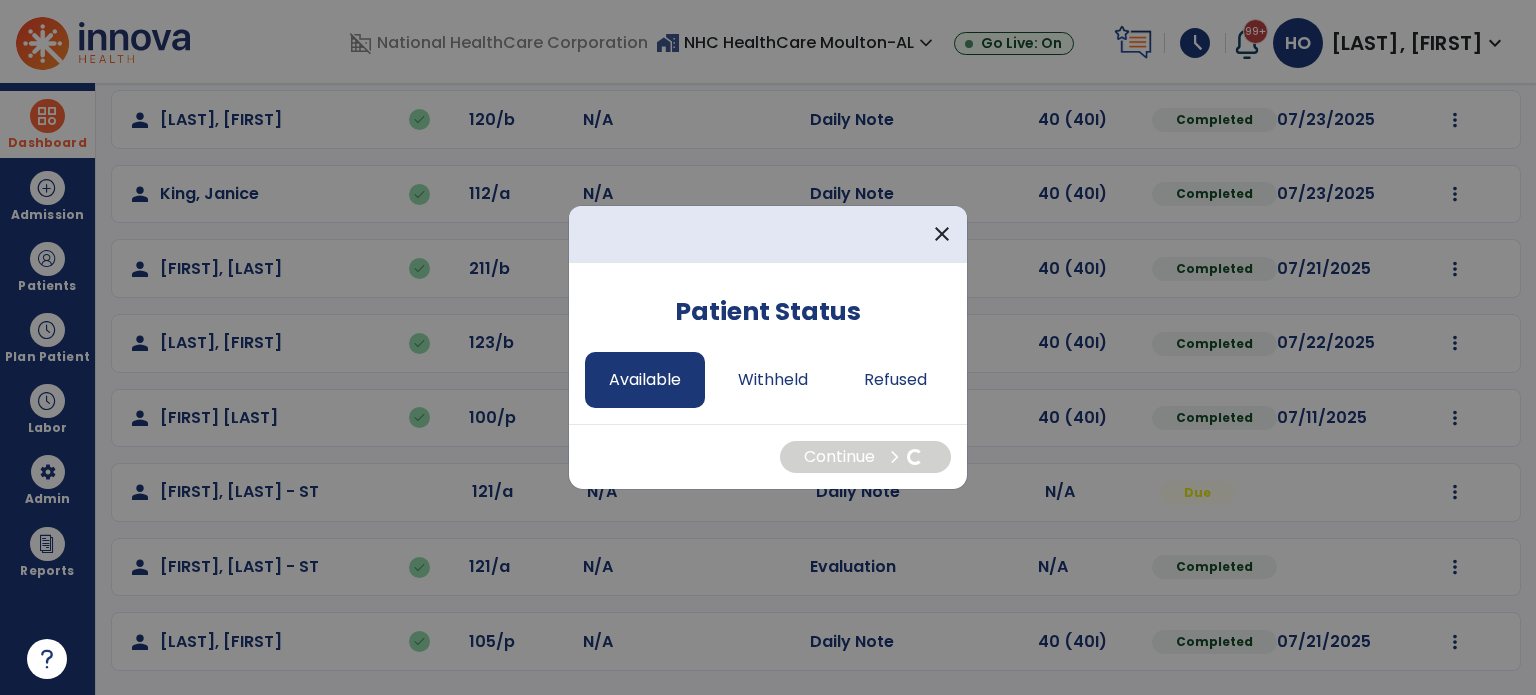select on "*" 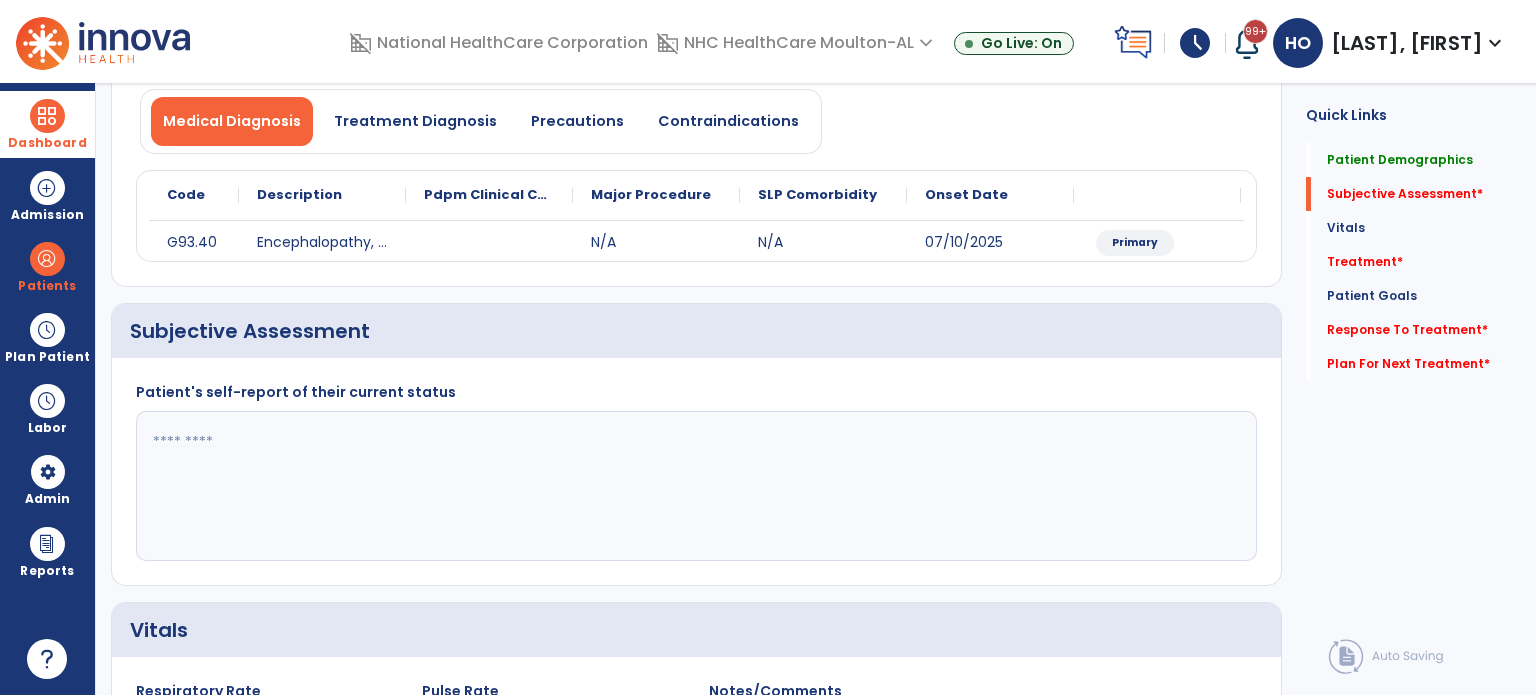 click 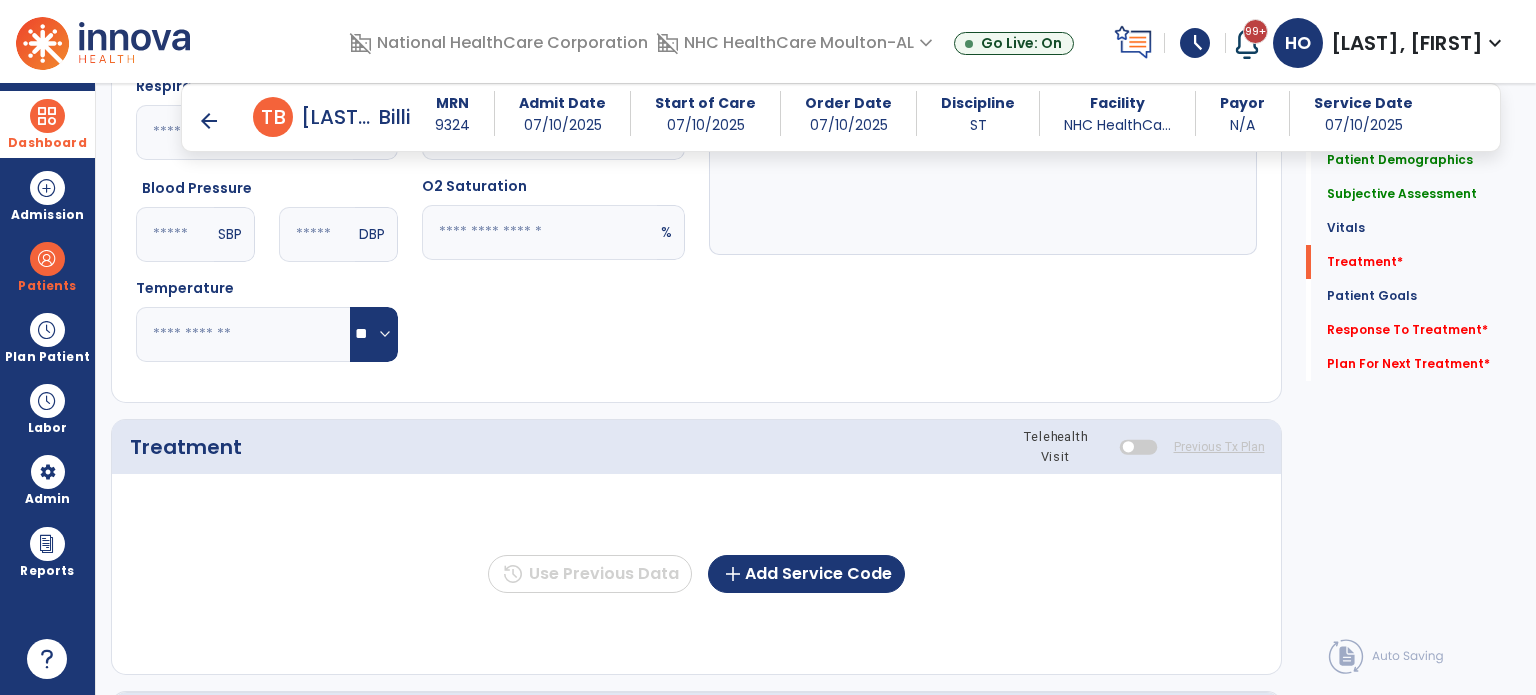 scroll, scrollTop: 943, scrollLeft: 0, axis: vertical 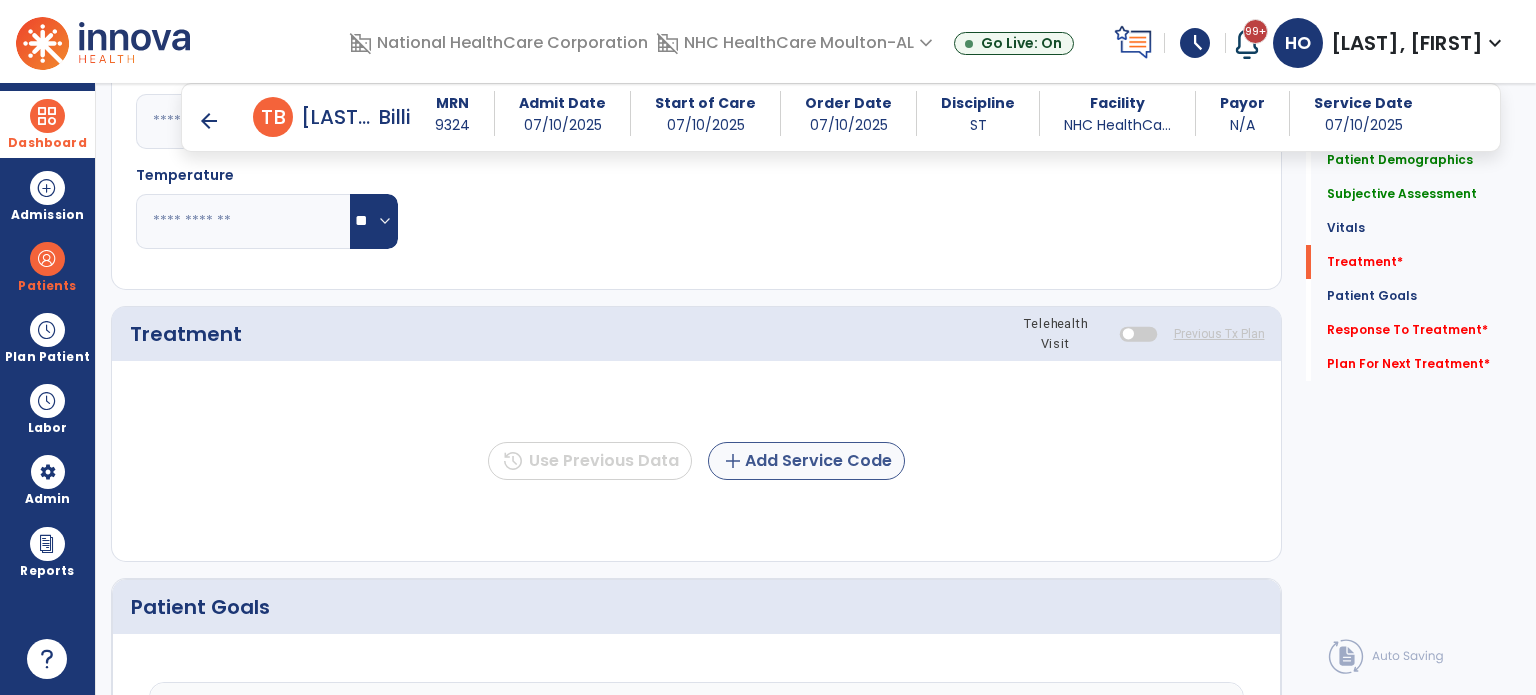 type on "**********" 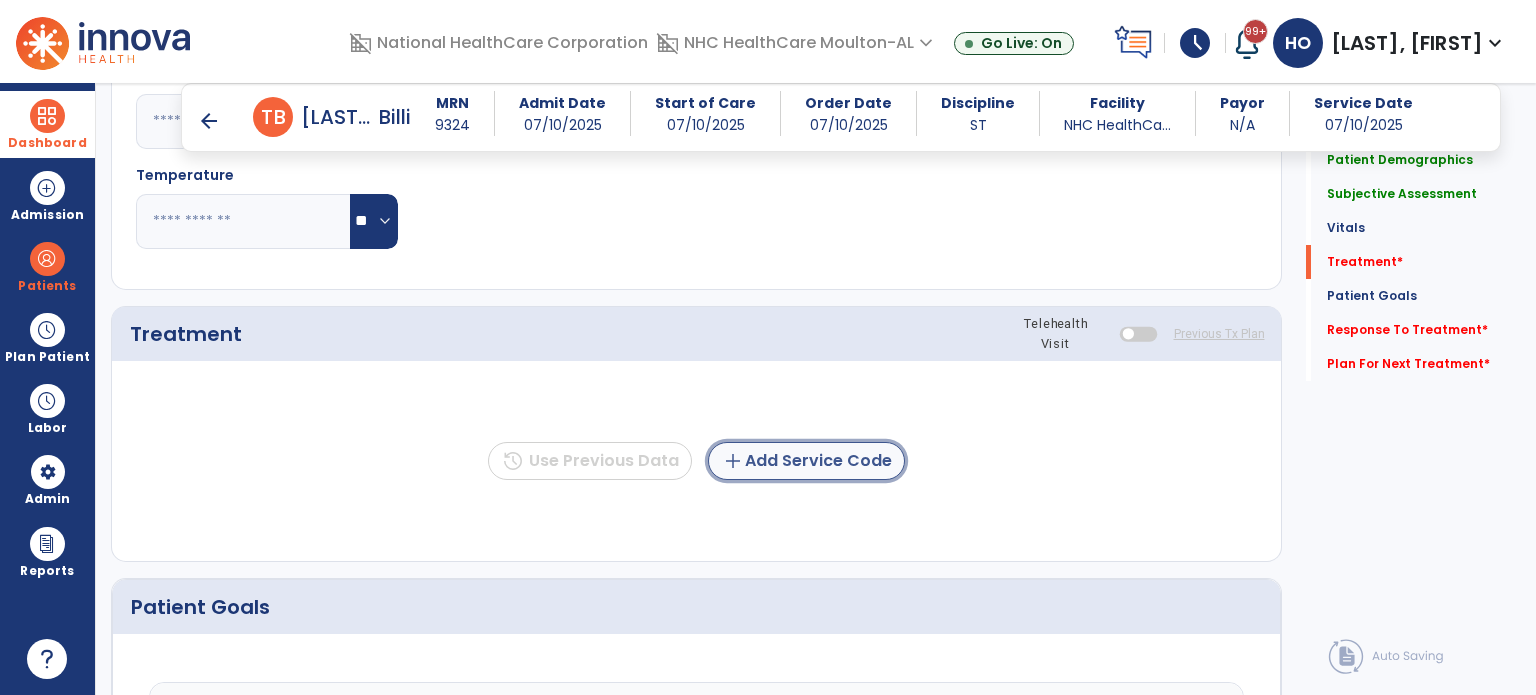 click on "add  Add Service Code" 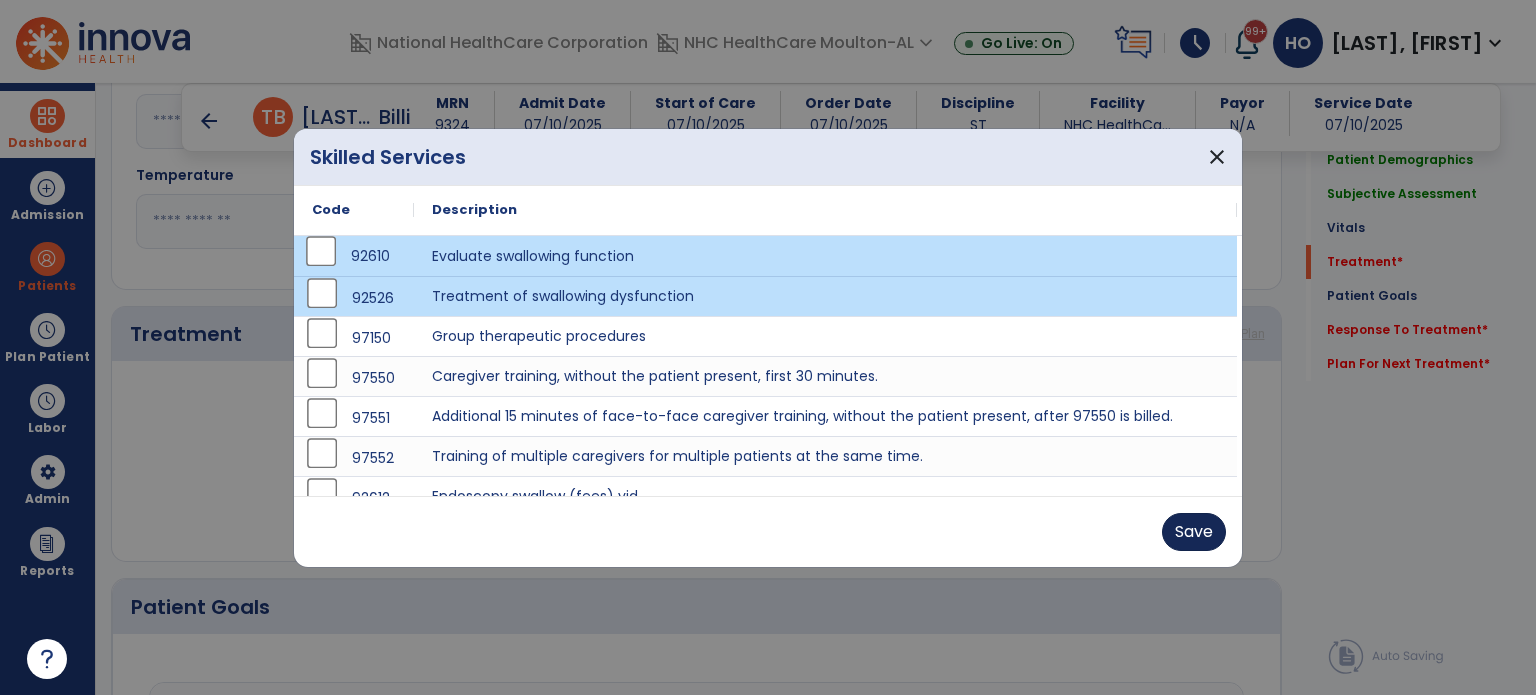 click on "Save" at bounding box center (1194, 532) 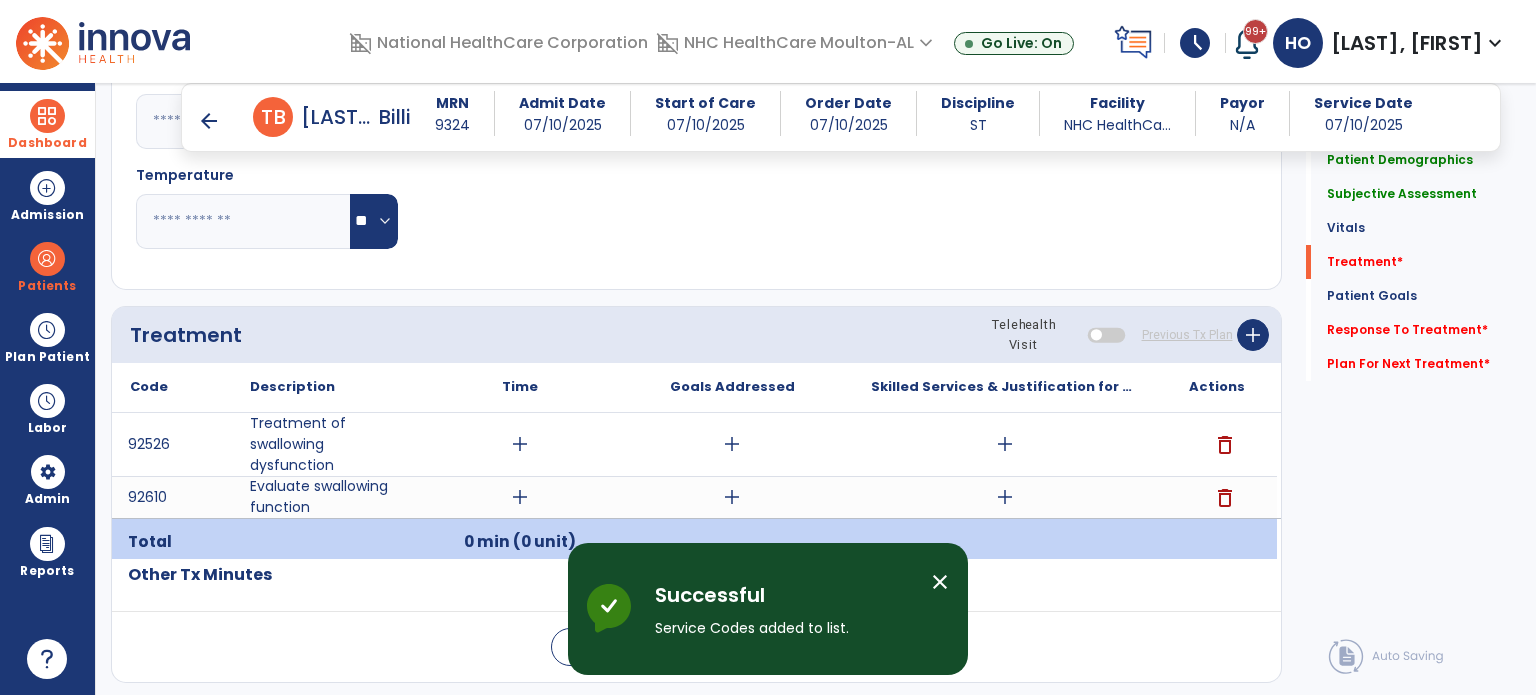 click on "add" at bounding box center [520, 444] 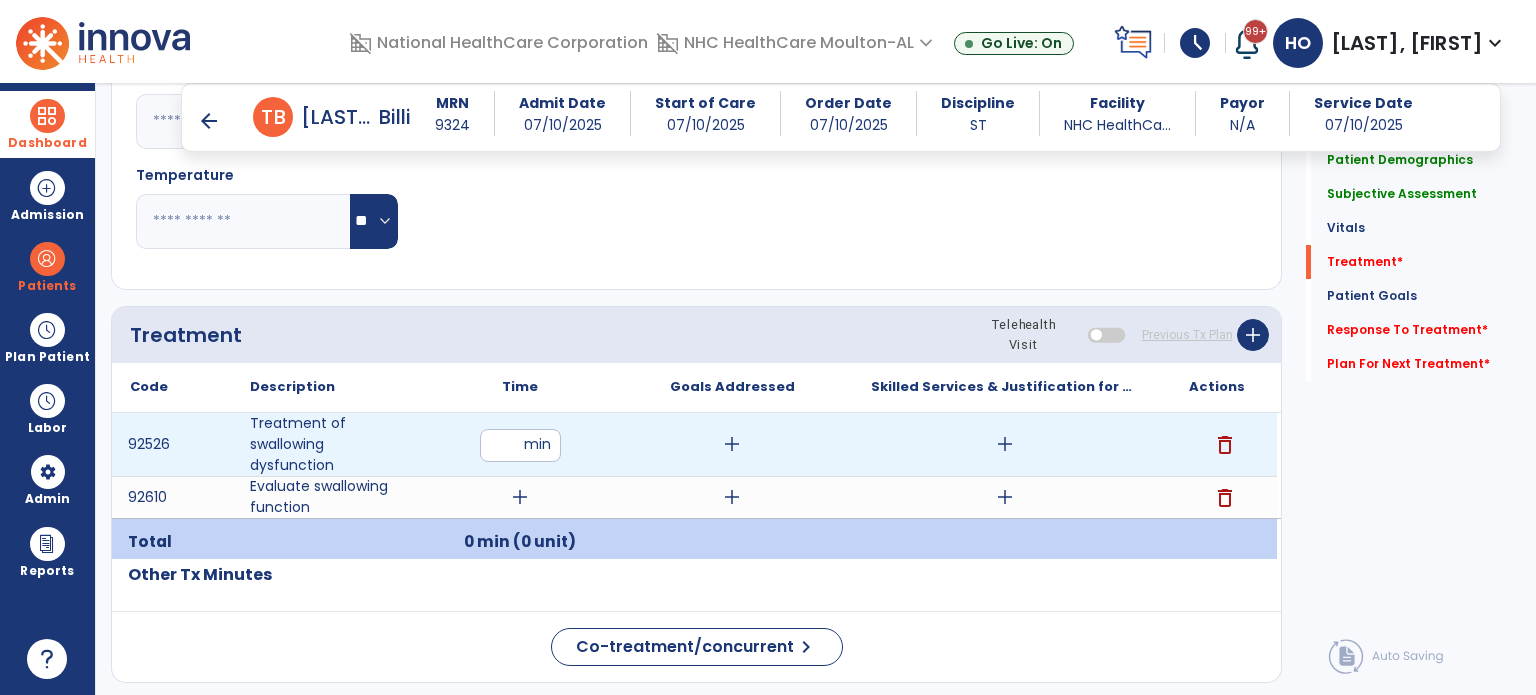 type on "*" 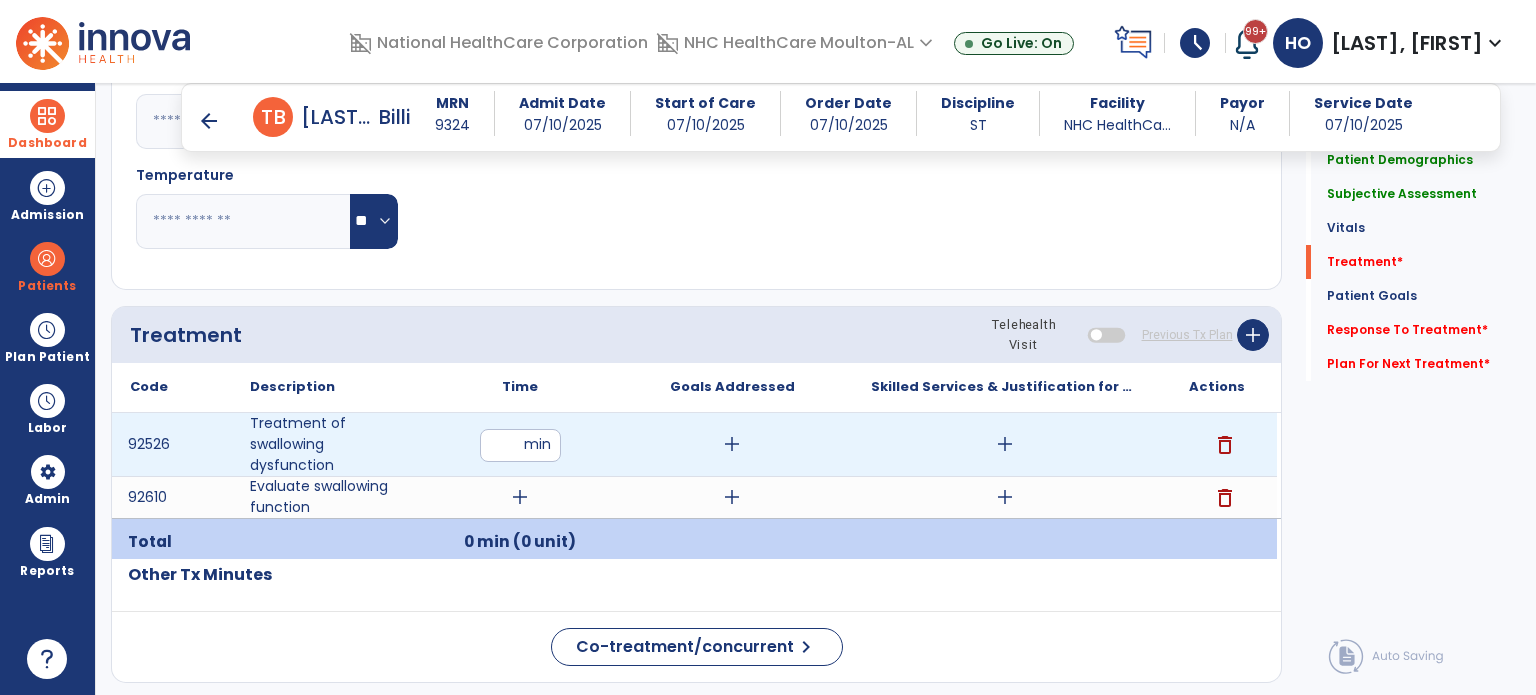 type on "**" 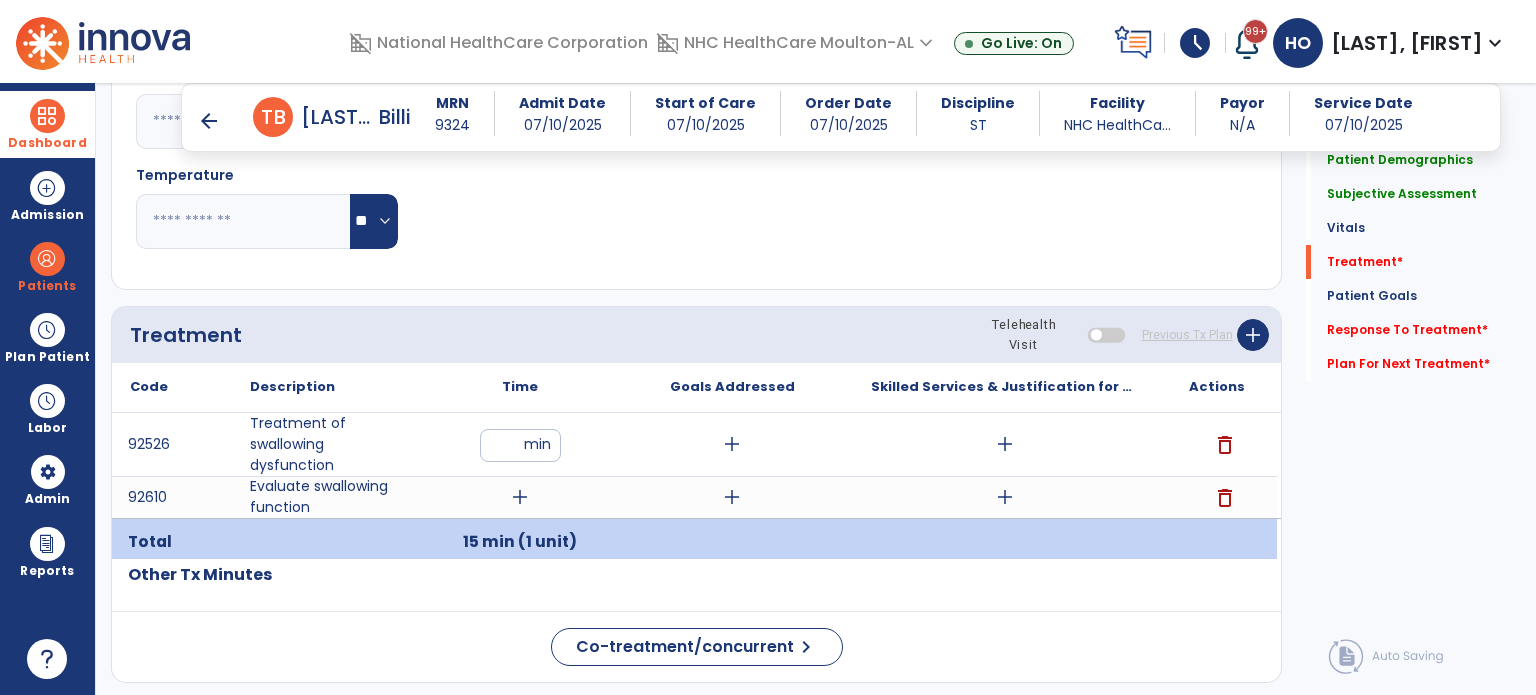 click on "** min" at bounding box center (520, 444) 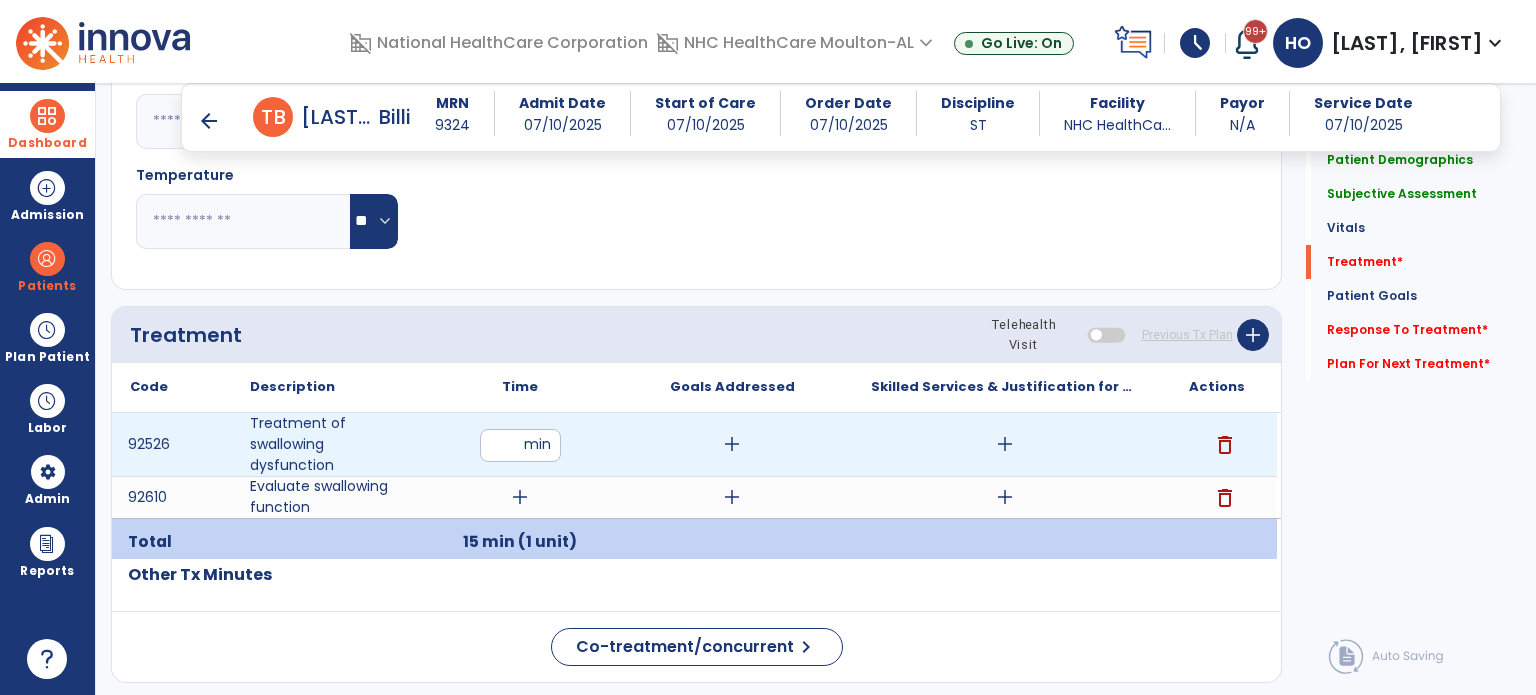 click on "add" at bounding box center (520, 497) 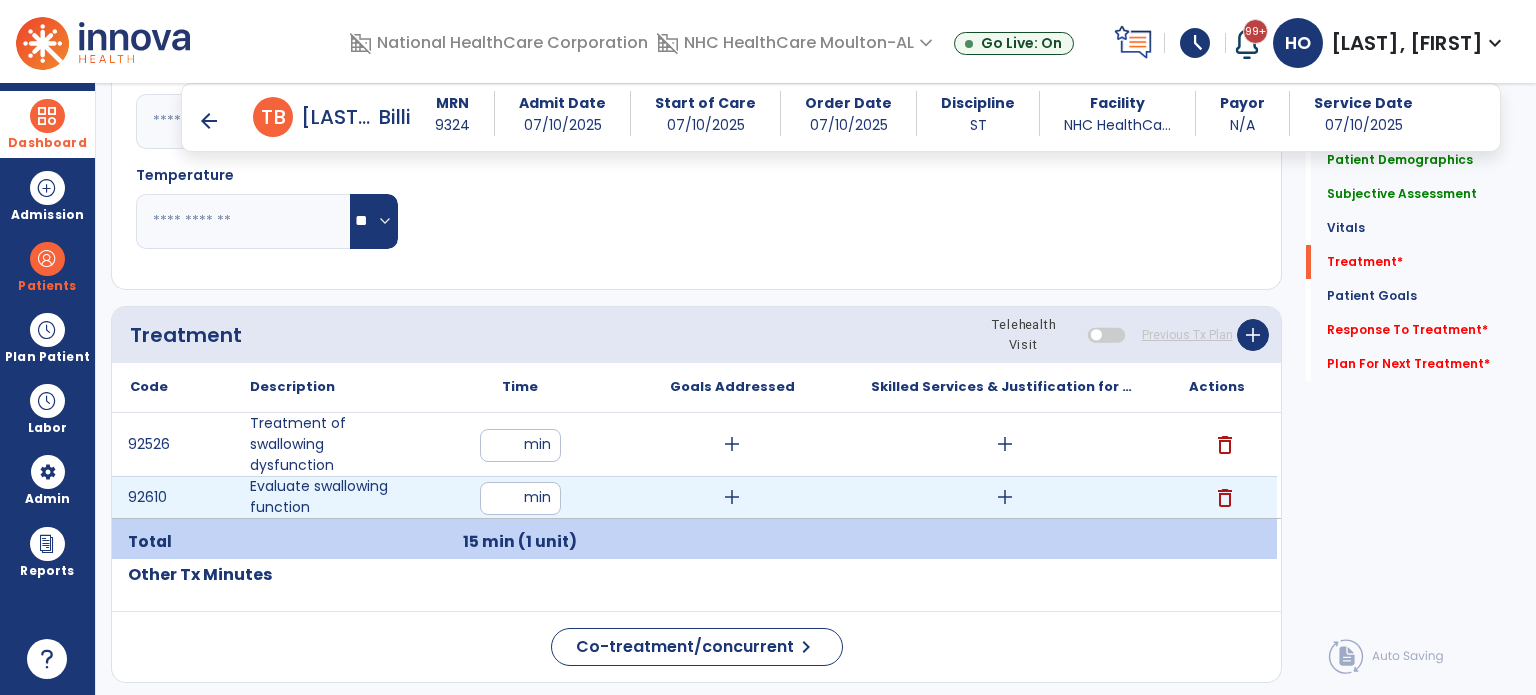 type on "**" 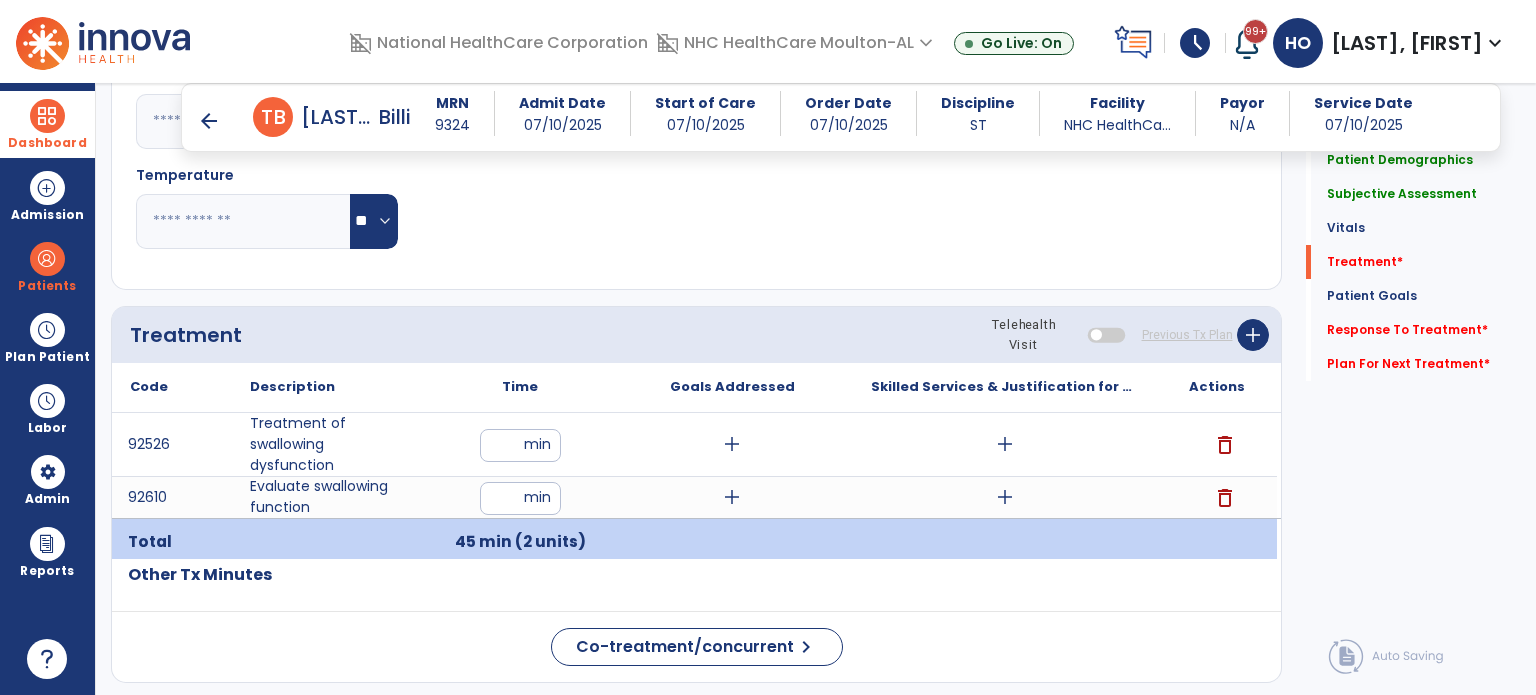 click on "add" at bounding box center [1005, 444] 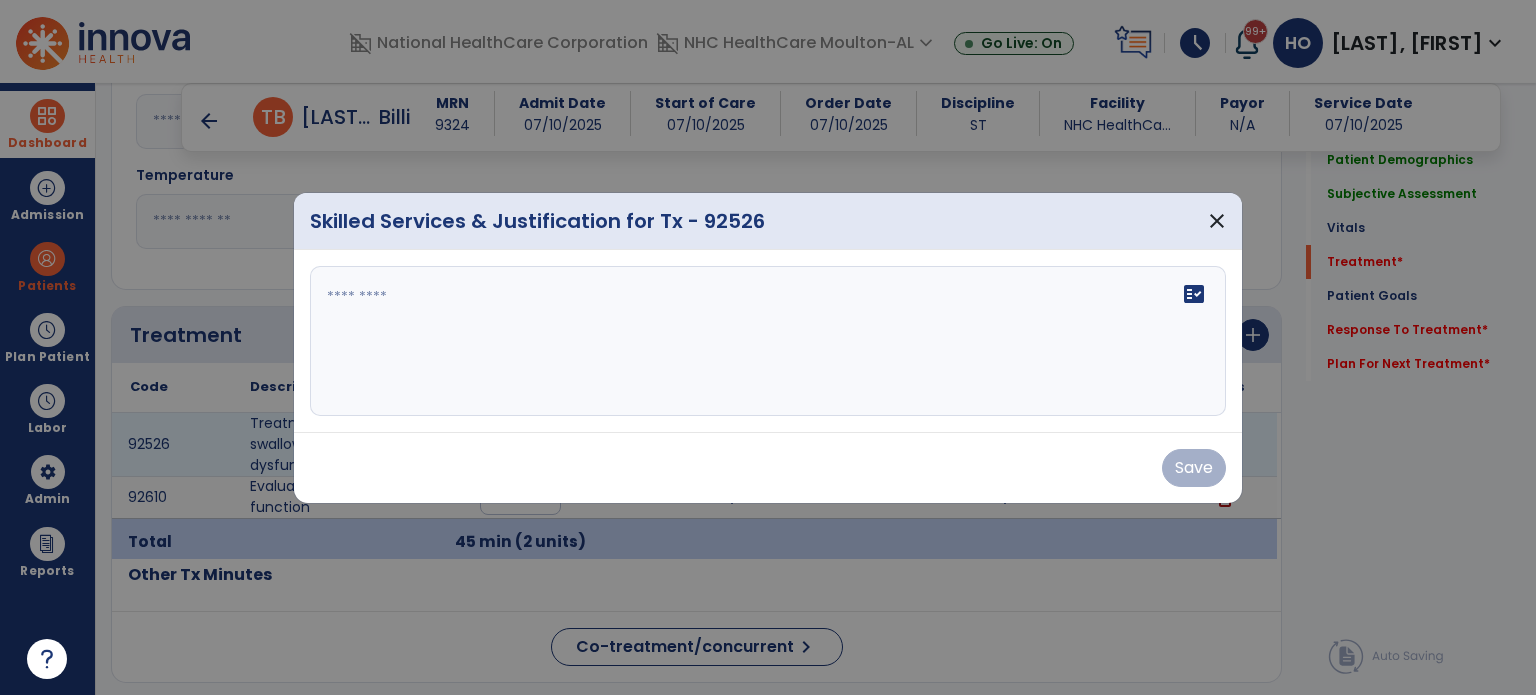 click on "fact_check" at bounding box center (768, 341) 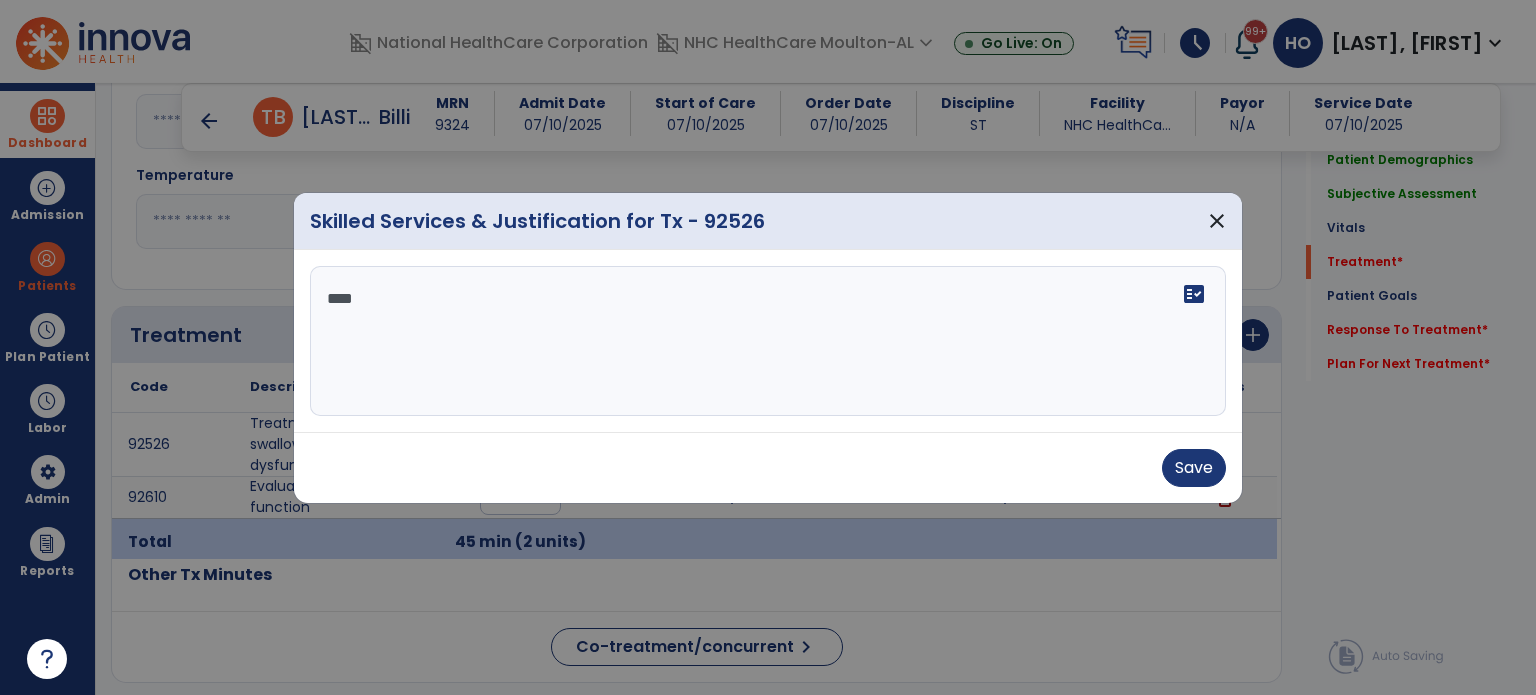 scroll, scrollTop: 0, scrollLeft: 0, axis: both 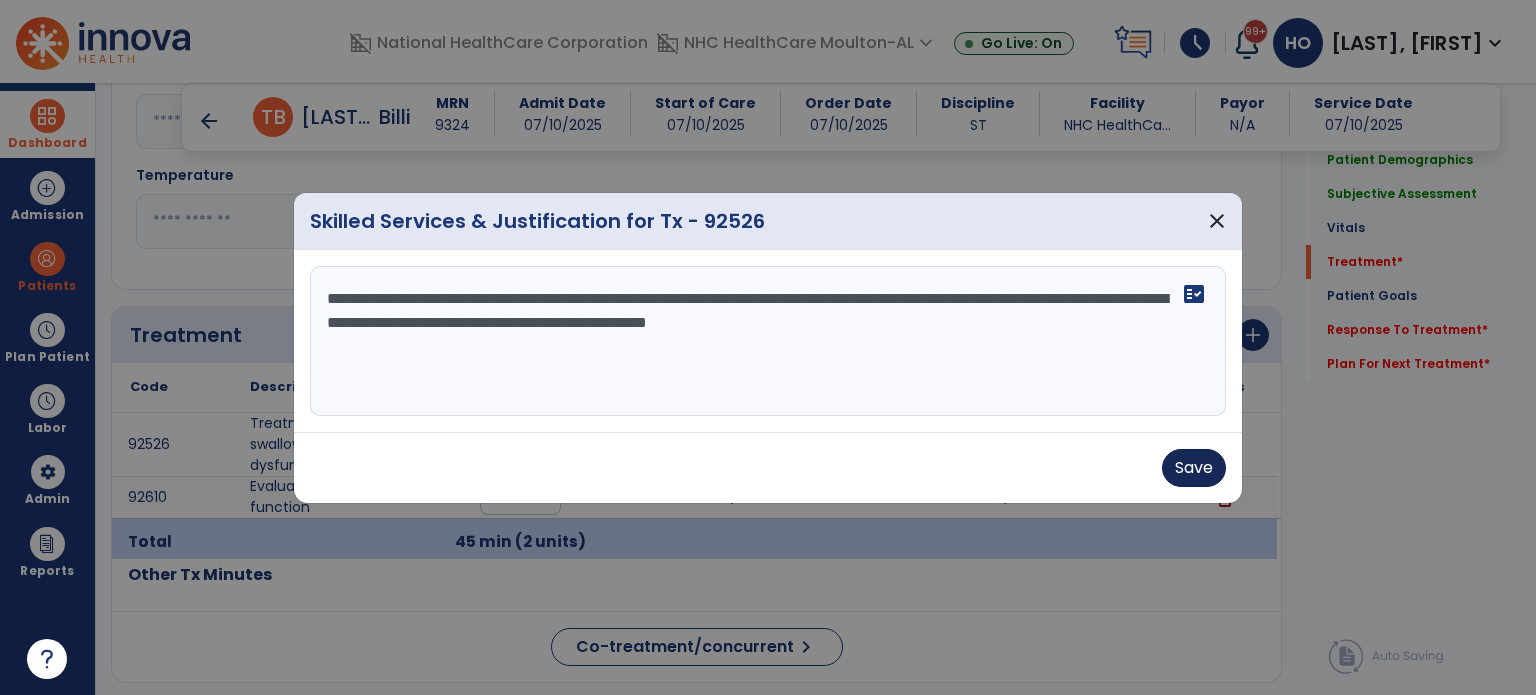 type on "**********" 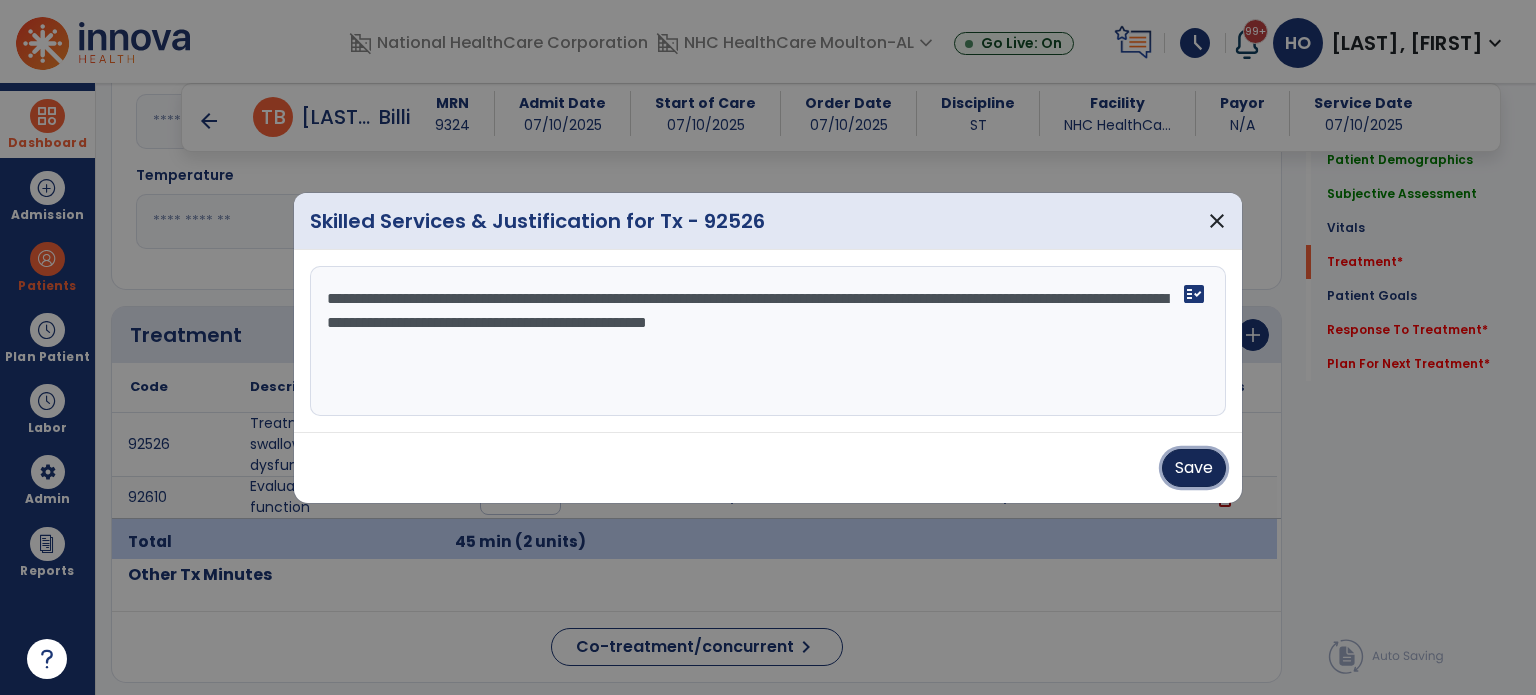 click on "Save" at bounding box center [1194, 468] 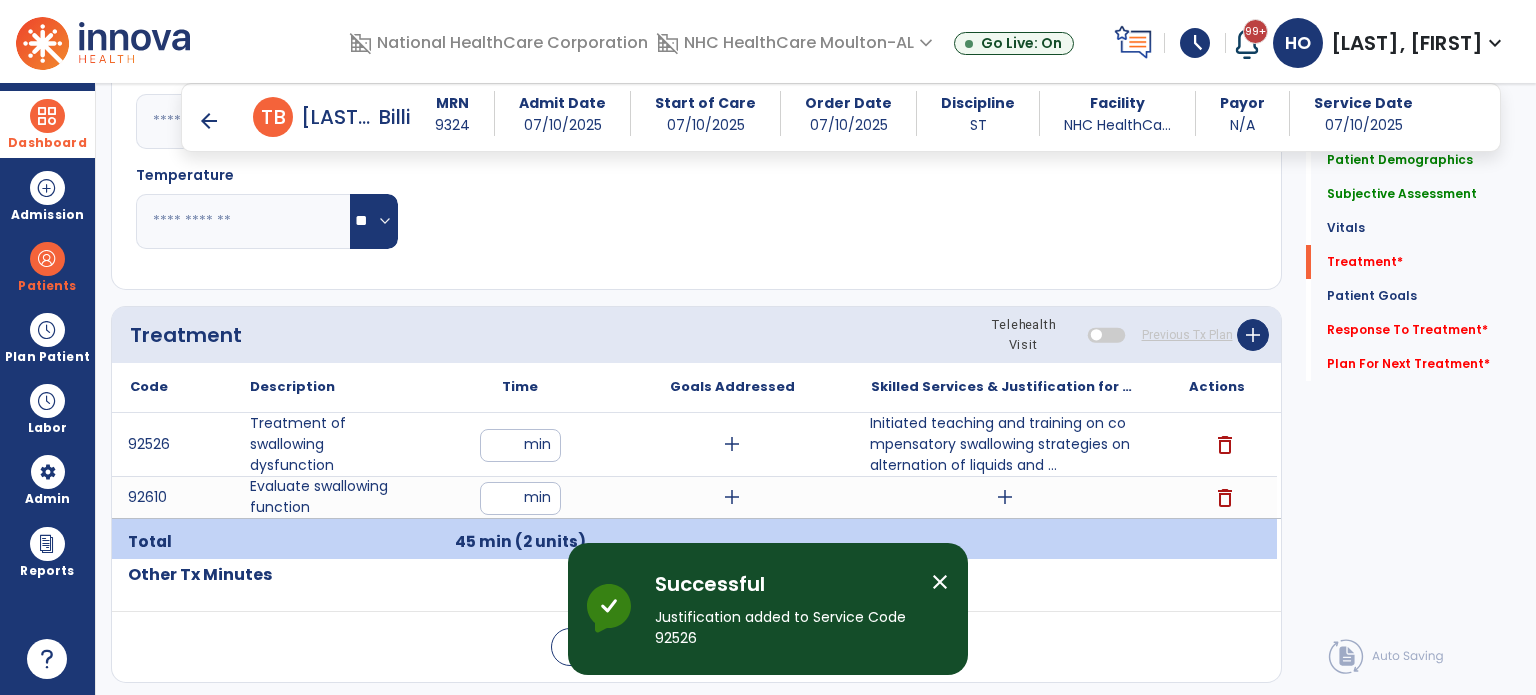 click on "add" at bounding box center (1005, 497) 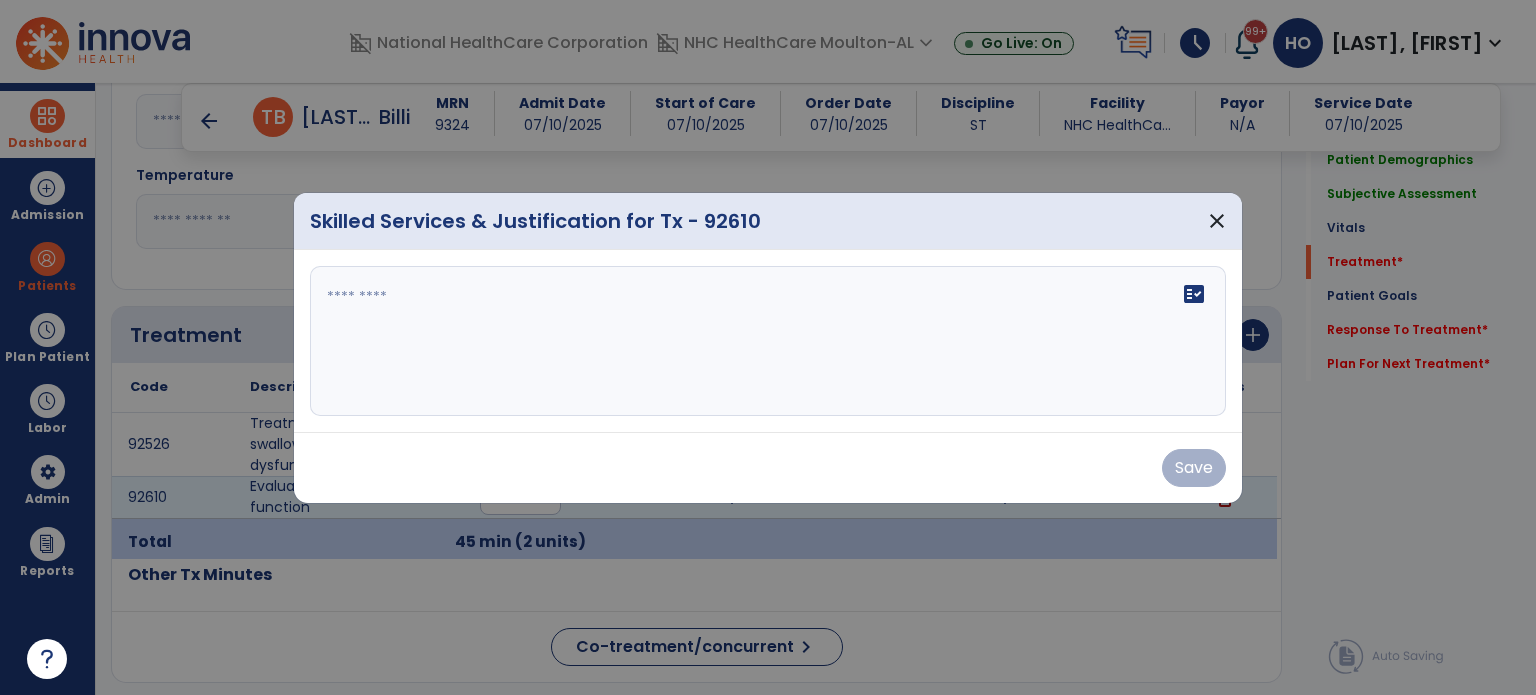 click on "fact_check" at bounding box center (1194, 294) 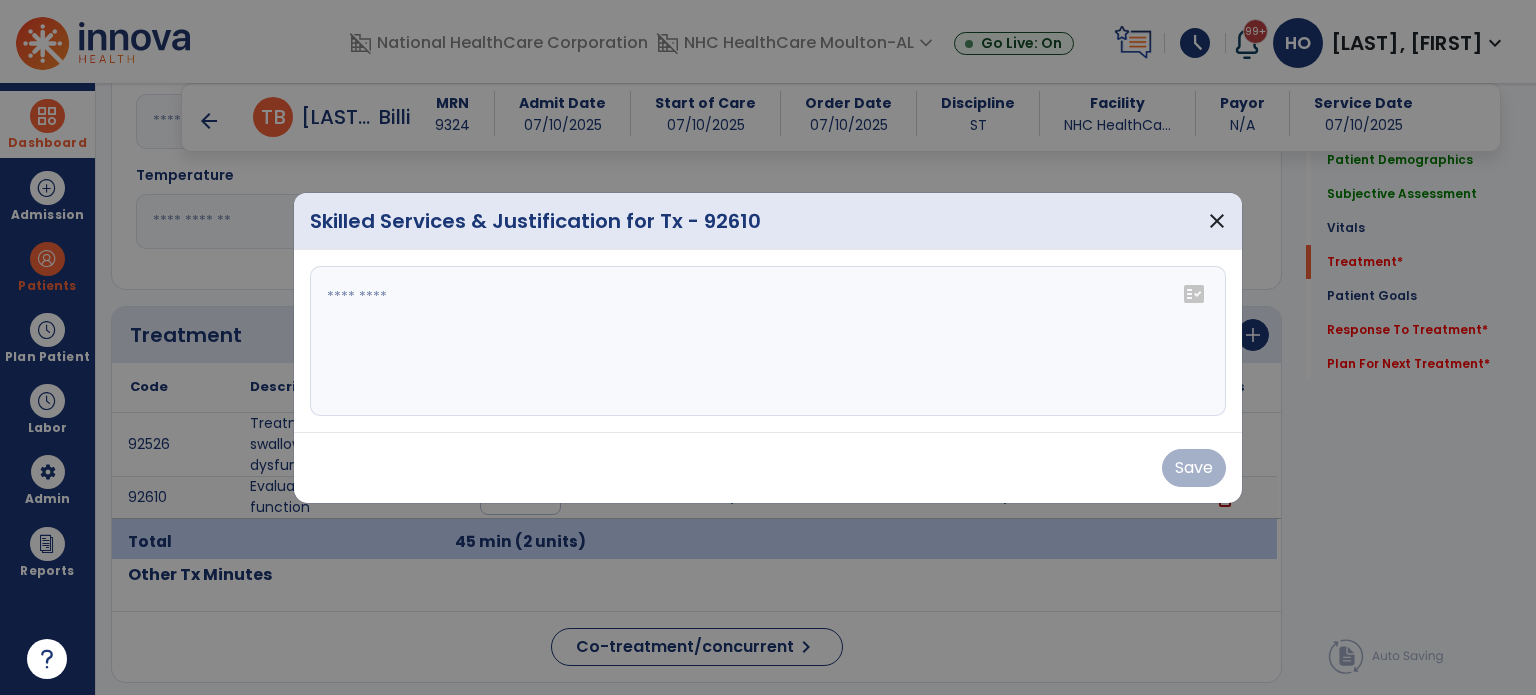 click at bounding box center [768, 341] 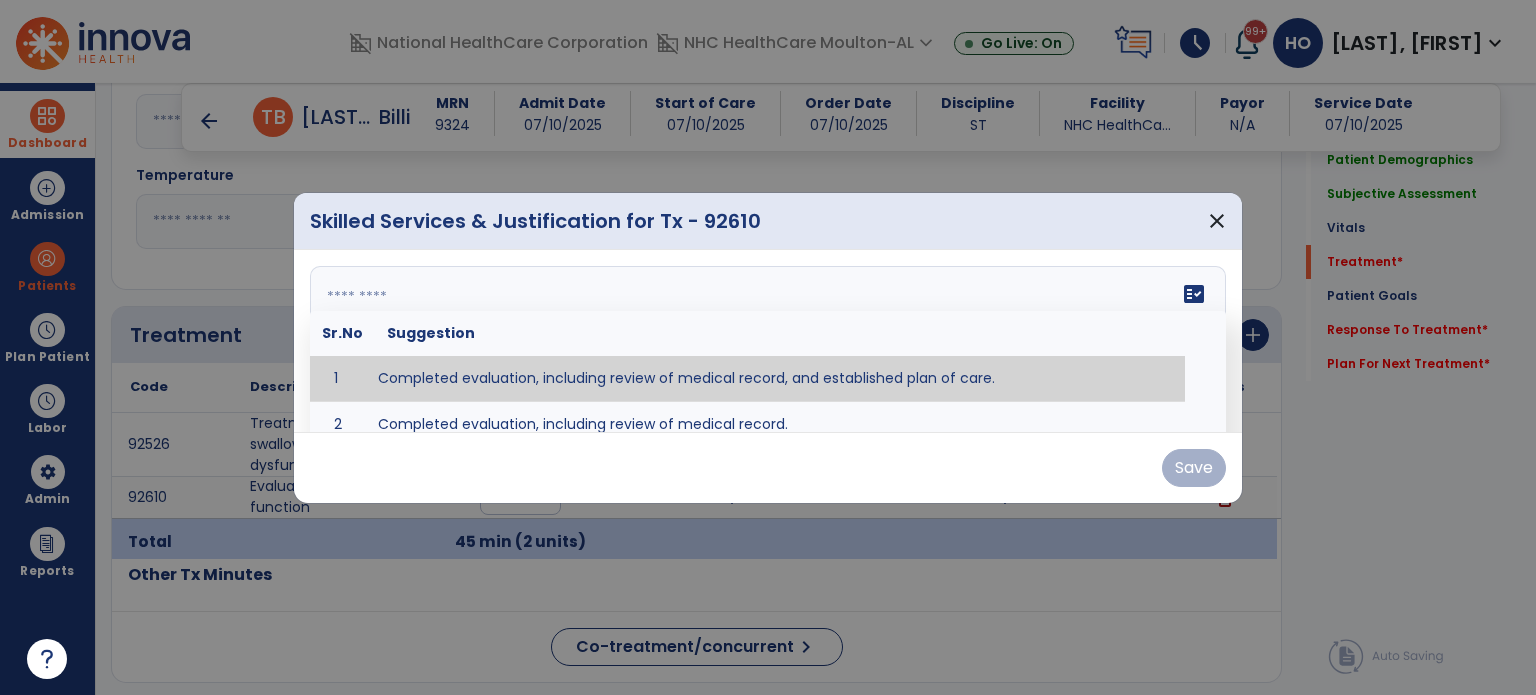 type on "**********" 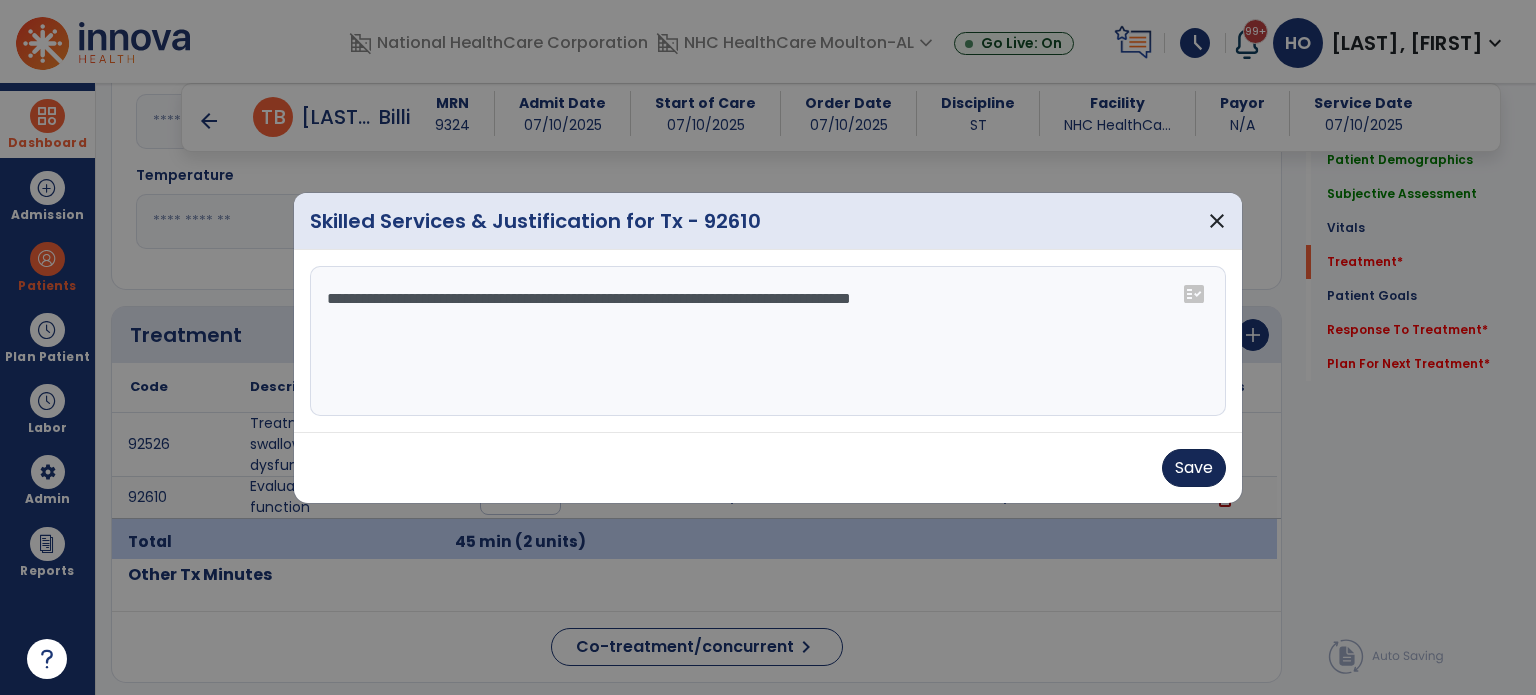 click on "Save" at bounding box center (1194, 468) 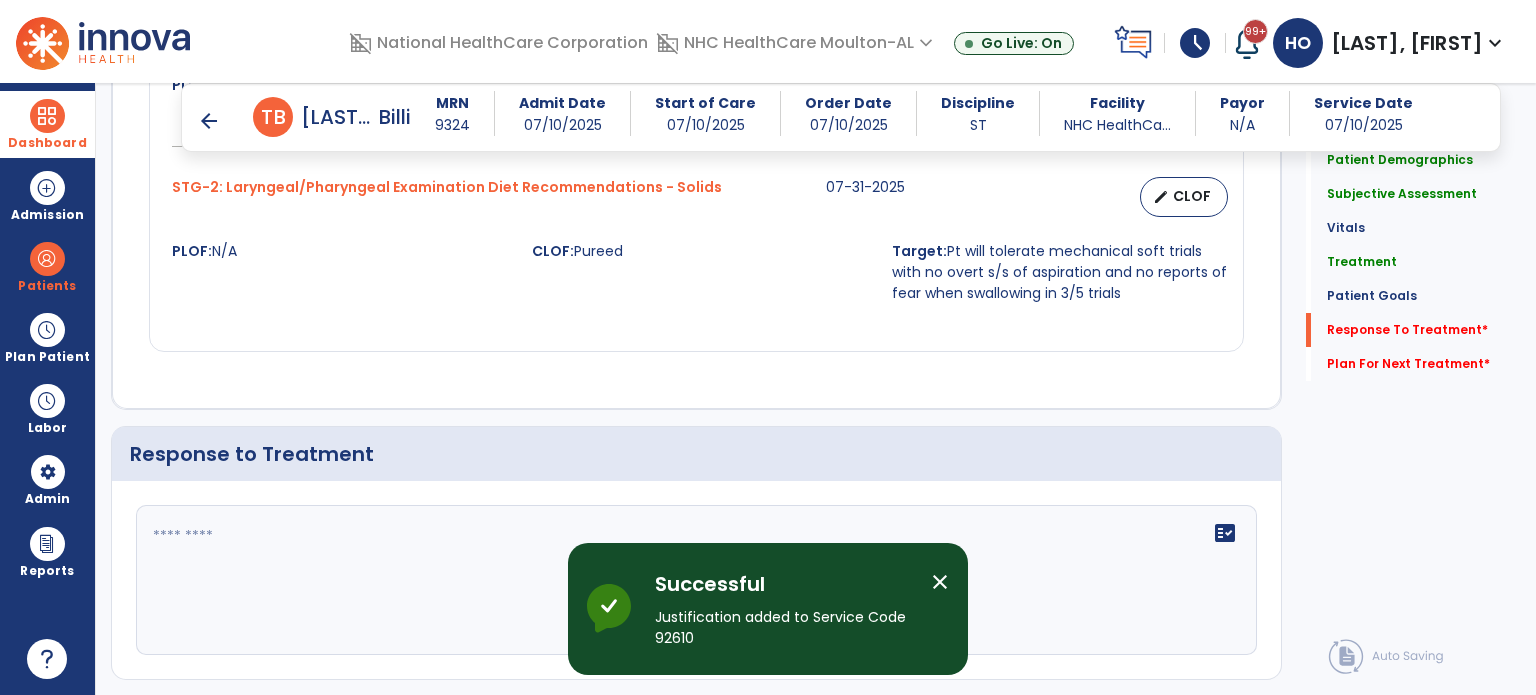 scroll, scrollTop: 2288, scrollLeft: 0, axis: vertical 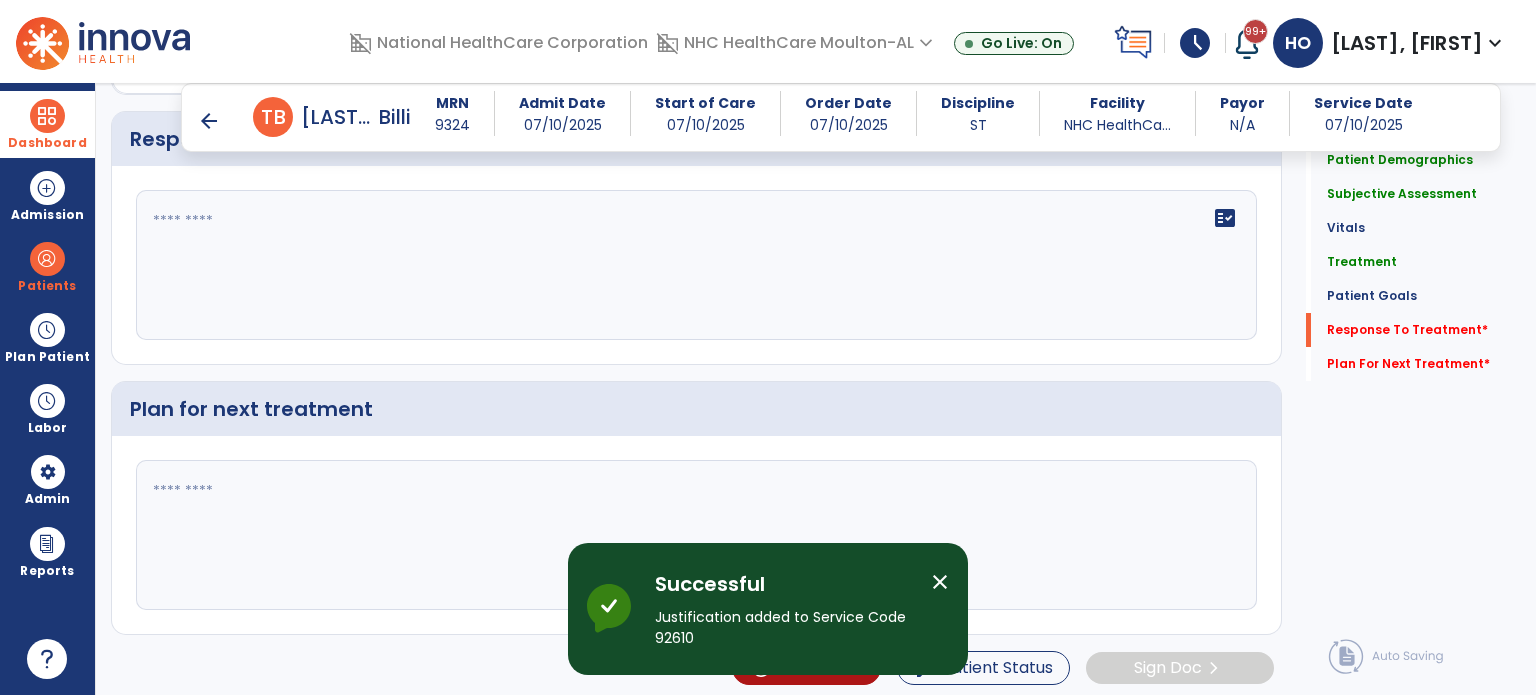 click on "fact_check" 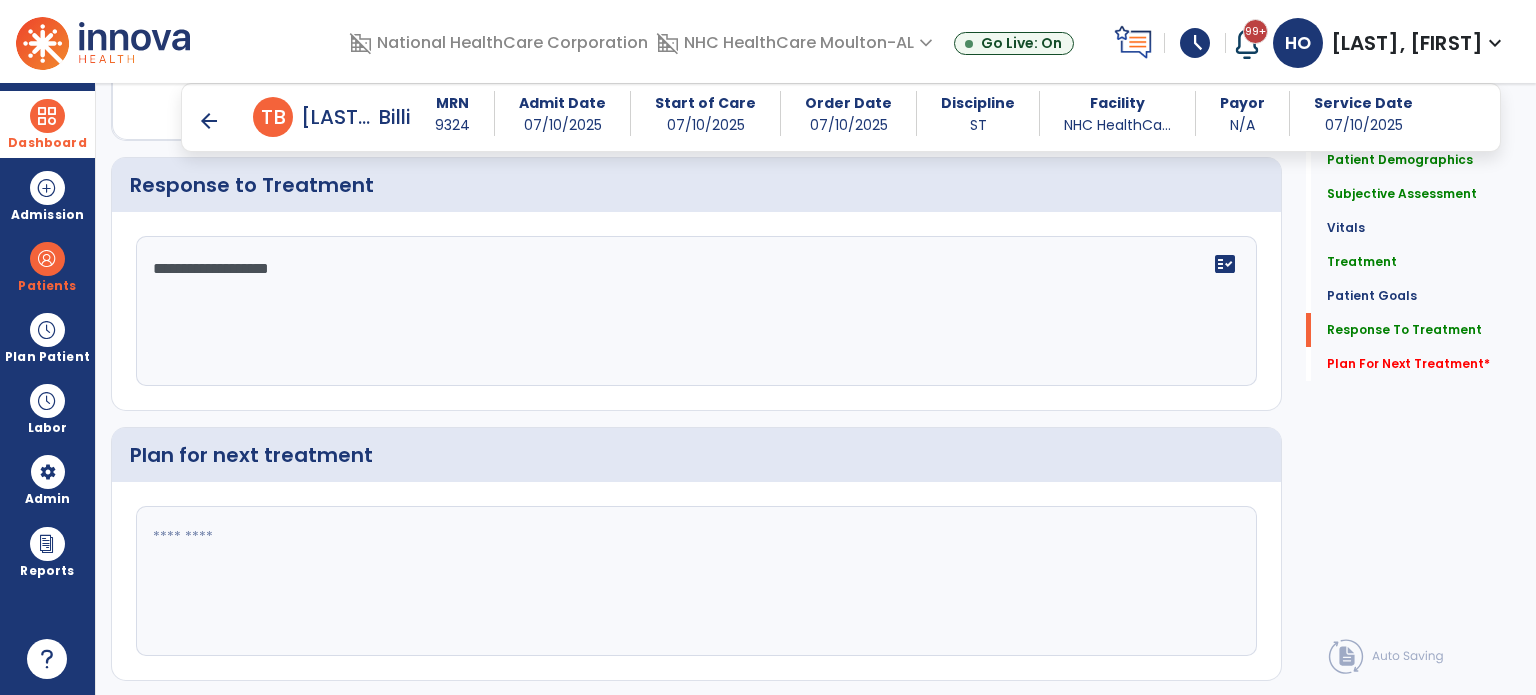 scroll, scrollTop: 2288, scrollLeft: 0, axis: vertical 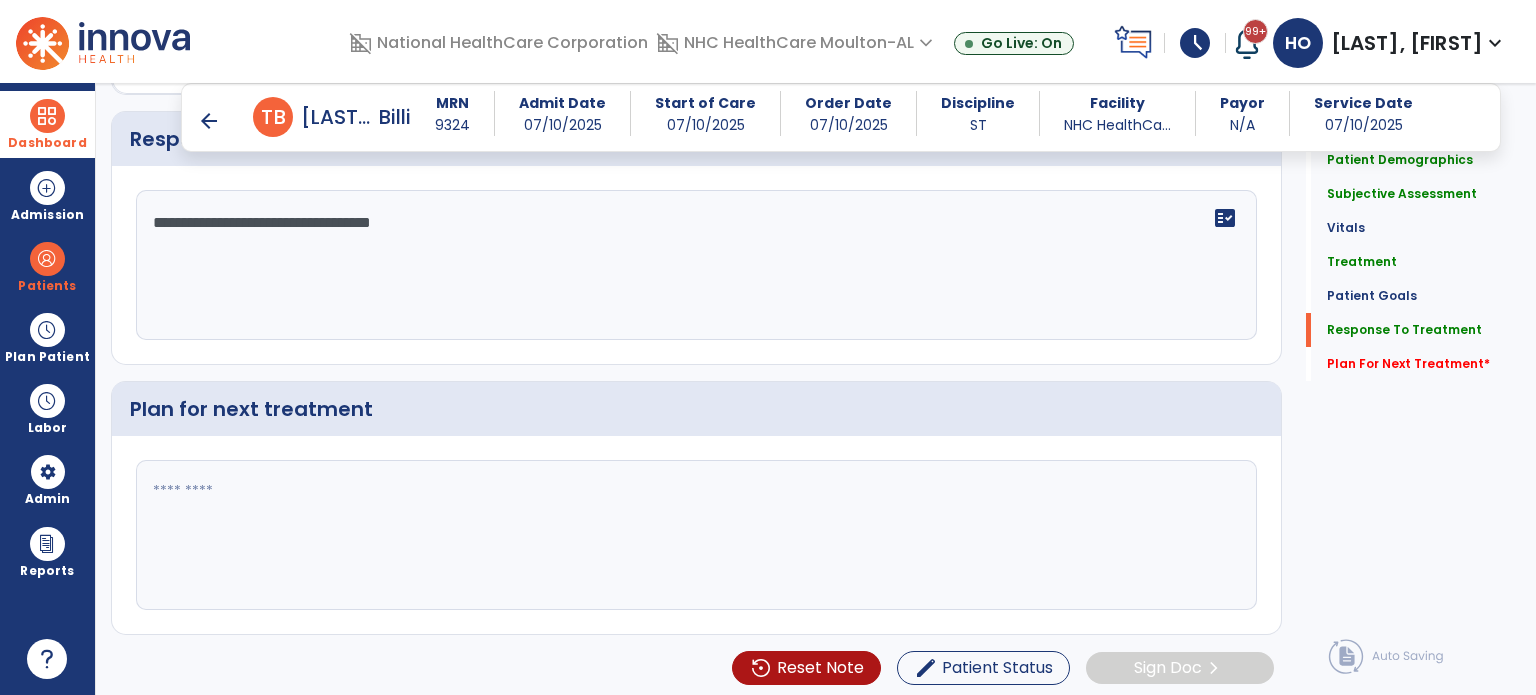 type on "**********" 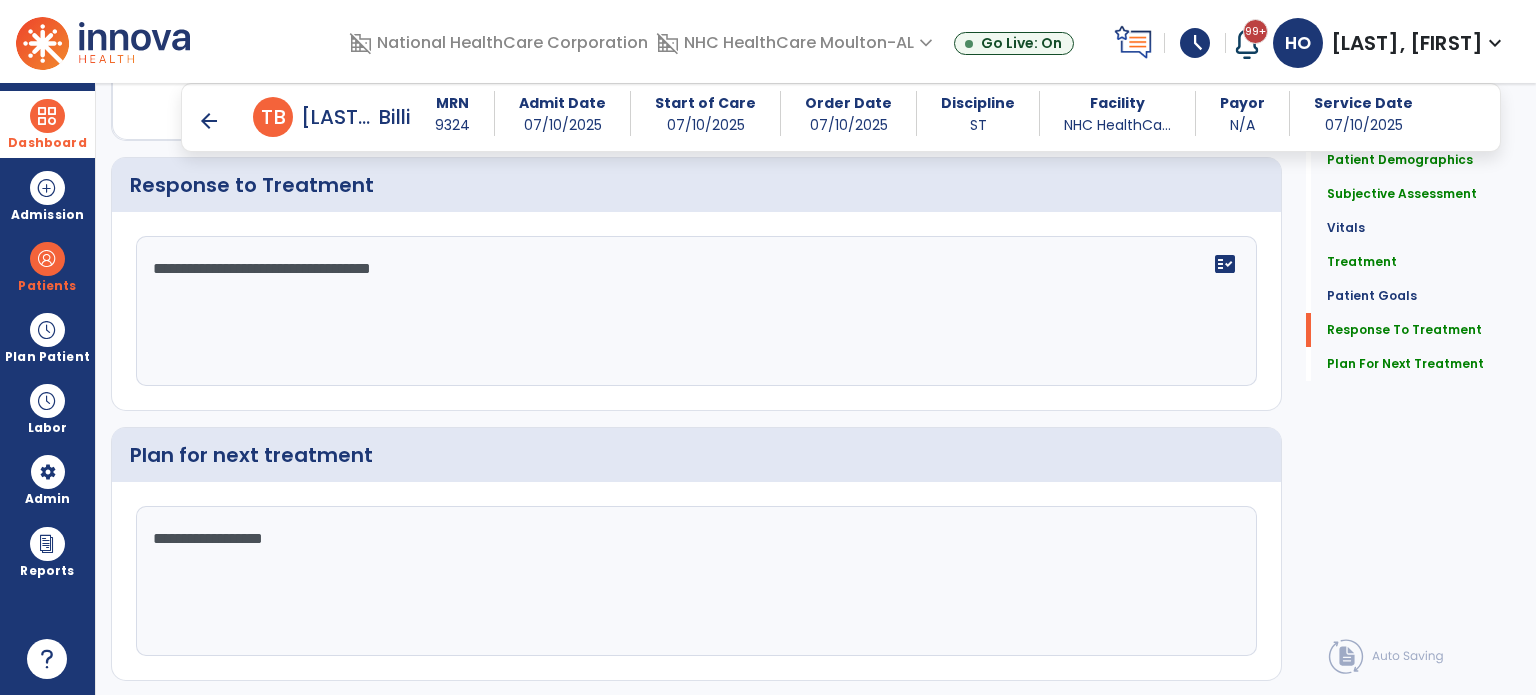 scroll, scrollTop: 2288, scrollLeft: 0, axis: vertical 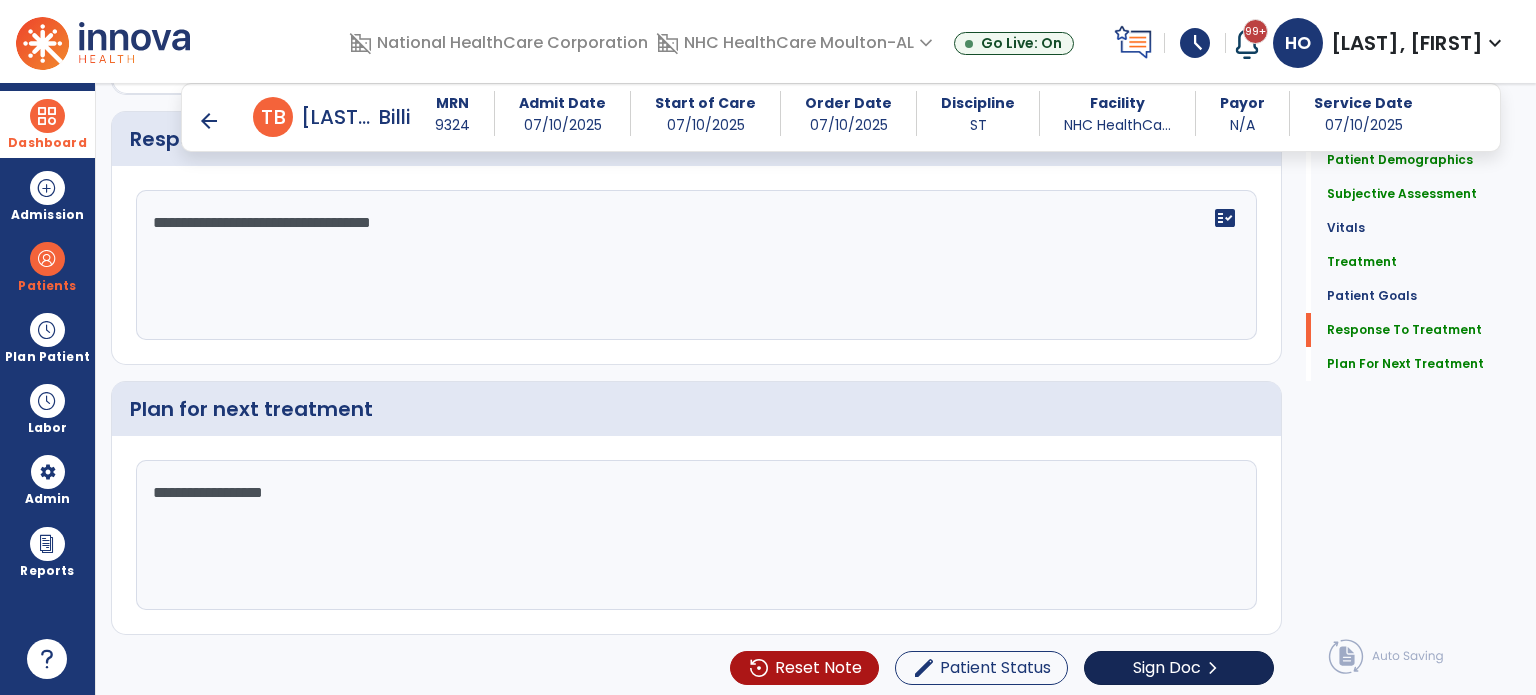 type on "**********" 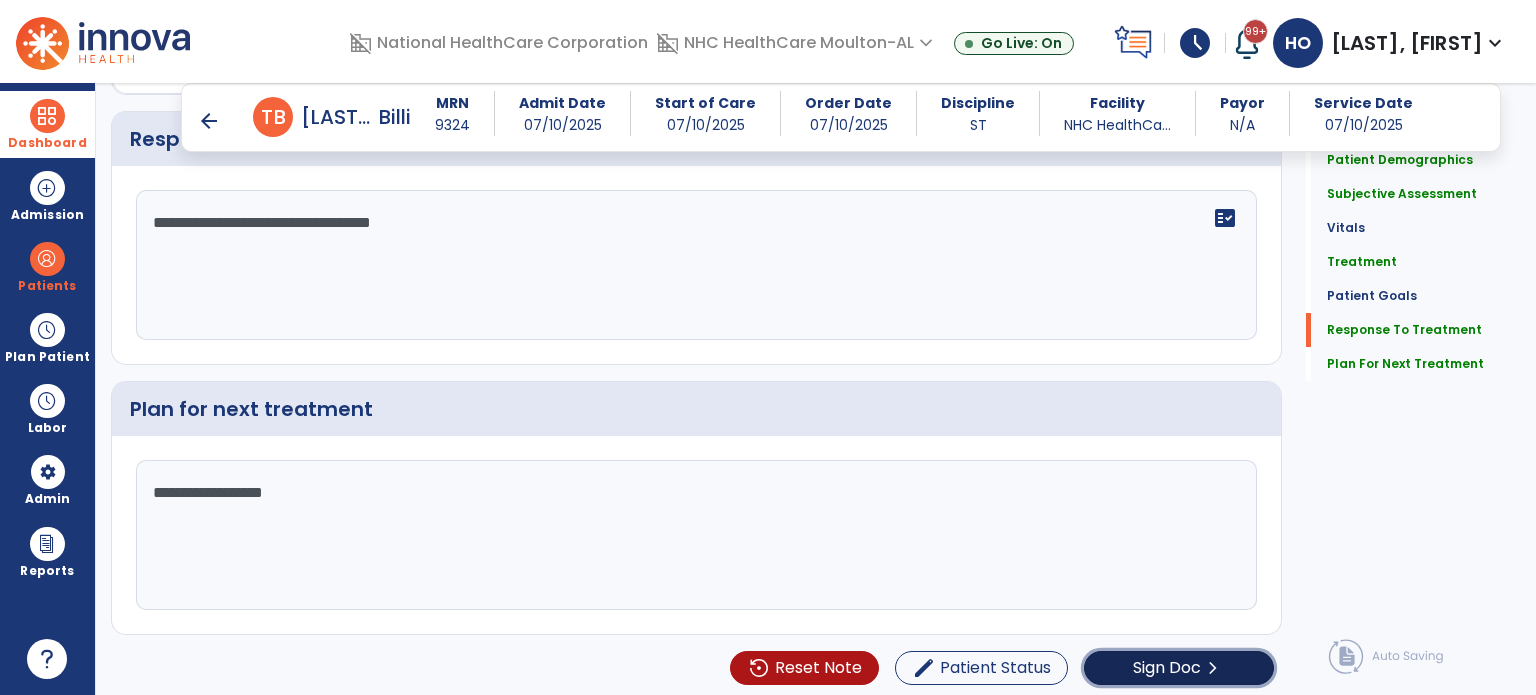 click on "chevron_right" 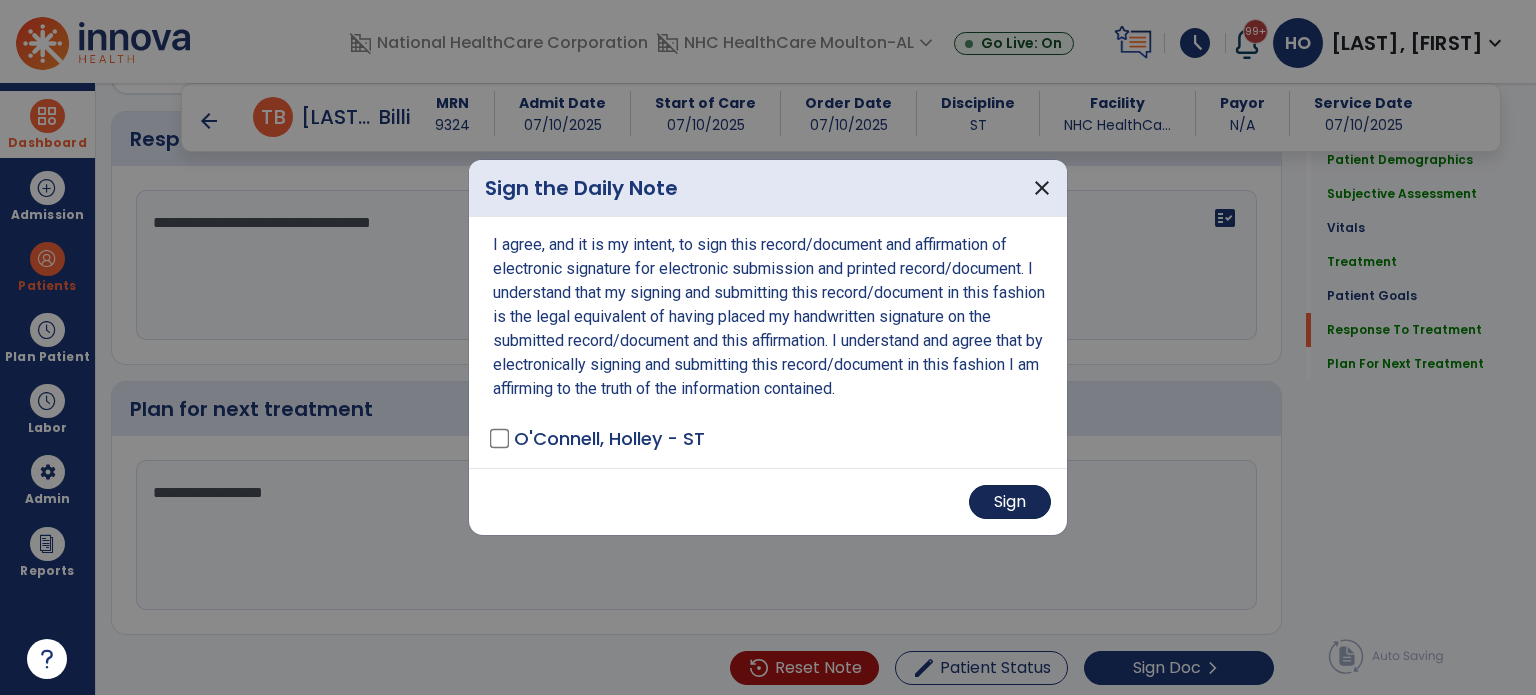 click on "Sign" at bounding box center (1010, 502) 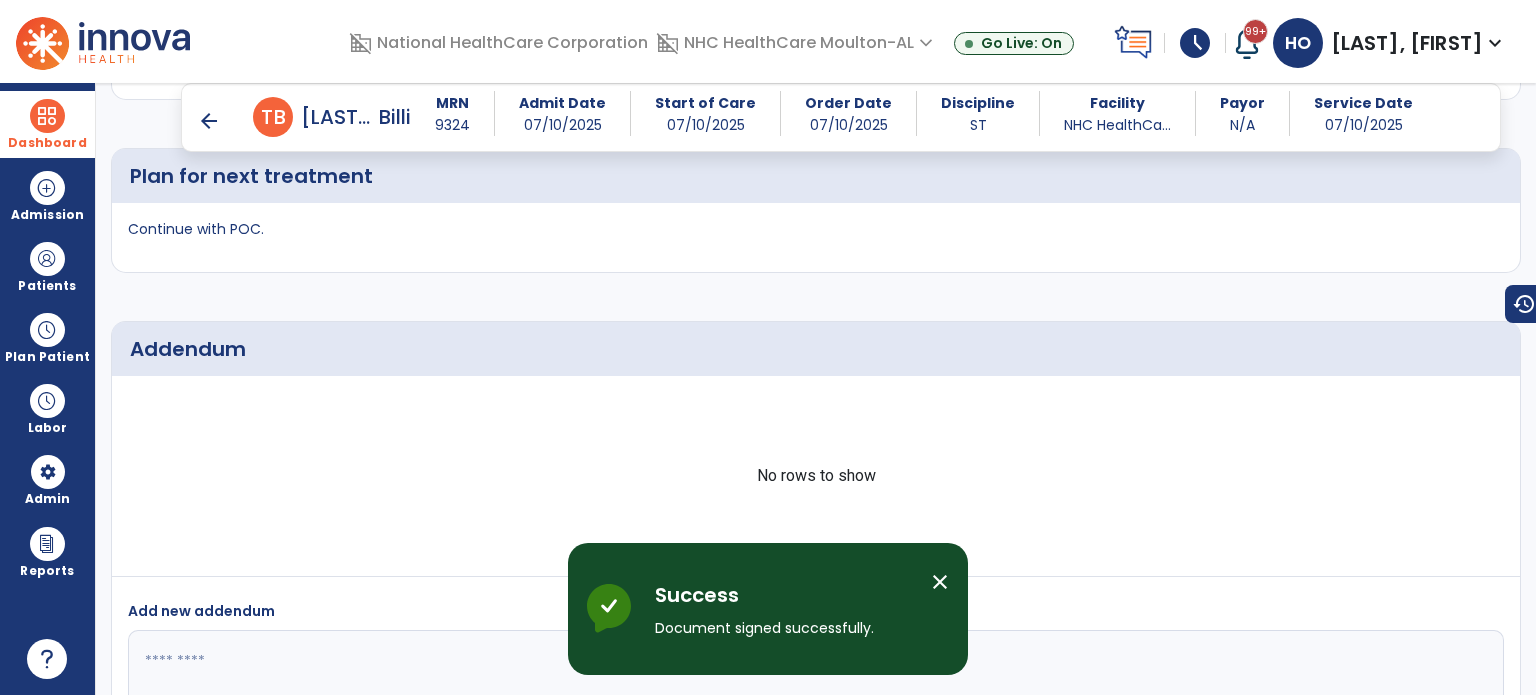 click at bounding box center [47, 116] 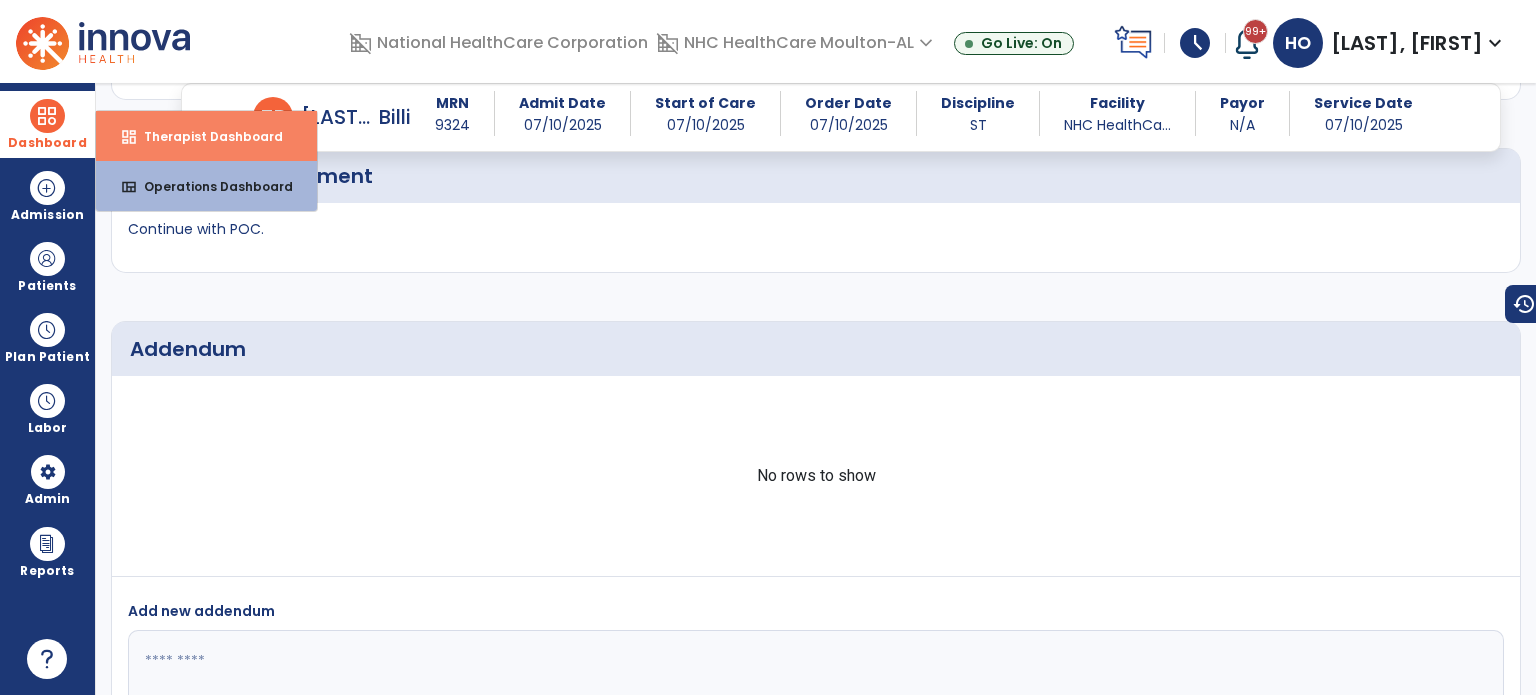 click on "Therapist Dashboard" at bounding box center [205, 136] 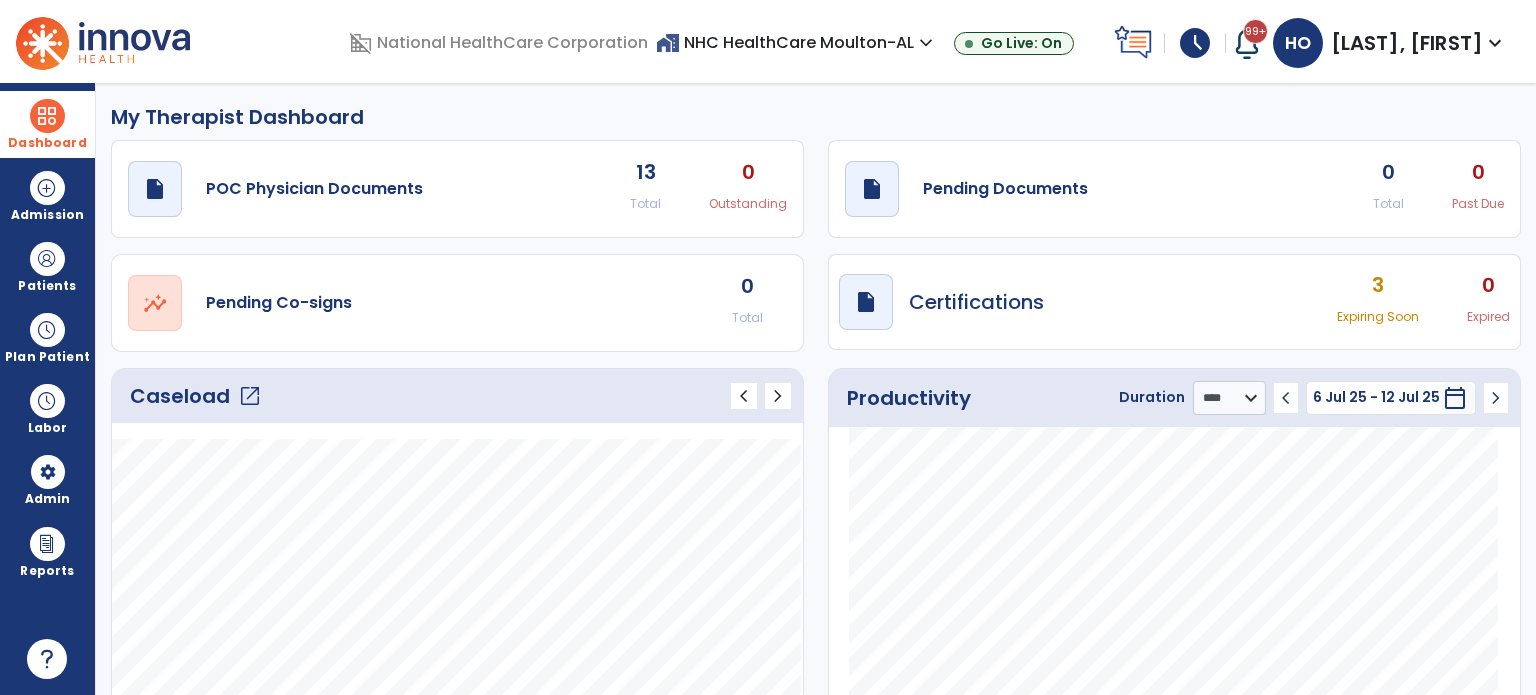 scroll, scrollTop: 0, scrollLeft: 0, axis: both 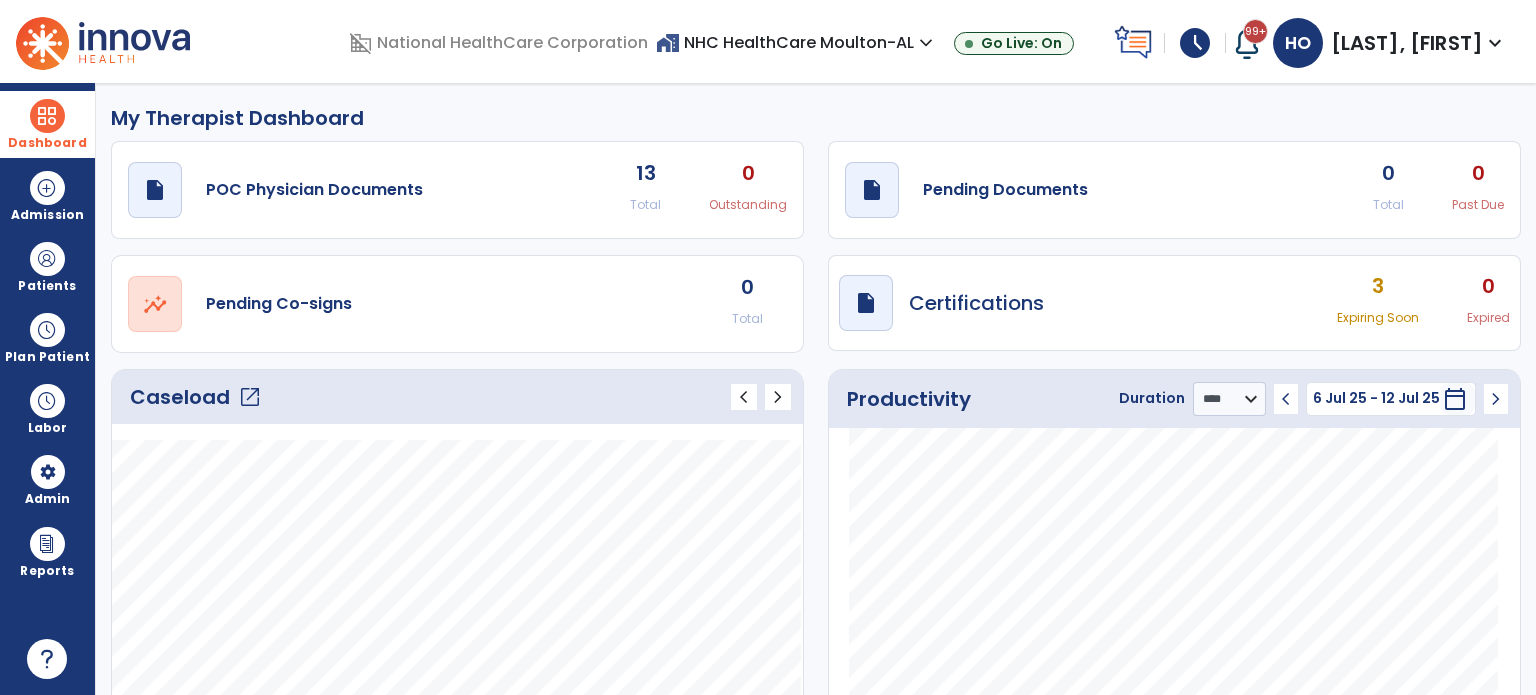 click on "schedule" at bounding box center (1195, 43) 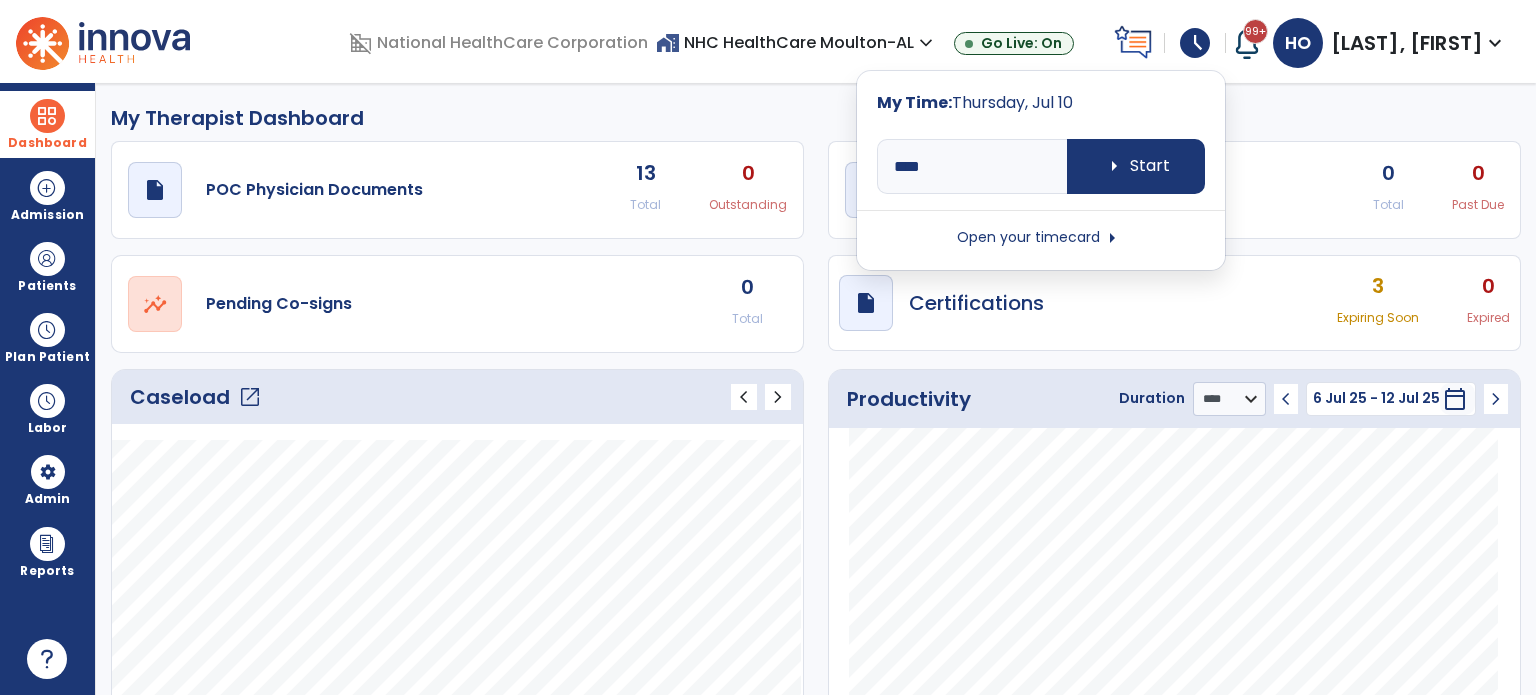 click on "Open your timecard  arrow_right" at bounding box center (1041, 238) 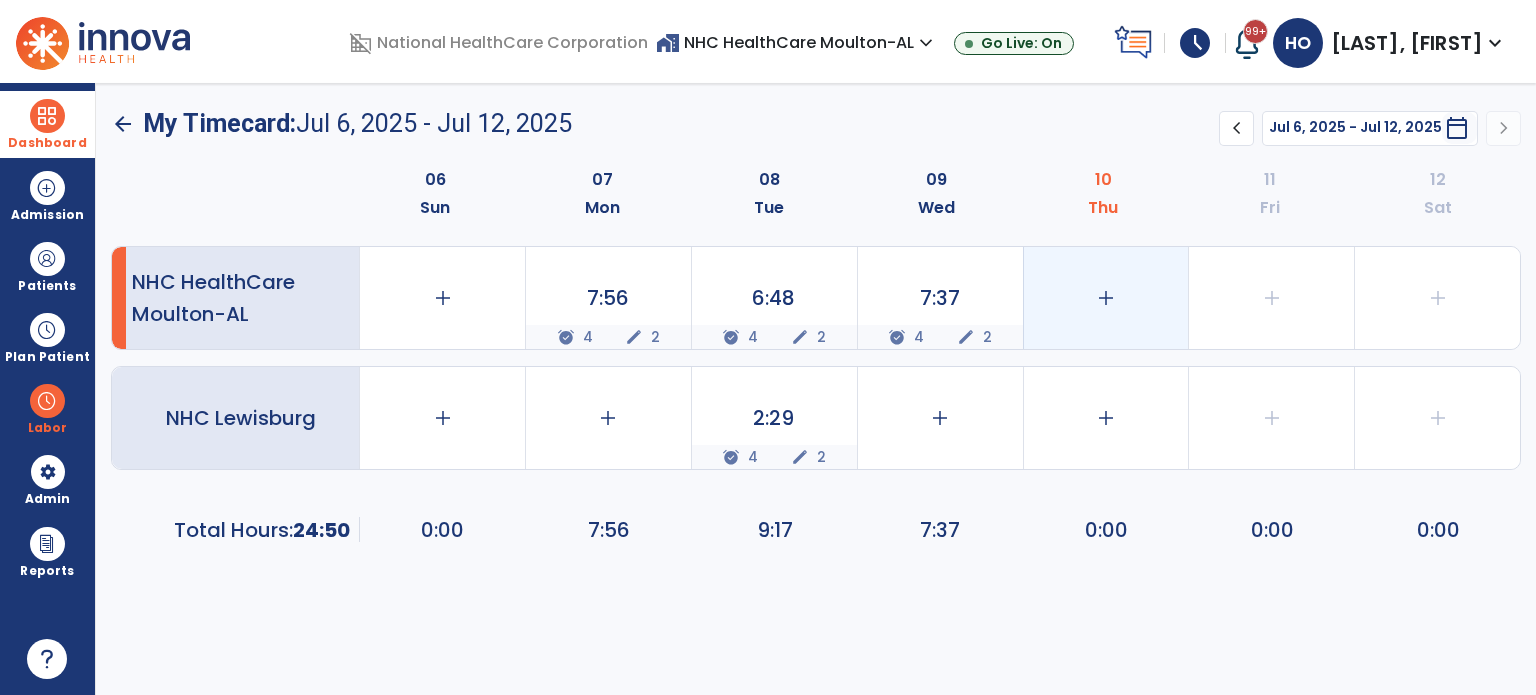 click on "add" 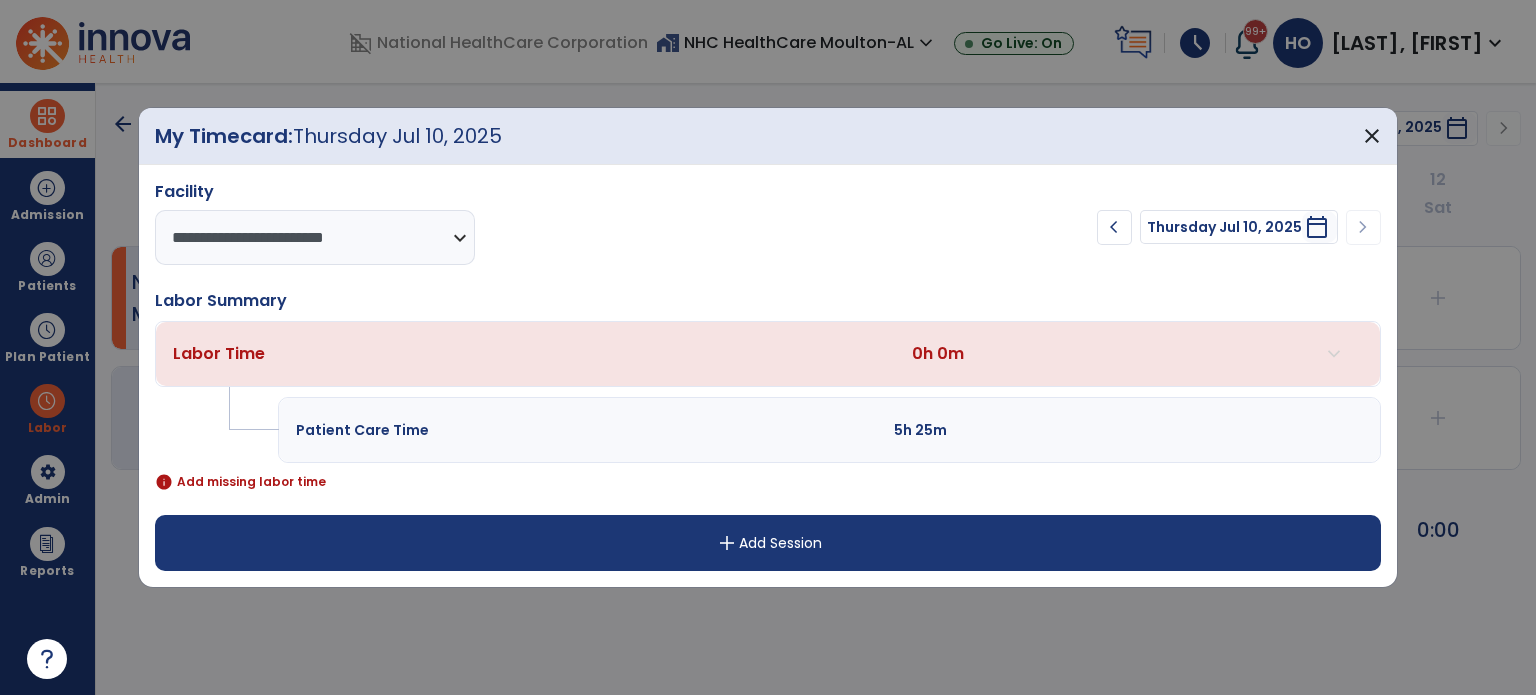 click on "add  Add Session" at bounding box center [768, 543] 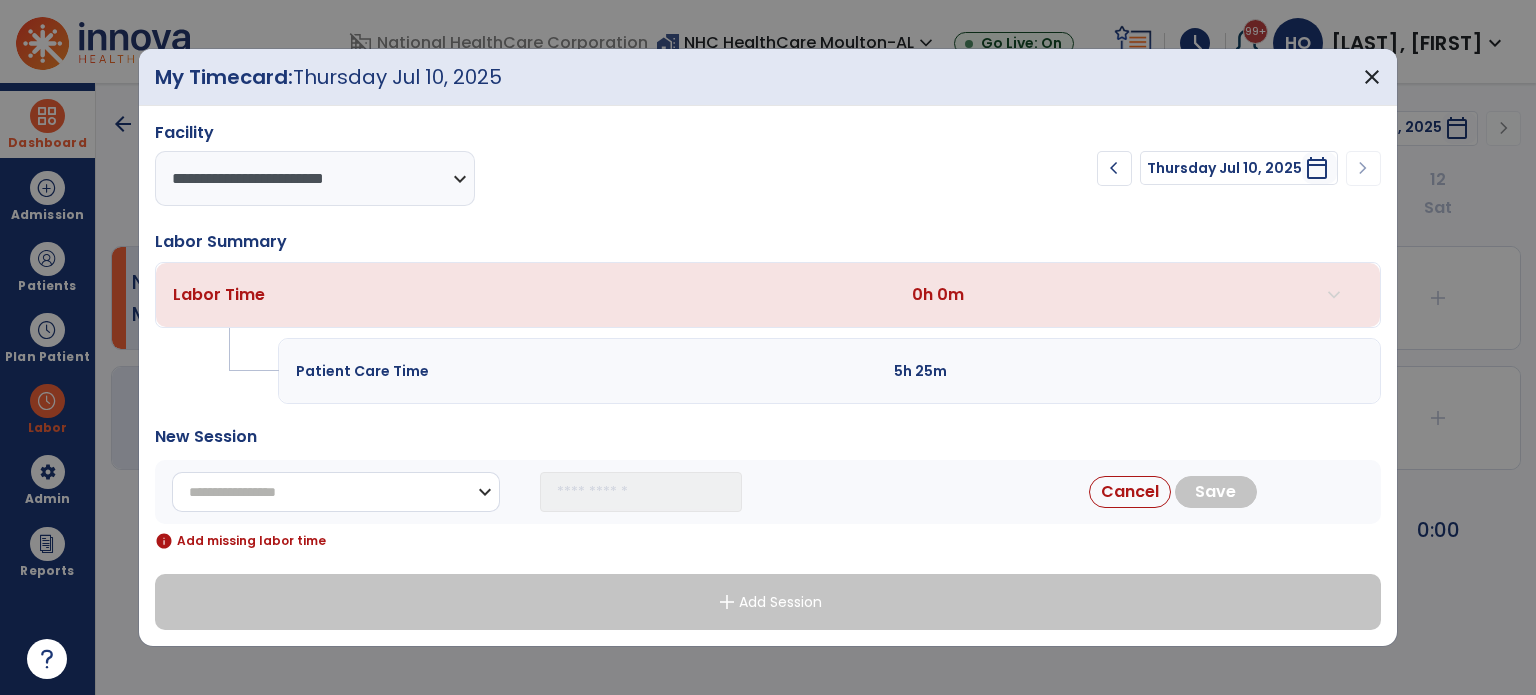 click on "**********" at bounding box center (336, 492) 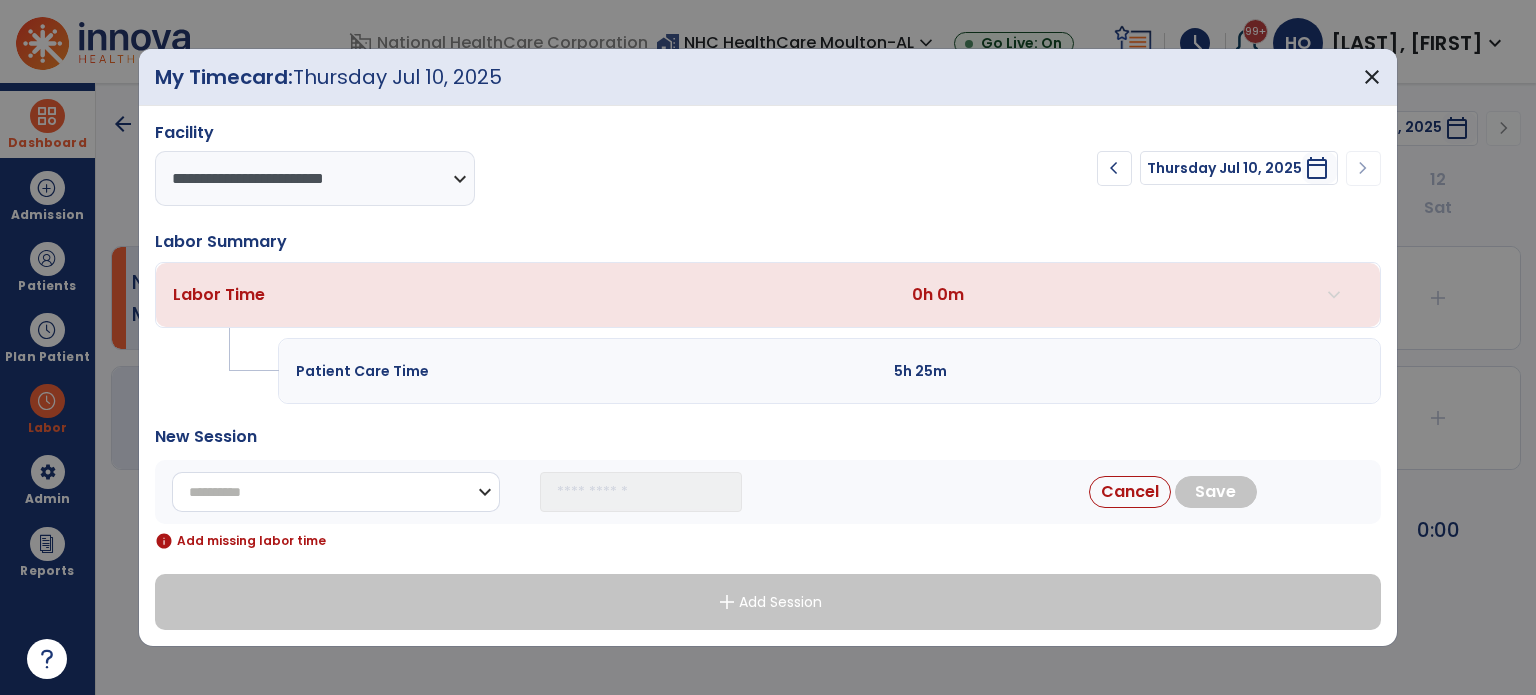 click on "**********" at bounding box center (336, 492) 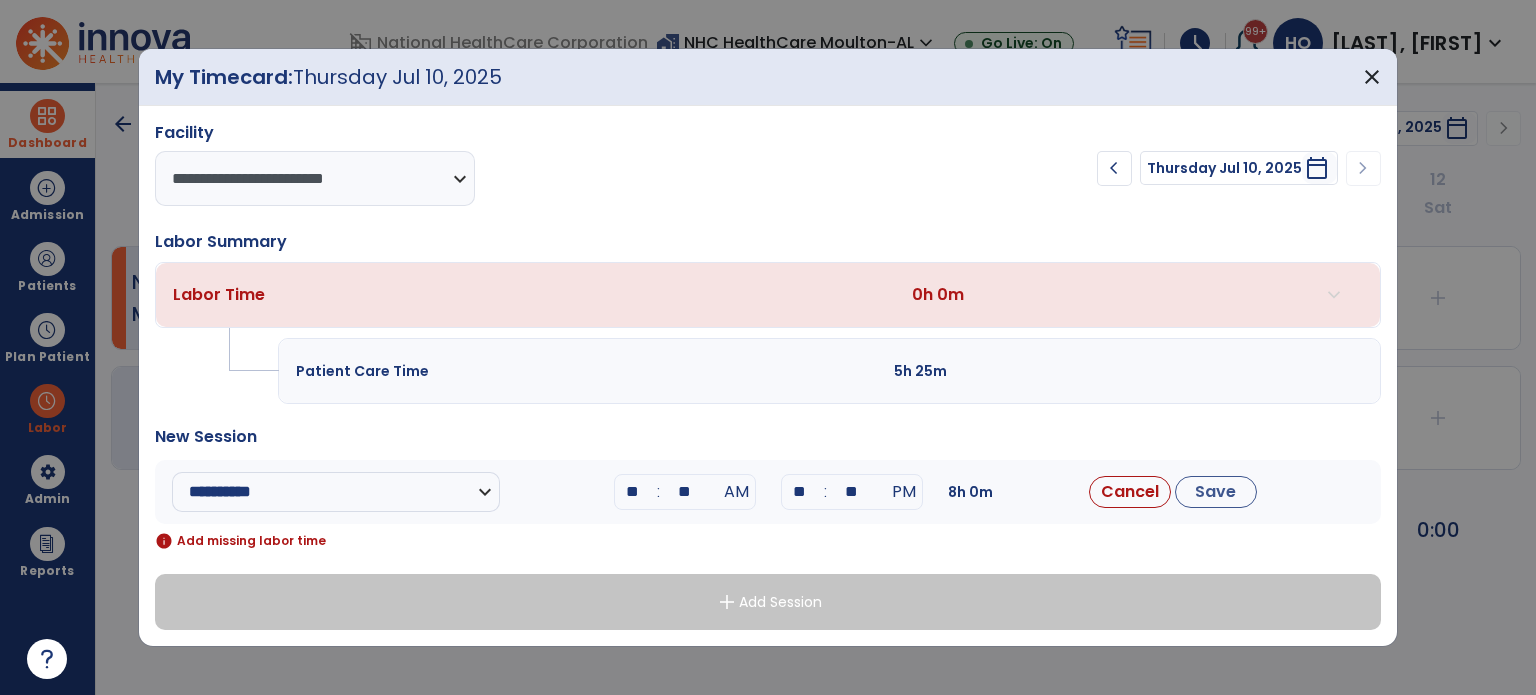 click on ":" at bounding box center [659, 492] 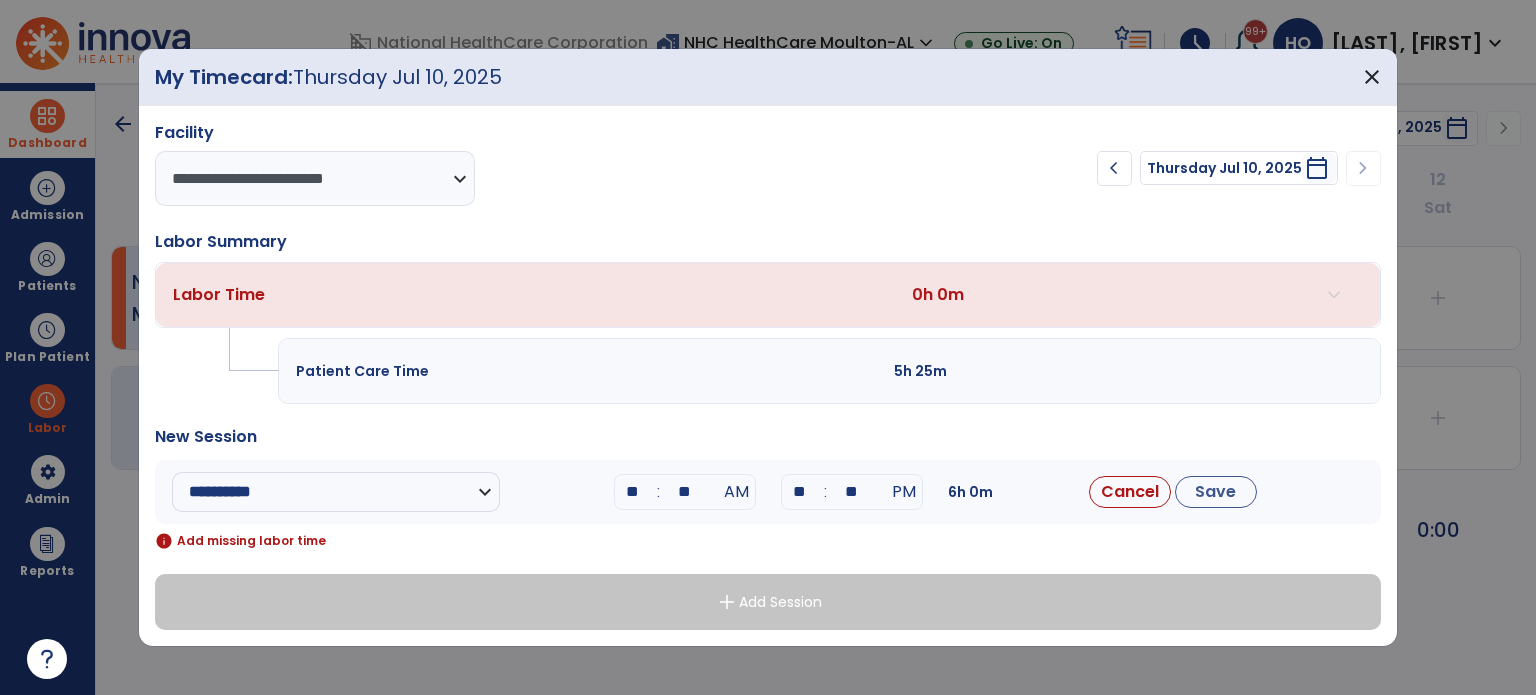 type on "**" 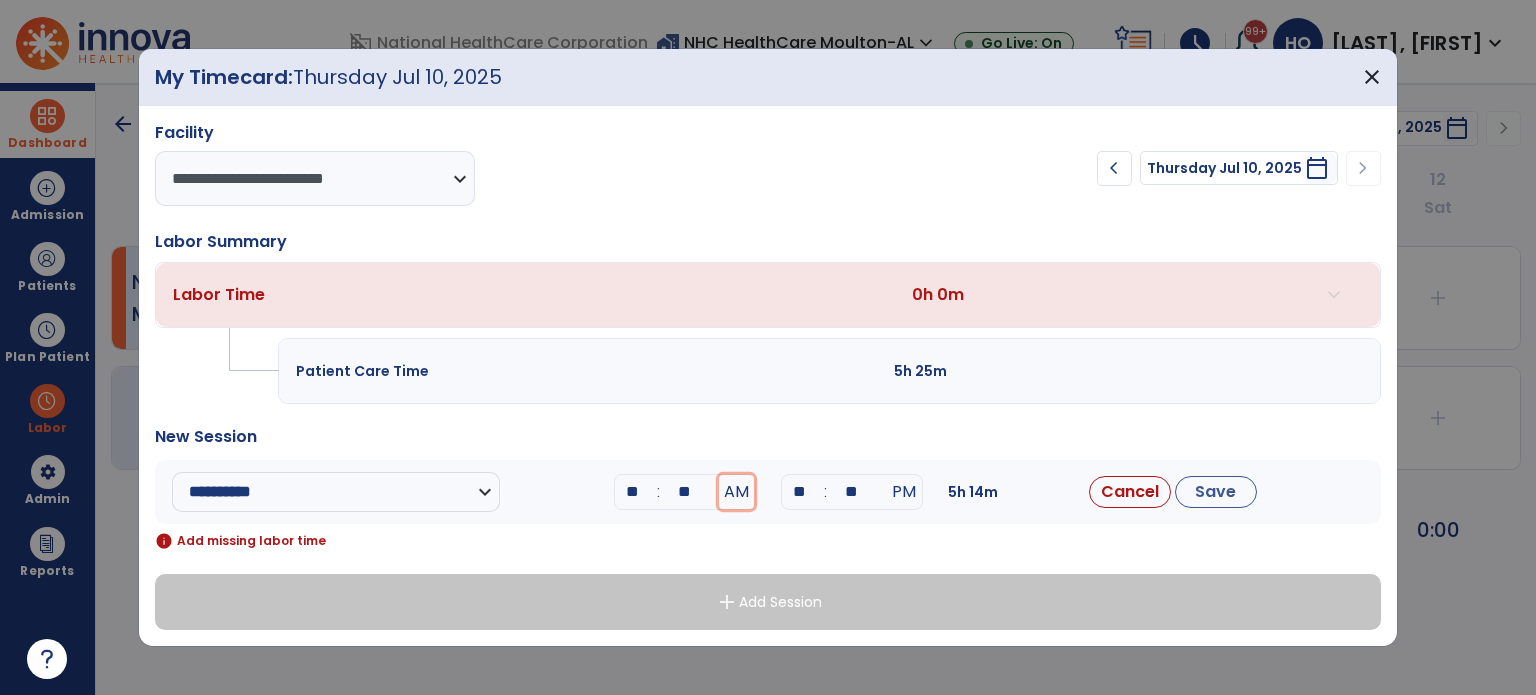 type 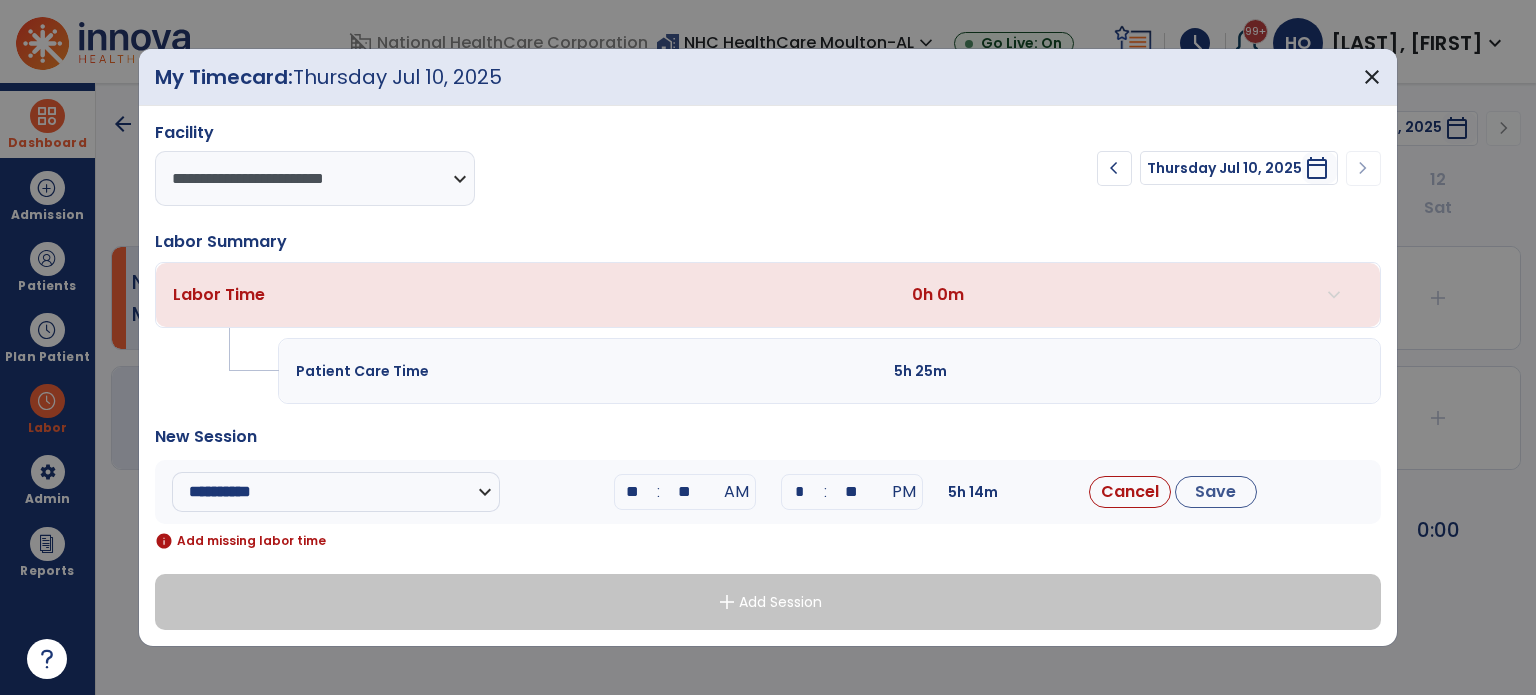 type on "*" 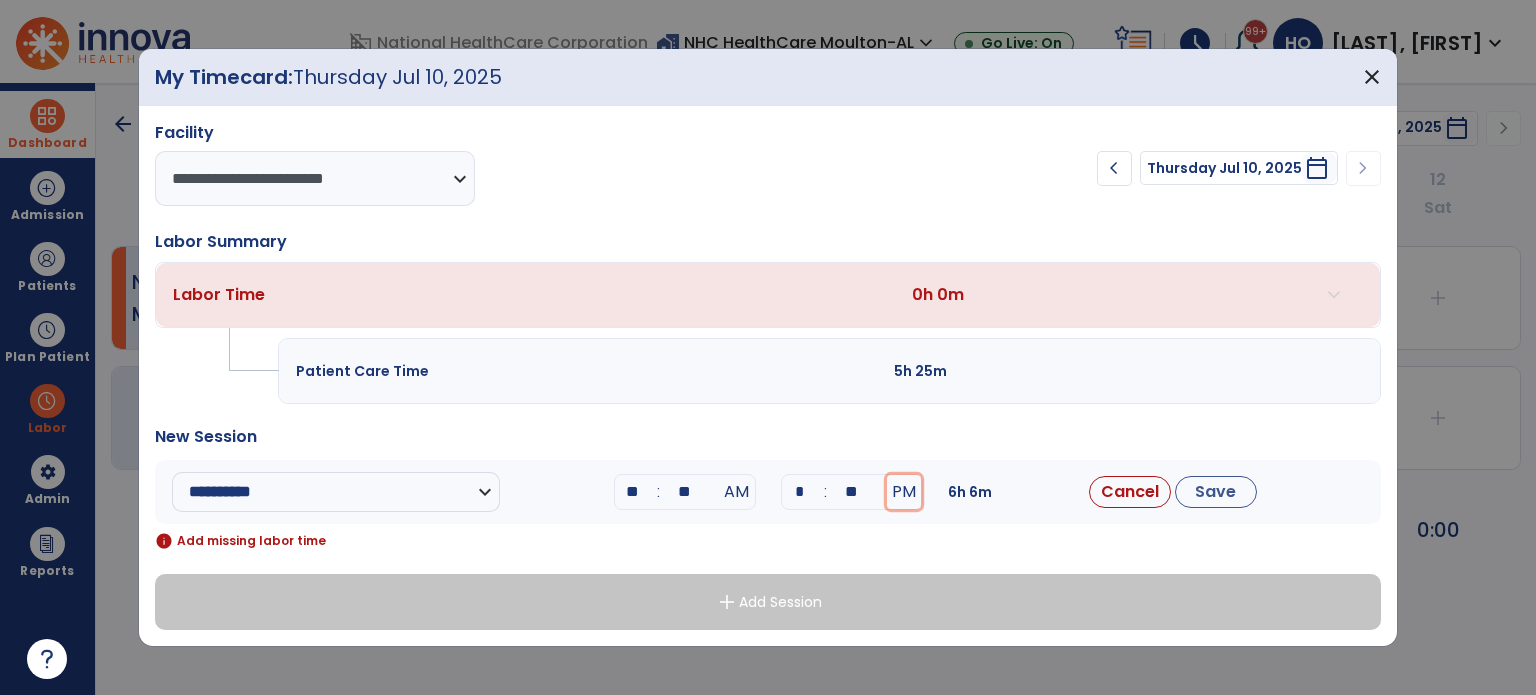 type 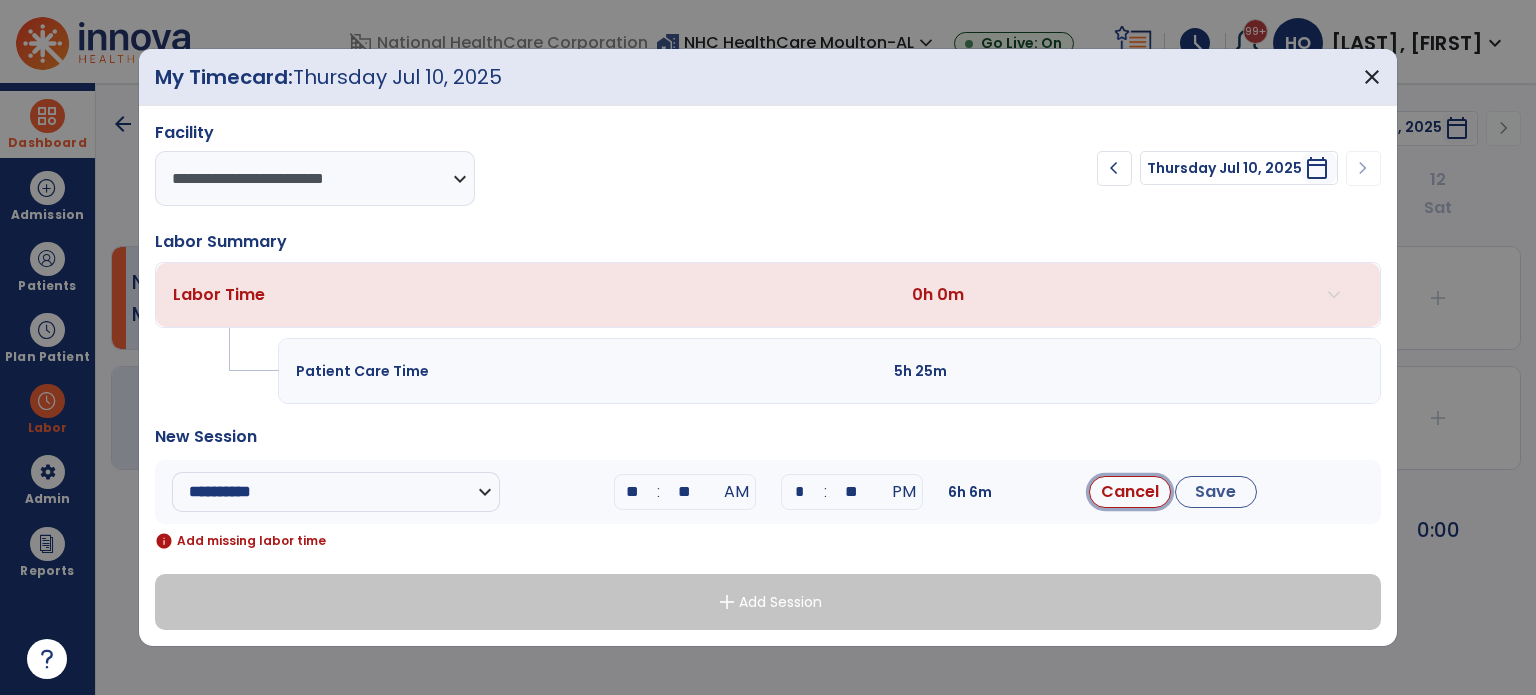 type 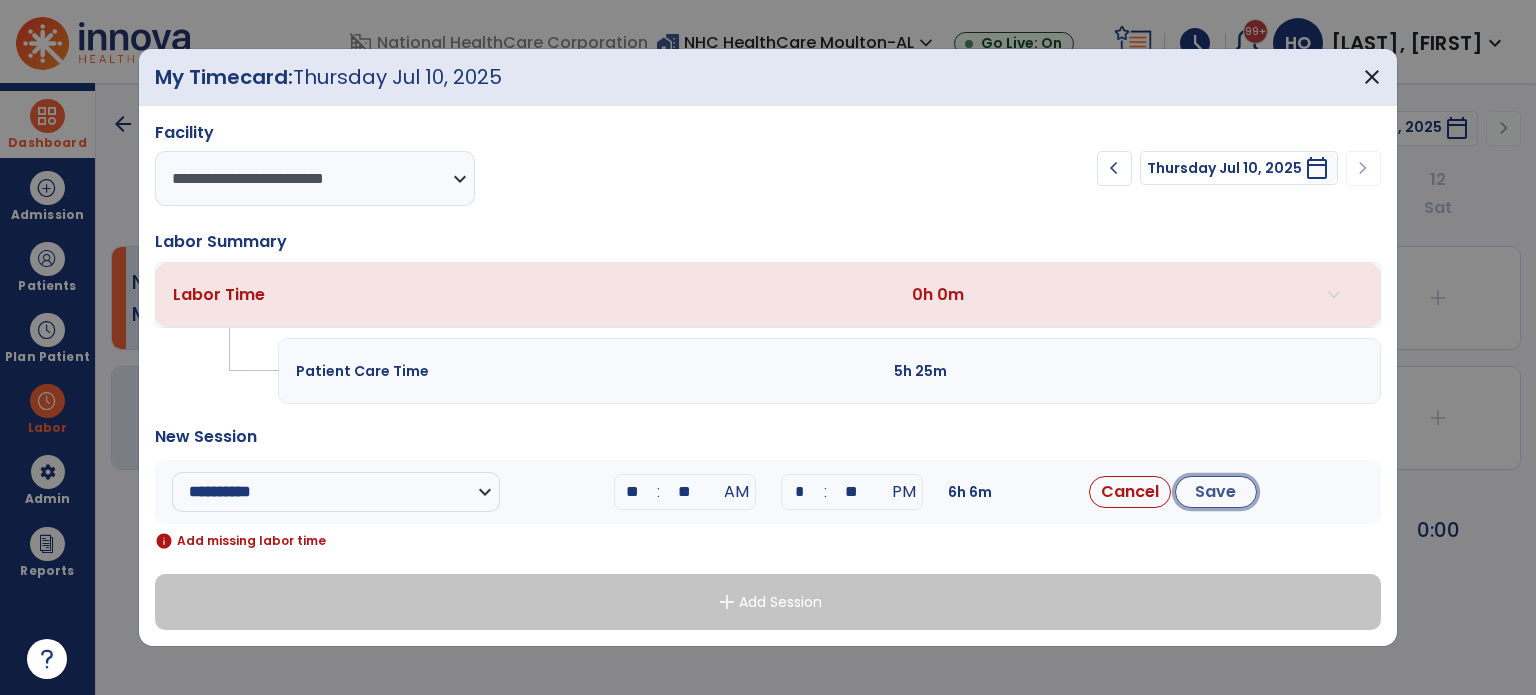 type 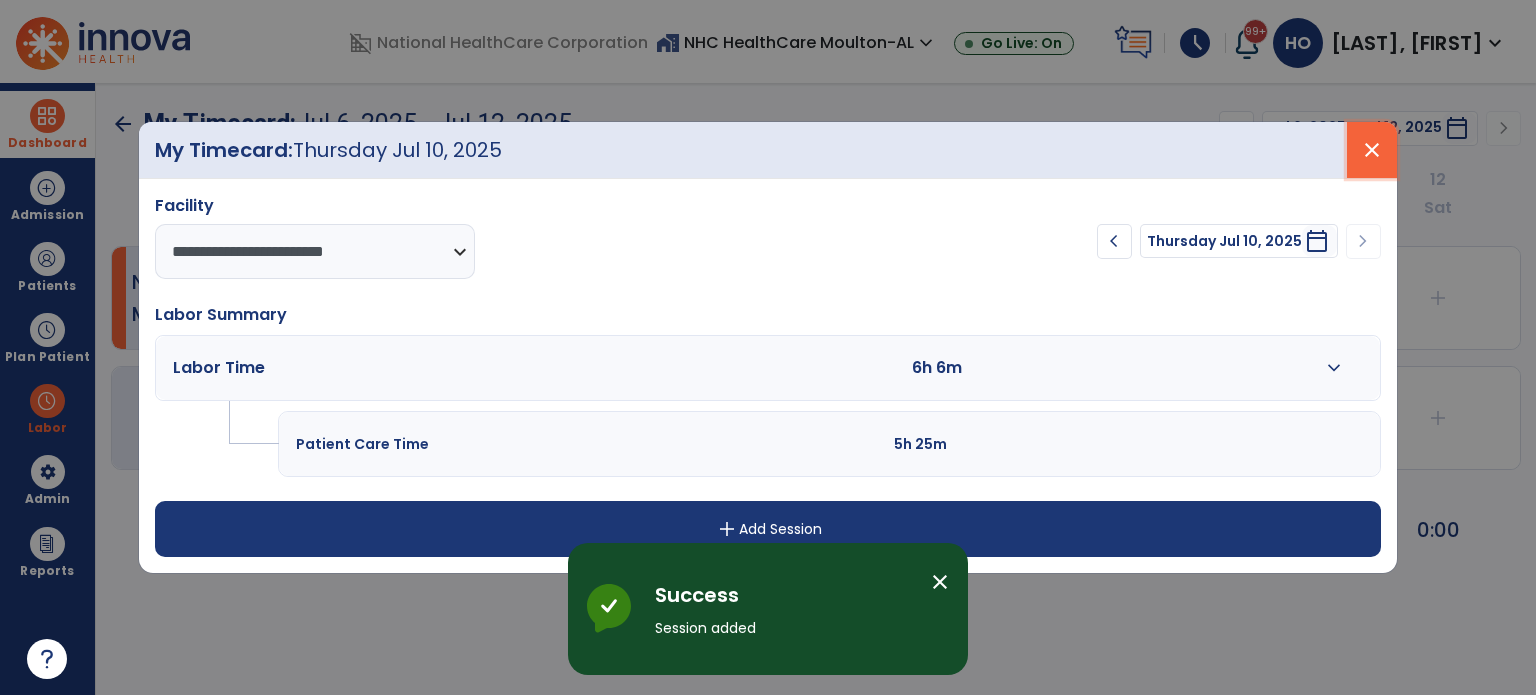 click on "close" at bounding box center (1372, 150) 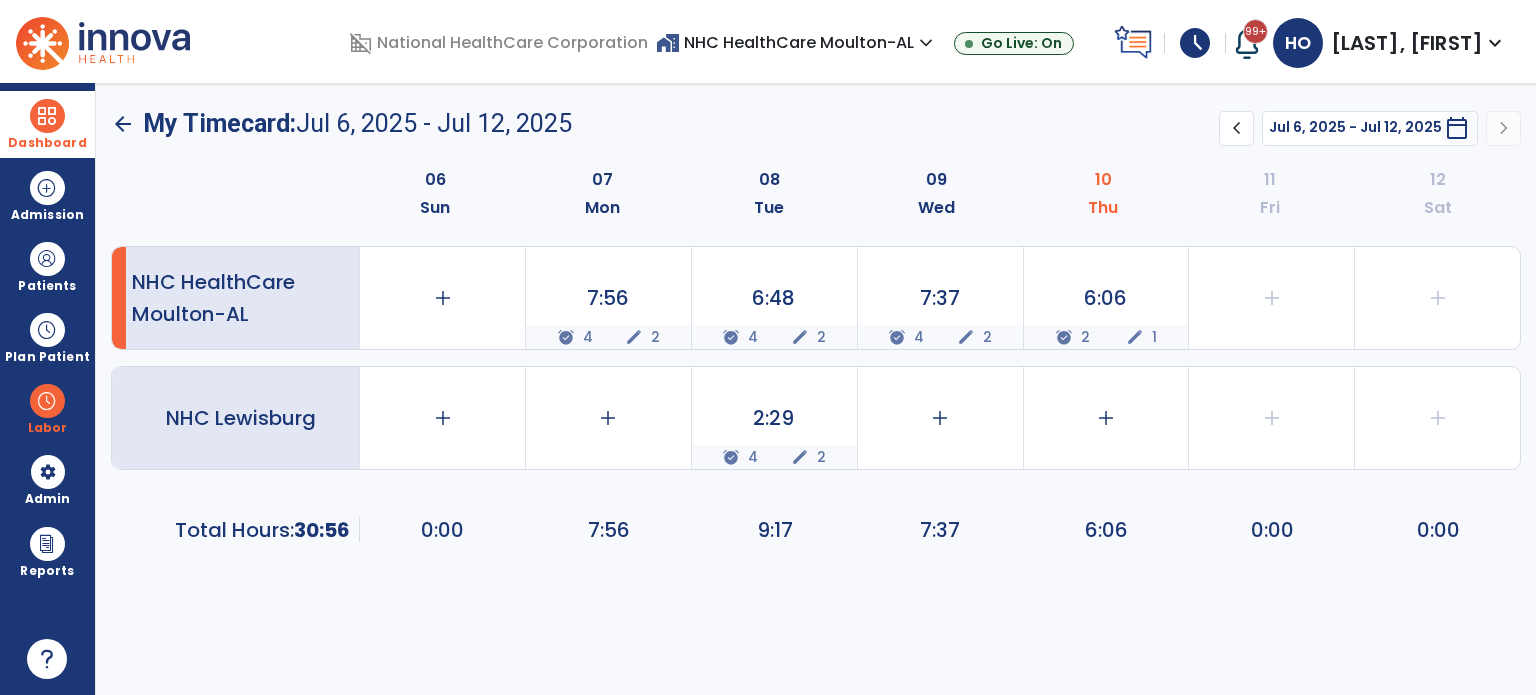 click on "Dashboard" at bounding box center (47, 124) 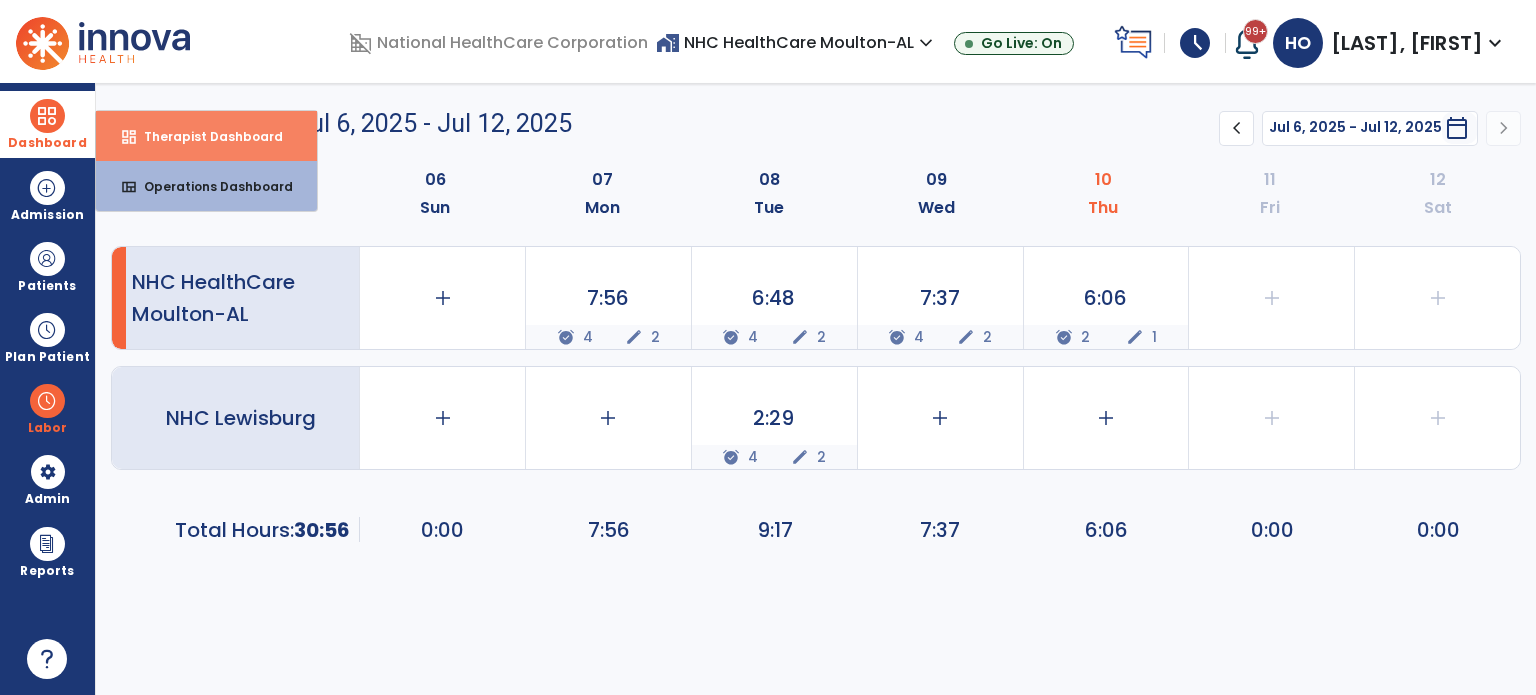 click on "dashboard  Therapist Dashboard" at bounding box center [206, 136] 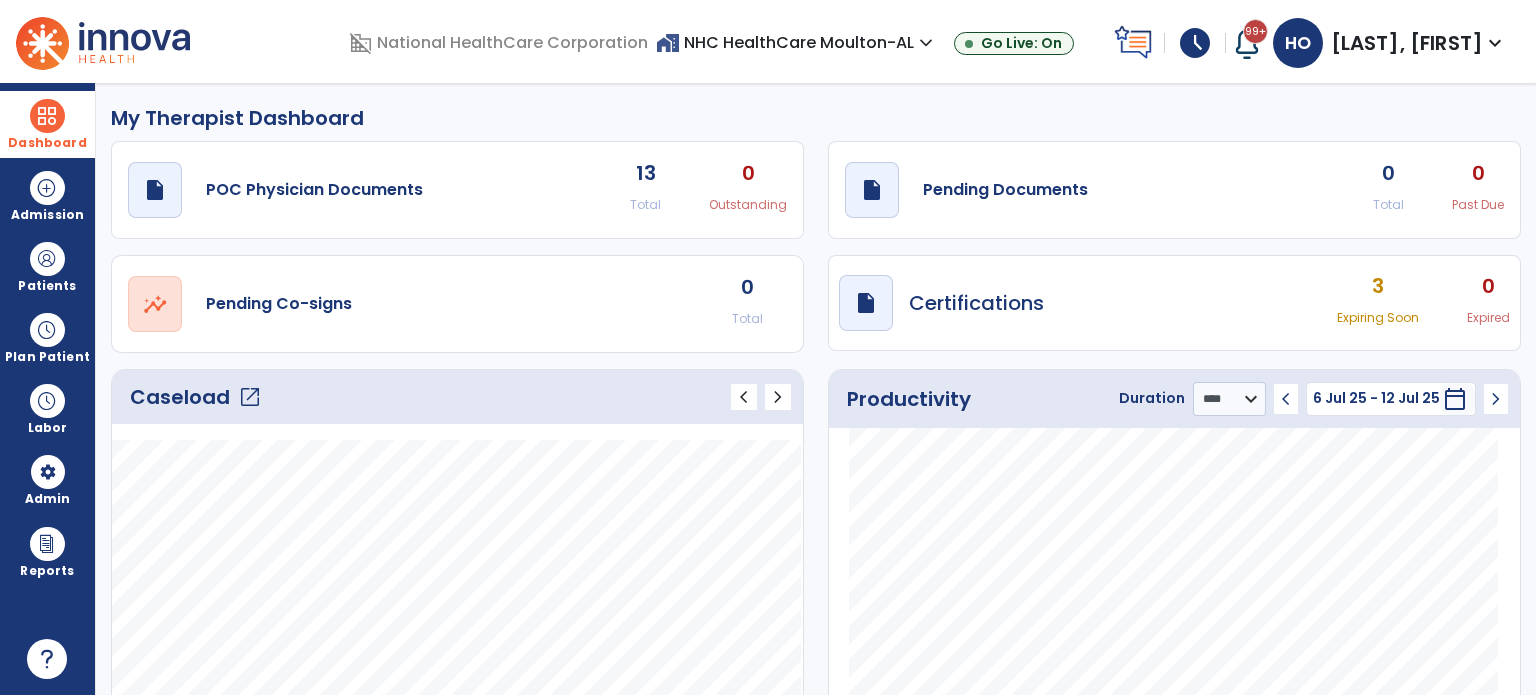 click on "schedule" at bounding box center [1195, 43] 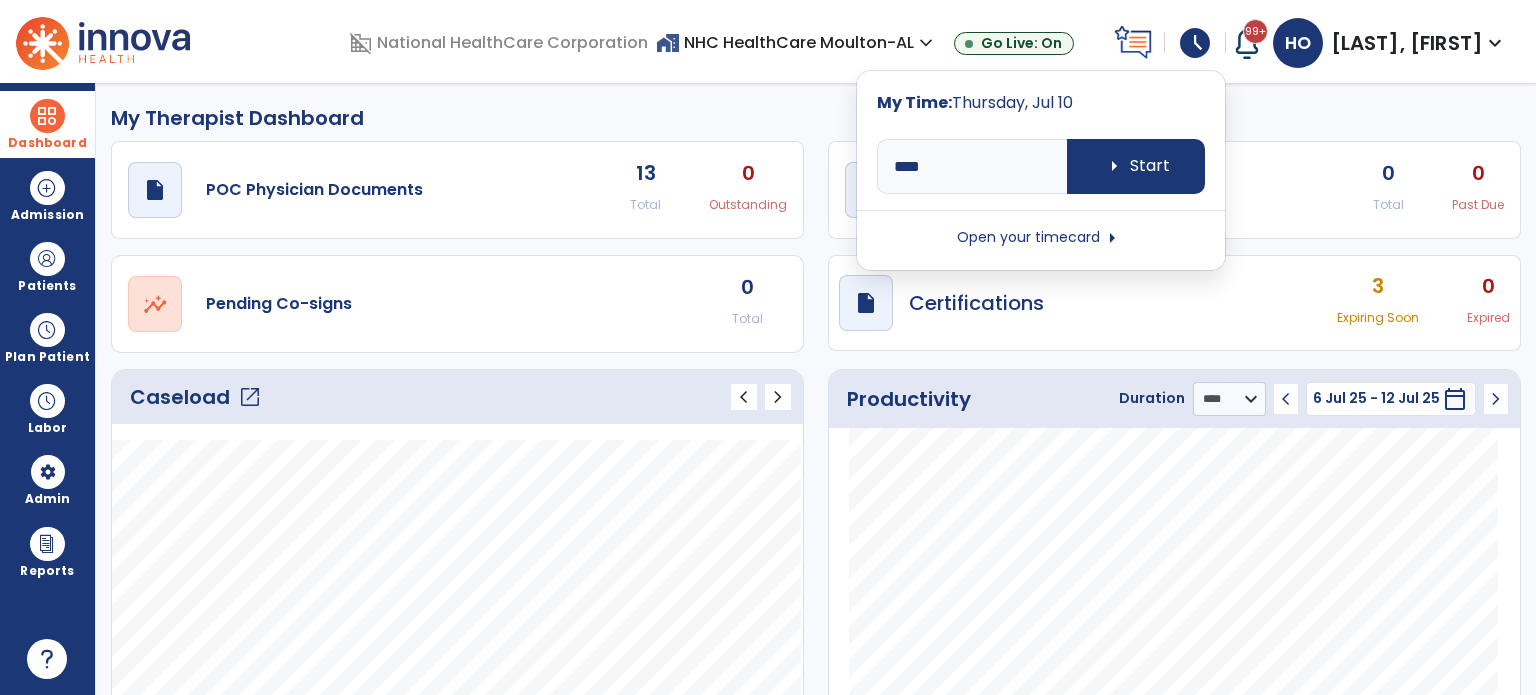 click on "Open your timecard  arrow_right" at bounding box center (1041, 238) 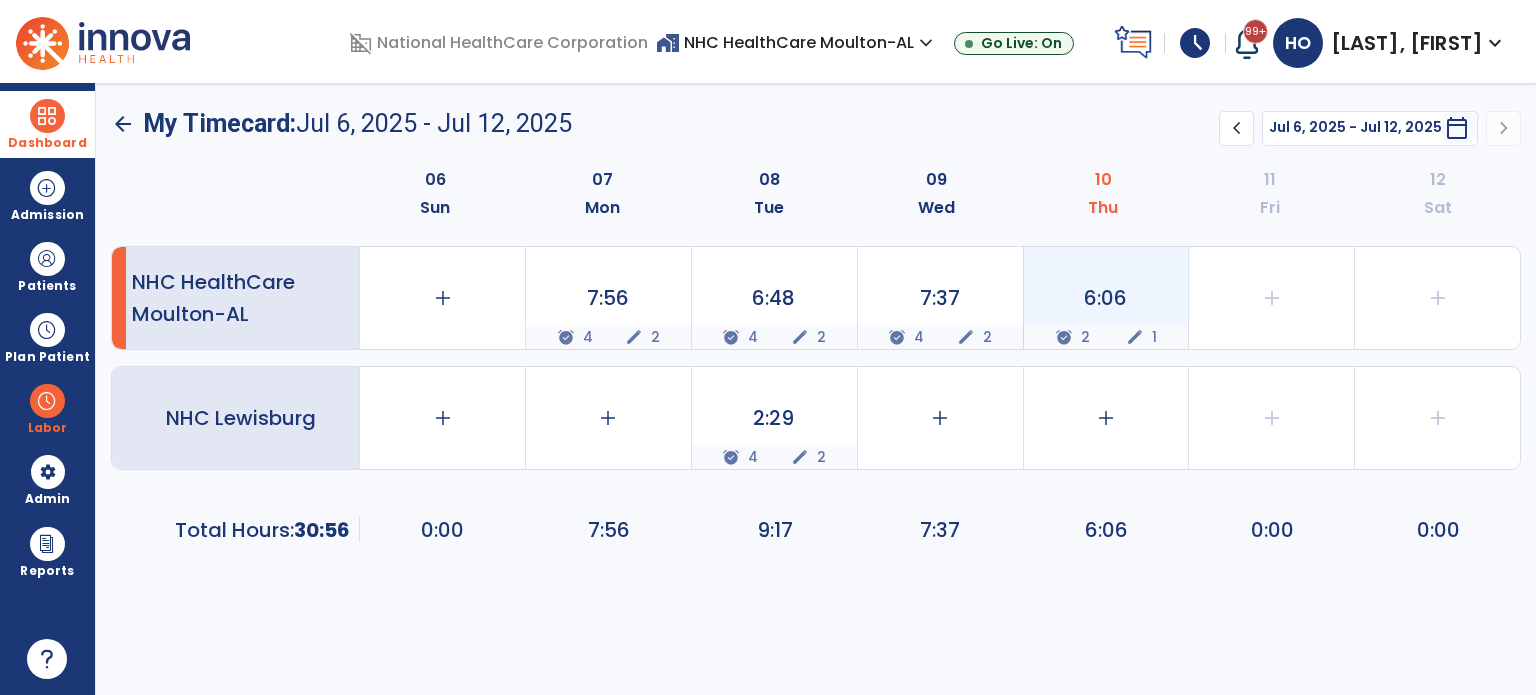 click on "6:06" 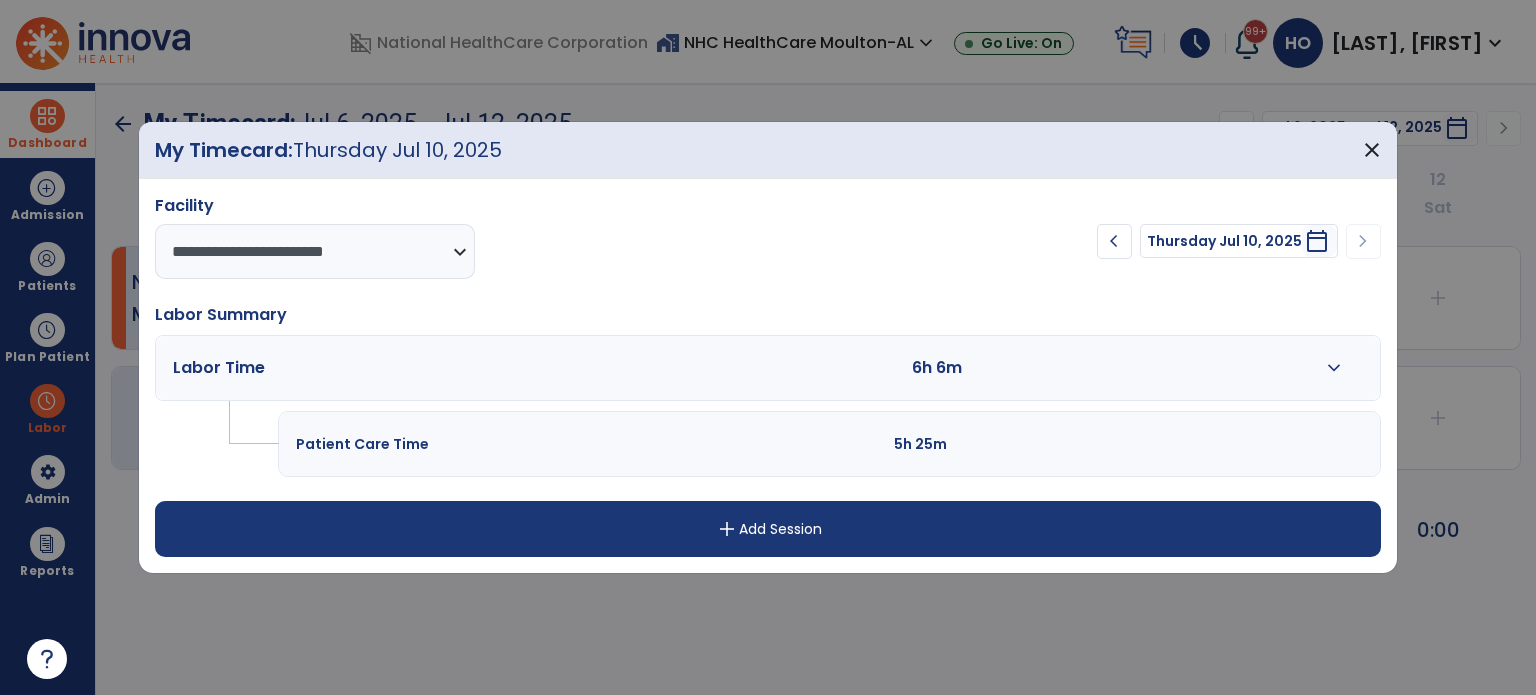 click on "add" at bounding box center (727, 529) 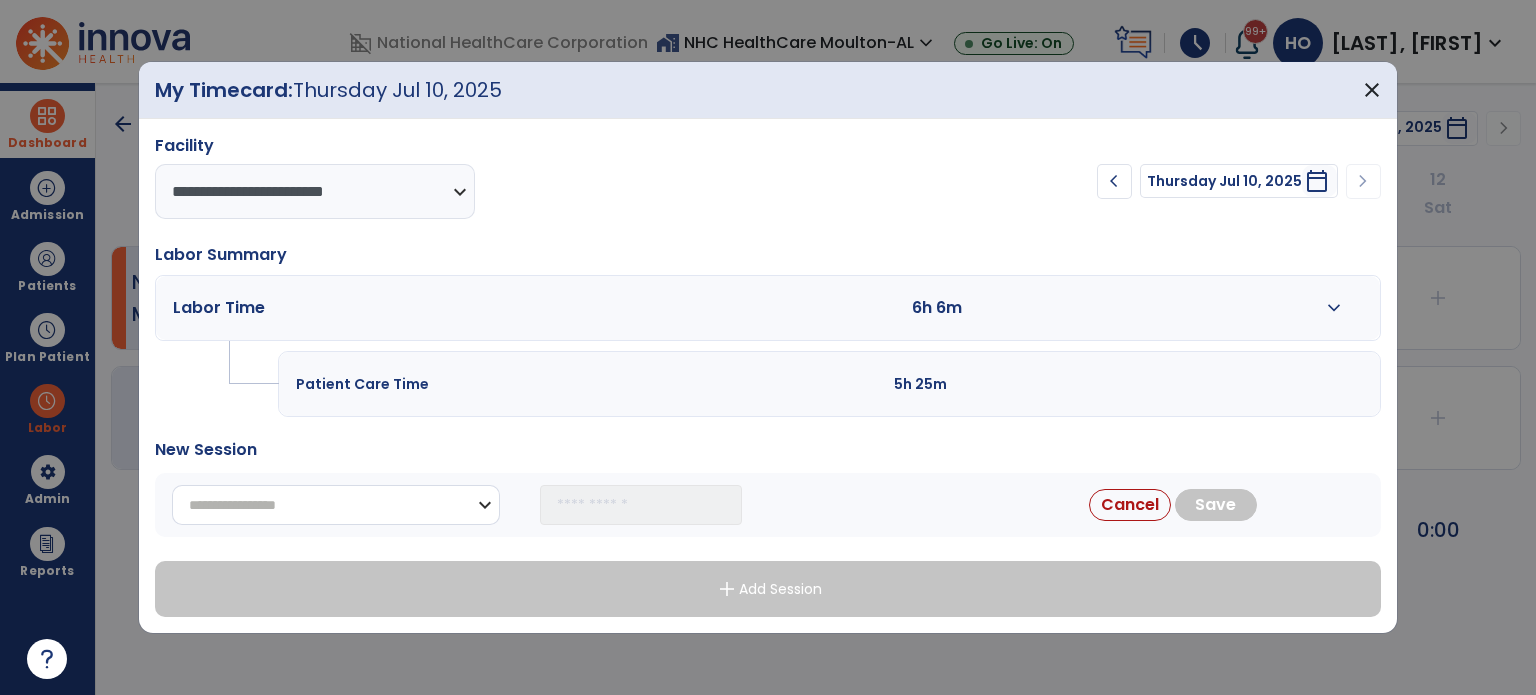 click on "**********" at bounding box center (336, 505) 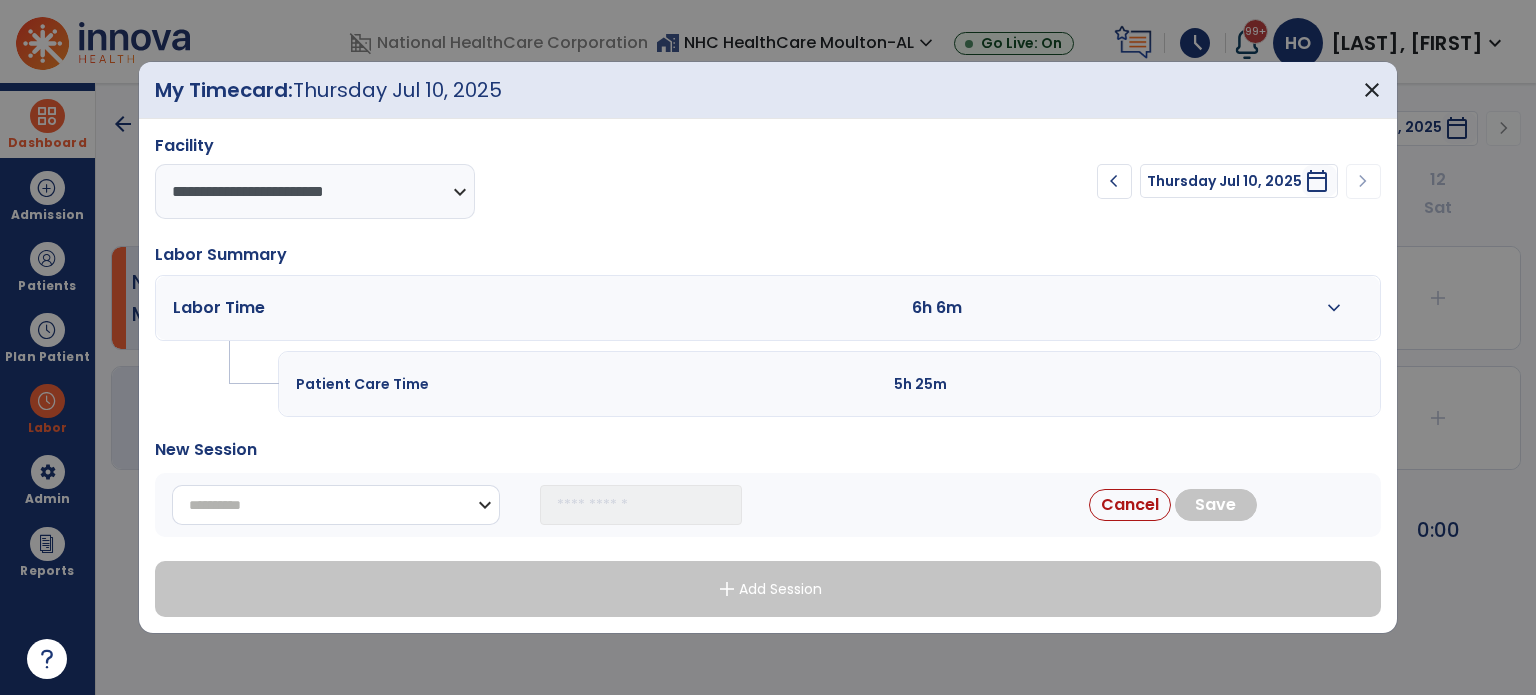 click on "**********" at bounding box center [336, 505] 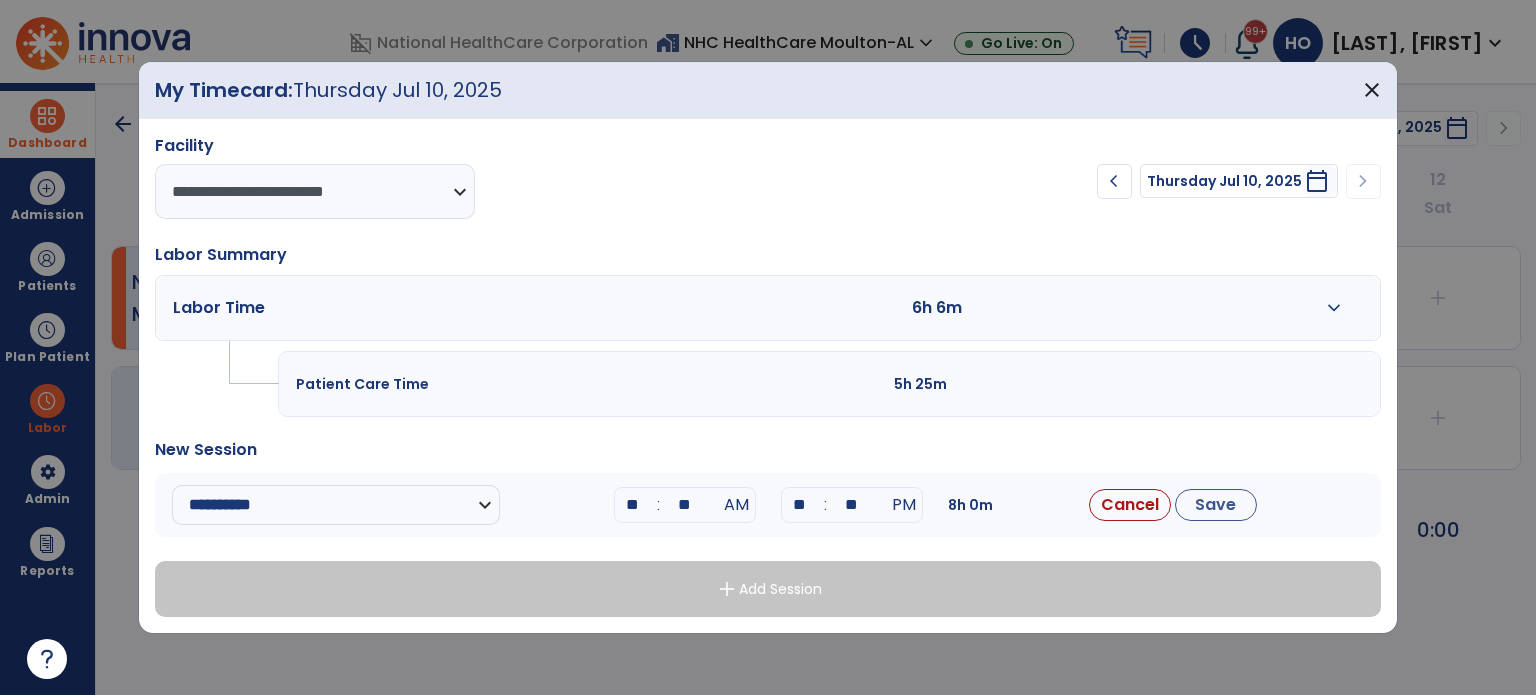 click on ":" at bounding box center [659, 505] 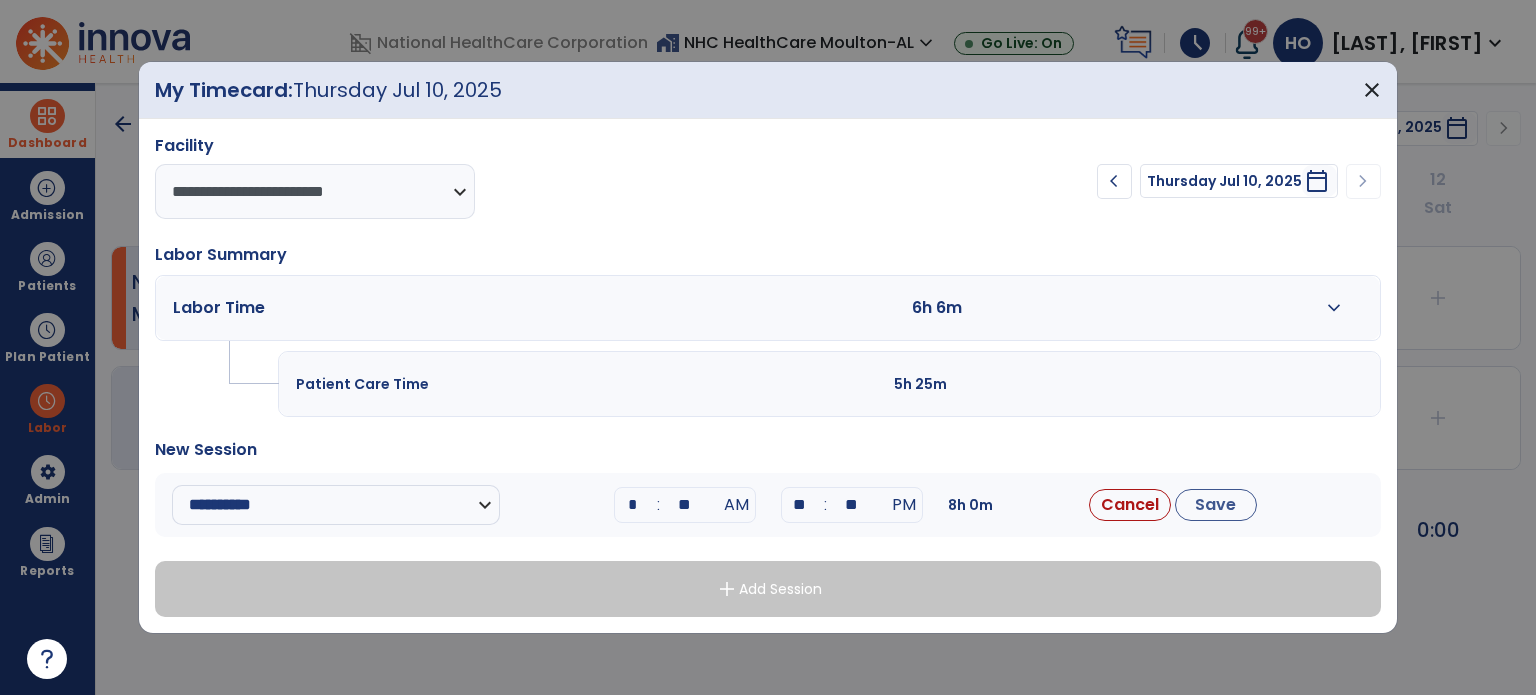 type on "**" 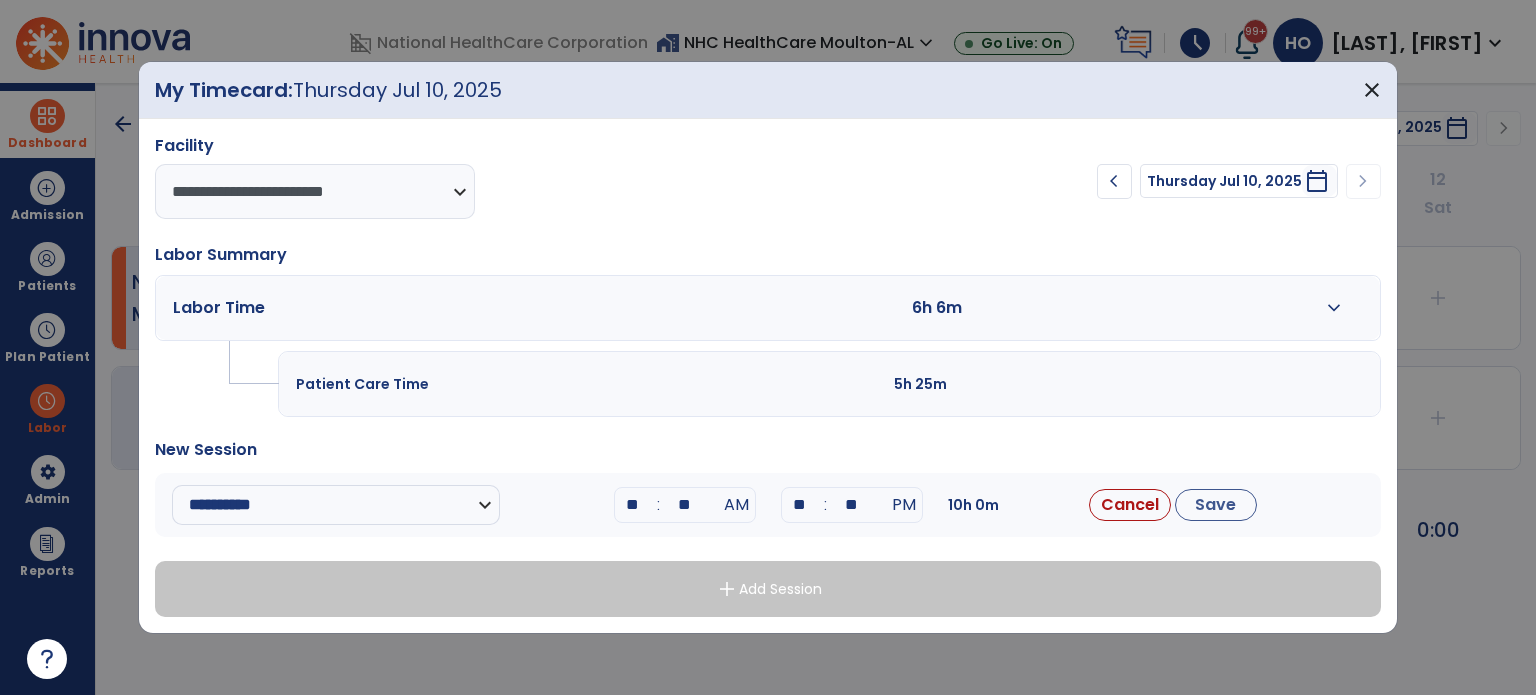 type on "**" 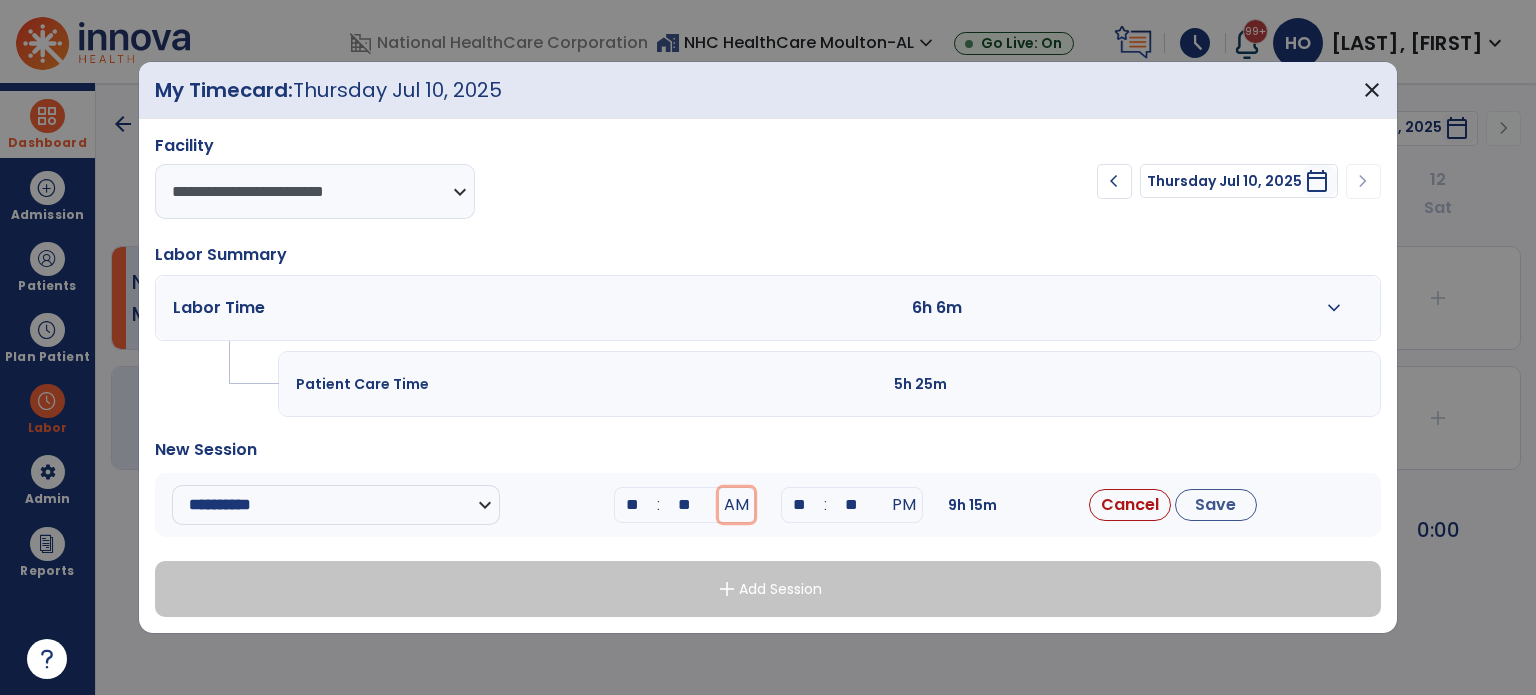 type 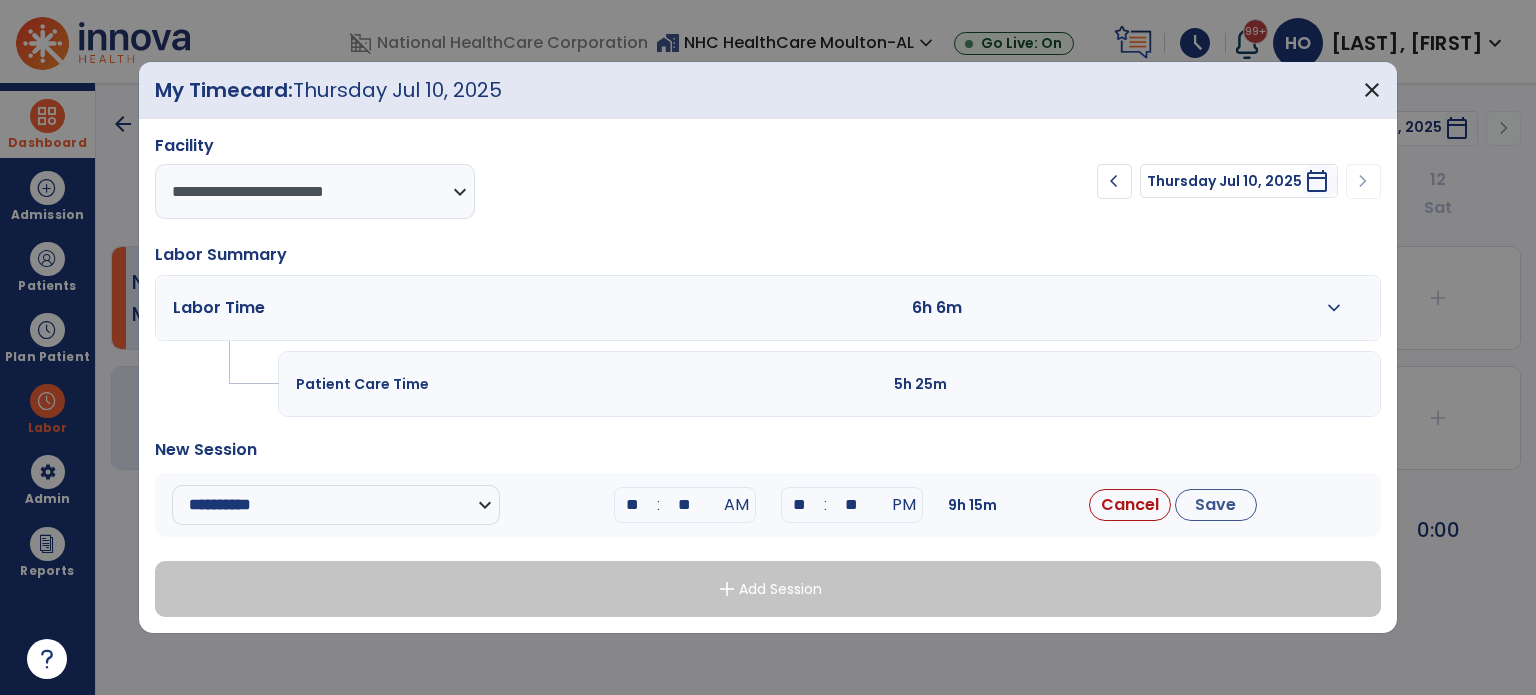 click on "**" at bounding box center (633, 505) 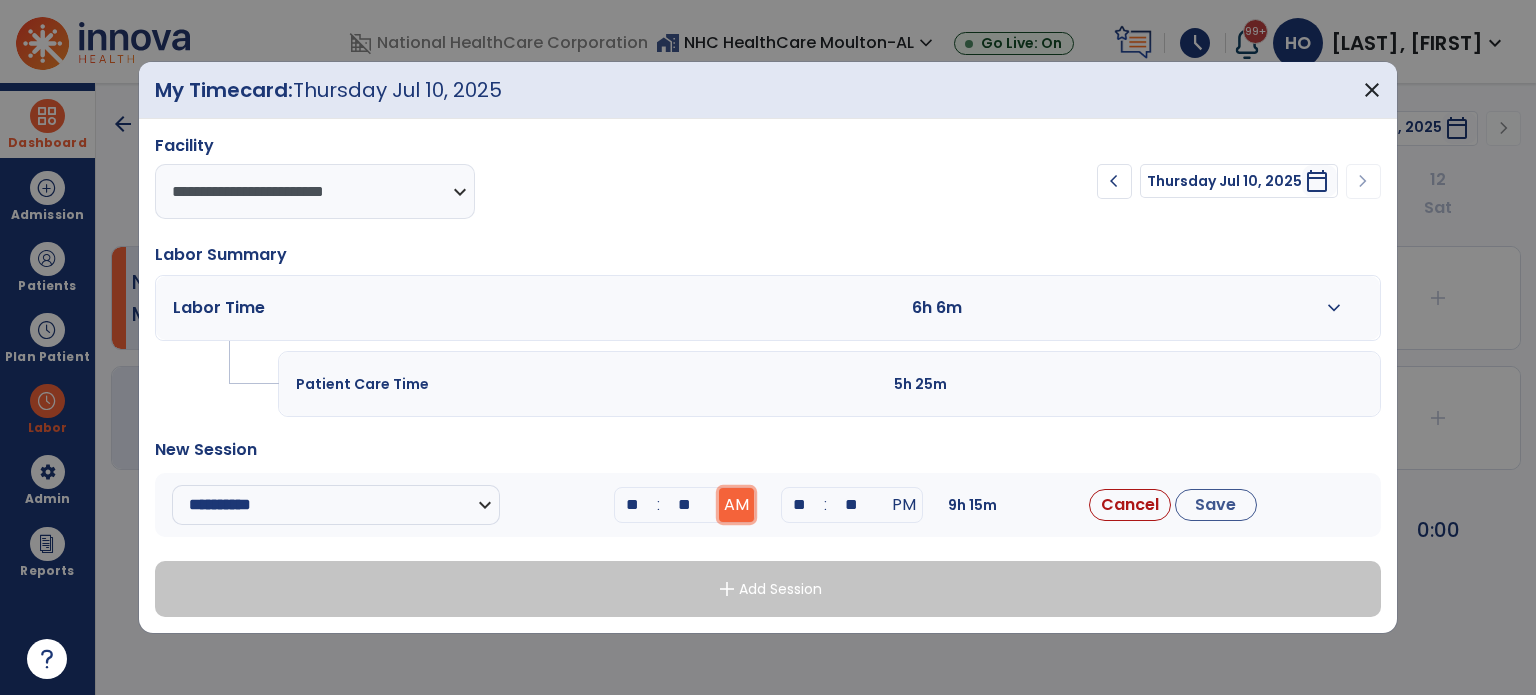 click on "AM" at bounding box center [736, 505] 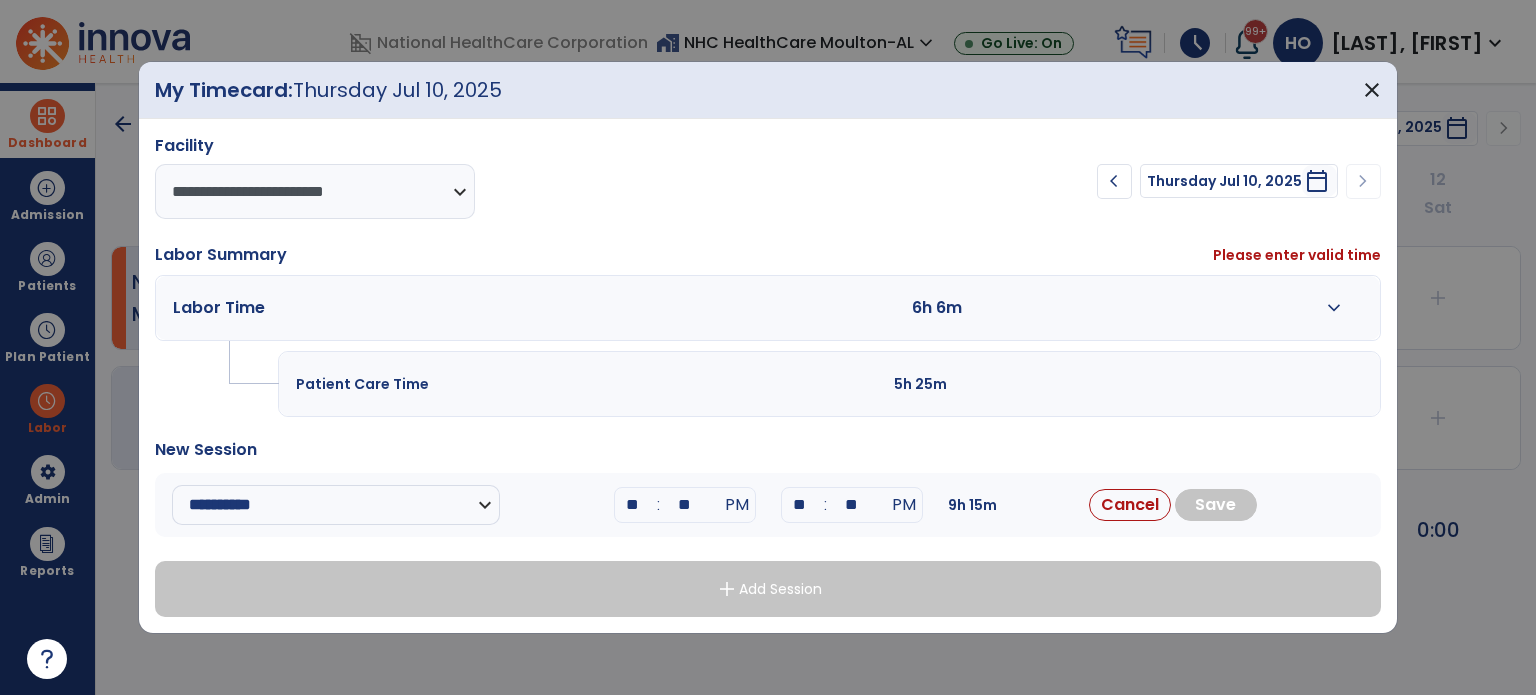 click on "**" at bounding box center [800, 505] 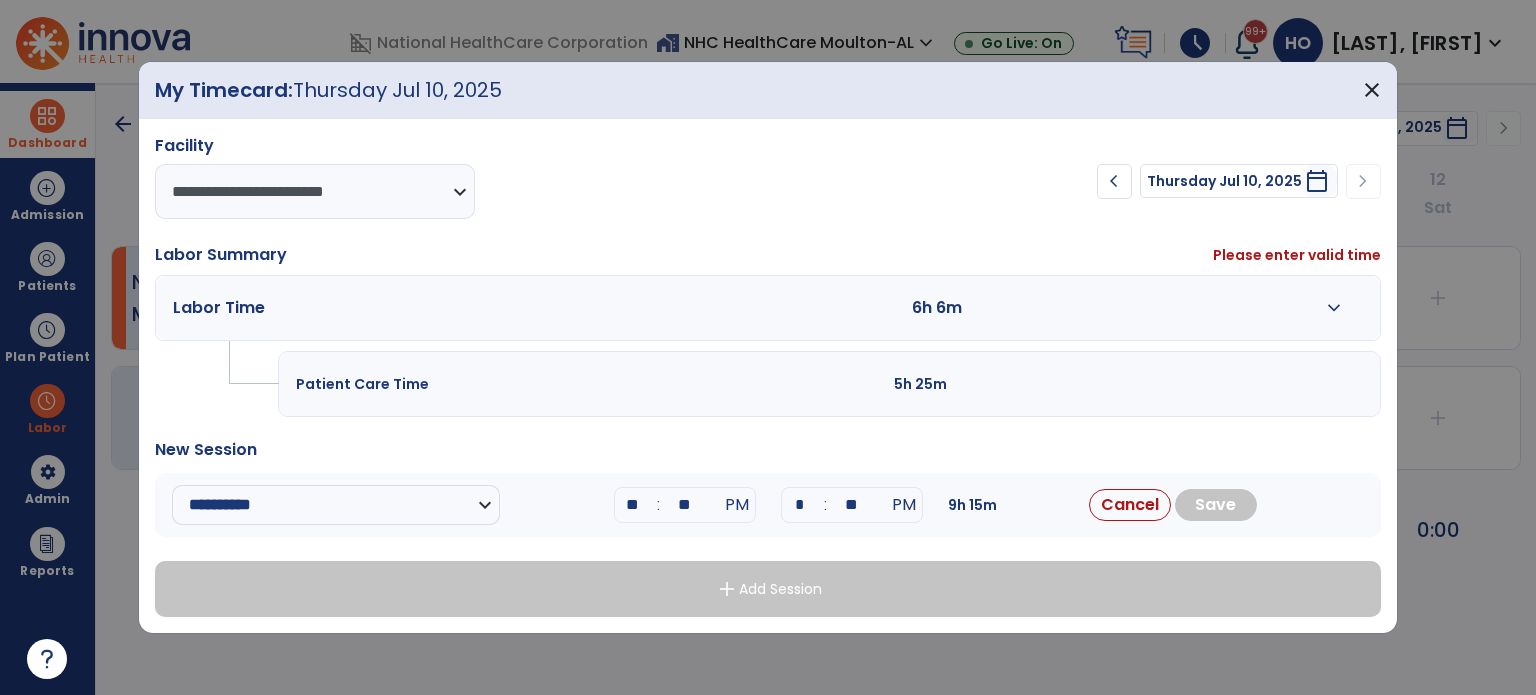 type on "**" 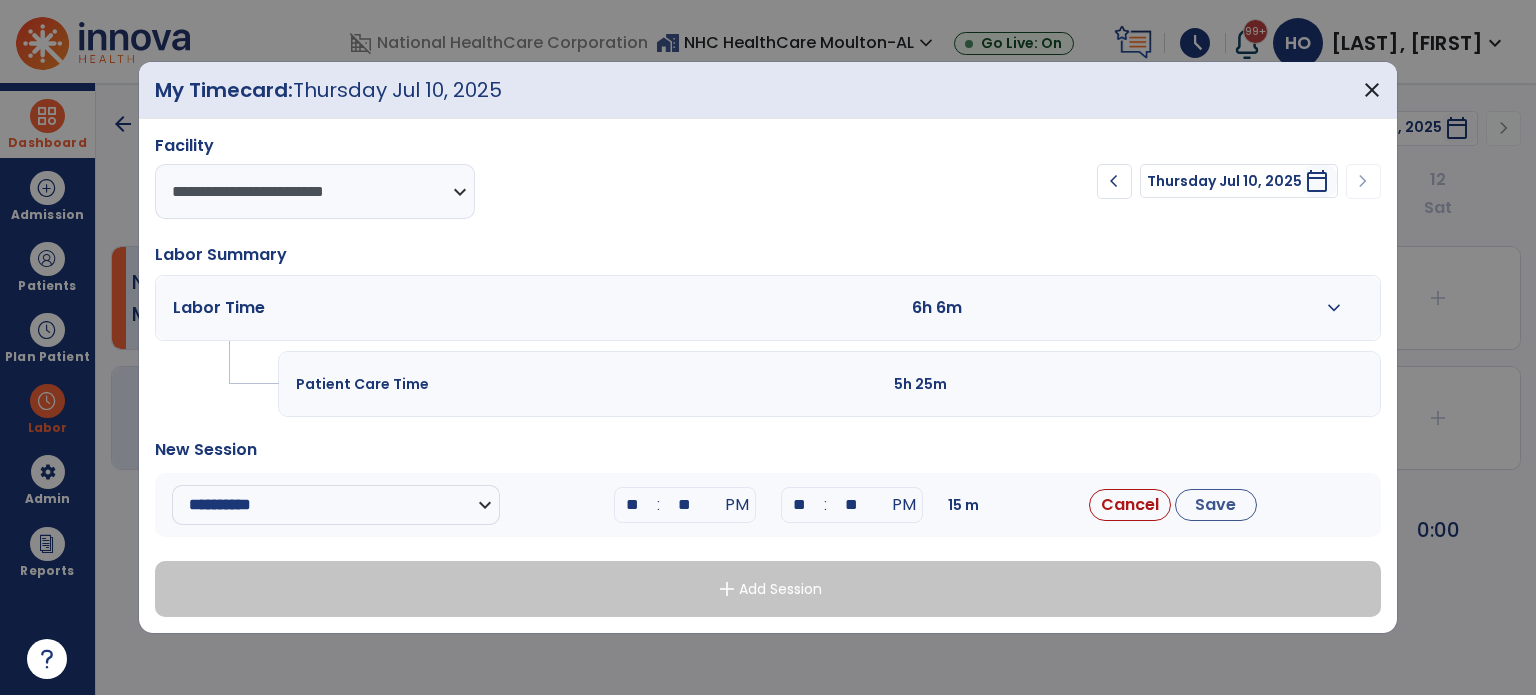 type on "**" 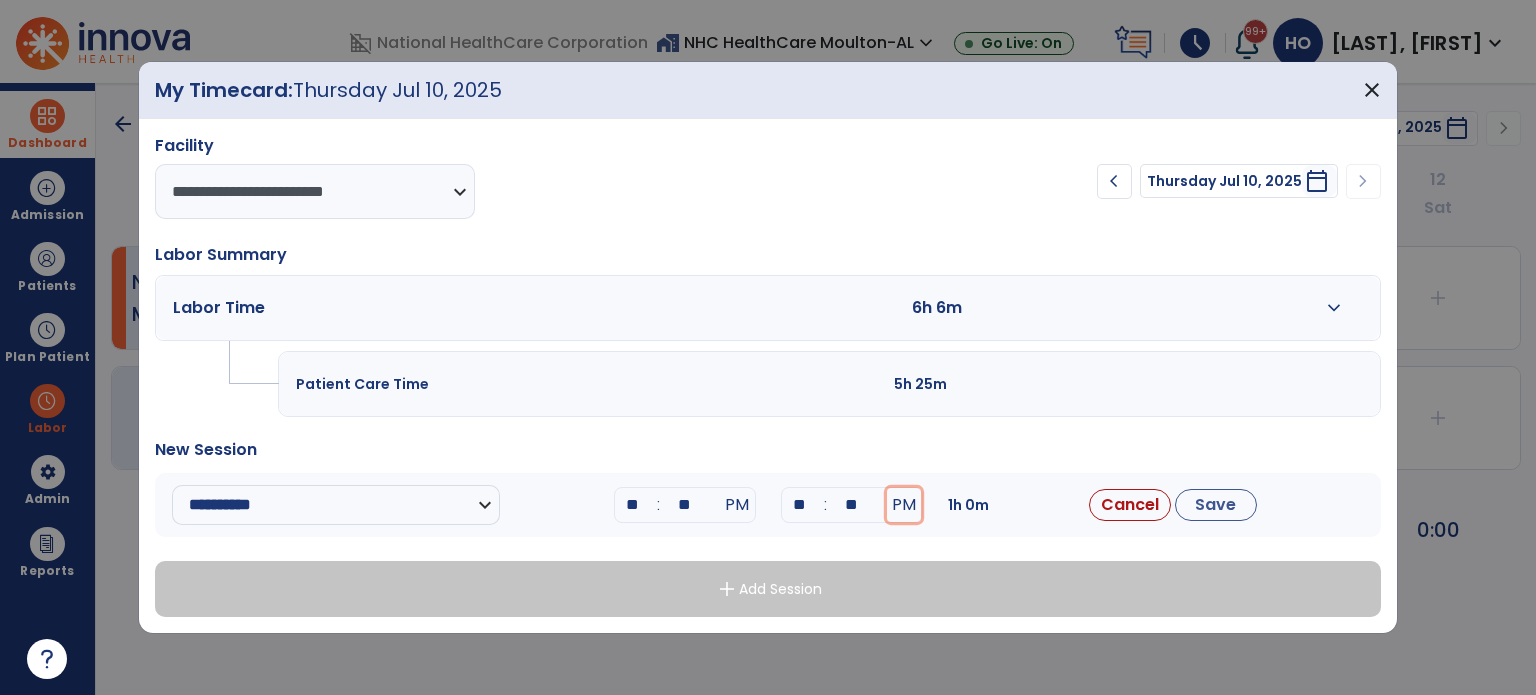 type 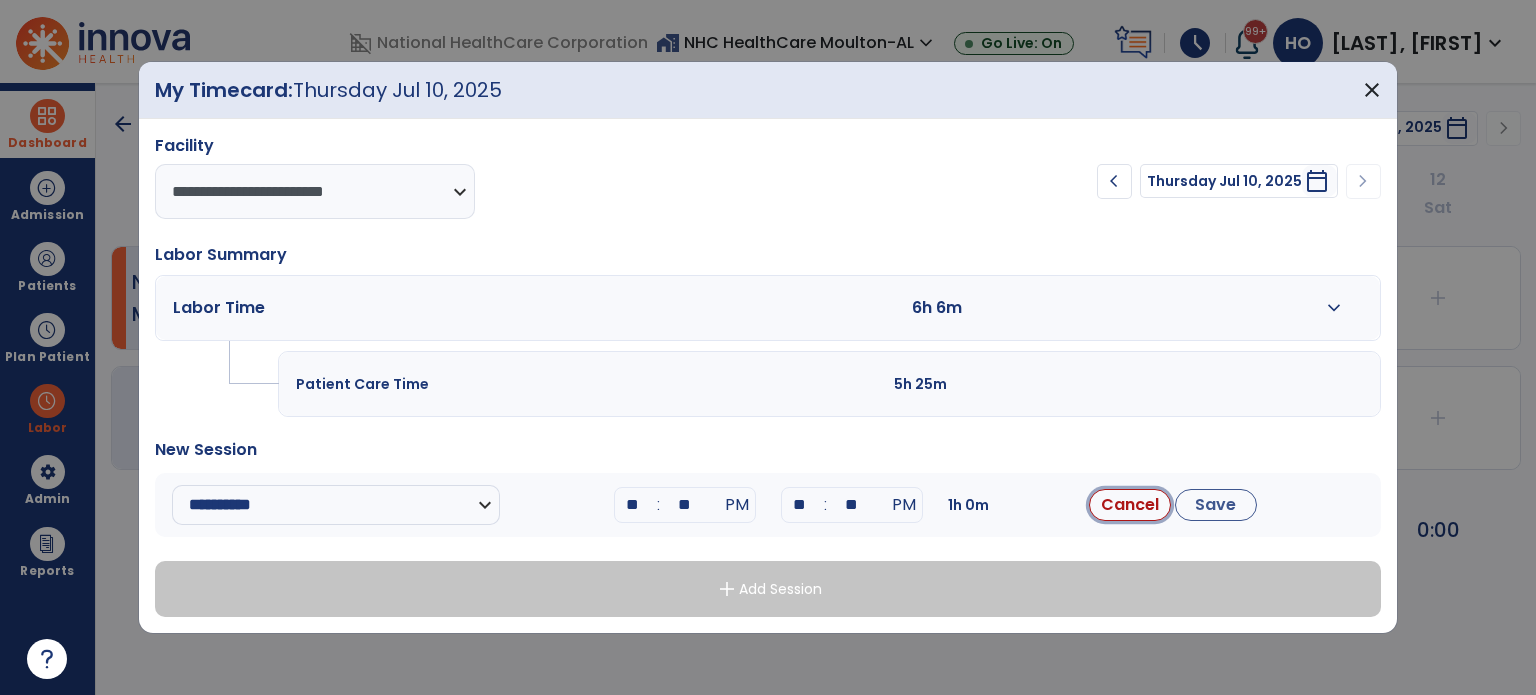 type 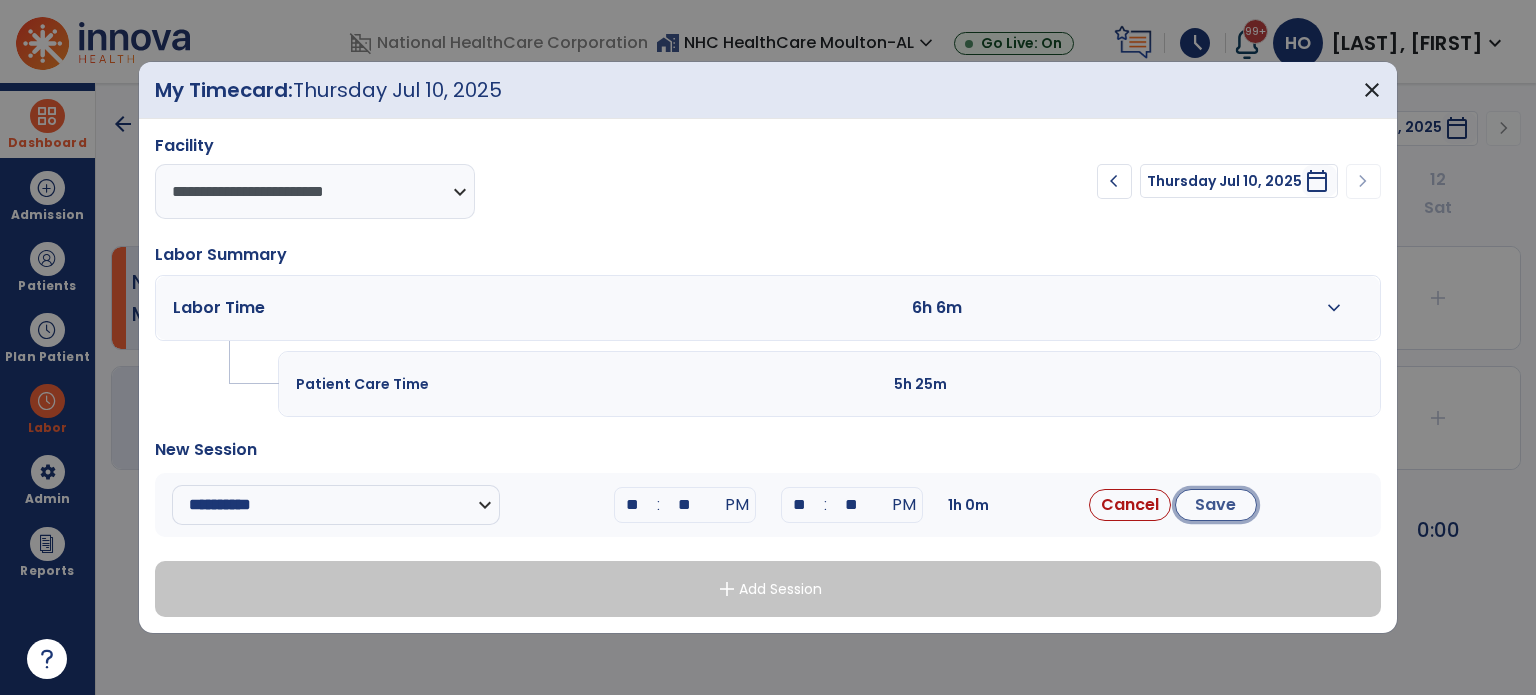 type 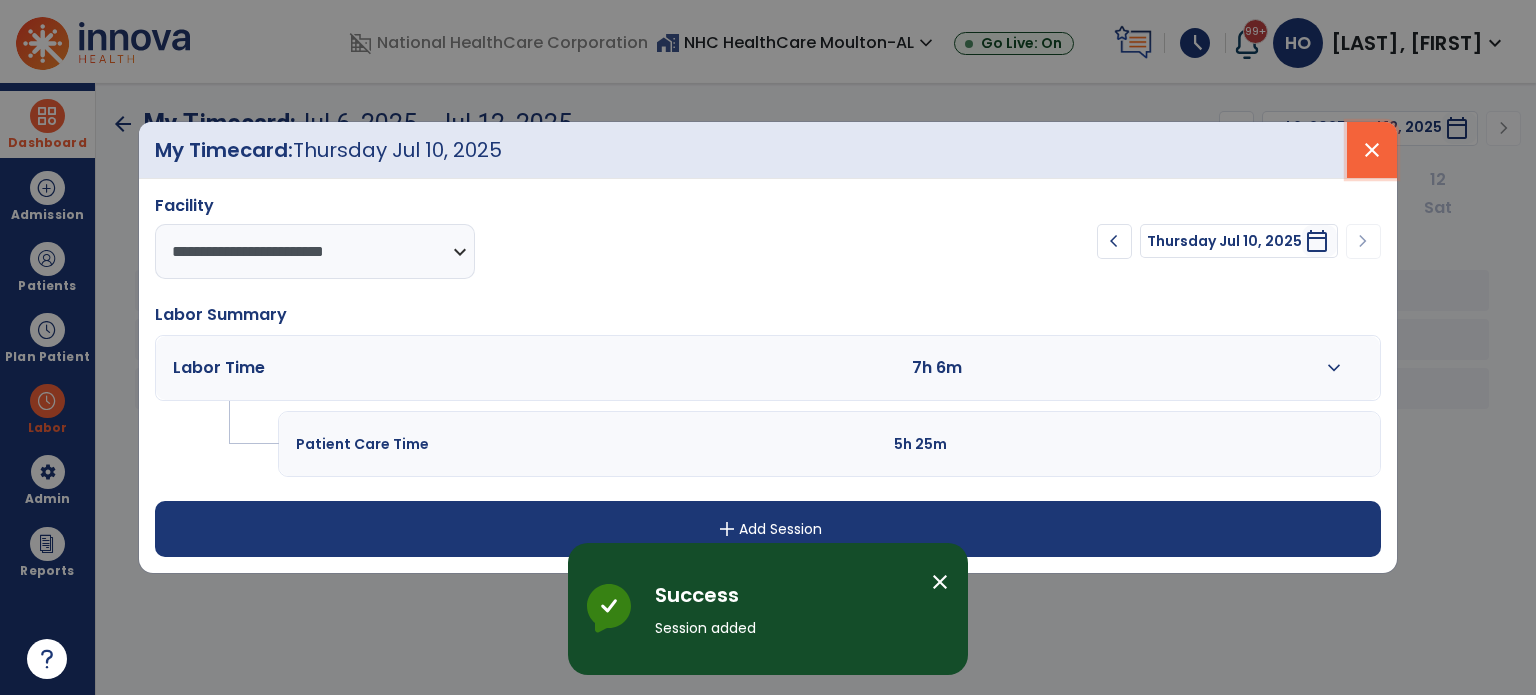 click on "close" at bounding box center (1372, 150) 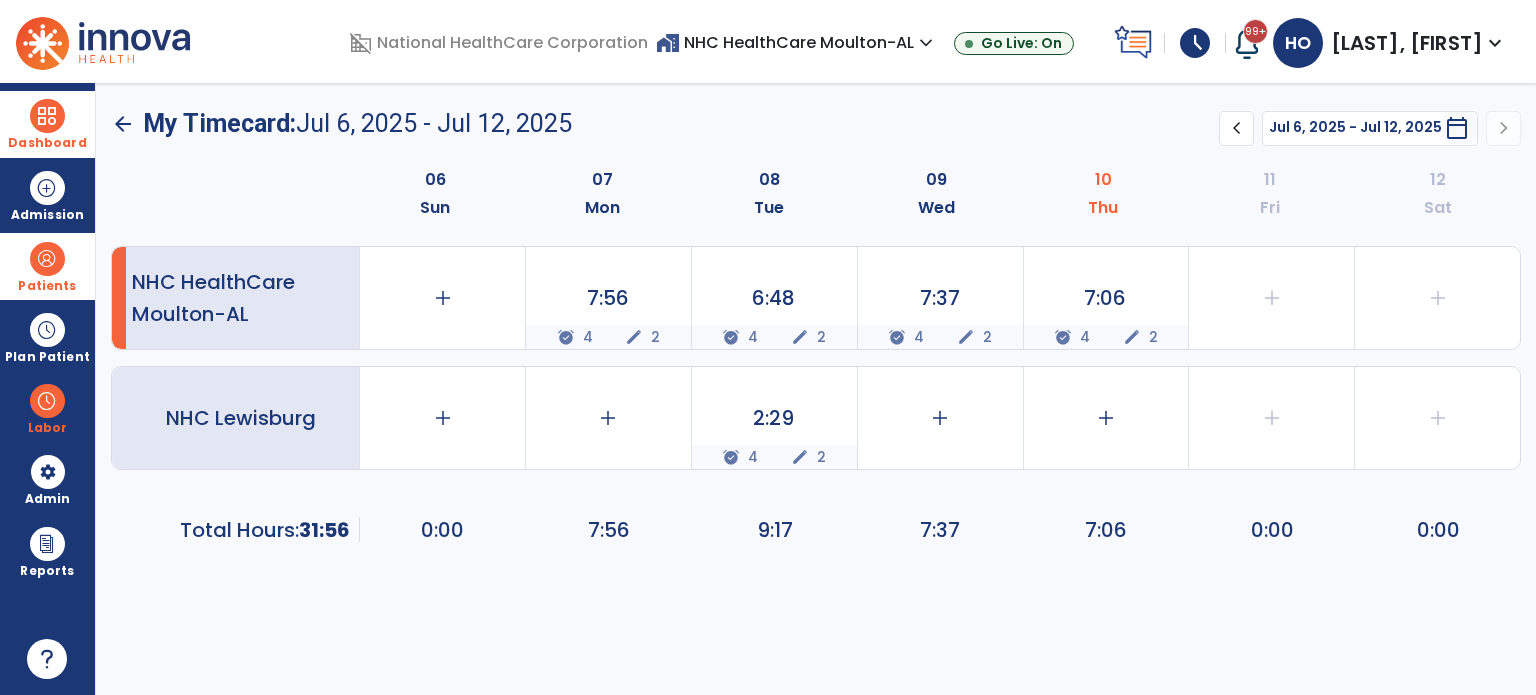 click at bounding box center [47, 259] 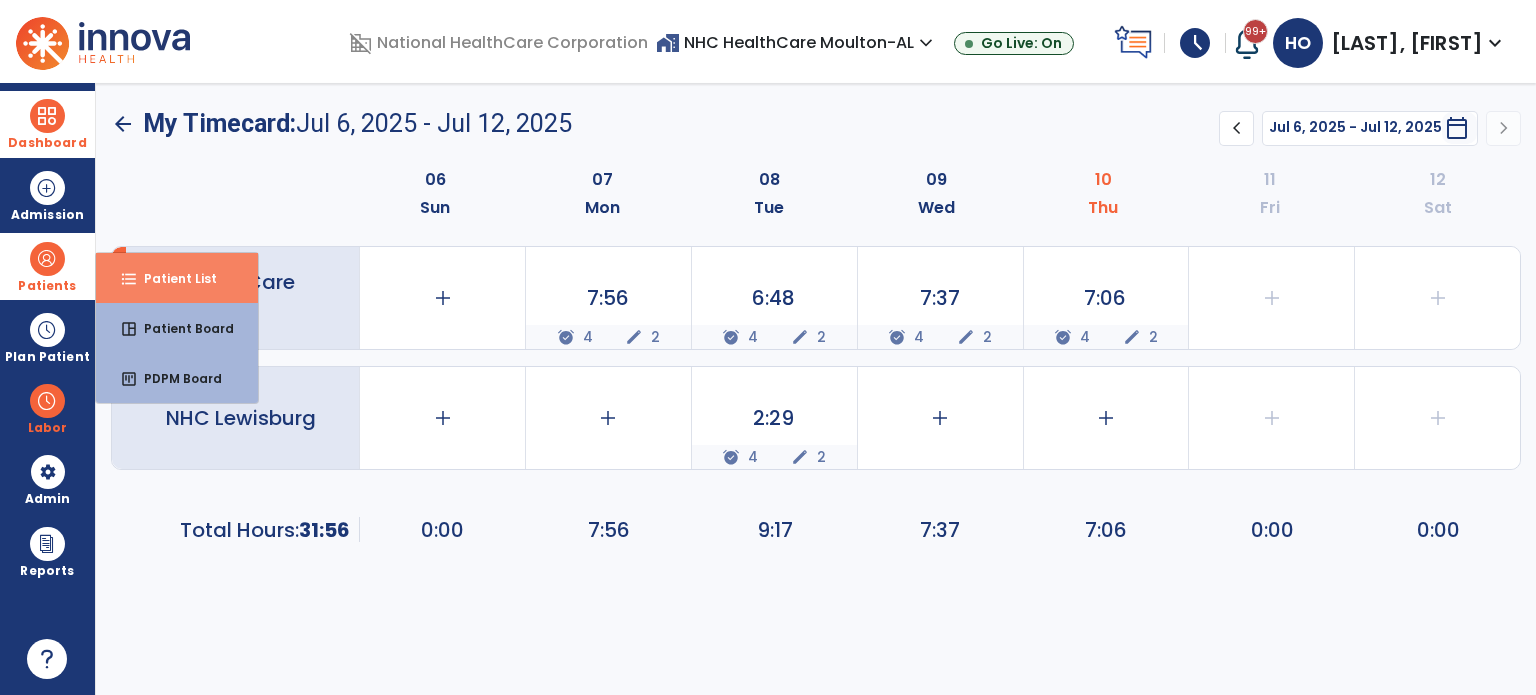 click on "format_list_bulleted" at bounding box center (129, 279) 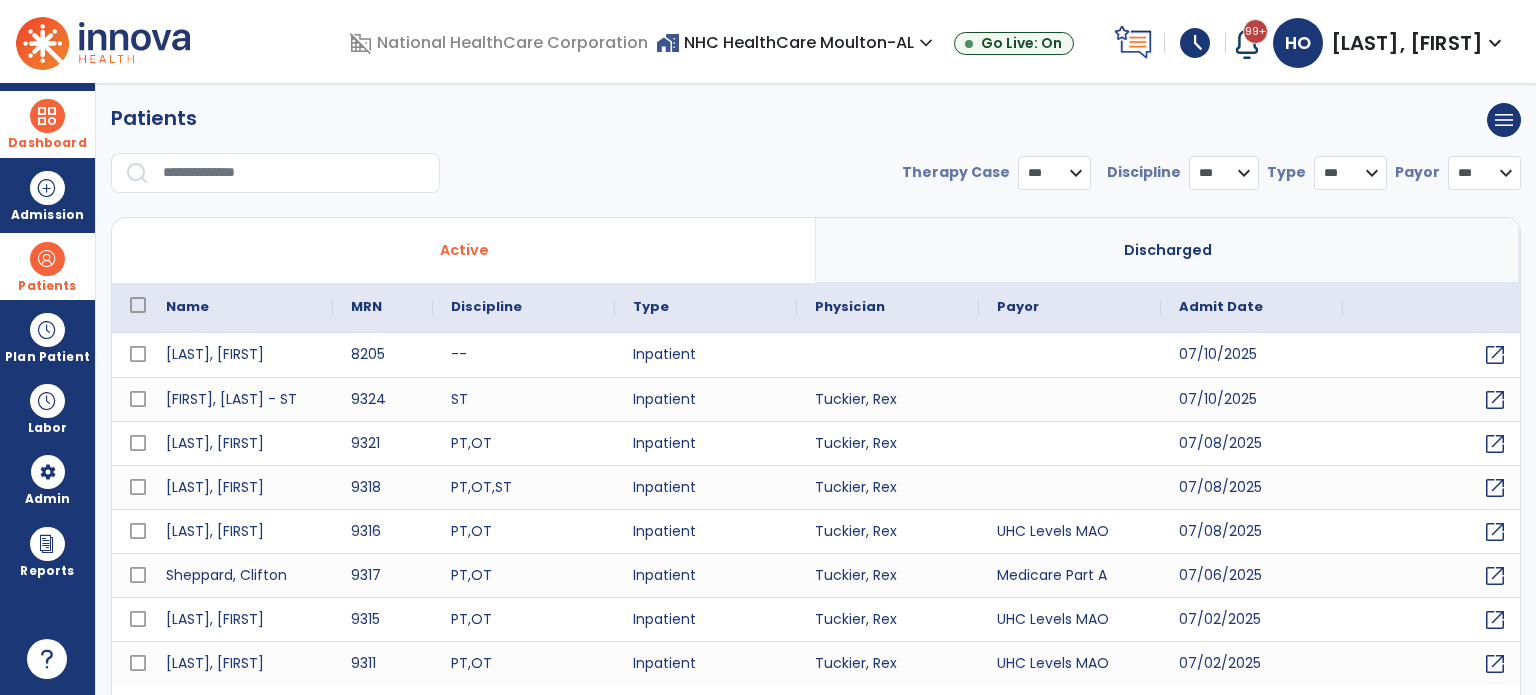 select on "***" 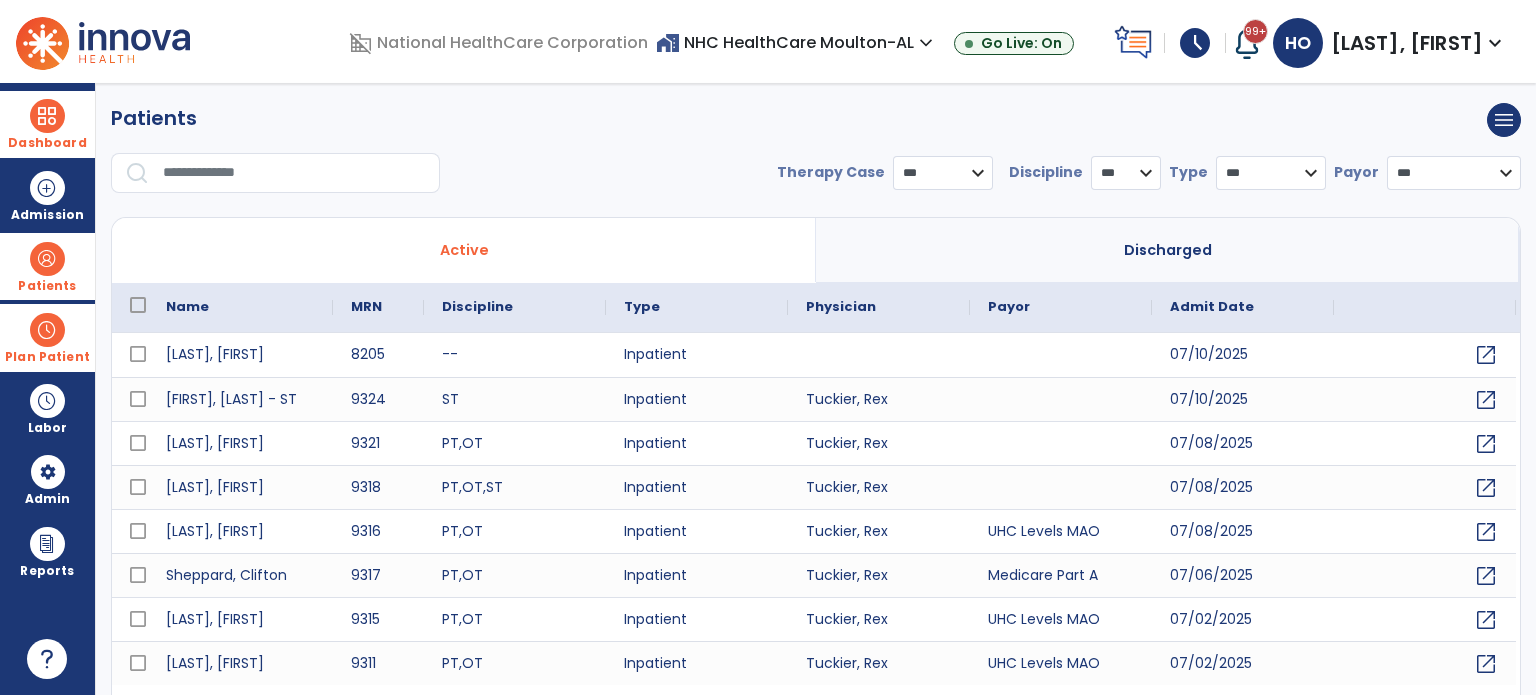 click at bounding box center [47, 330] 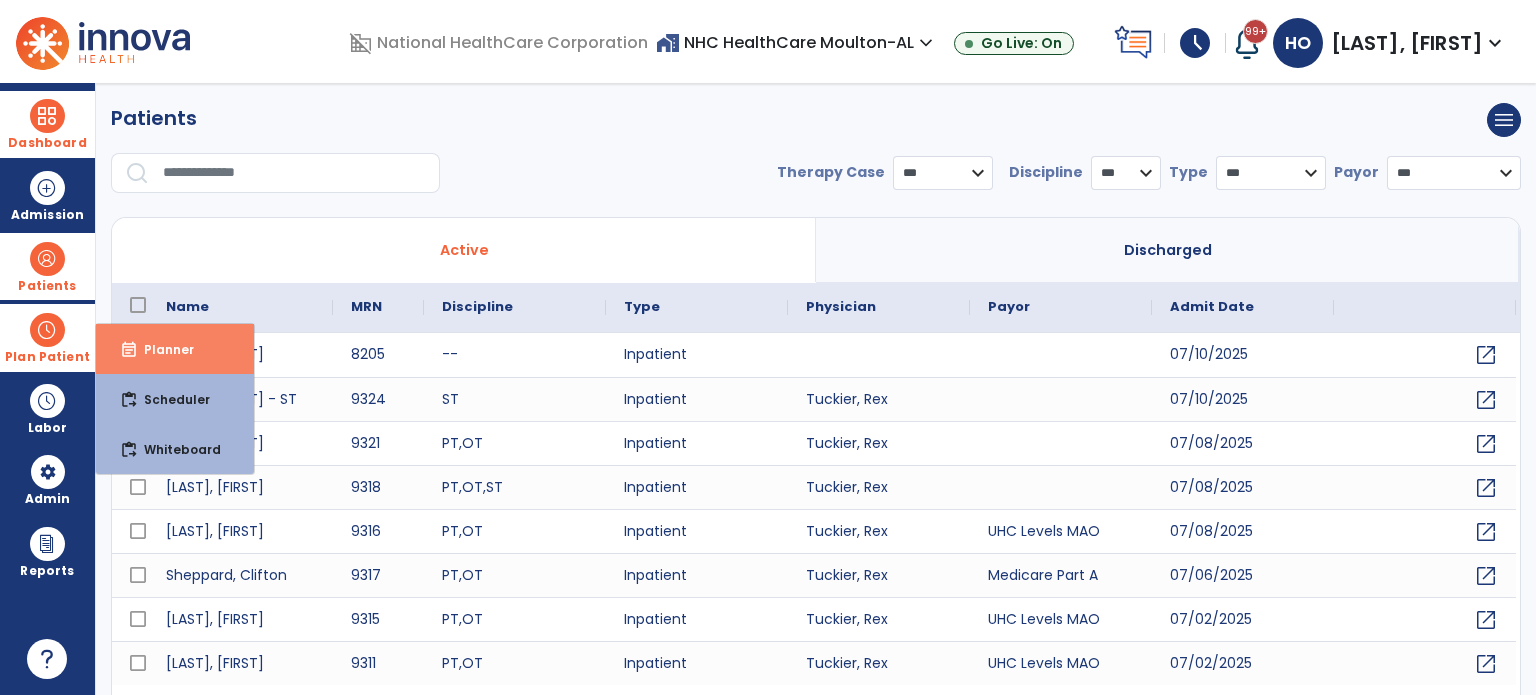 click on "event_note  Planner" at bounding box center [175, 349] 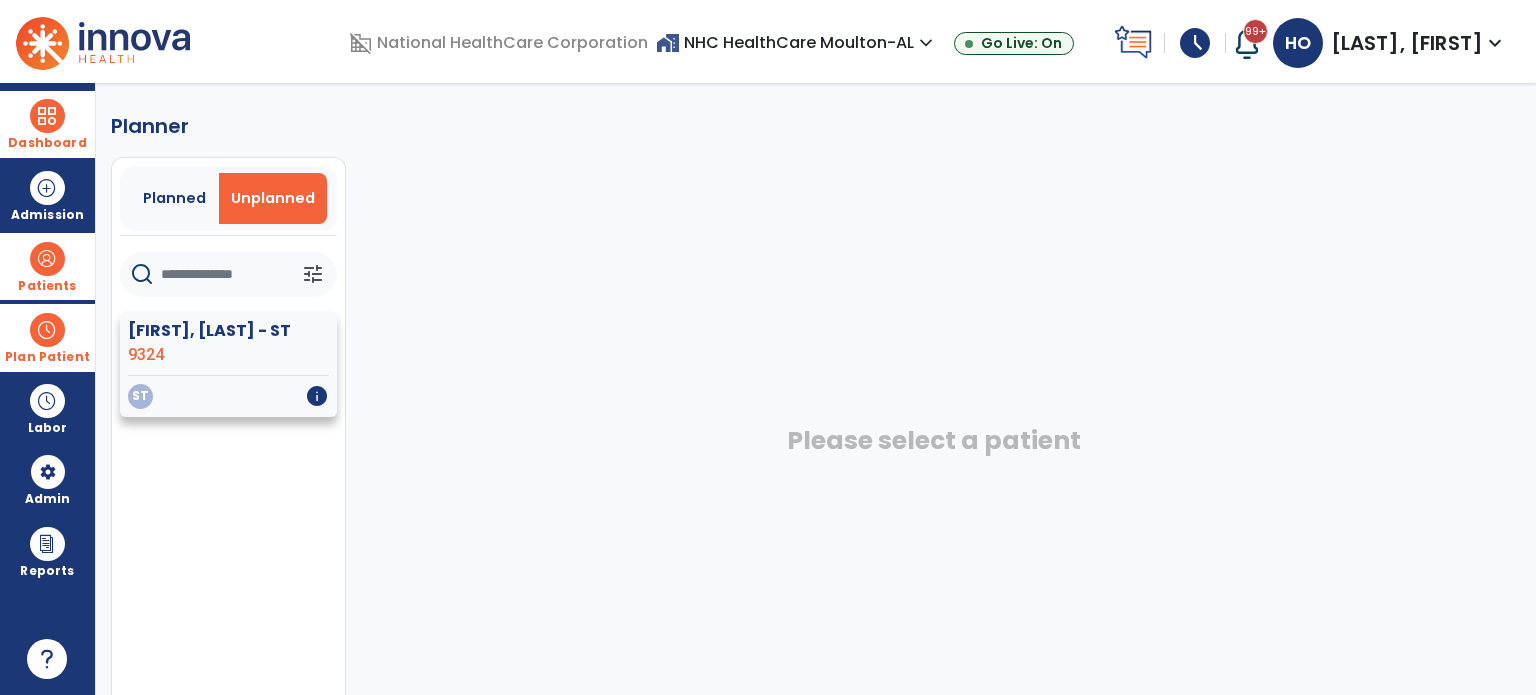 click on "ST" 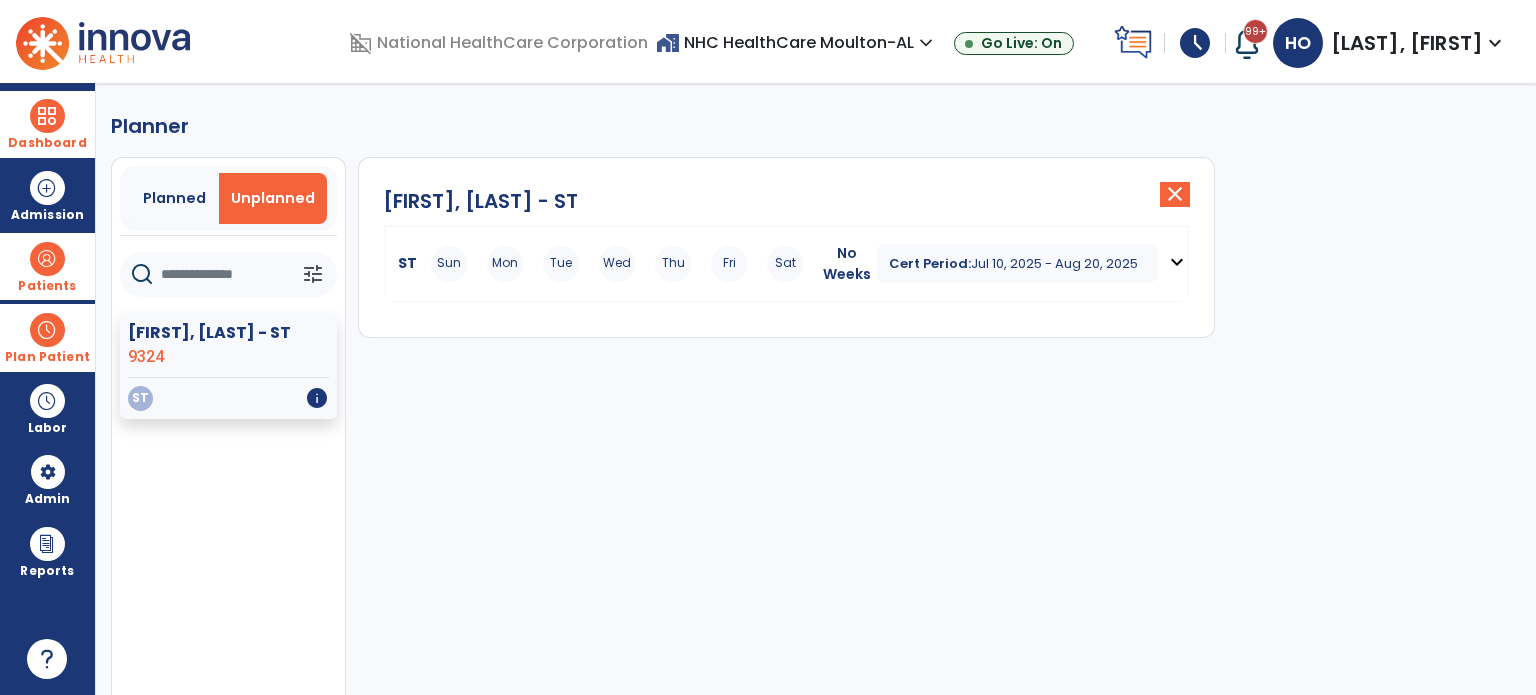 click on "ST" at bounding box center (403, 263) 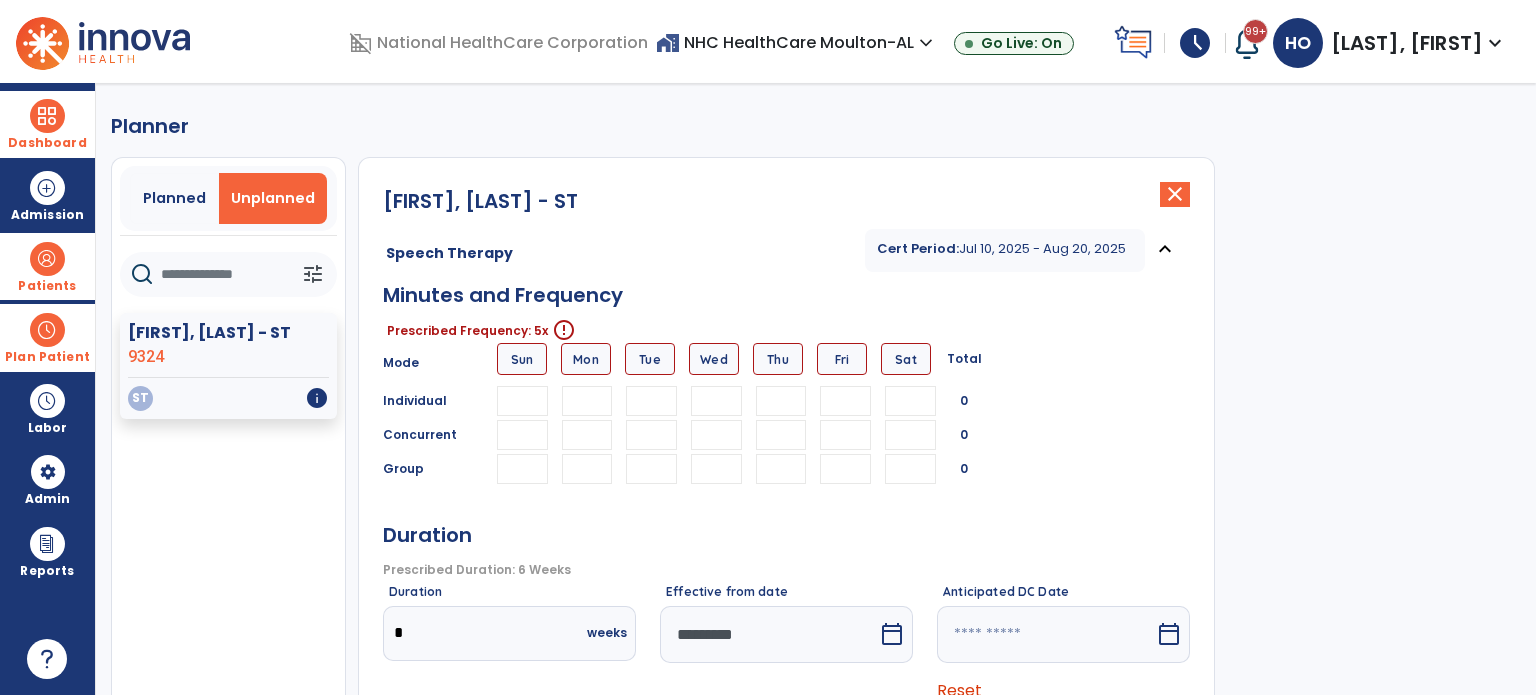 click at bounding box center (587, 401) 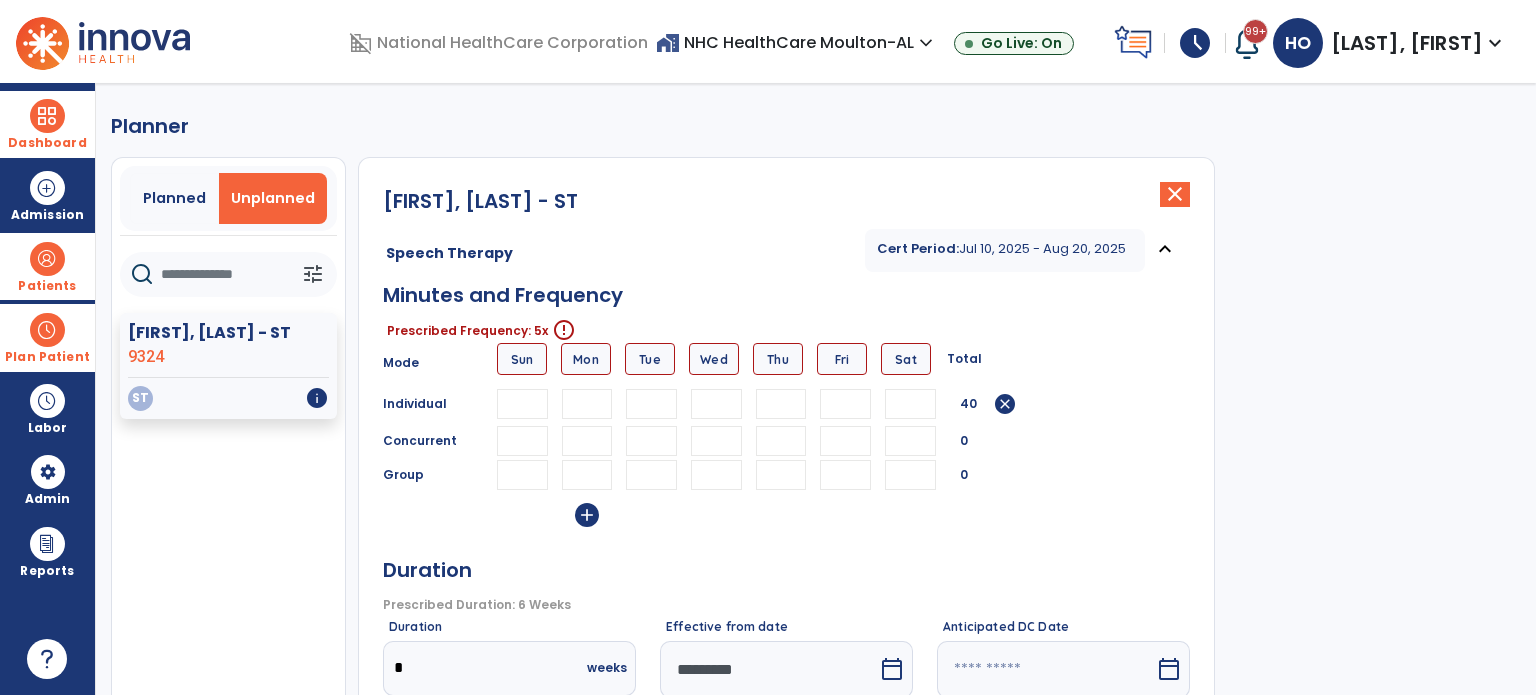 type on "**" 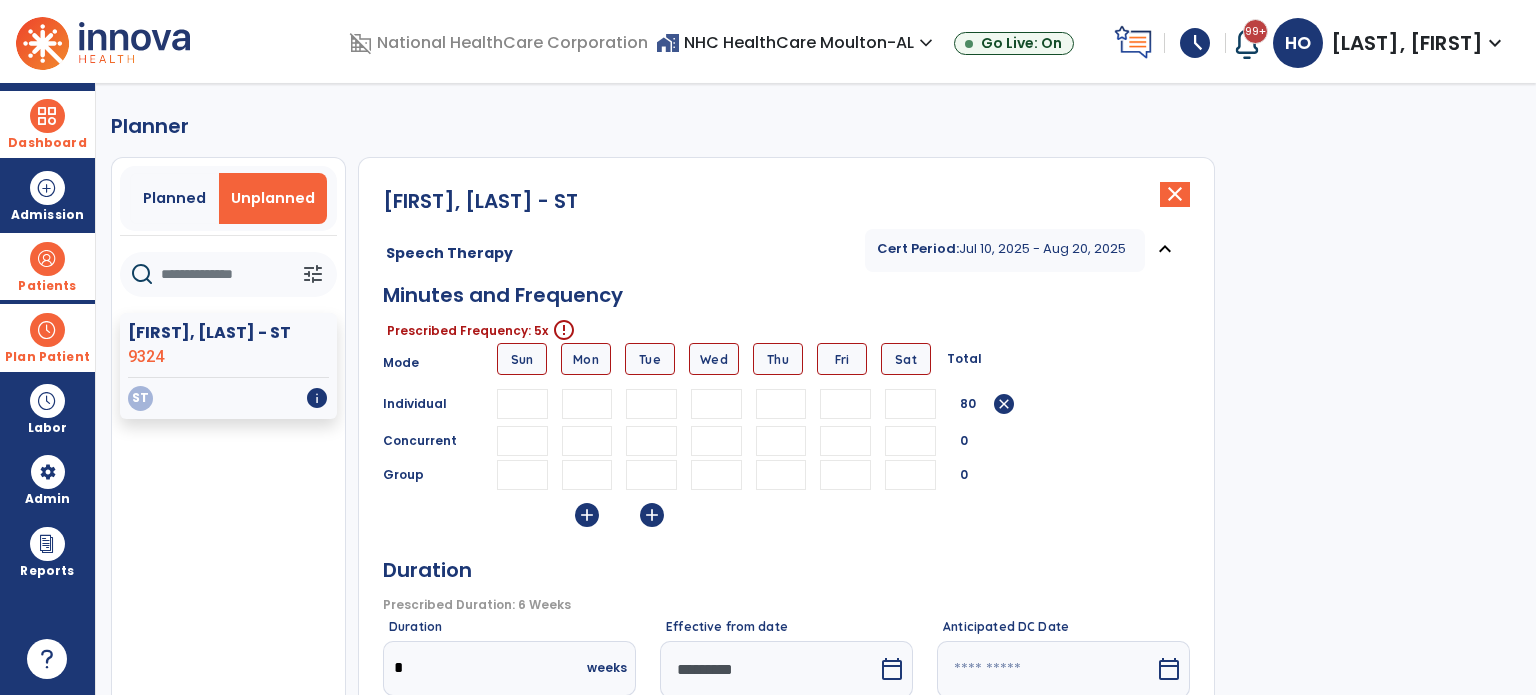 type on "**" 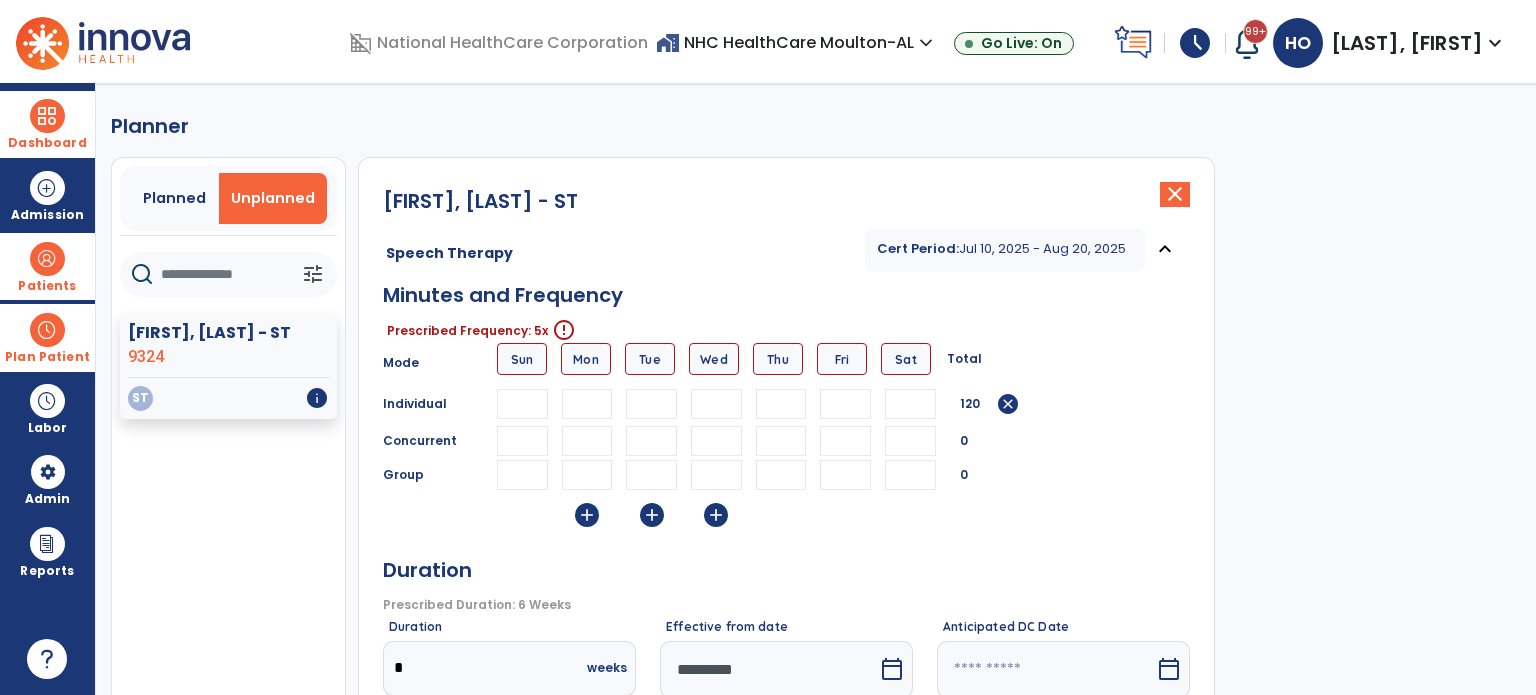 type on "**" 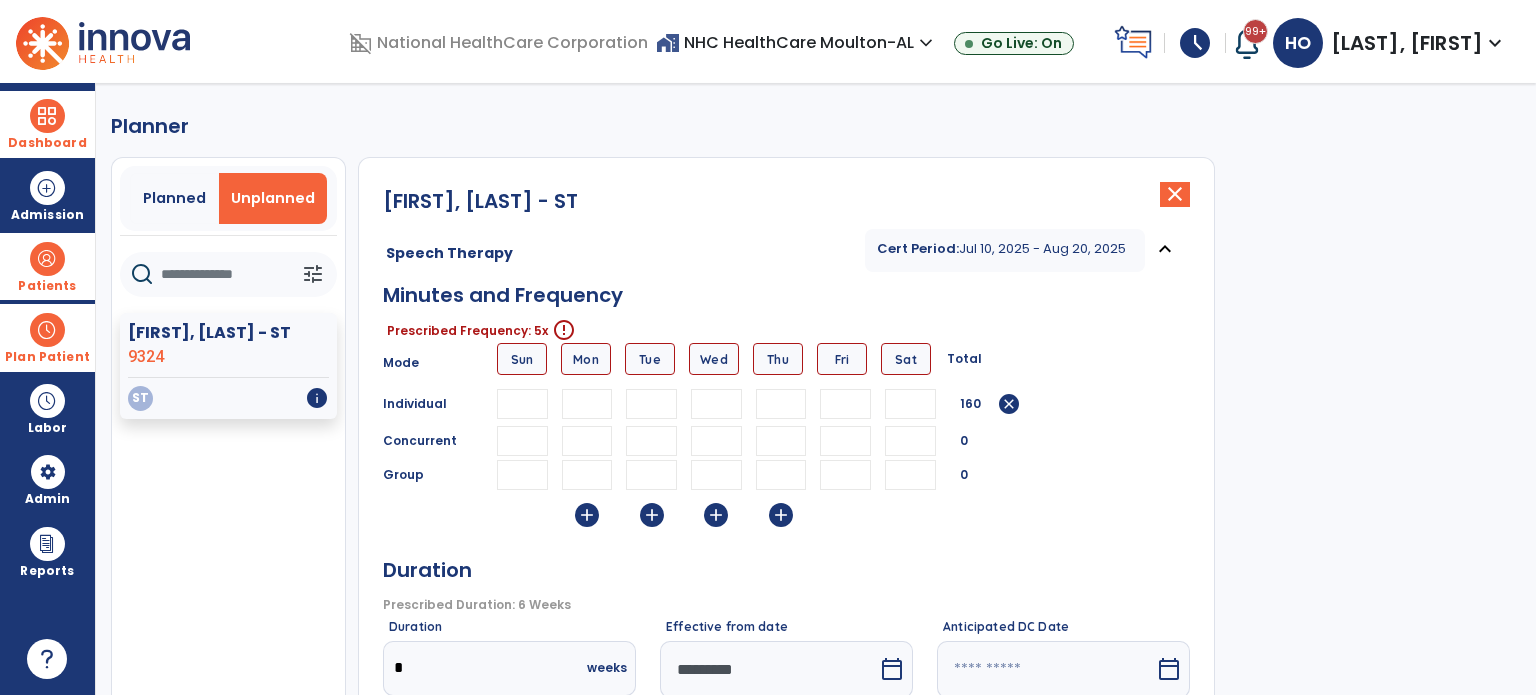 type on "**" 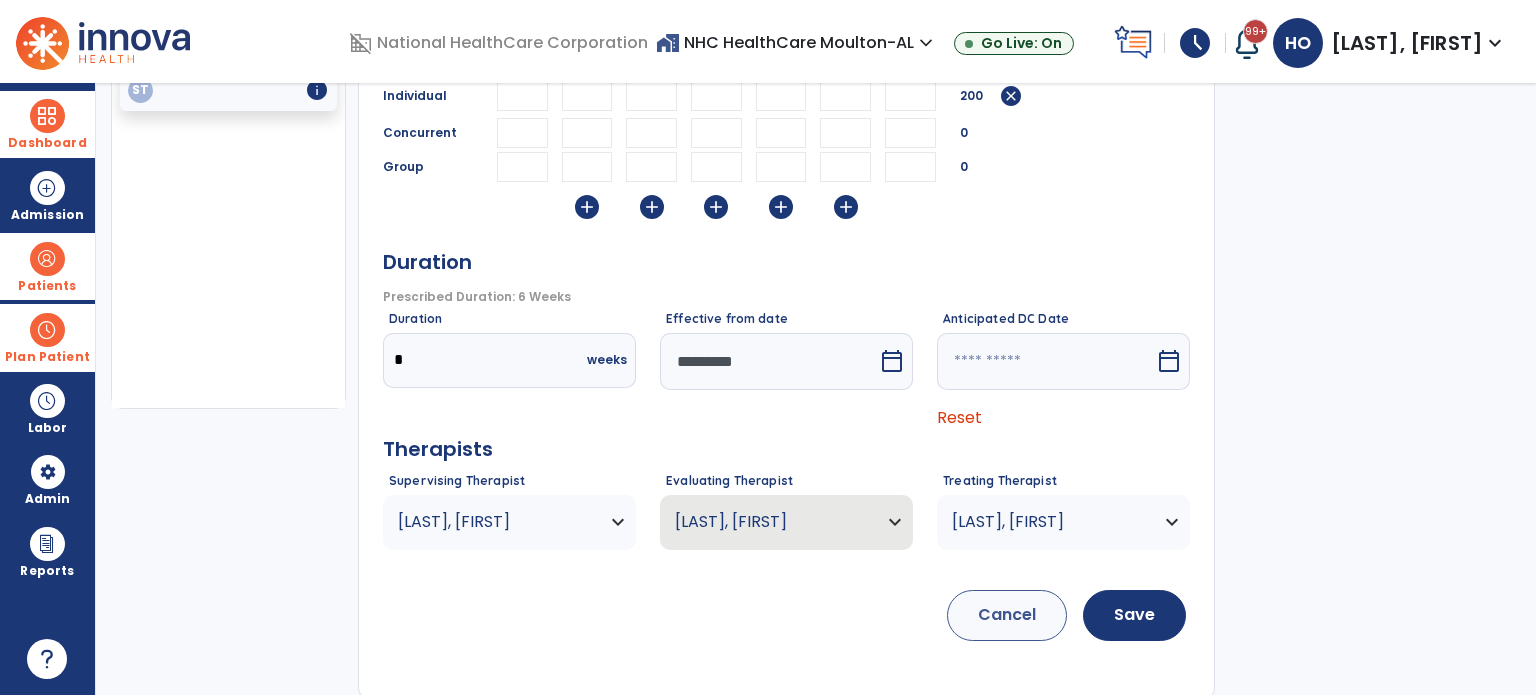 scroll, scrollTop: 310, scrollLeft: 0, axis: vertical 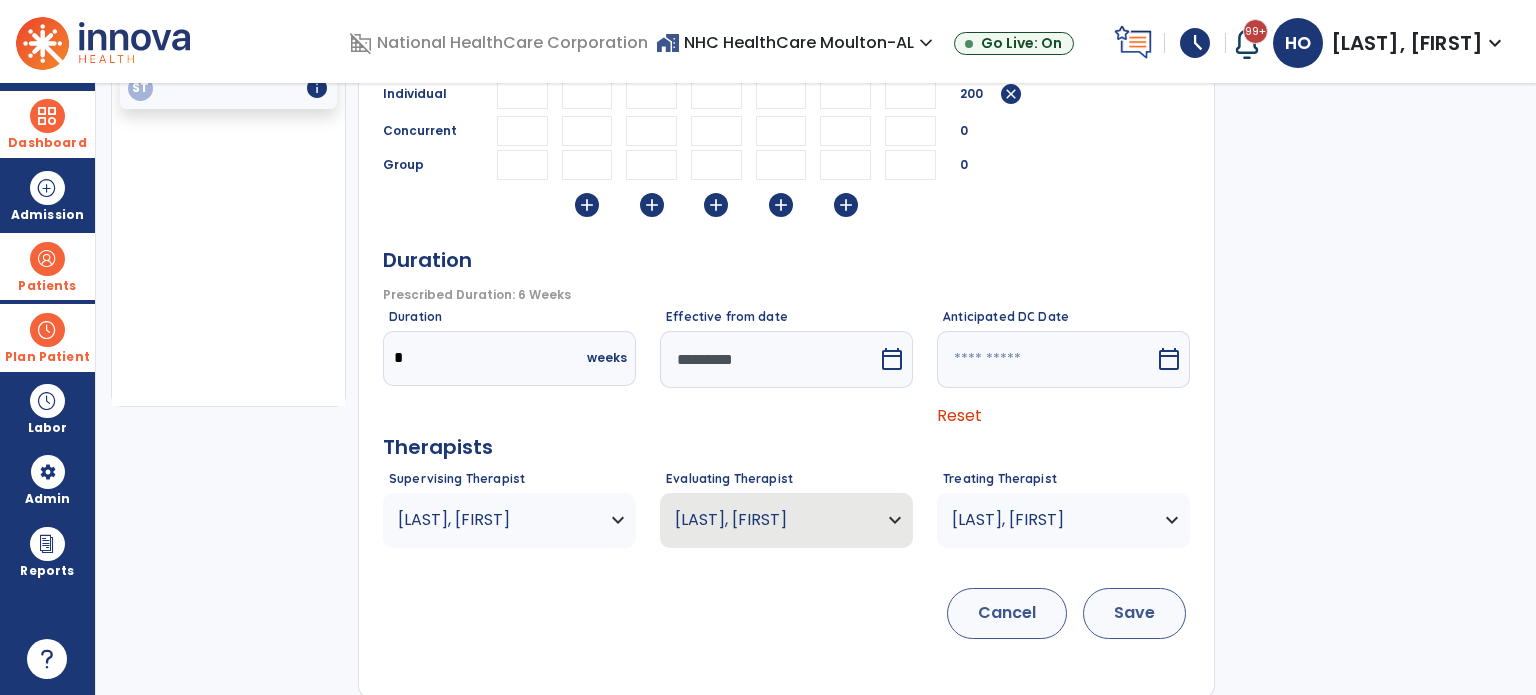 type on "**" 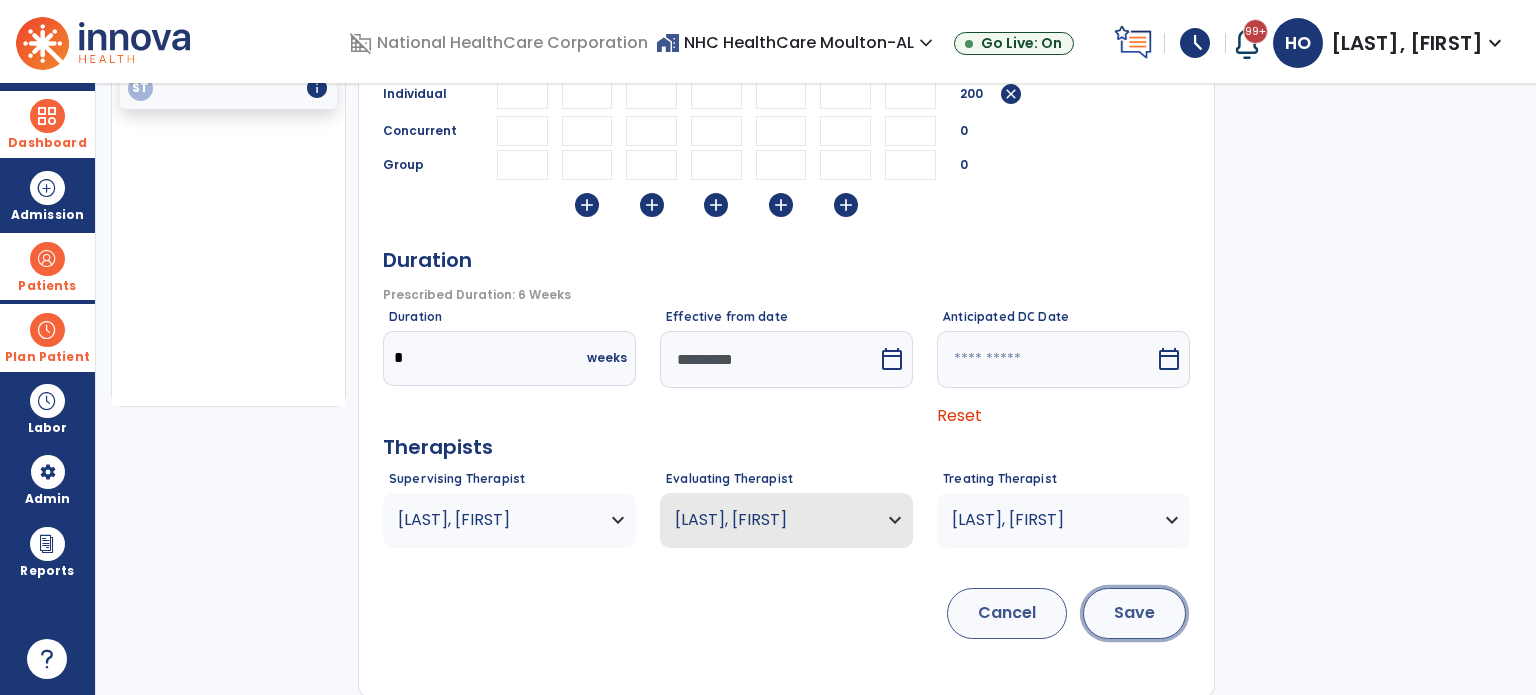 click on "Save" at bounding box center [1134, 613] 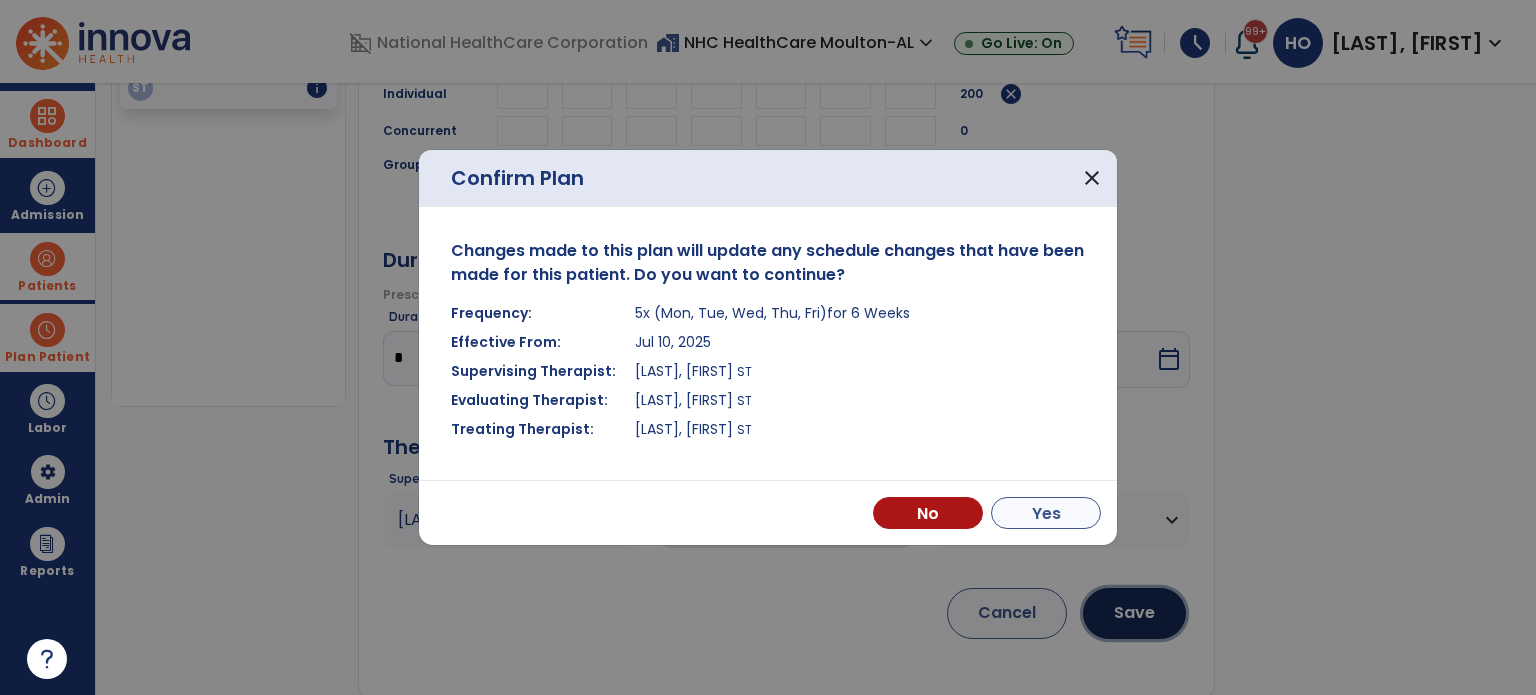 click on "Yes" at bounding box center (1046, 513) 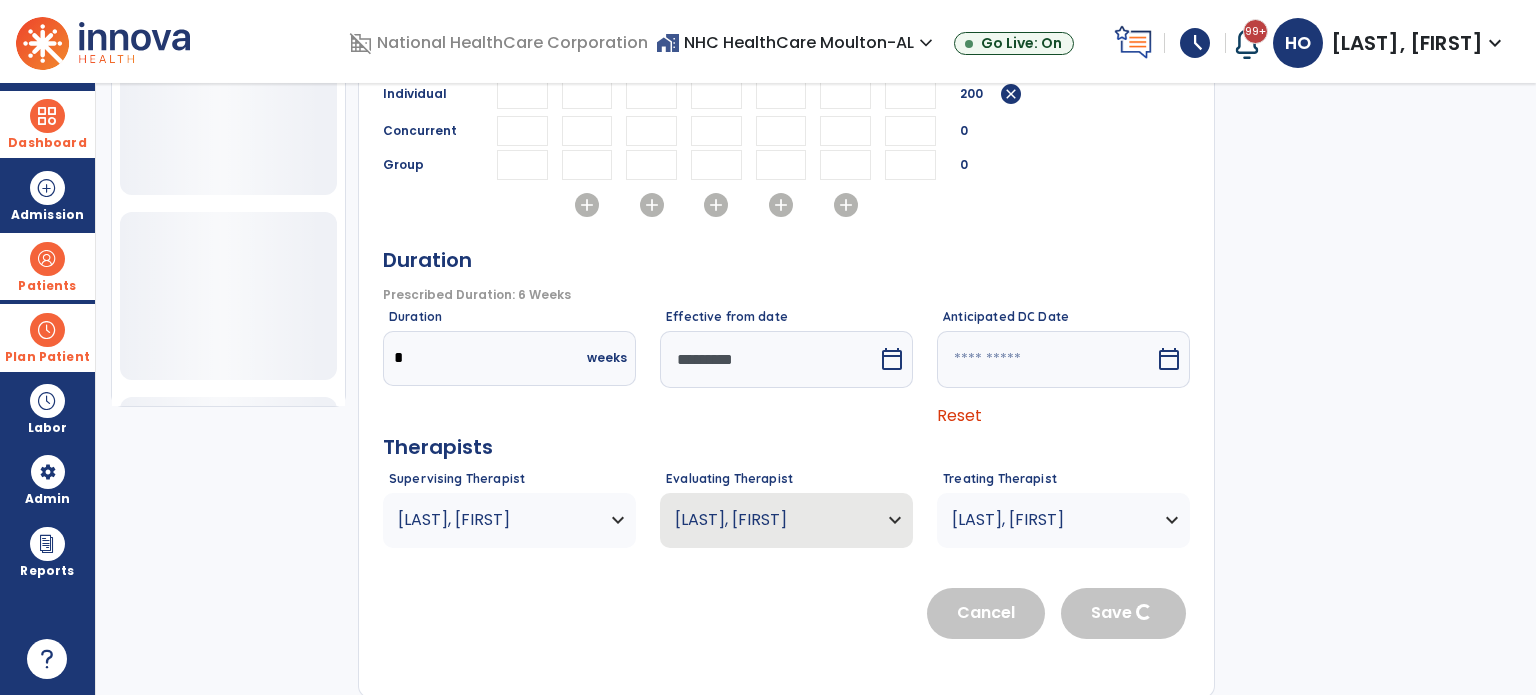 click on "Dashboard" at bounding box center (47, 124) 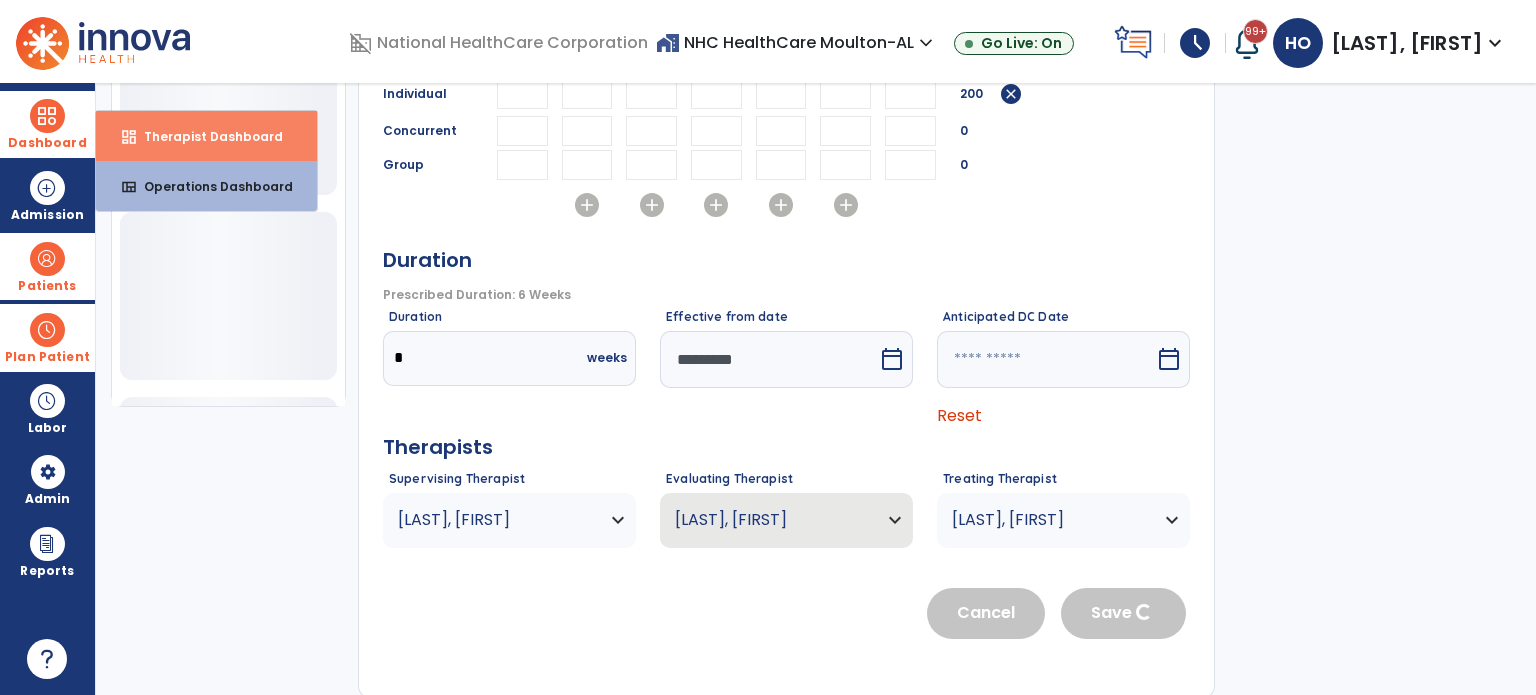 click on "Therapist Dashboard" at bounding box center (205, 136) 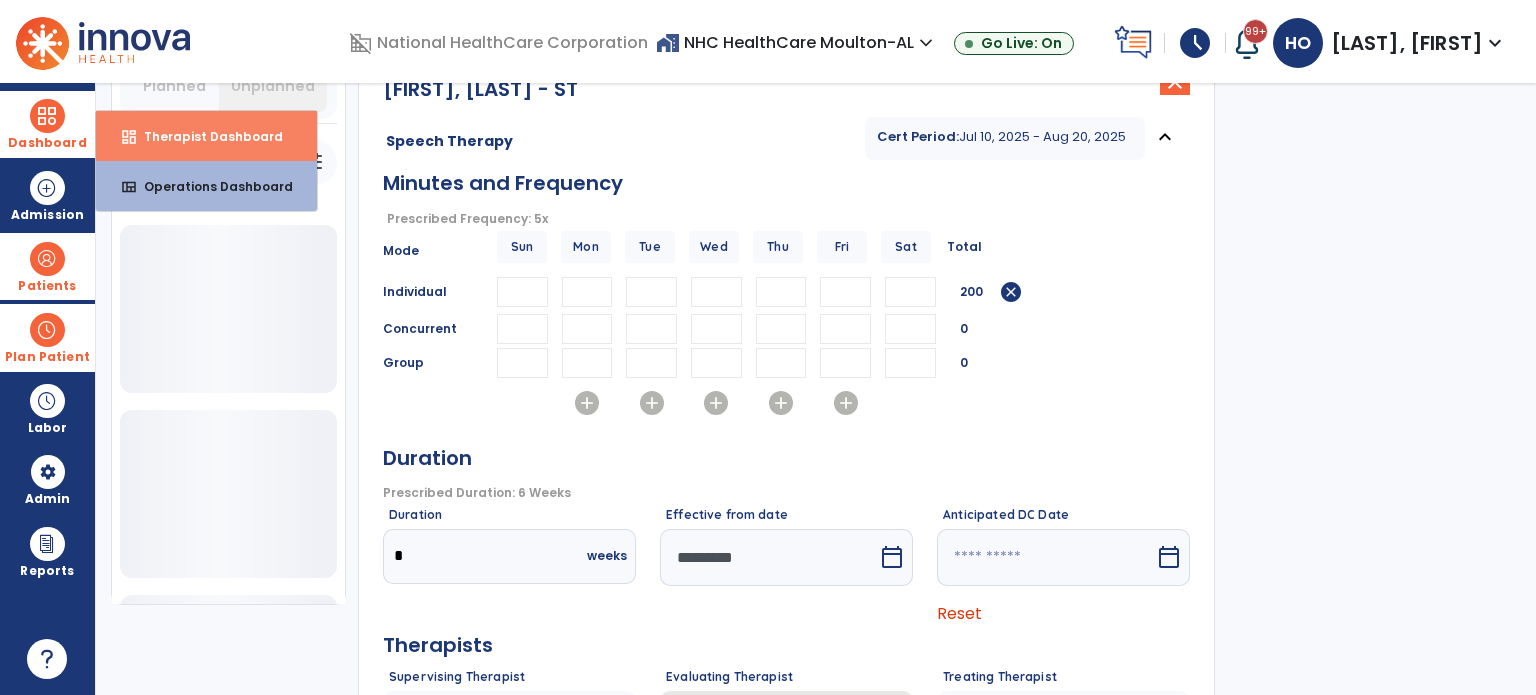 select on "****" 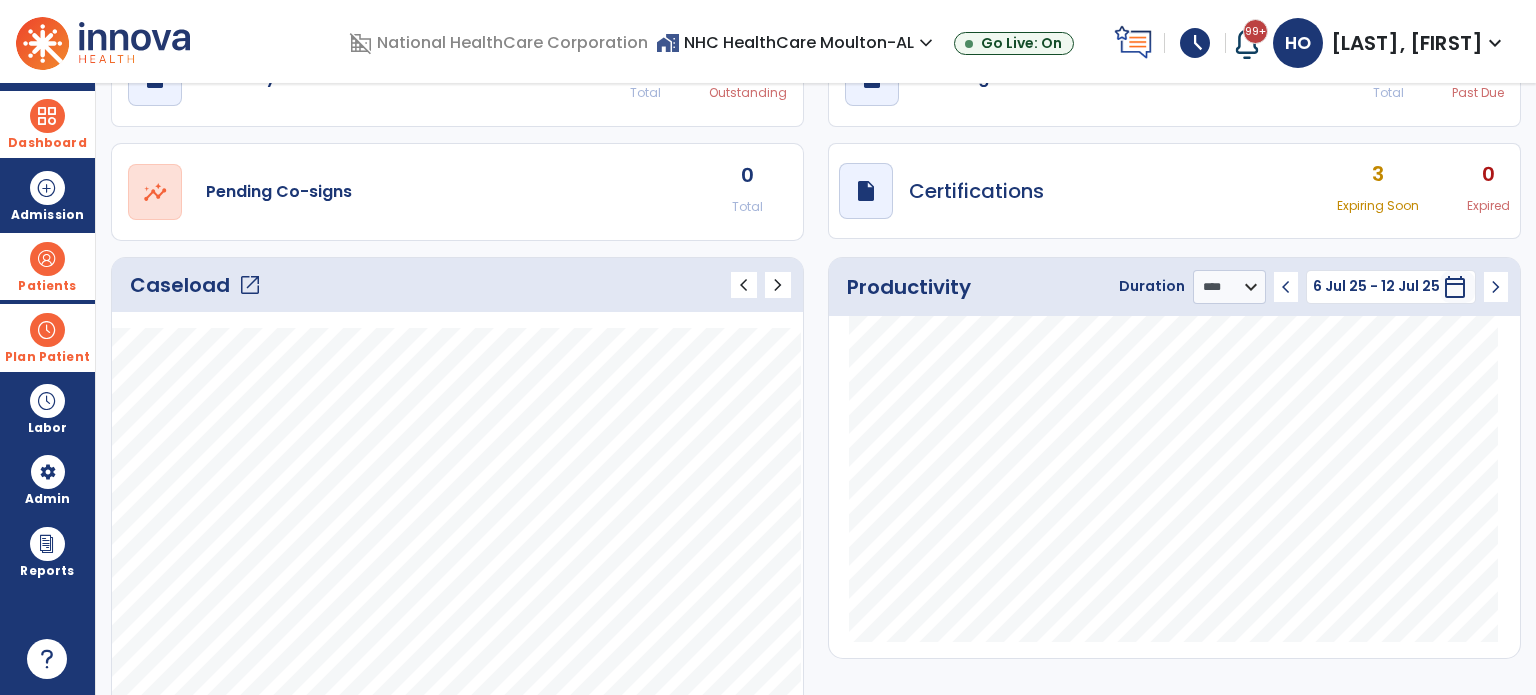click on "open_in_new" 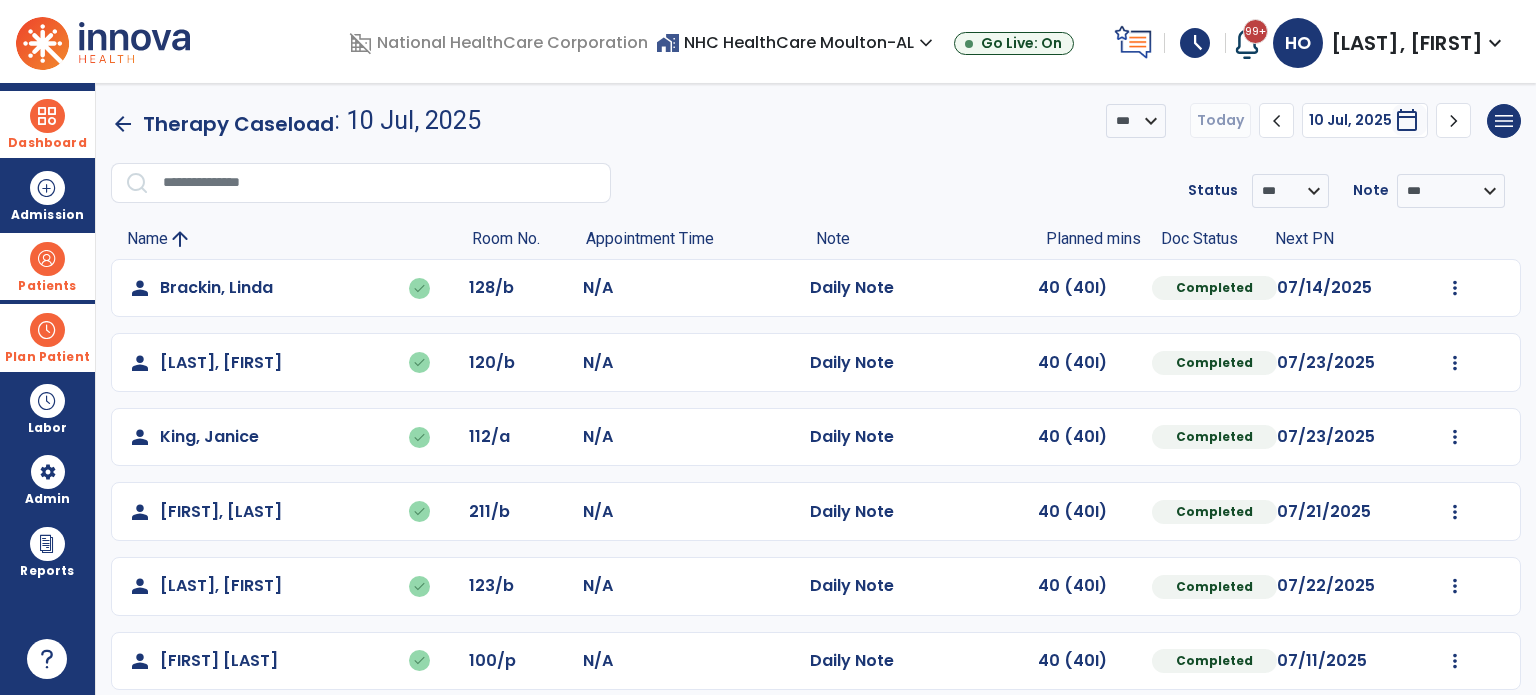 click on "chevron_right" 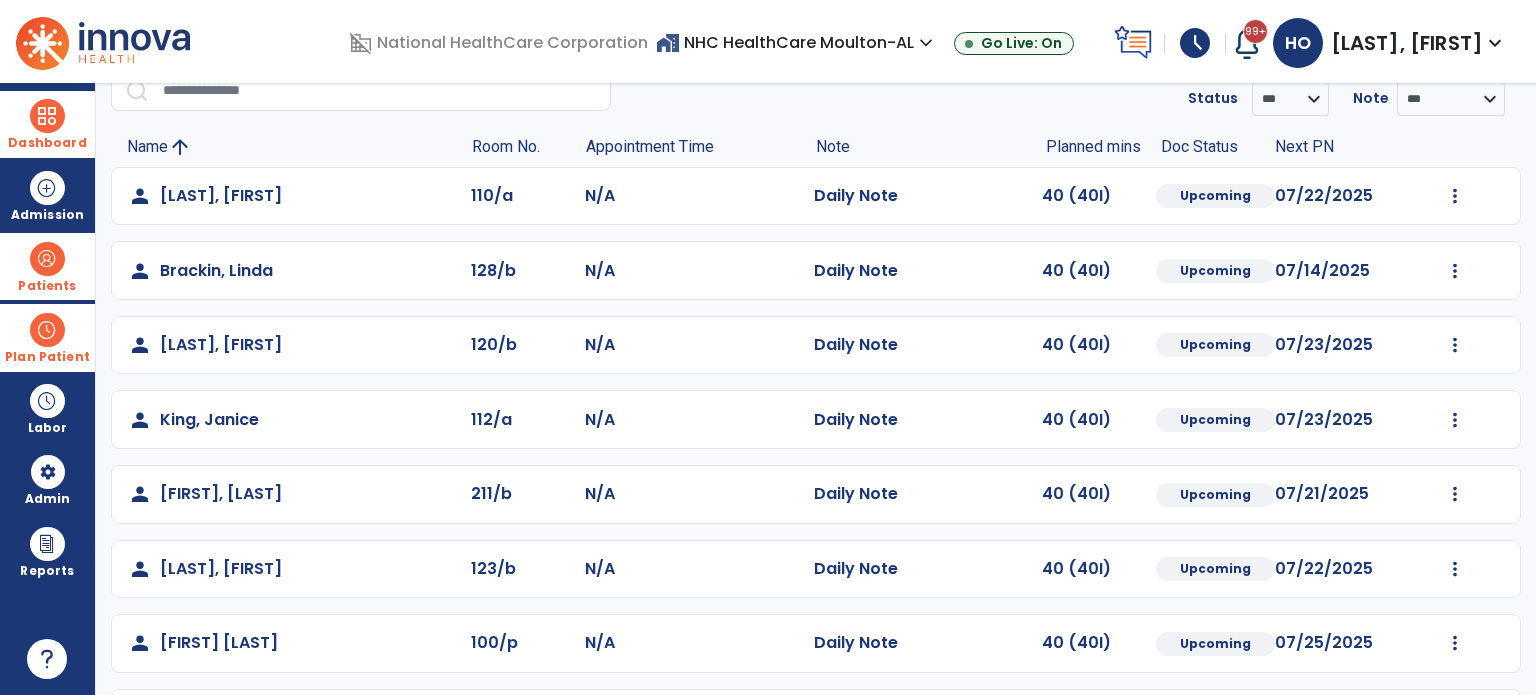 scroll, scrollTop: 0, scrollLeft: 0, axis: both 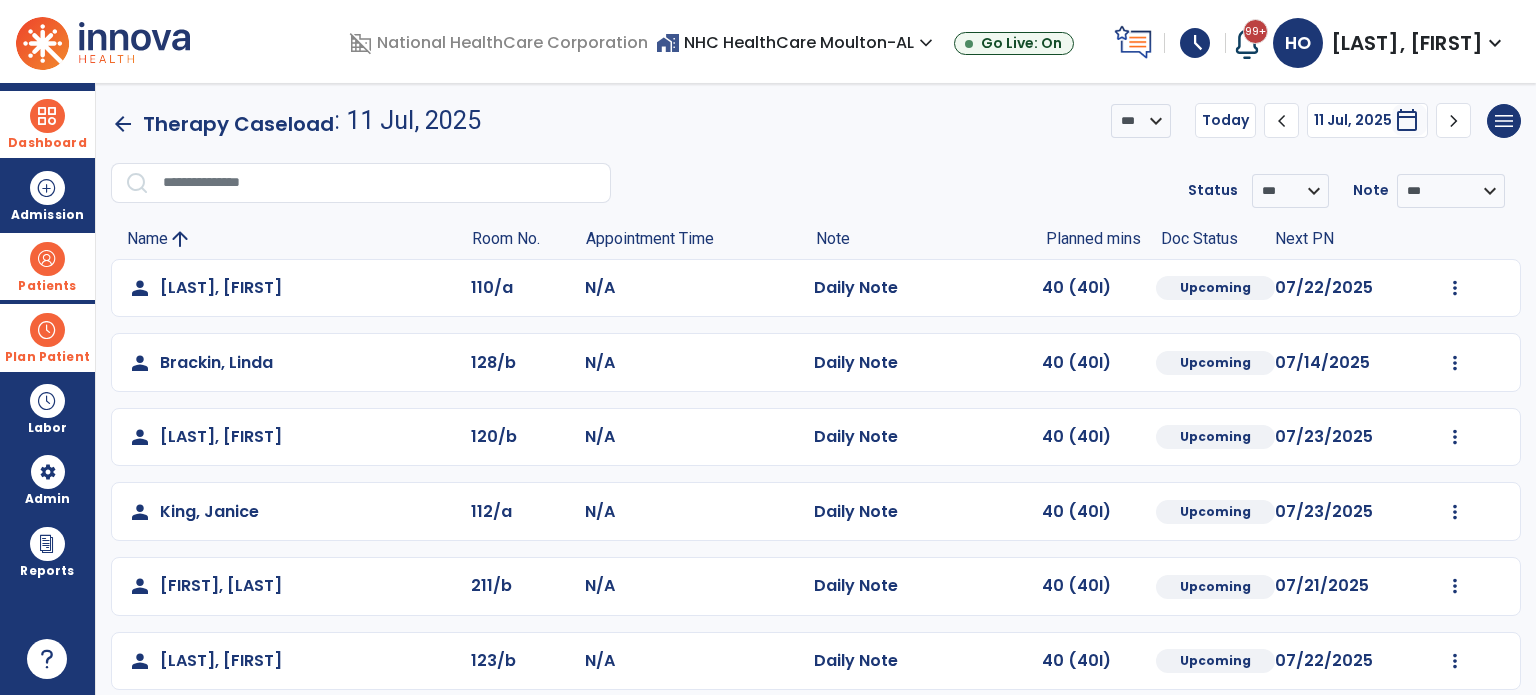 click on "arrow_back" 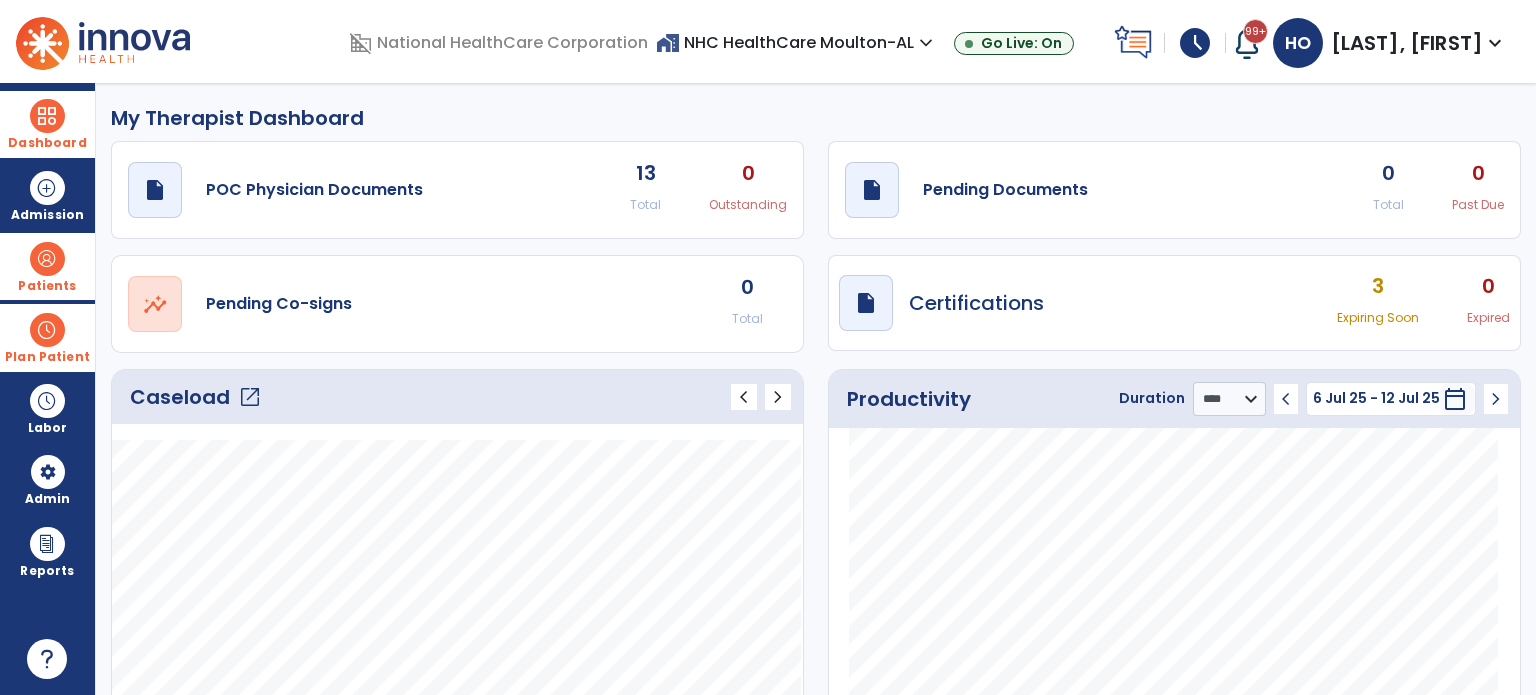 click on "open_in_new" 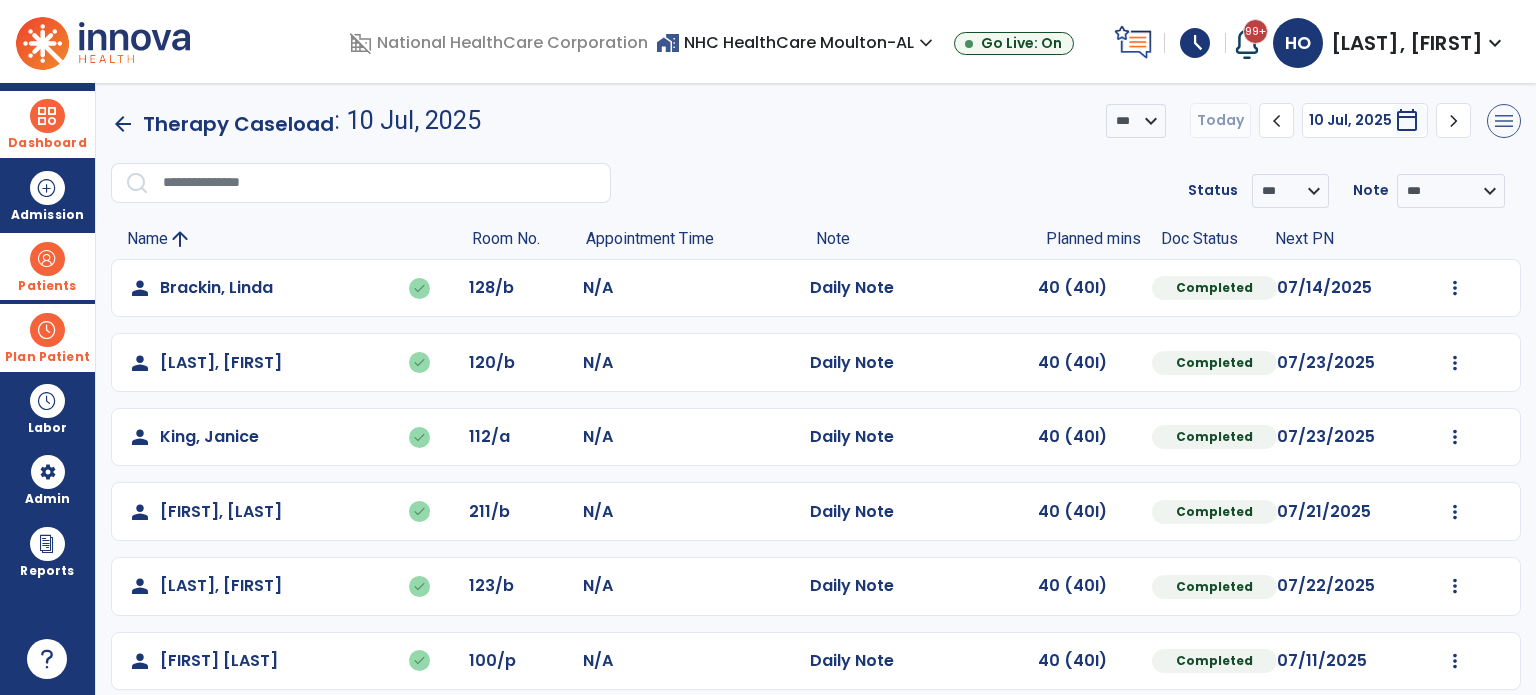 click on "menu" at bounding box center (1504, 121) 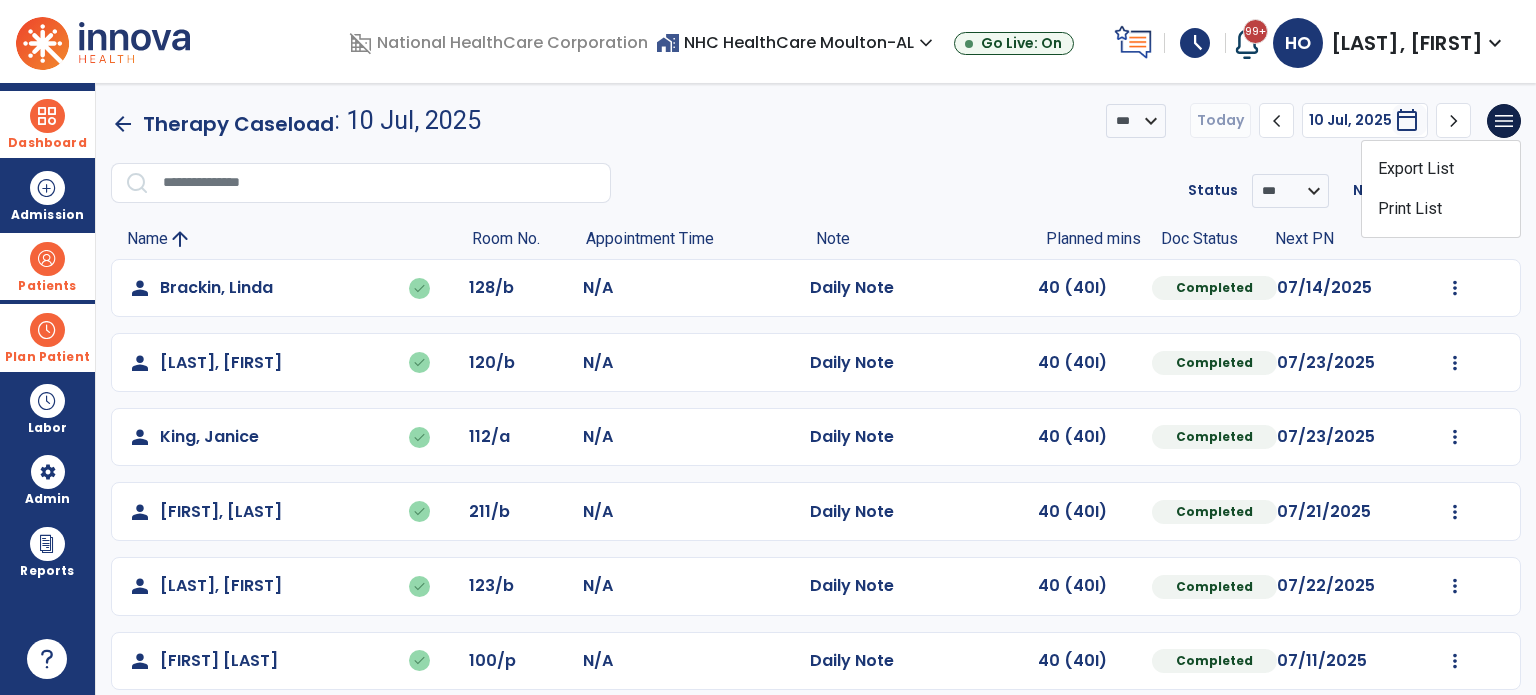 click on "**********" 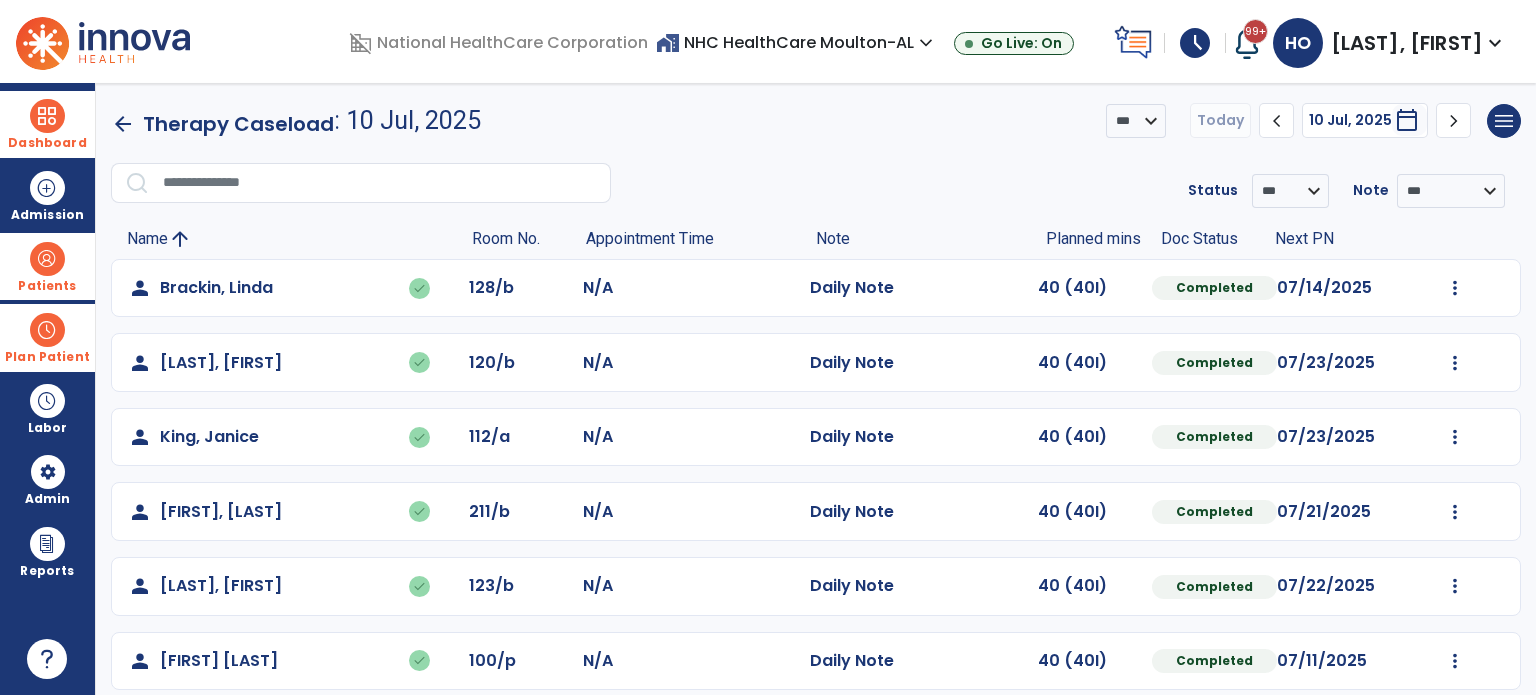 click at bounding box center [47, 330] 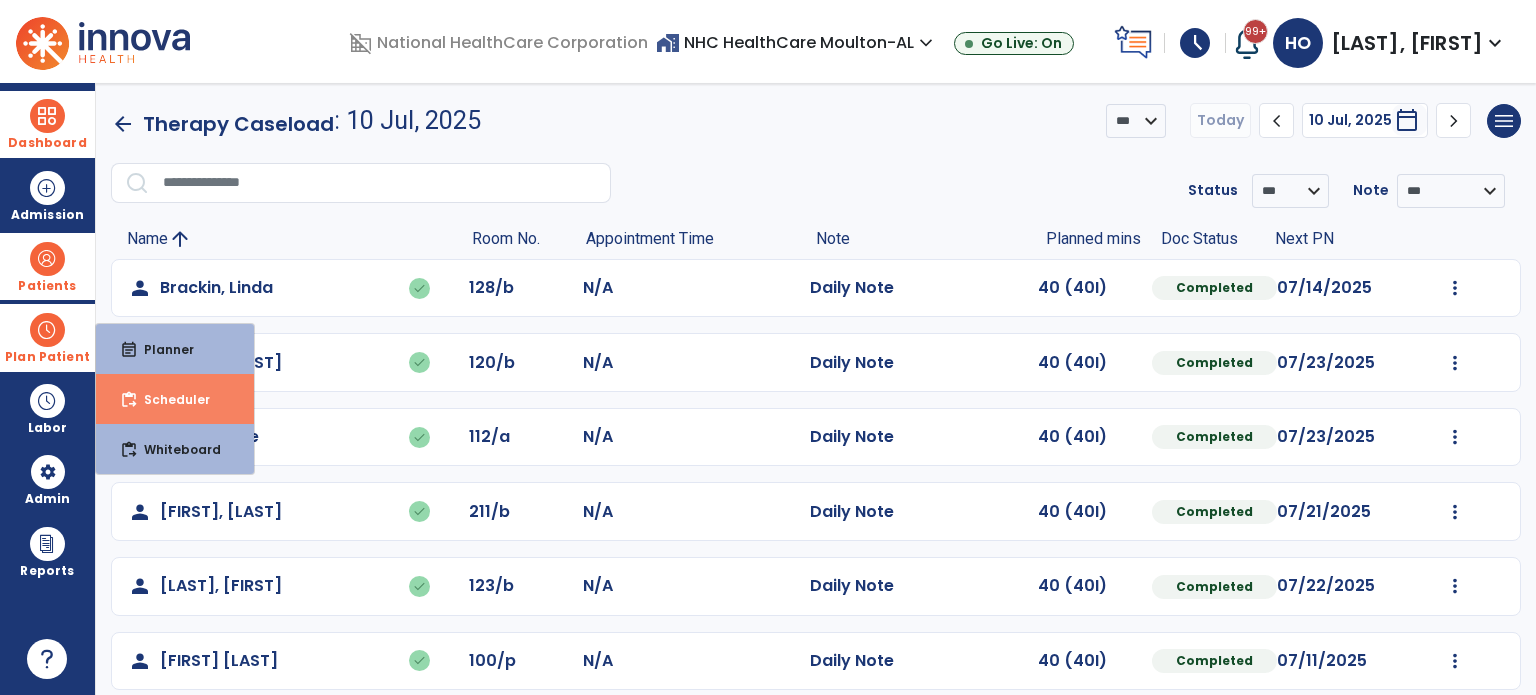 click on "Scheduler" at bounding box center (169, 399) 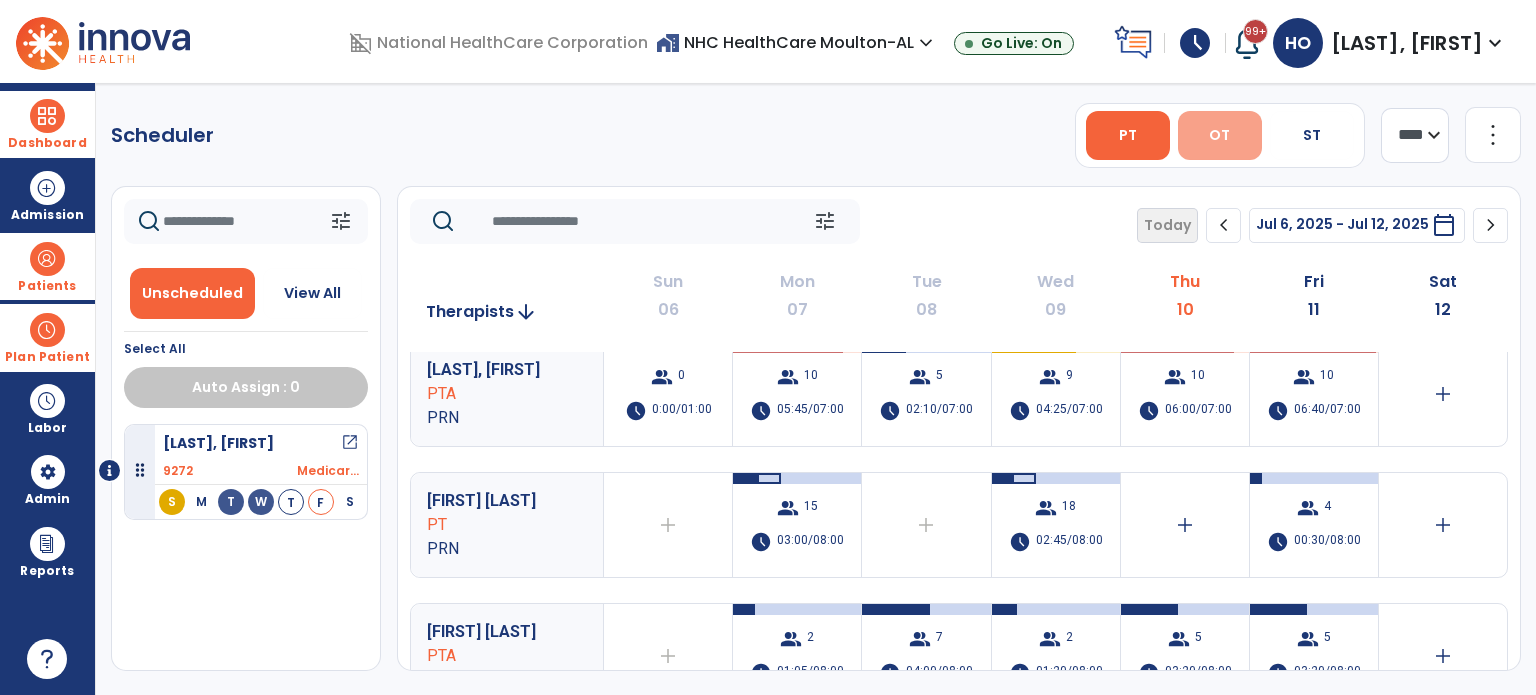 scroll, scrollTop: 248, scrollLeft: 0, axis: vertical 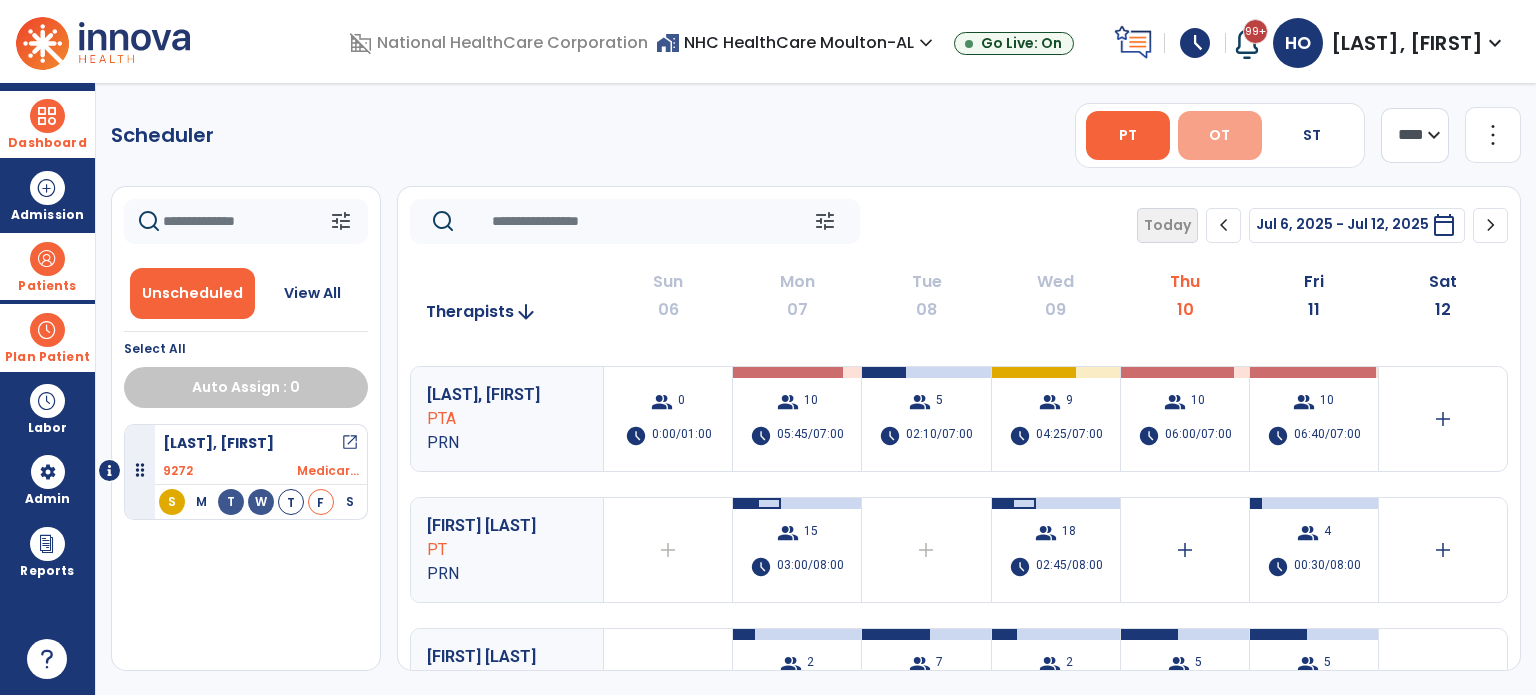 click on "OT" at bounding box center (1220, 135) 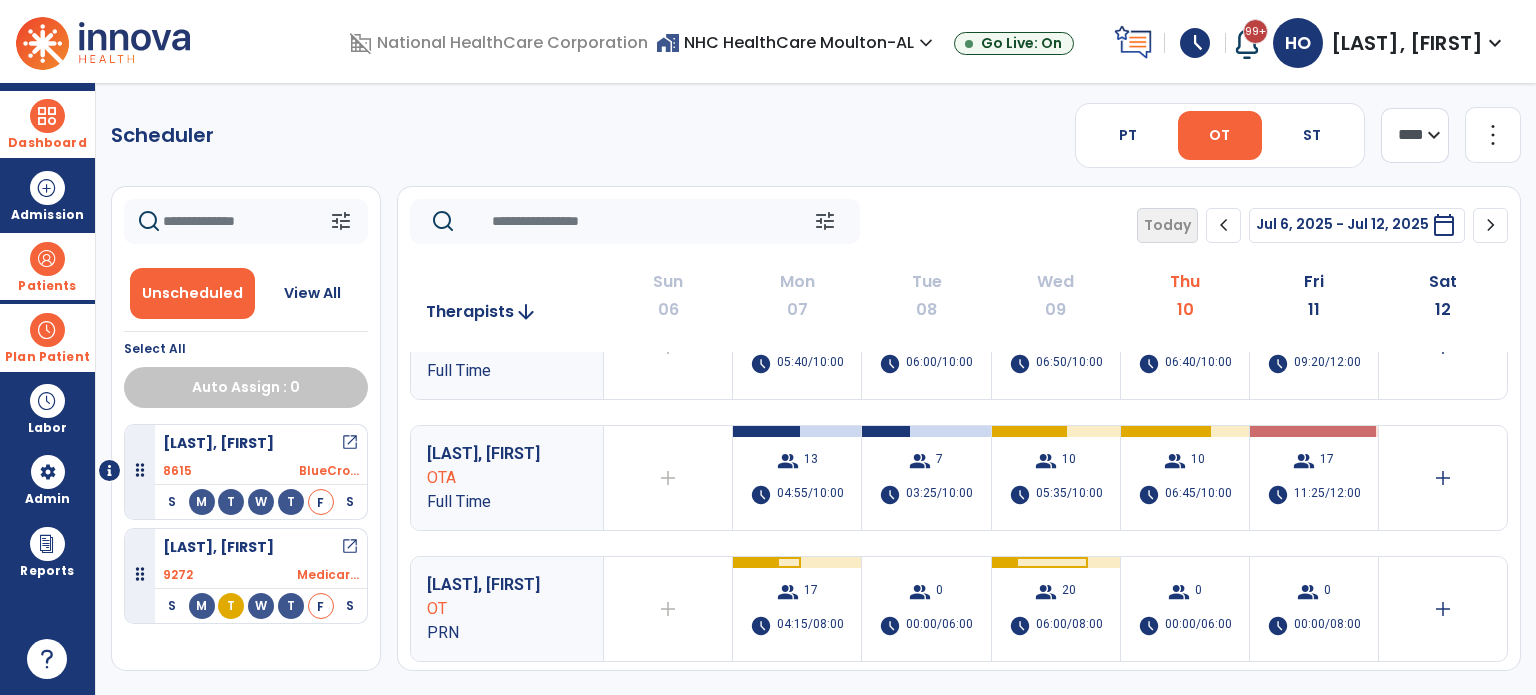 scroll, scrollTop: 0, scrollLeft: 0, axis: both 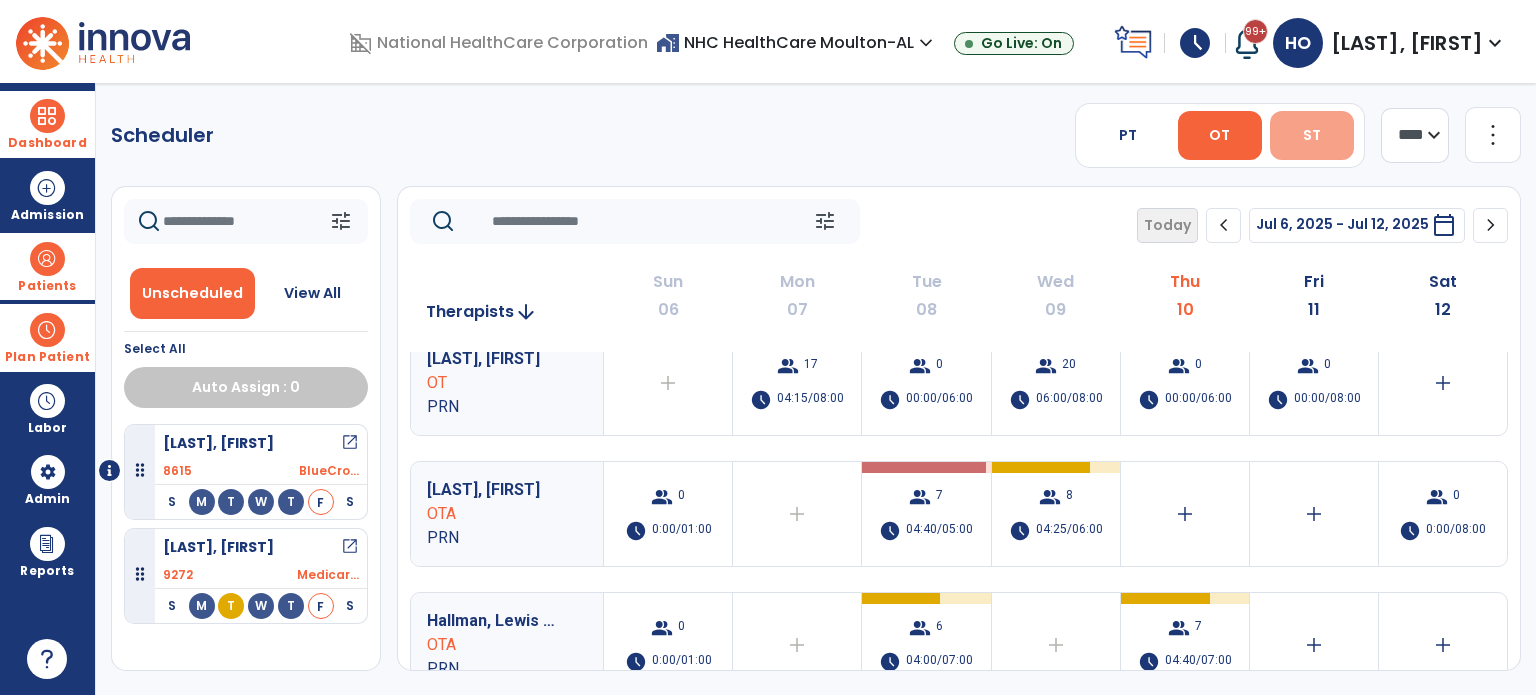 click on "ST" at bounding box center [1312, 135] 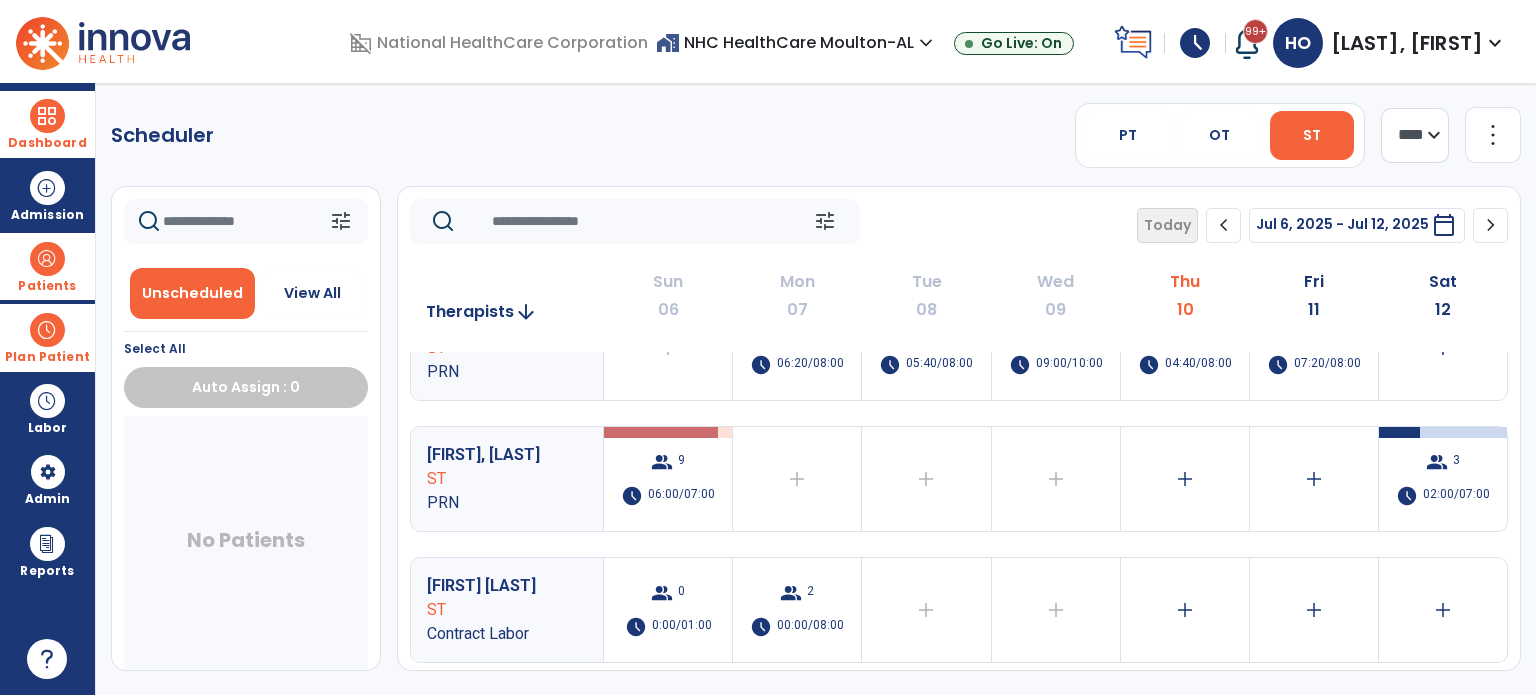 scroll, scrollTop: 0, scrollLeft: 0, axis: both 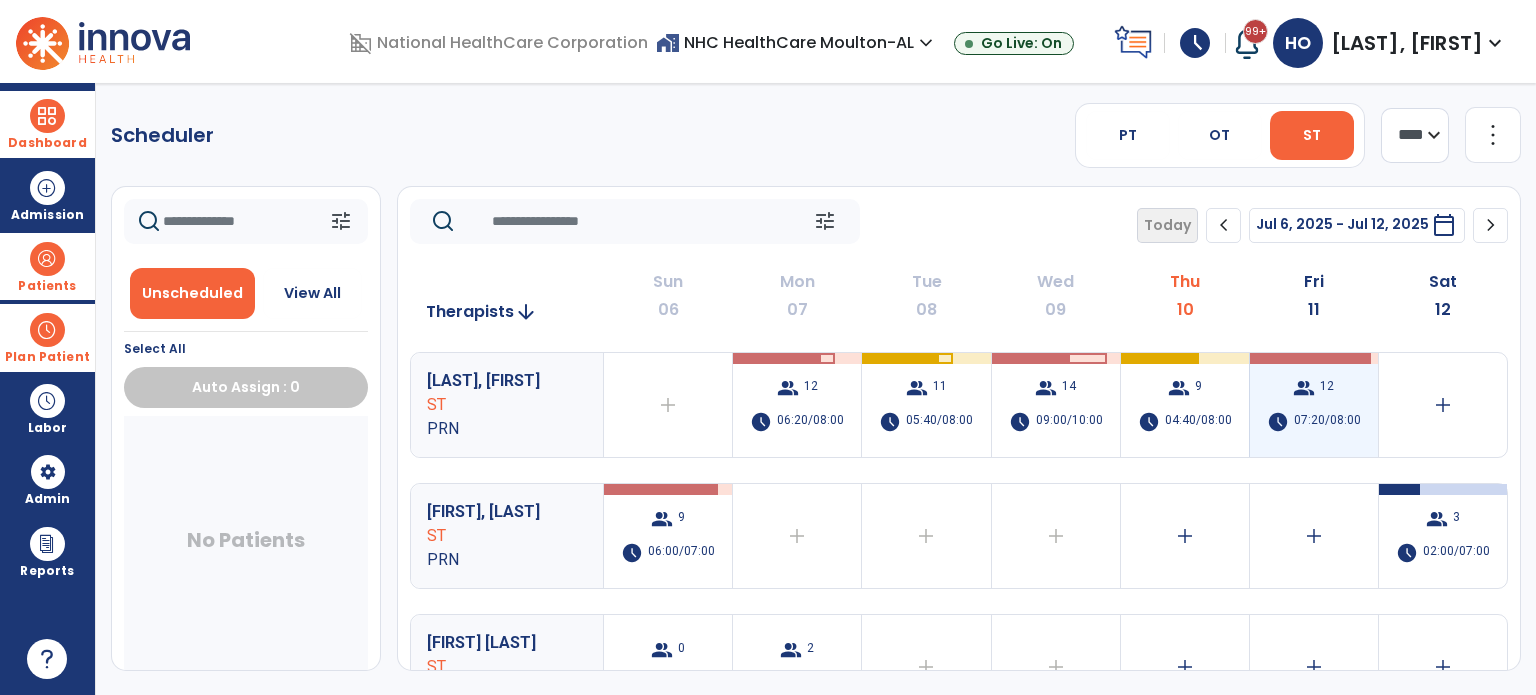 click on "12" at bounding box center [1327, 388] 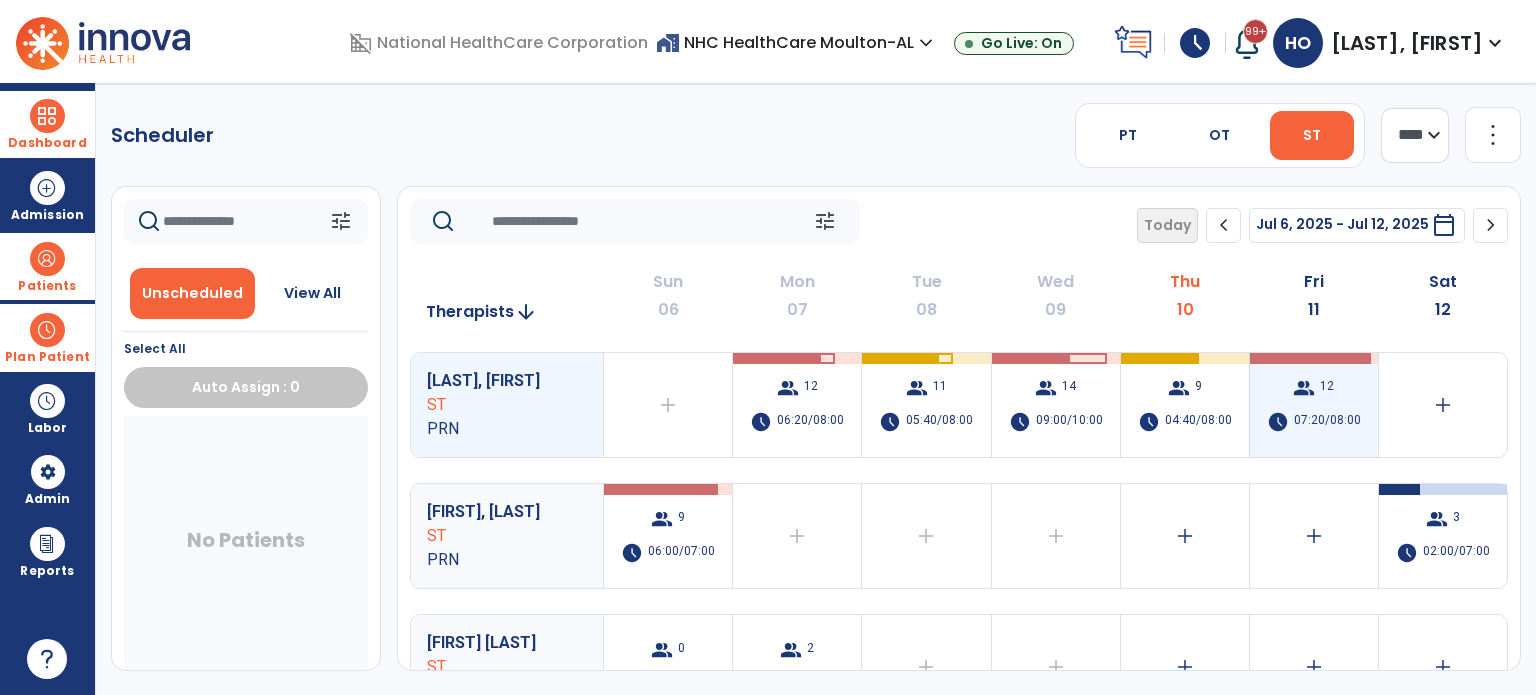 click on "12" at bounding box center [1327, 388] 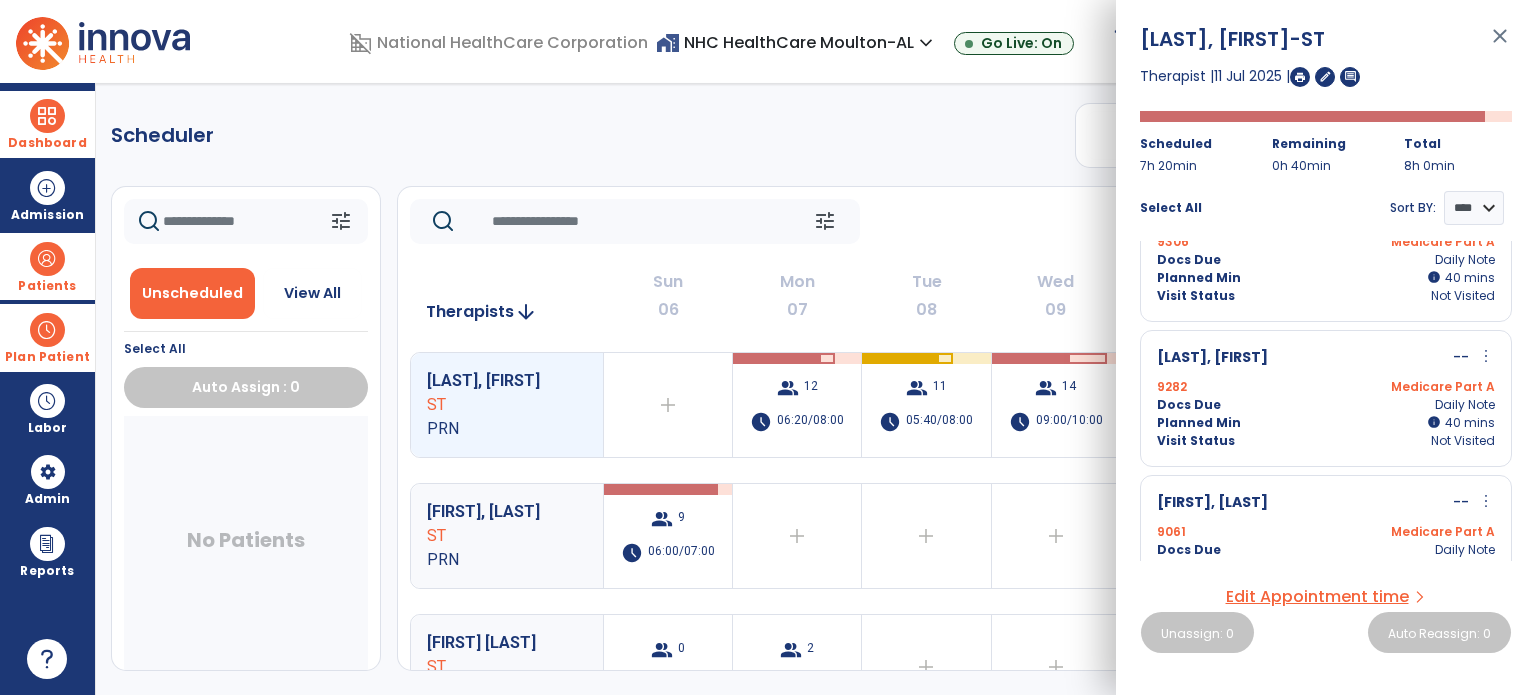 scroll, scrollTop: 0, scrollLeft: 0, axis: both 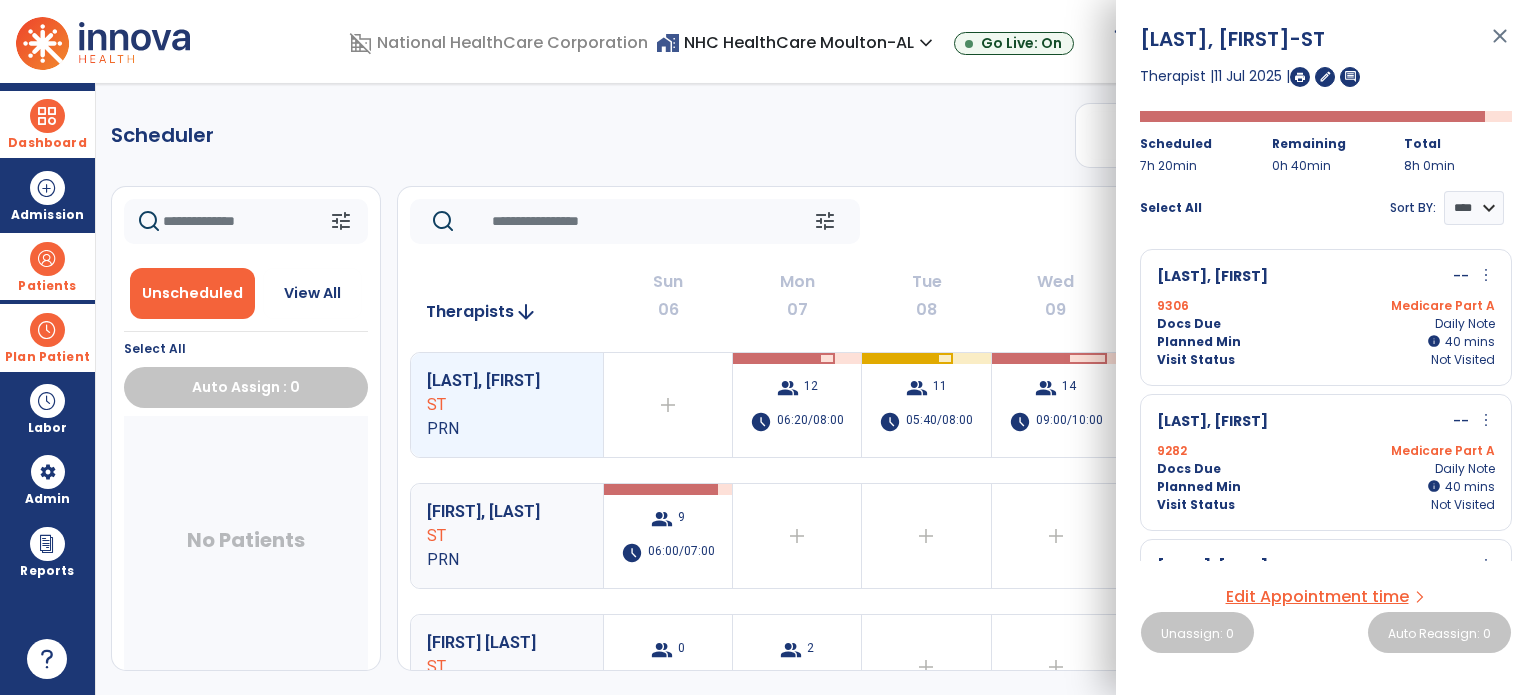 click on "Scheduler PT OT ST **** *** more_vert Manage Labor View All Therapists Print tune Unscheduled View All Select All Auto Assign : 0 No Patients tune Today chevron_left Jul 6, 2025 - Jul 12, 2025 ********* calendar_today chevron_right Therapists arrow_downward Sun 06 Mon 07 Tue 08 Wed 09 Thu 10 Fri 11 Sat 12 O'connell, Holley ST PRN add Therapist not available for the day group 12 schedule 06:20/08:00 group 11 schedule 05:40/08:00 group 14 schedule 09:00/10:00 group 9 schedule 04:40/08:00 group 12 schedule 07:20/08:00 add Jackson, Nora ST PRN group 9 schedule 06:00/07:00 add Therapist not available for the day add Therapist not available for the day add Therapist not available for the day add add group 3 schedule 02:00/07:00 Twiggs, Natasha ST Contract Labor group 0 schedule 0:00/01:00 group 2 schedule 00:00/08:00 add Therapist not available for the day add Therapist not available for the day add" at bounding box center (816, 389) 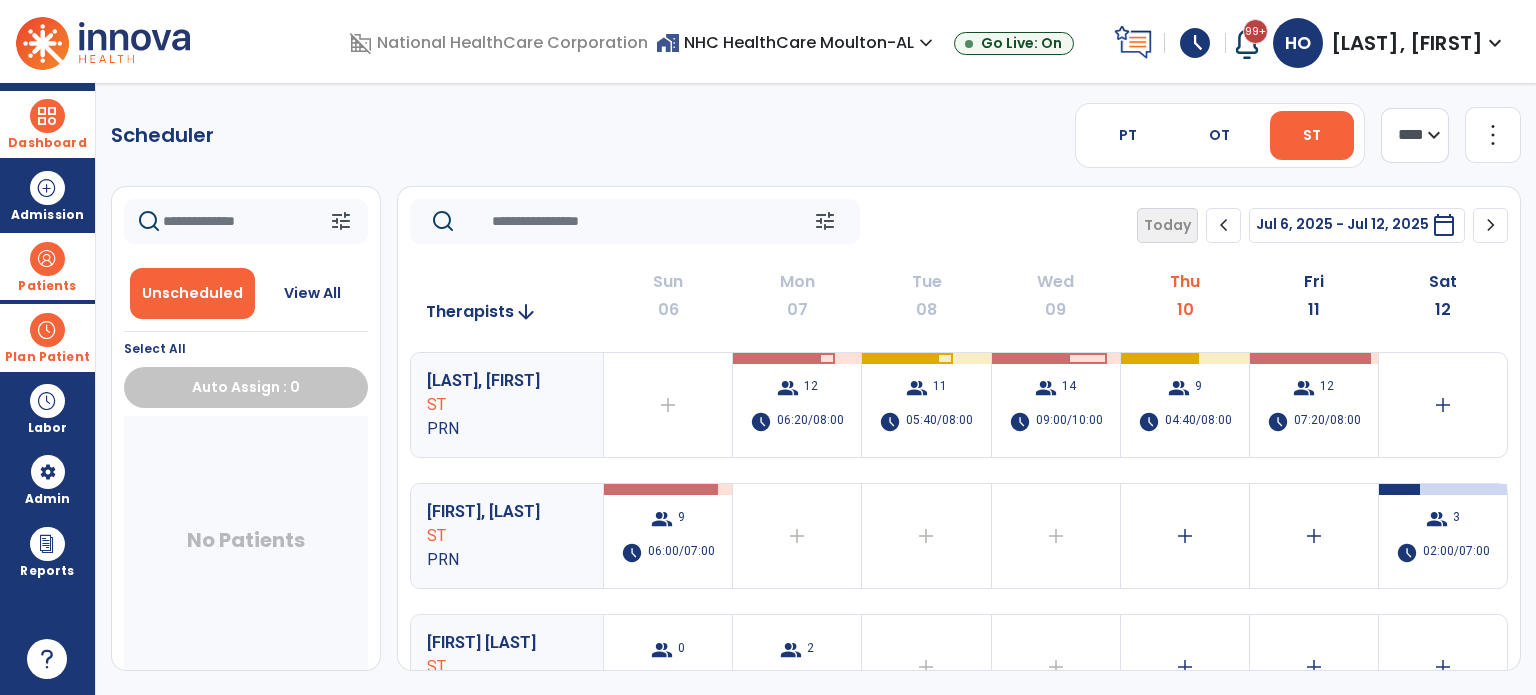 click on "home_work NHC HealthCare Moulton-AL expand_more" at bounding box center (797, 42) 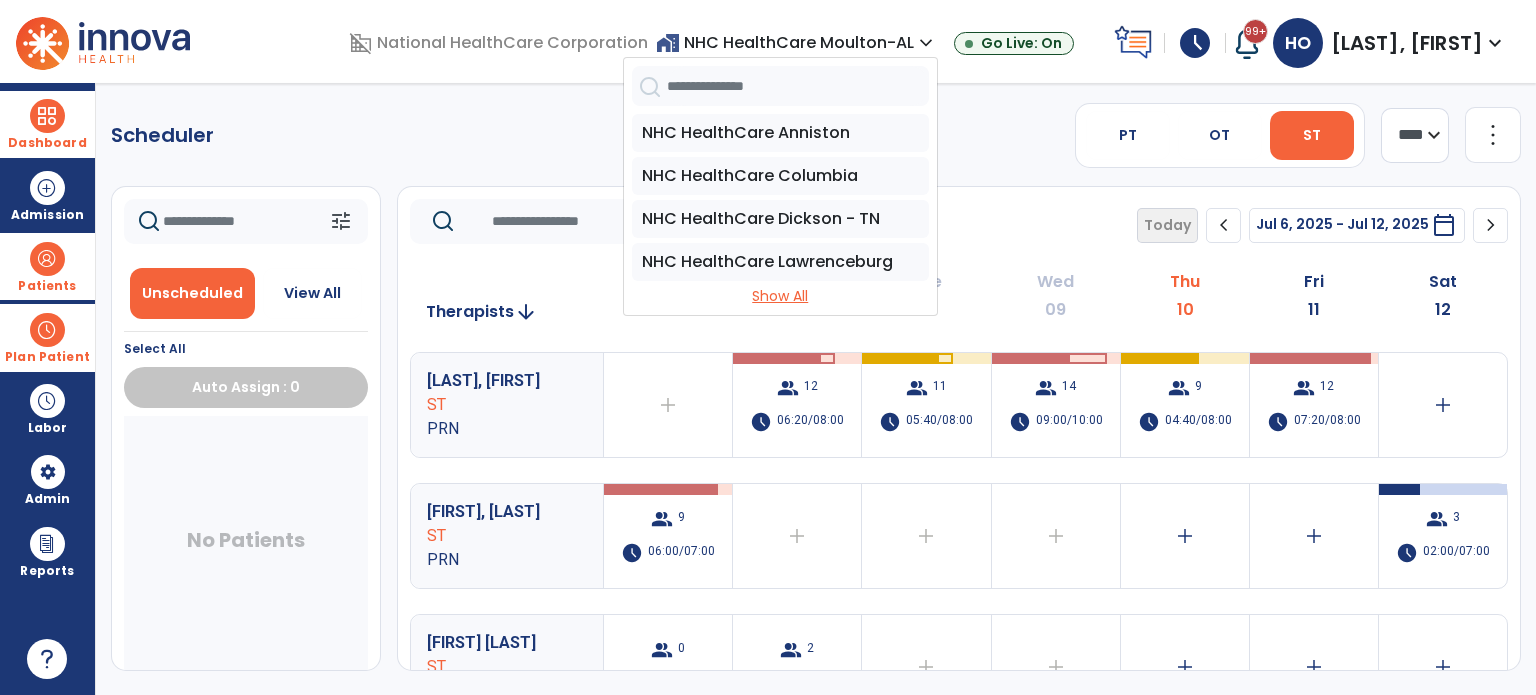 click on "Show All" at bounding box center (780, 296) 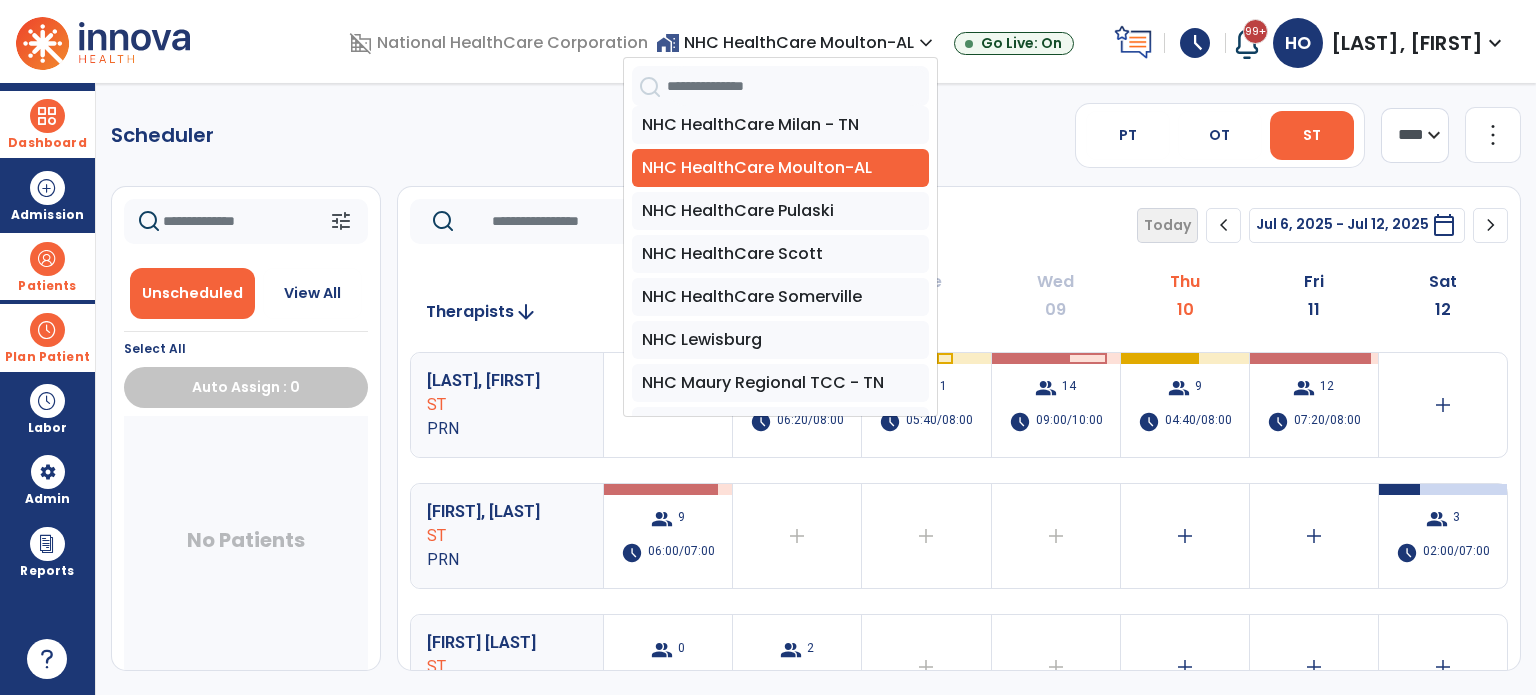 scroll, scrollTop: 221, scrollLeft: 0, axis: vertical 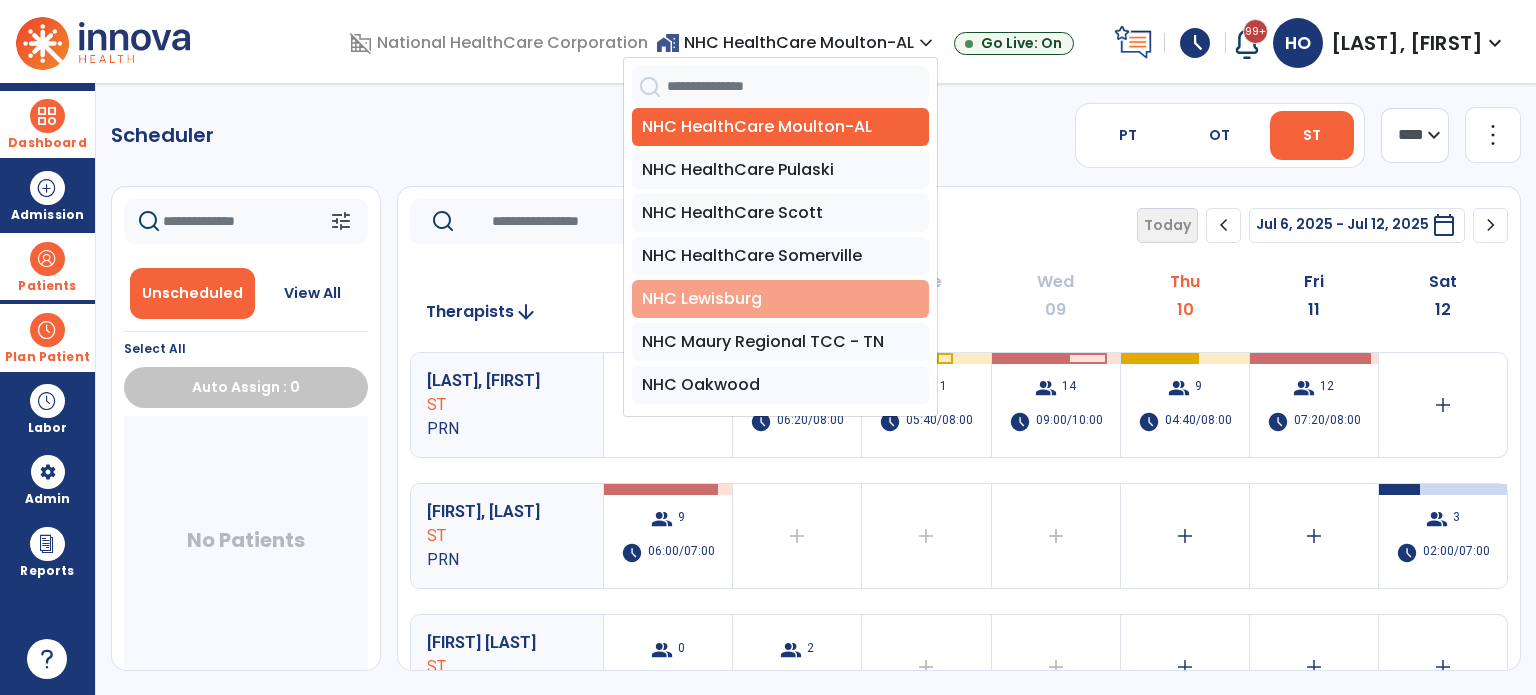 click on "NHC Lewisburg" at bounding box center (780, 299) 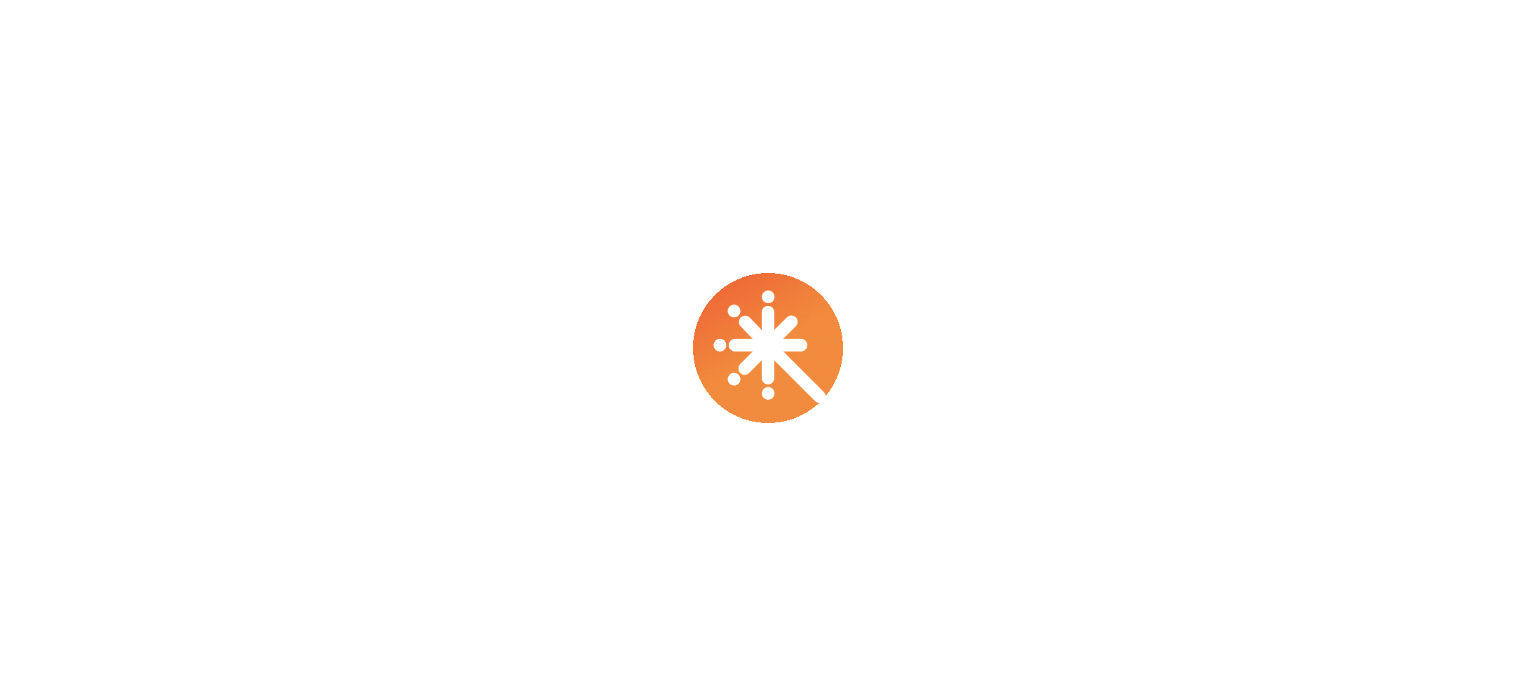 scroll, scrollTop: 0, scrollLeft: 0, axis: both 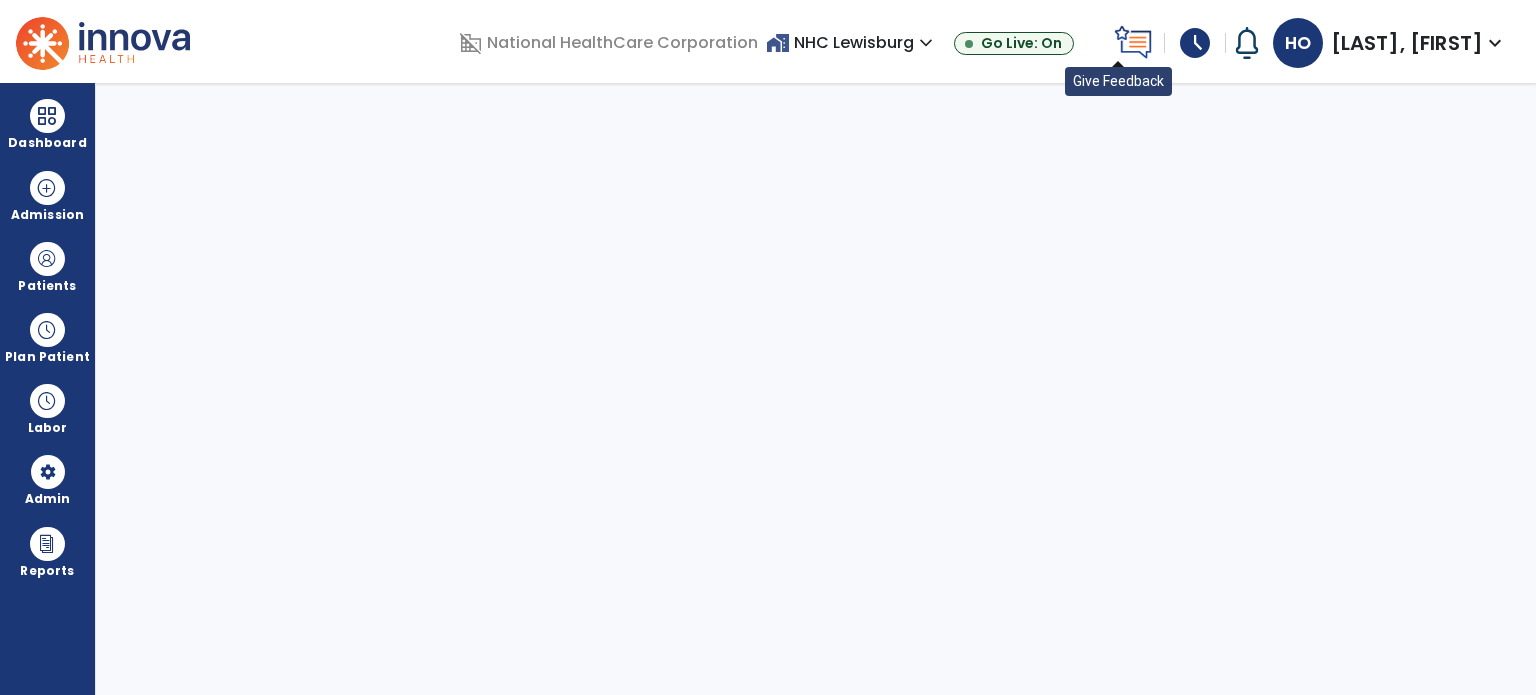 select on "***" 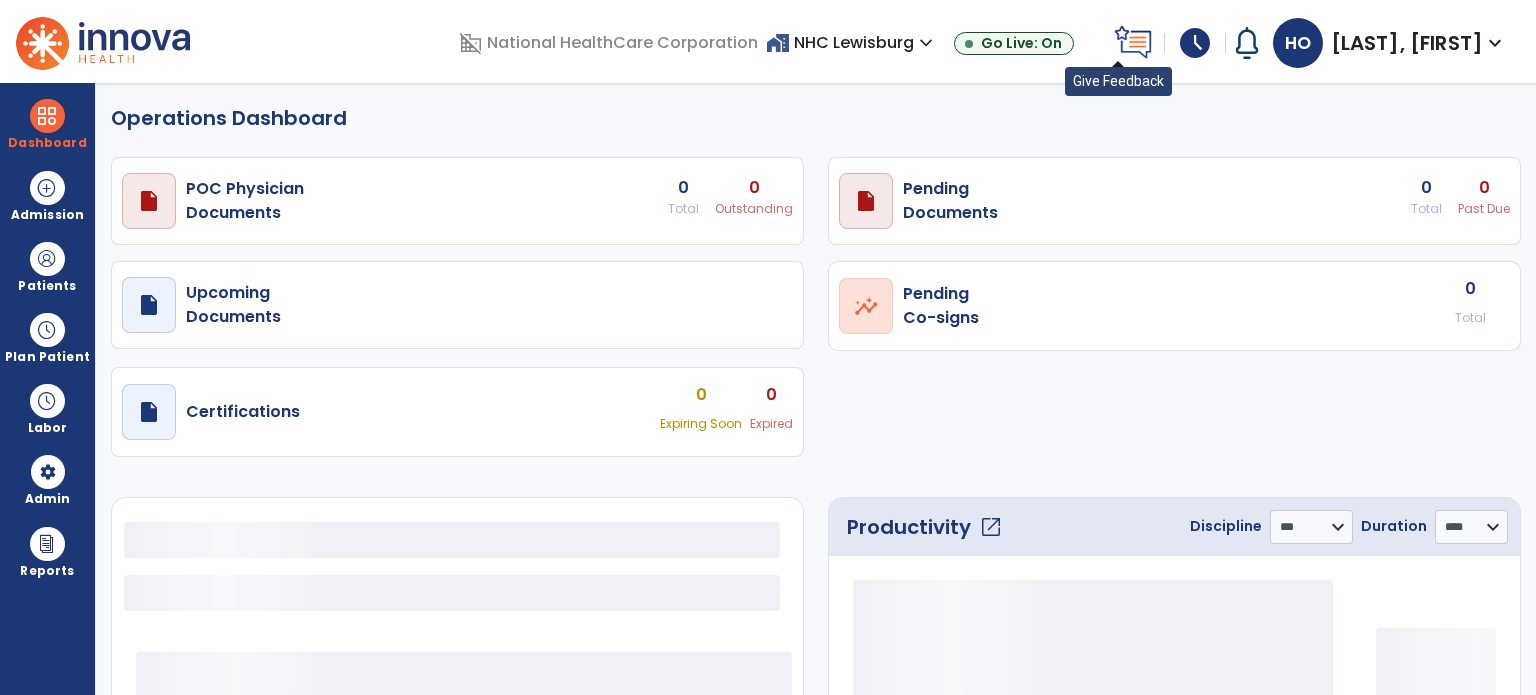select on "***" 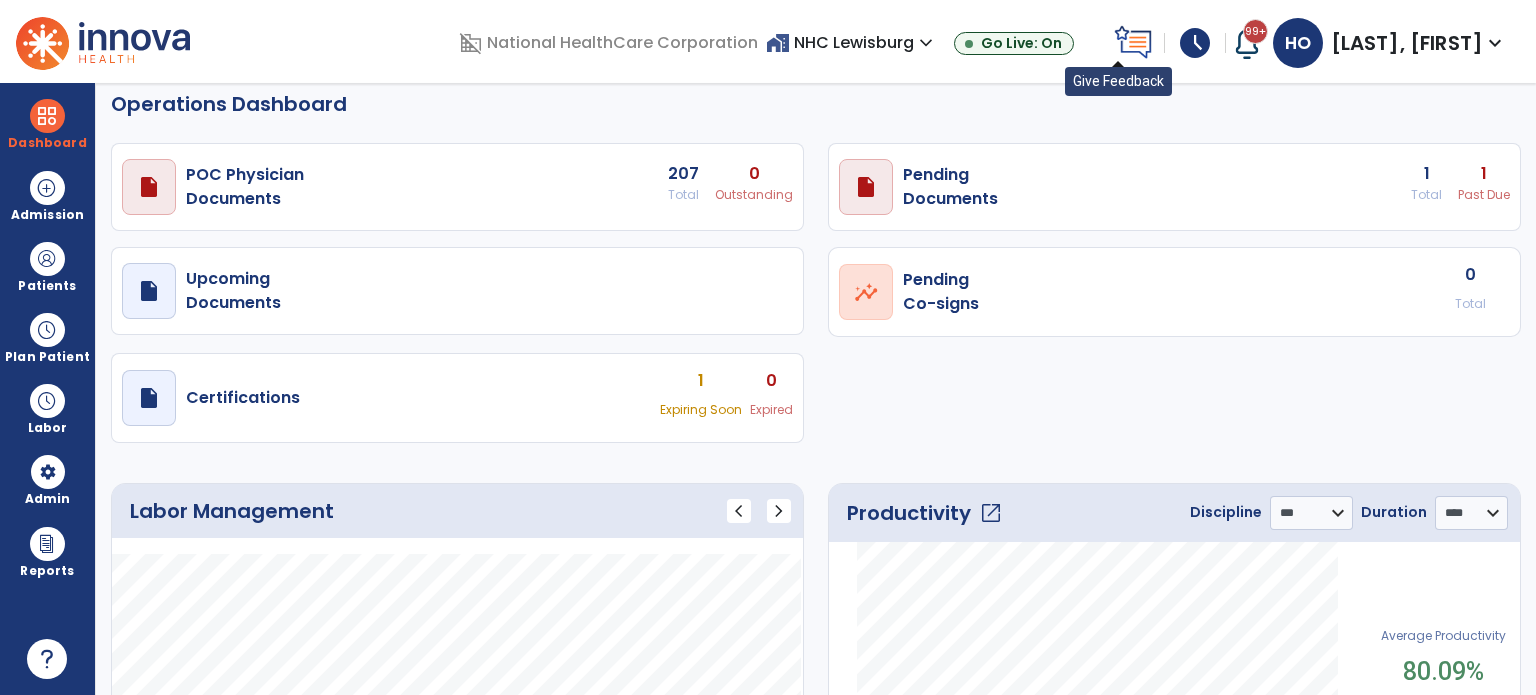 scroll, scrollTop: 12, scrollLeft: 0, axis: vertical 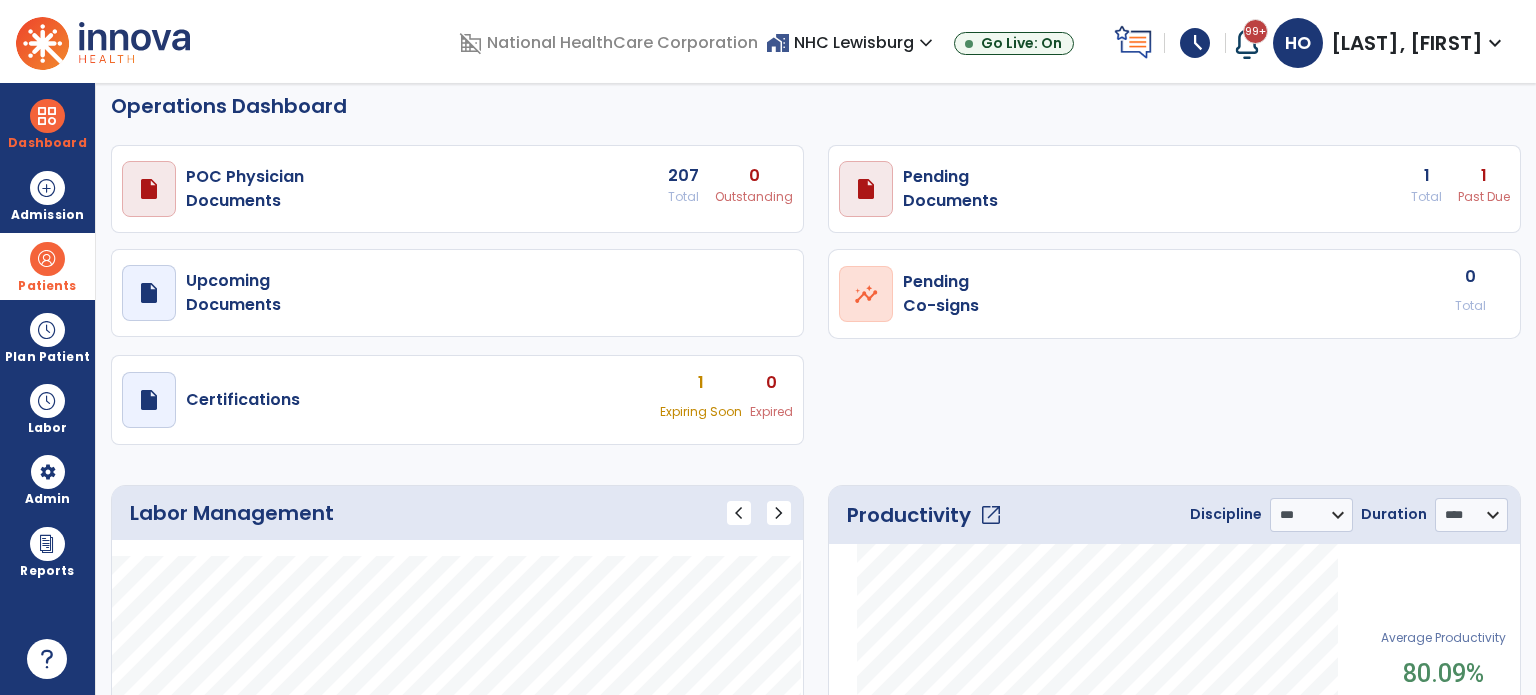 click on "Patients" at bounding box center [47, 266] 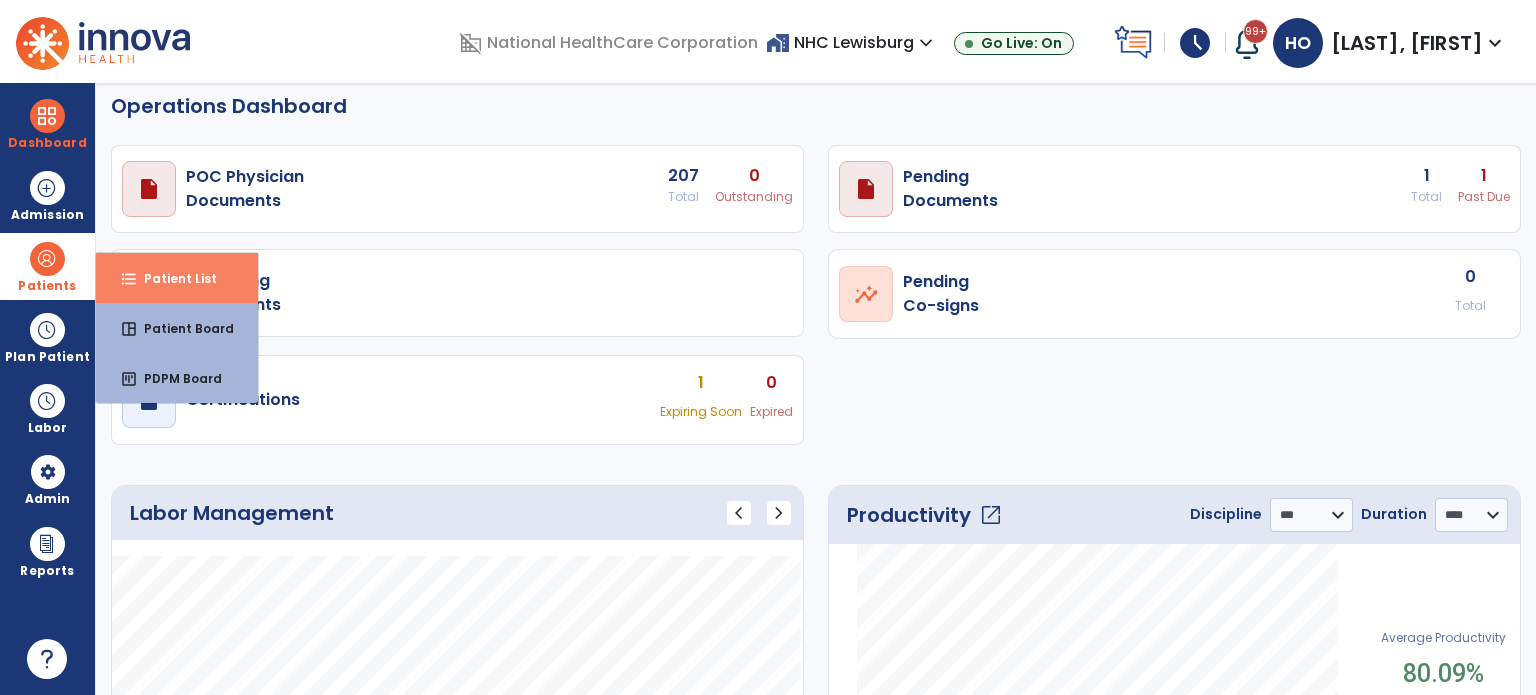 click on "format_list_bulleted  Patient List" at bounding box center [177, 278] 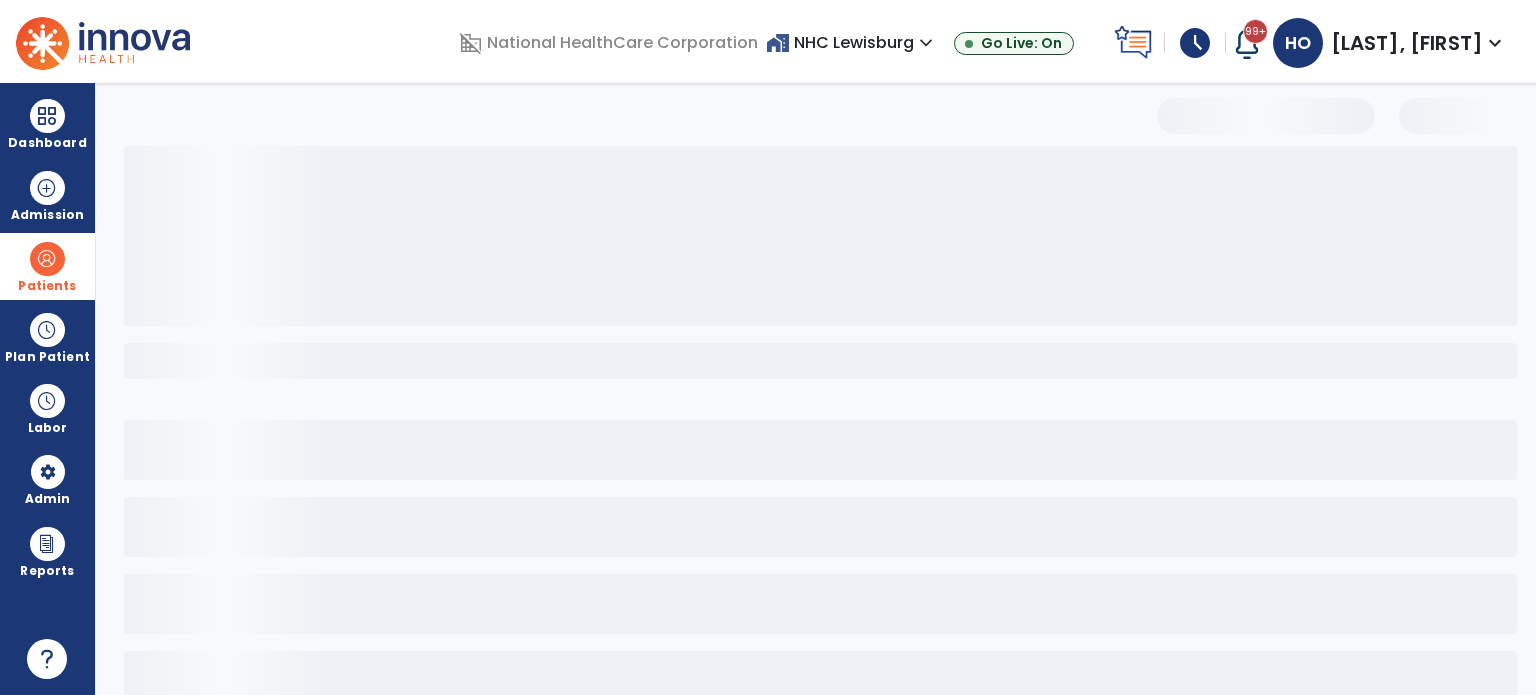 select on "***" 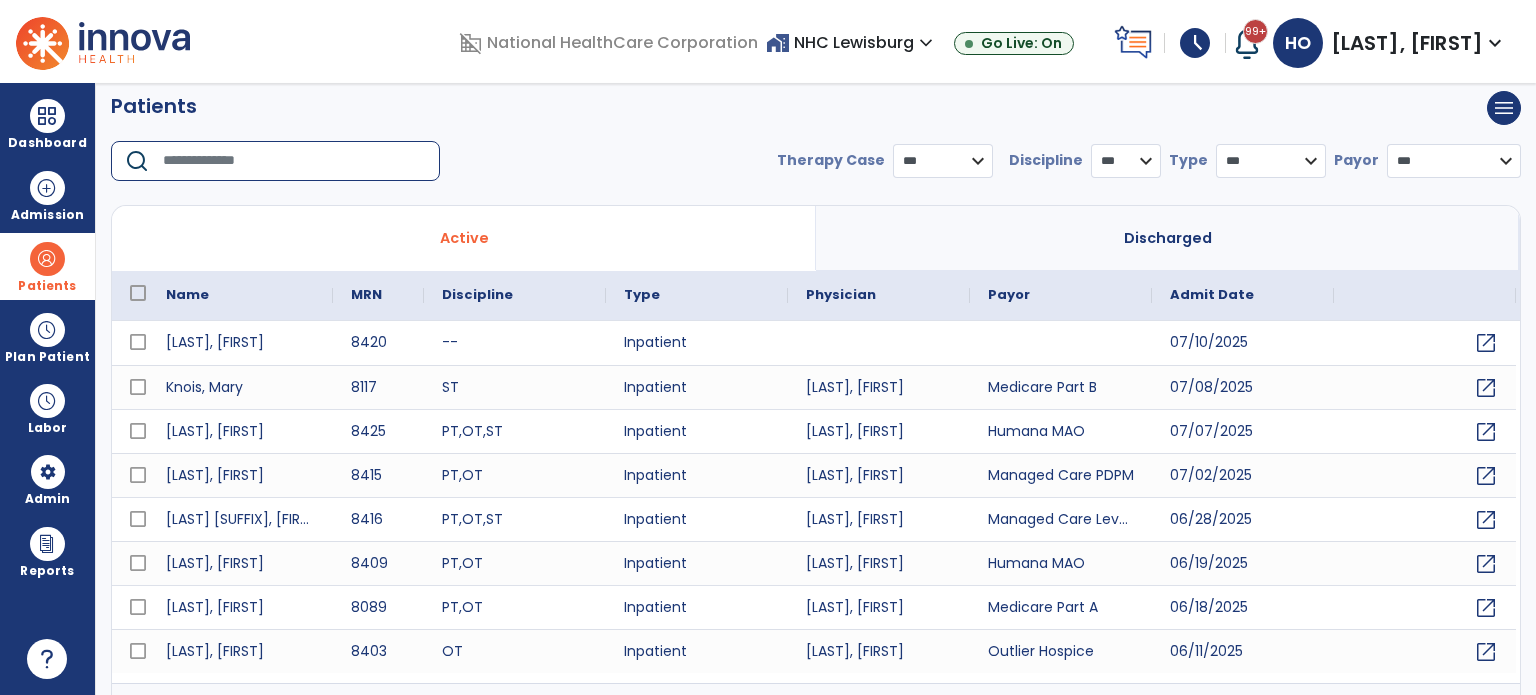 click at bounding box center (294, 161) 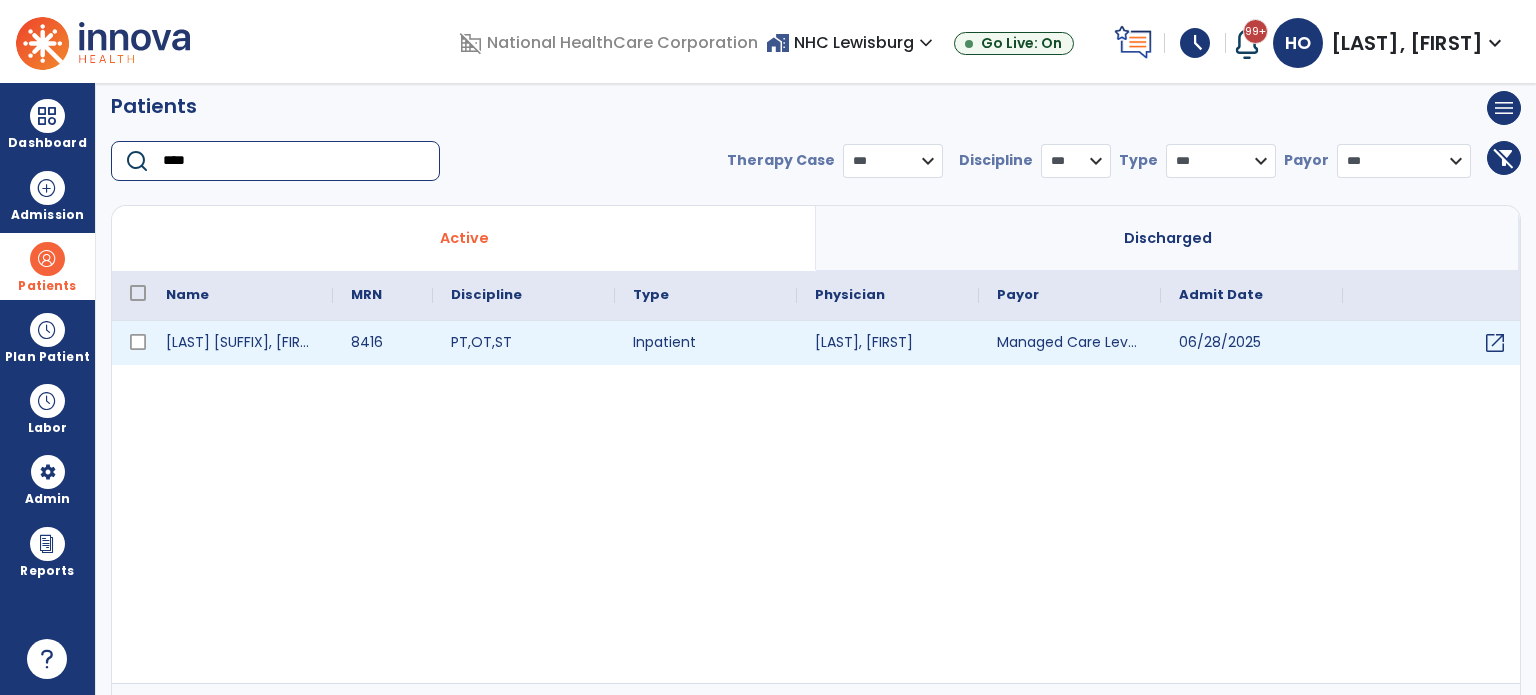 type on "****" 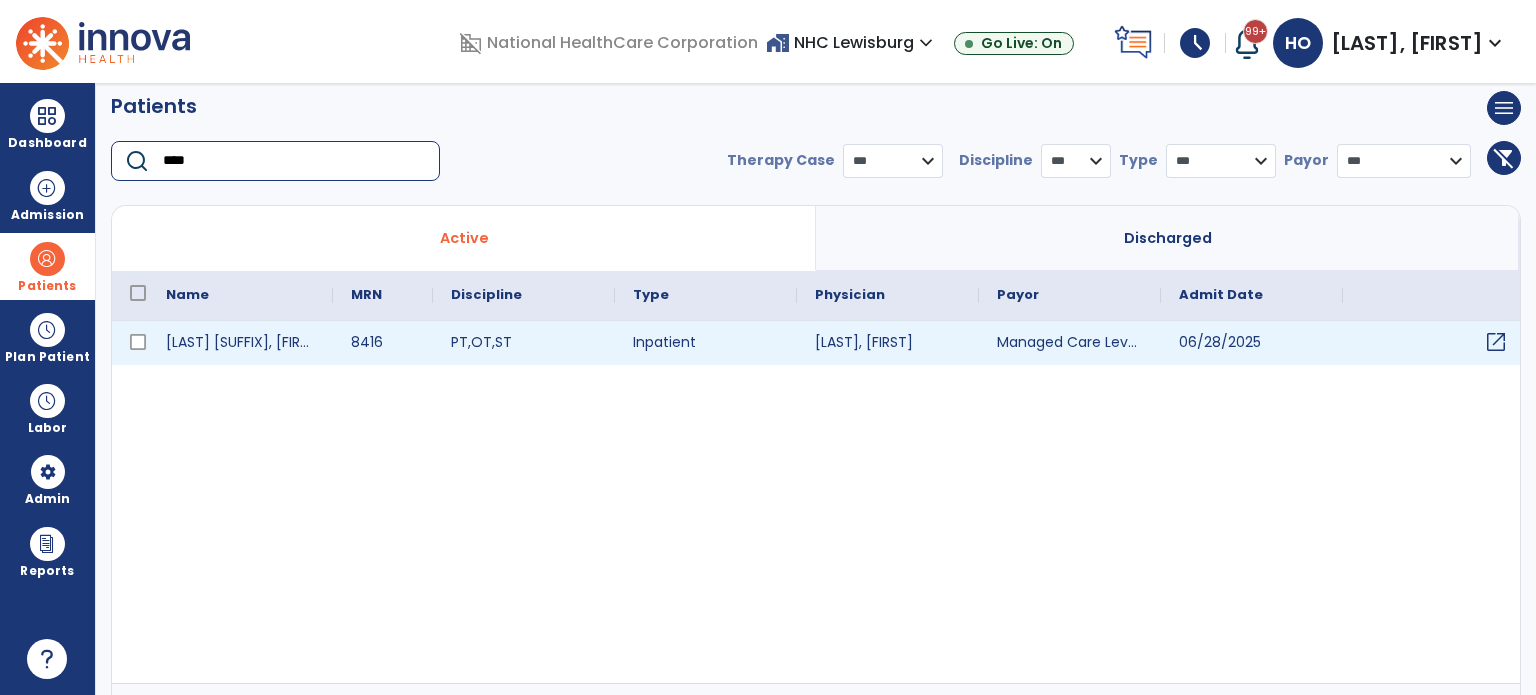 click on "open_in_new" at bounding box center [1496, 342] 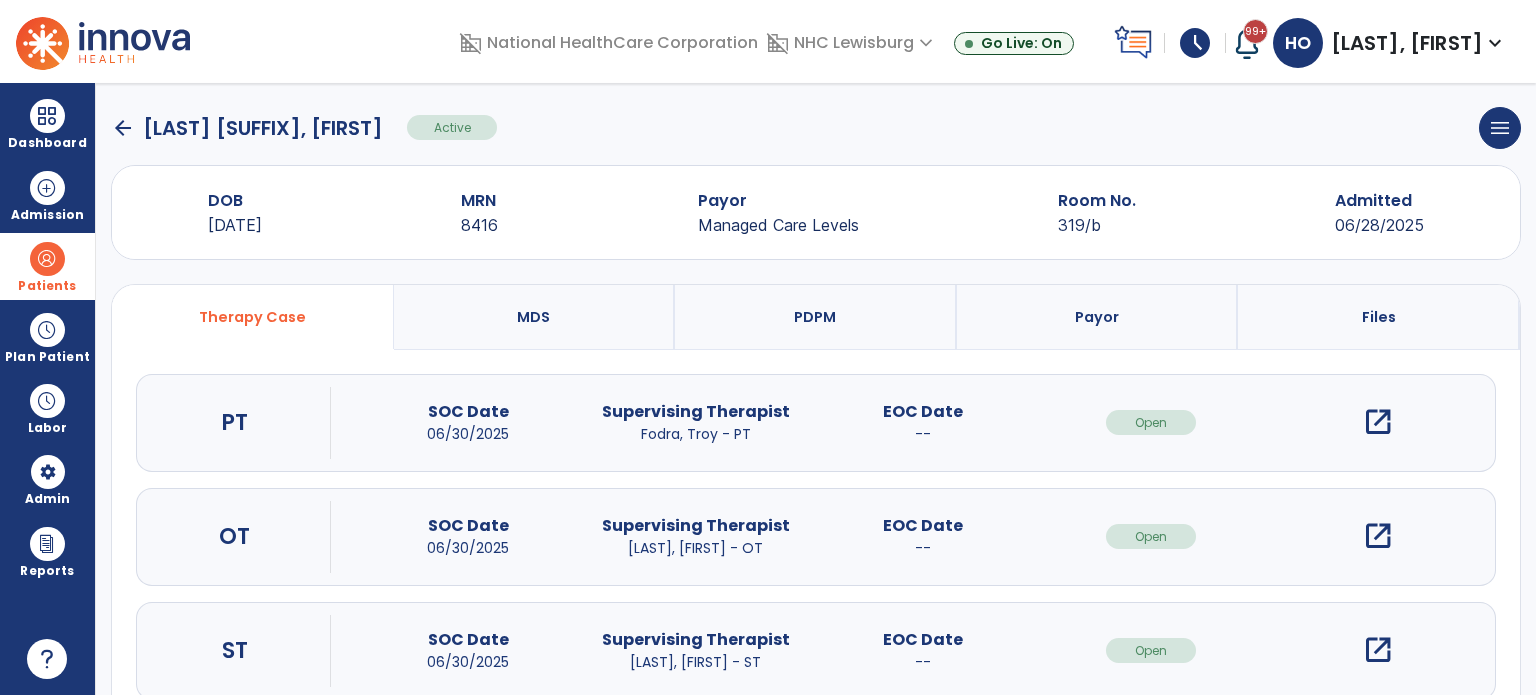 scroll, scrollTop: 55, scrollLeft: 0, axis: vertical 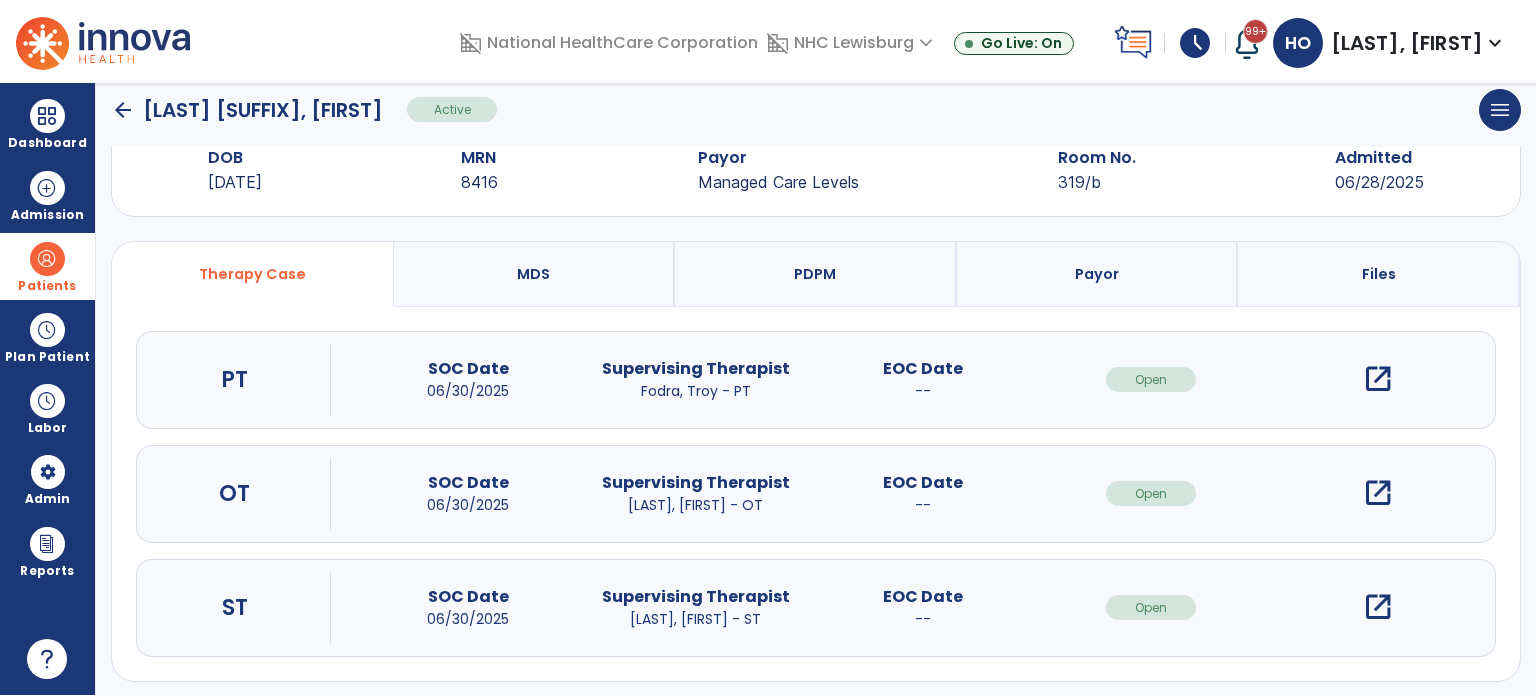 click on "open_in_new" at bounding box center [1378, 607] 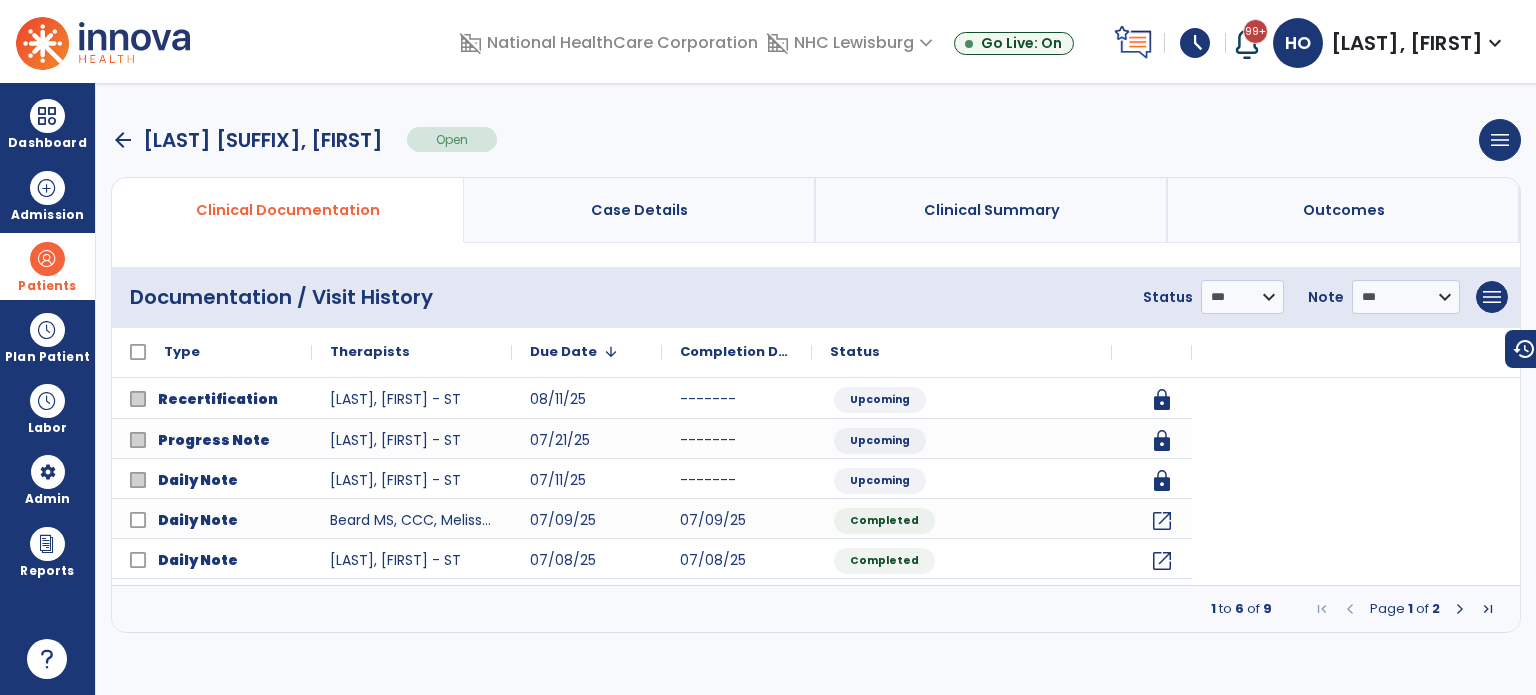 scroll, scrollTop: 0, scrollLeft: 0, axis: both 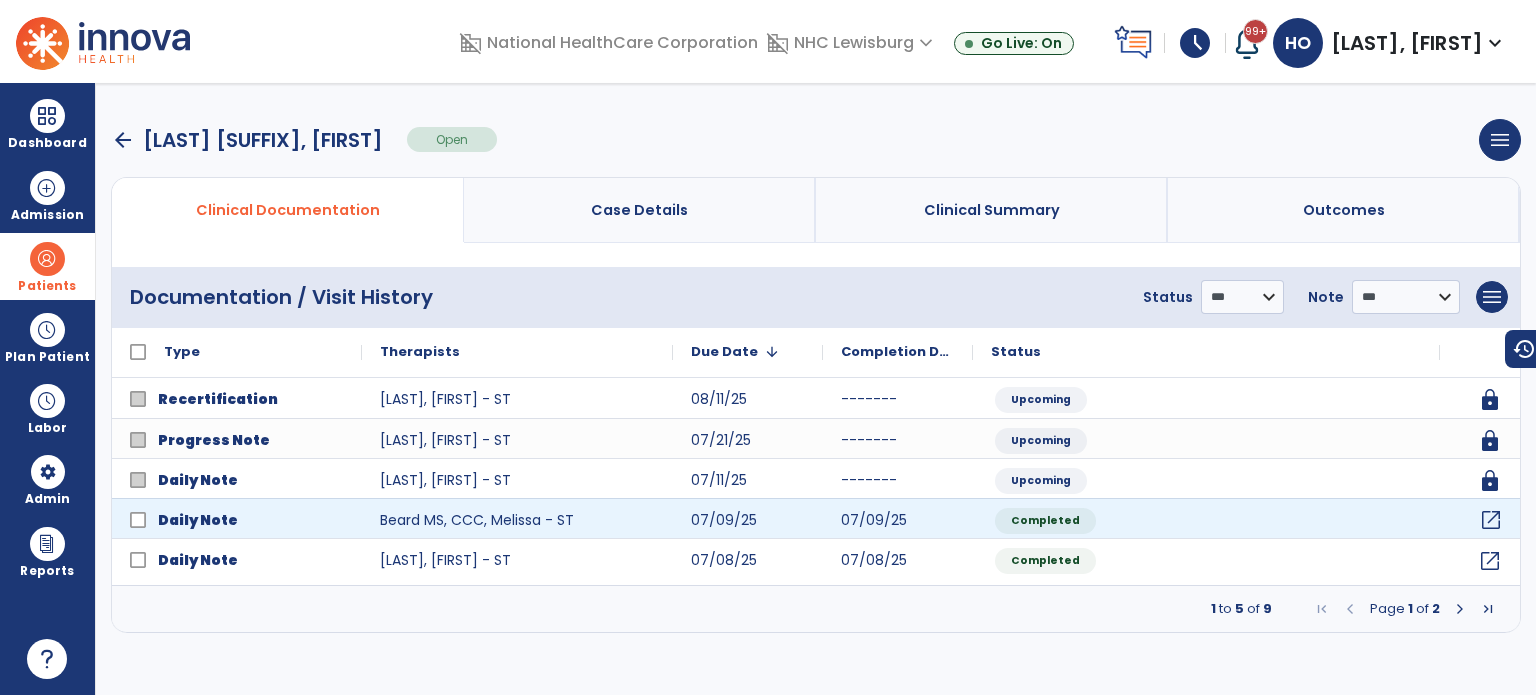 click on "open_in_new" 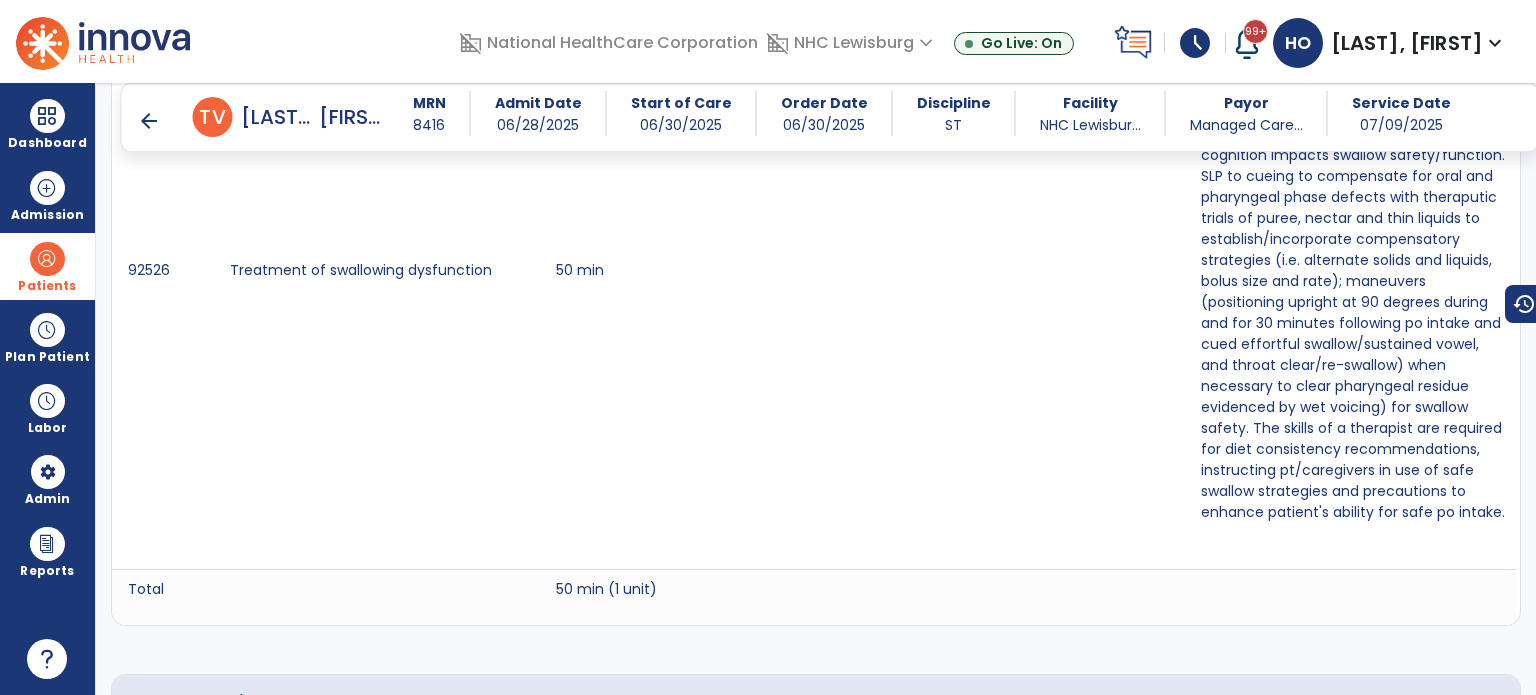 scroll, scrollTop: 1248, scrollLeft: 0, axis: vertical 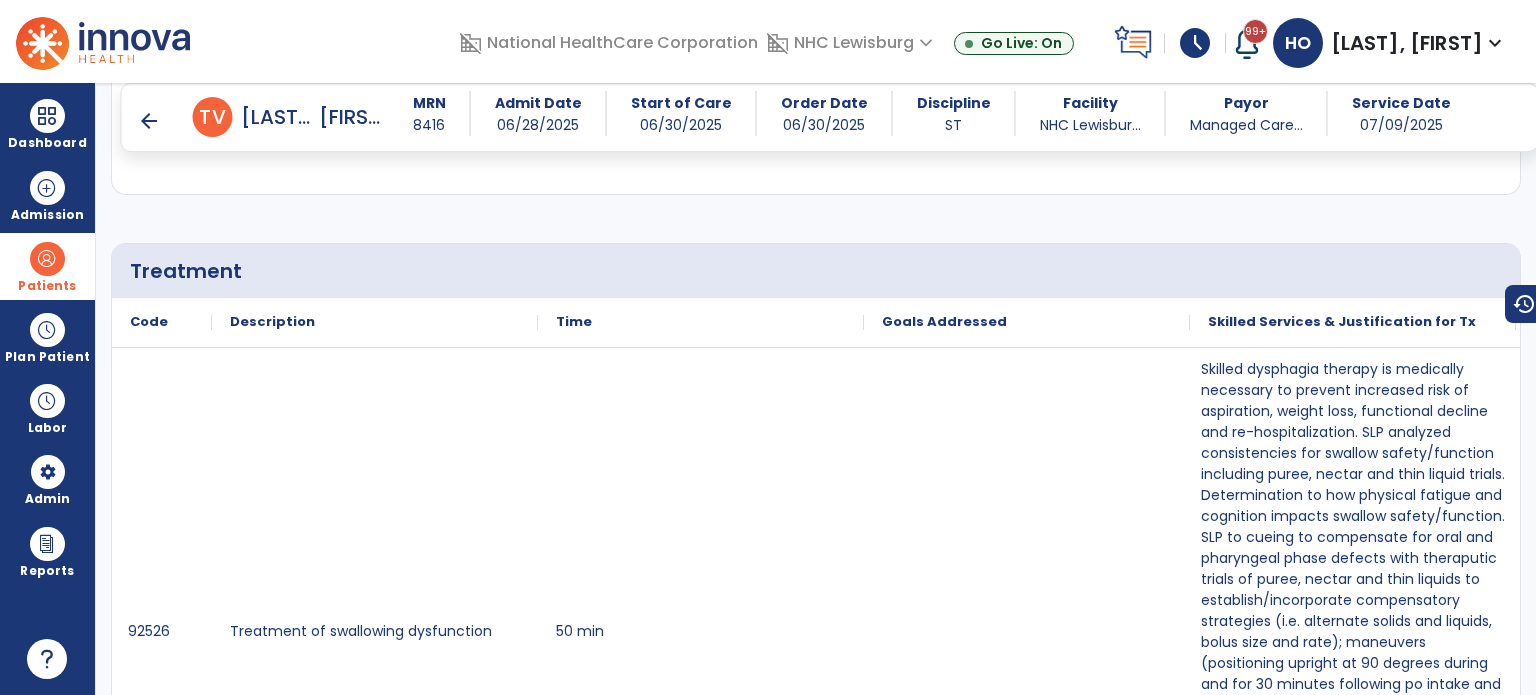 click at bounding box center [47, 259] 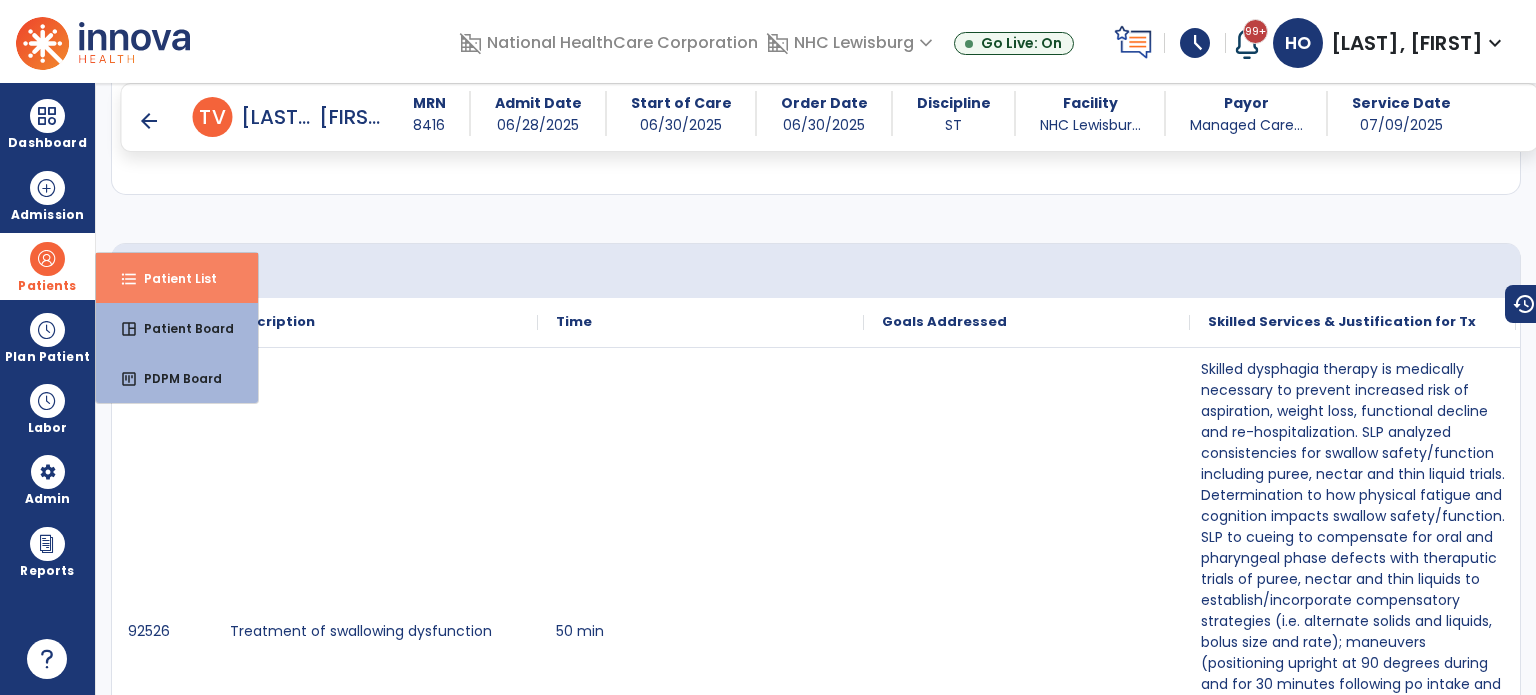 click on "Patient List" at bounding box center (172, 278) 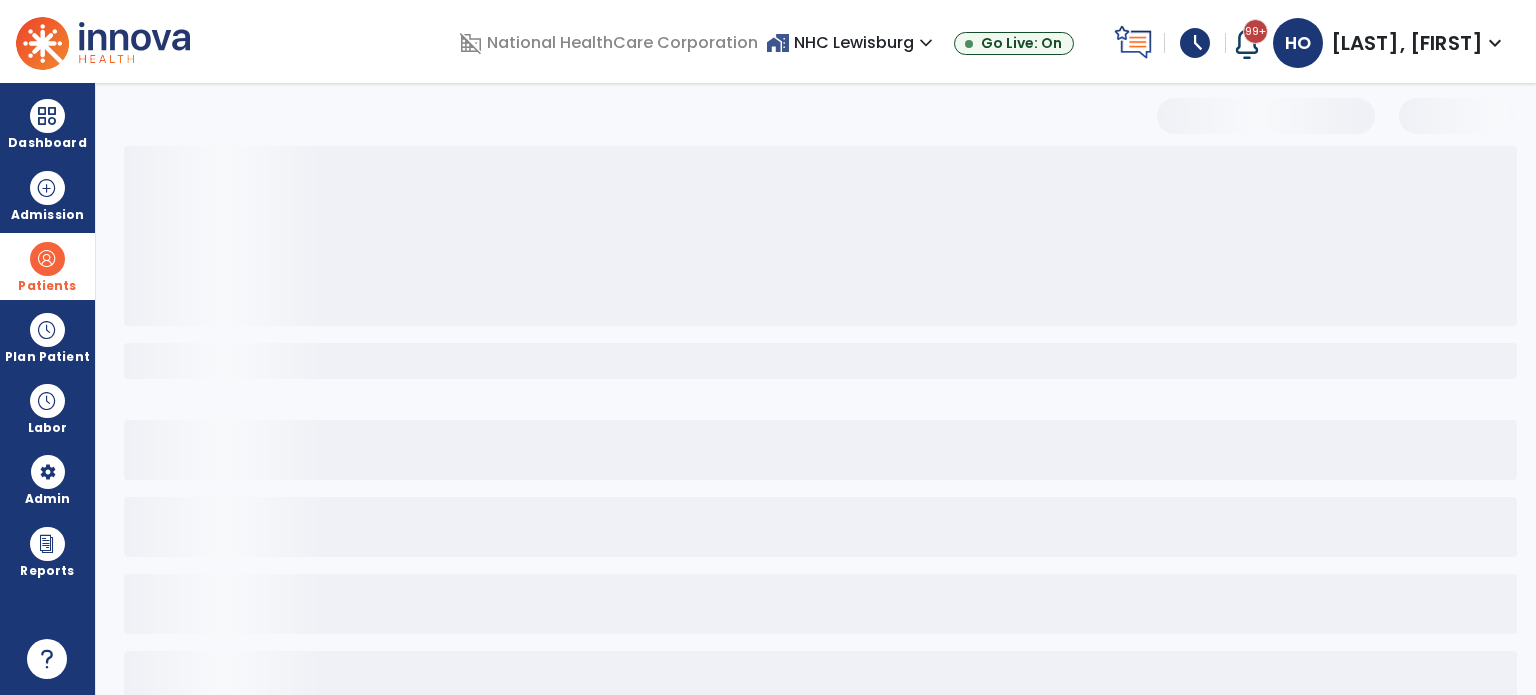 scroll, scrollTop: 46, scrollLeft: 0, axis: vertical 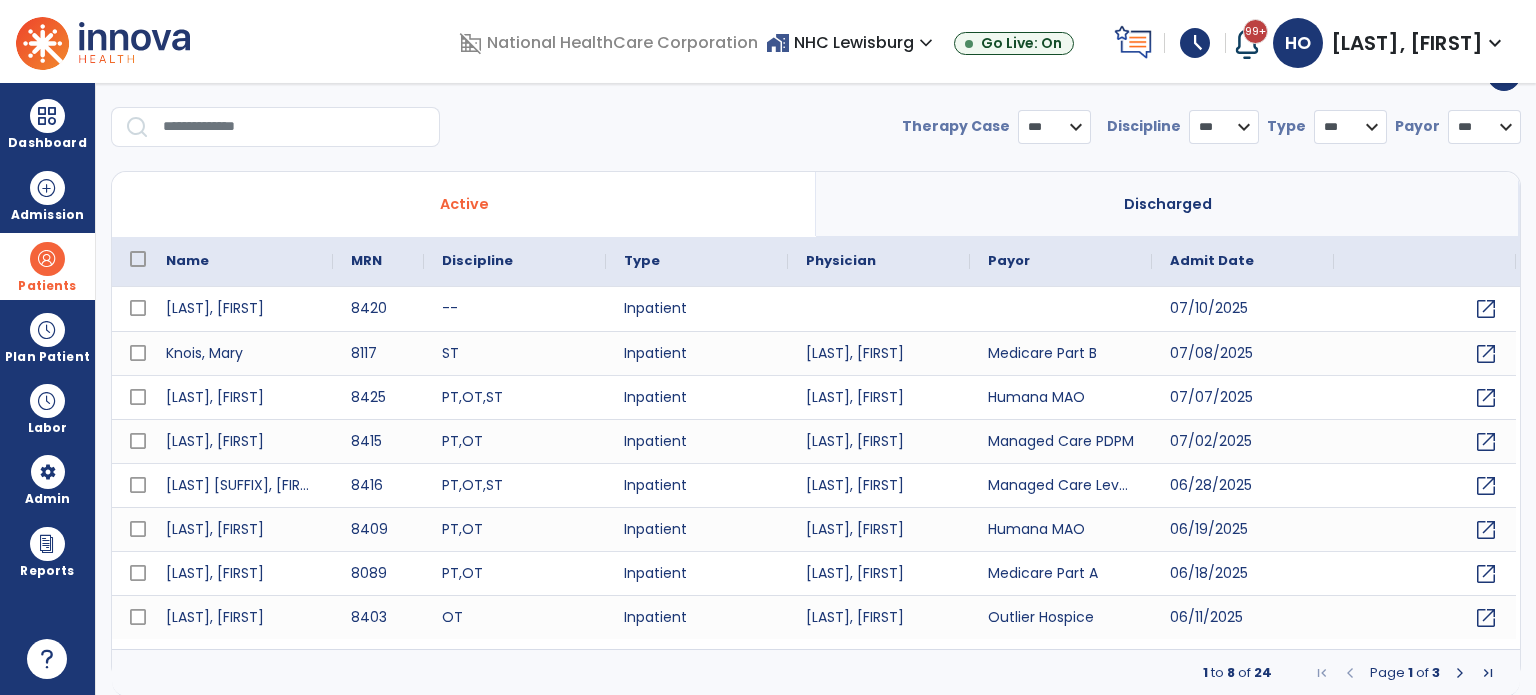 select on "***" 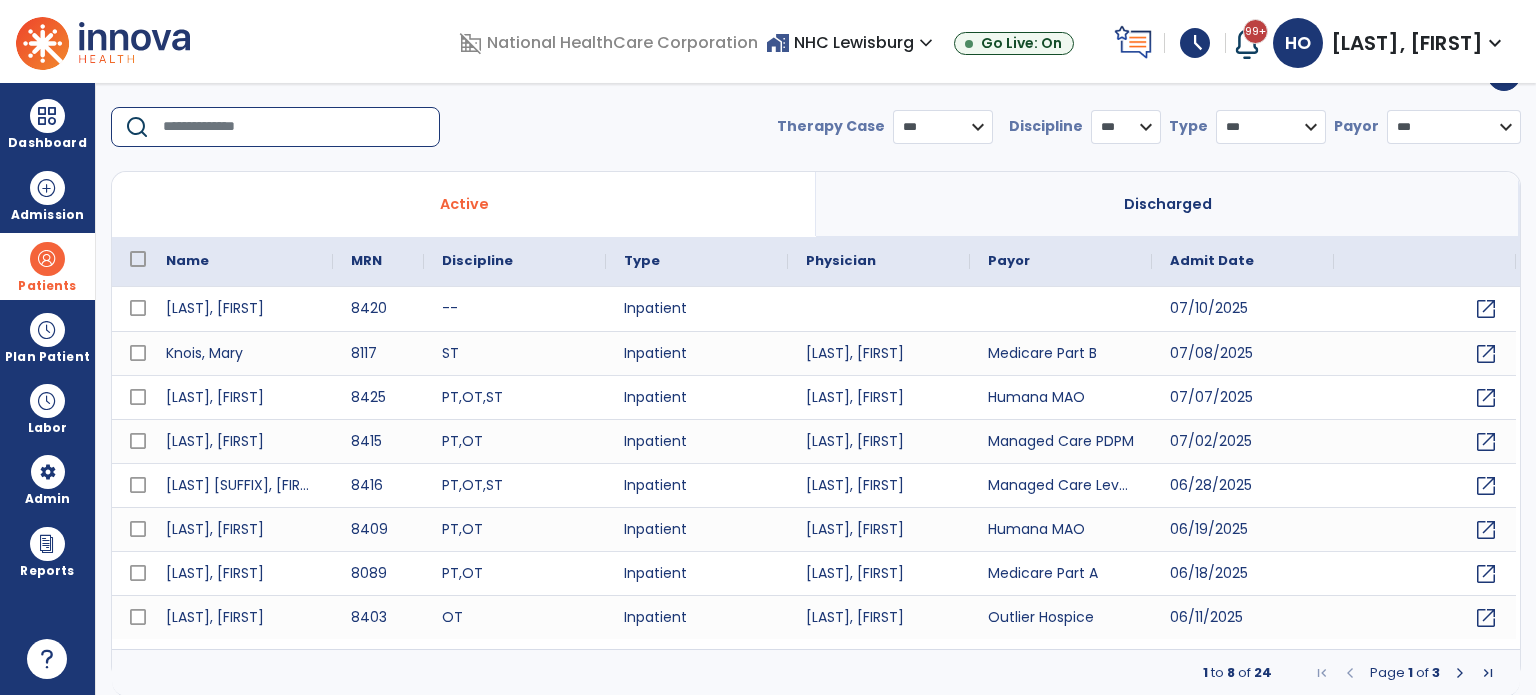 click at bounding box center [294, 127] 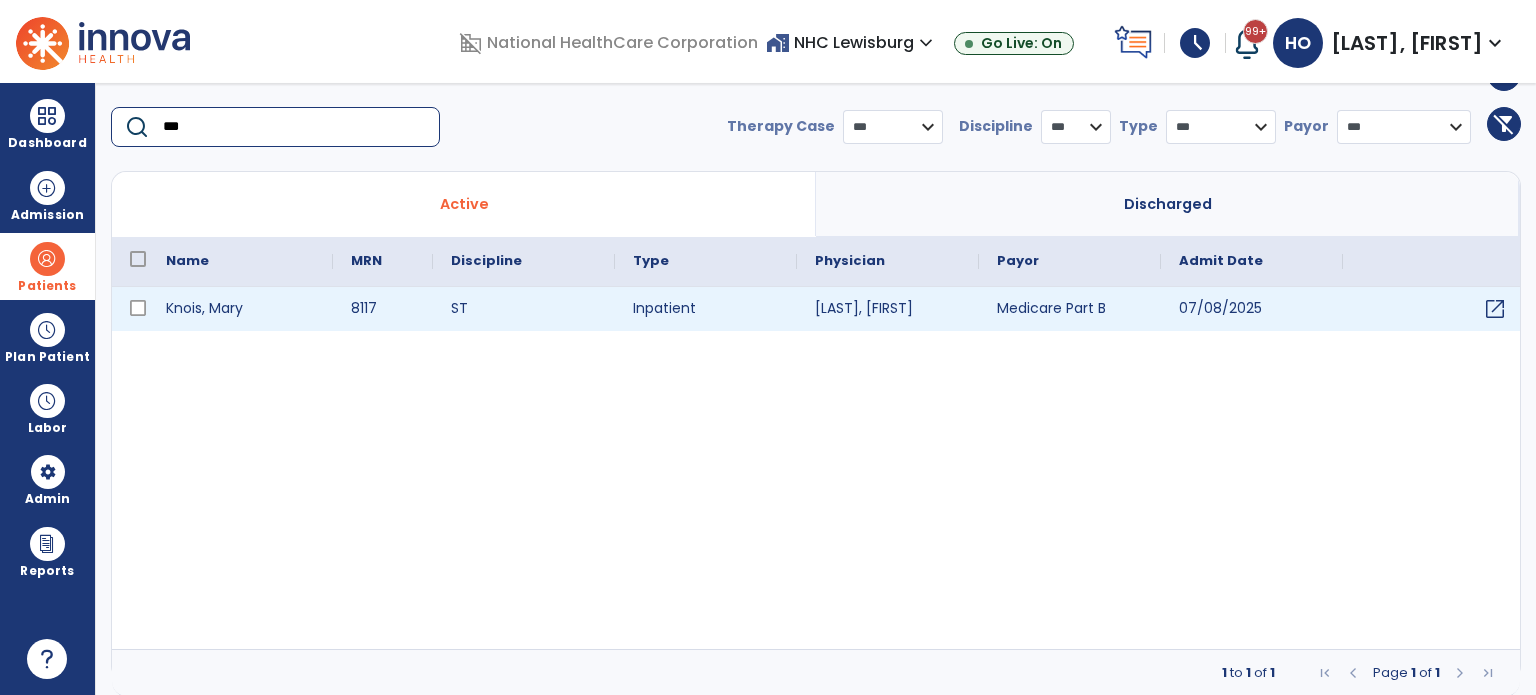 type on "***" 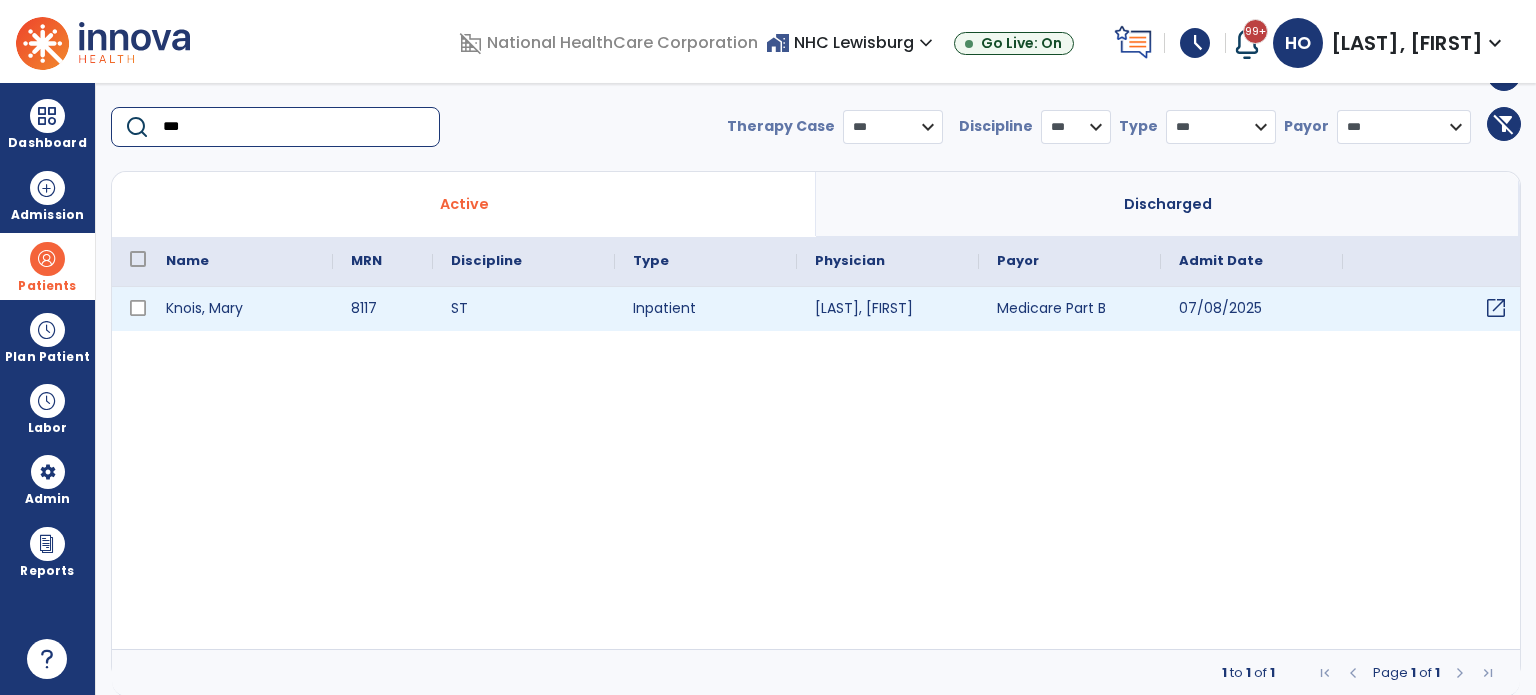 click on "open_in_new" at bounding box center [1496, 308] 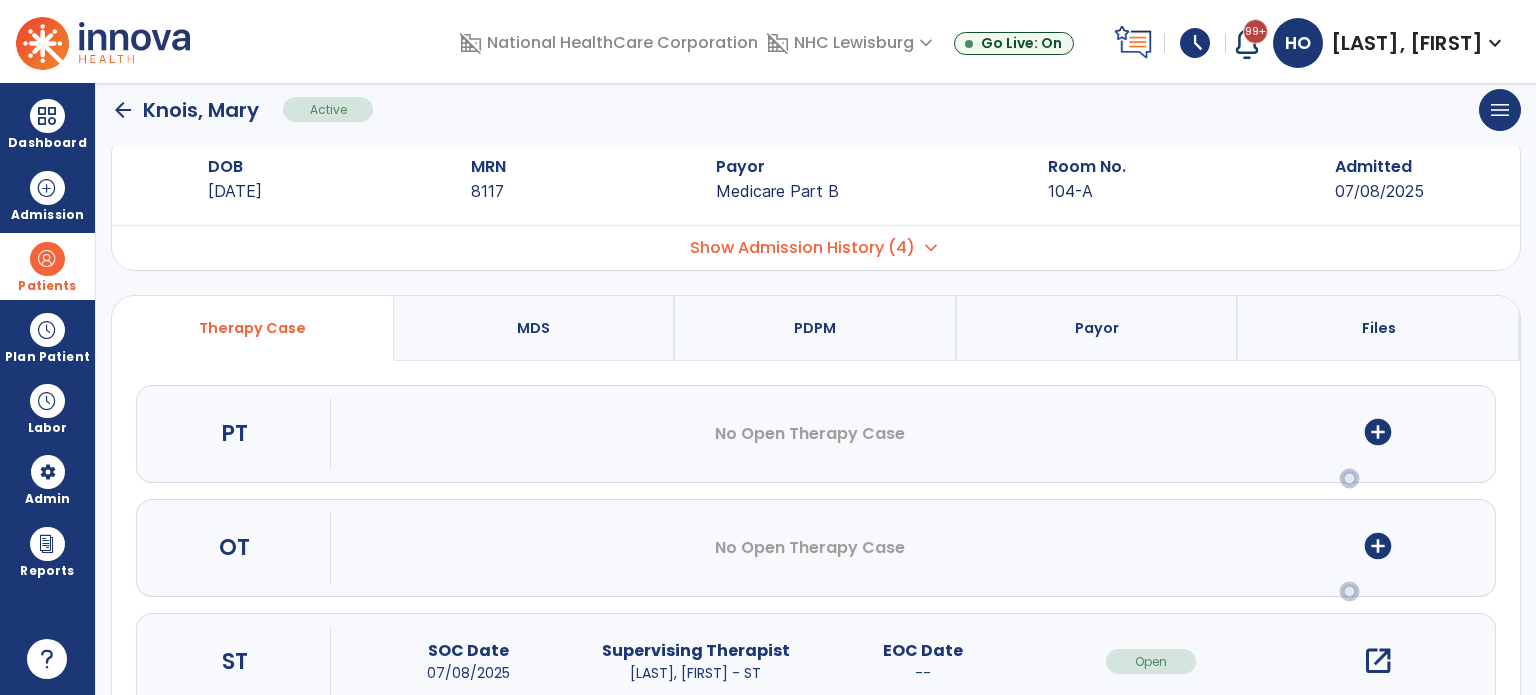 scroll, scrollTop: 0, scrollLeft: 0, axis: both 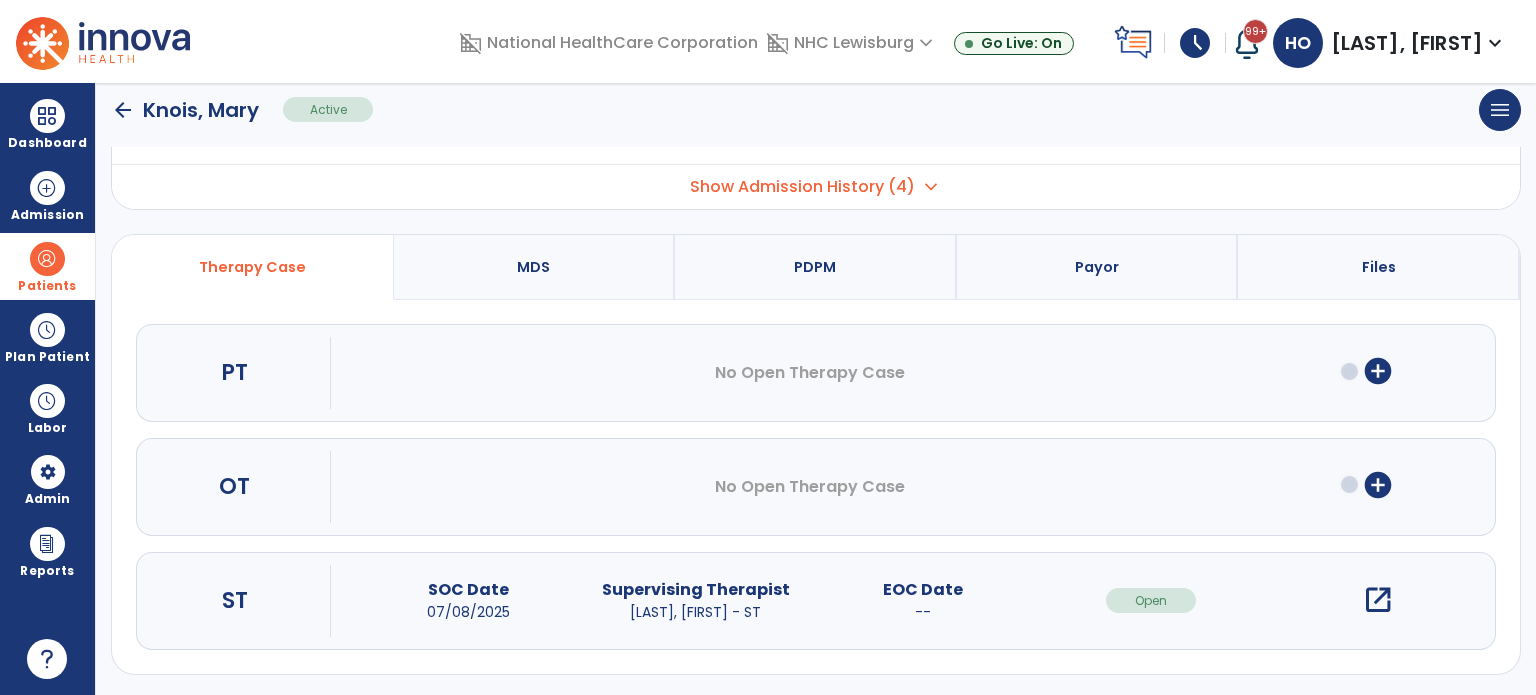 click on "open_in_new" at bounding box center (1378, 600) 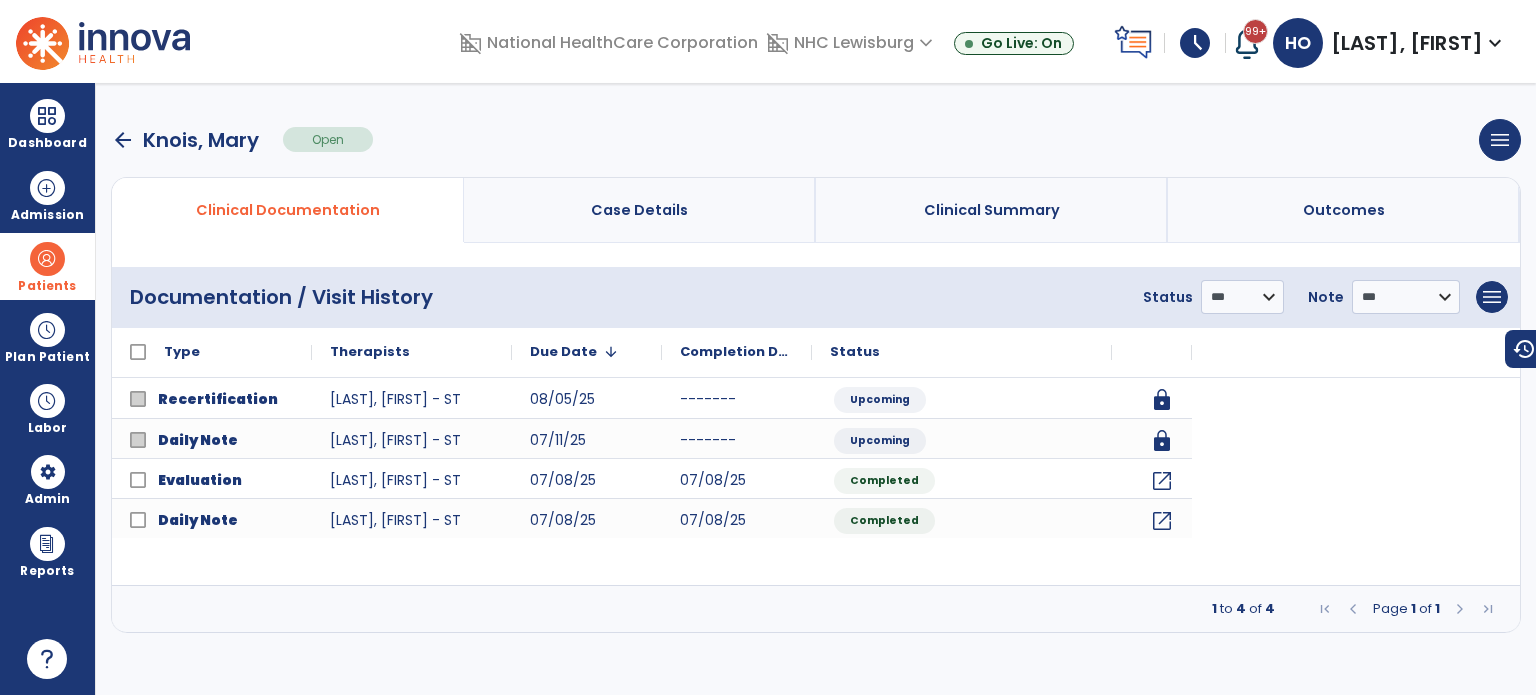 scroll, scrollTop: 0, scrollLeft: 0, axis: both 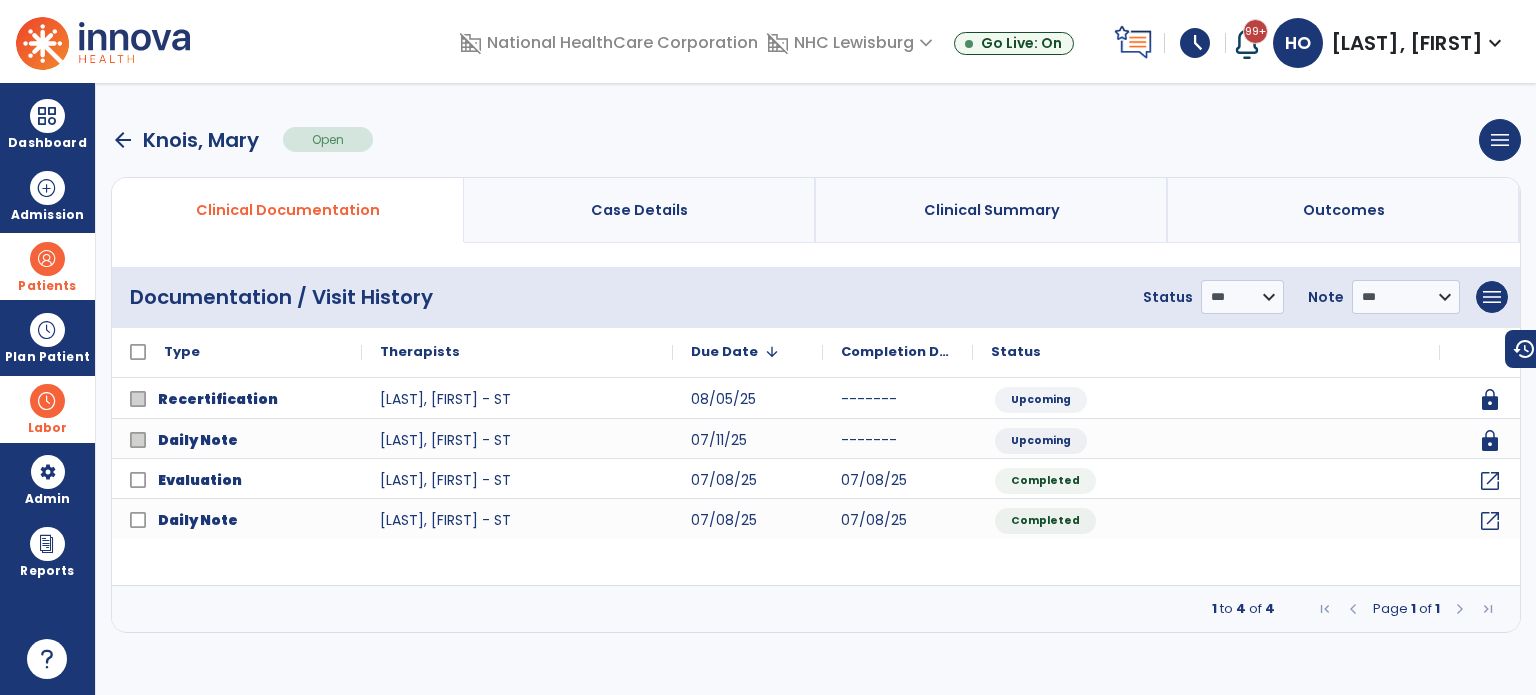 click at bounding box center [47, 401] 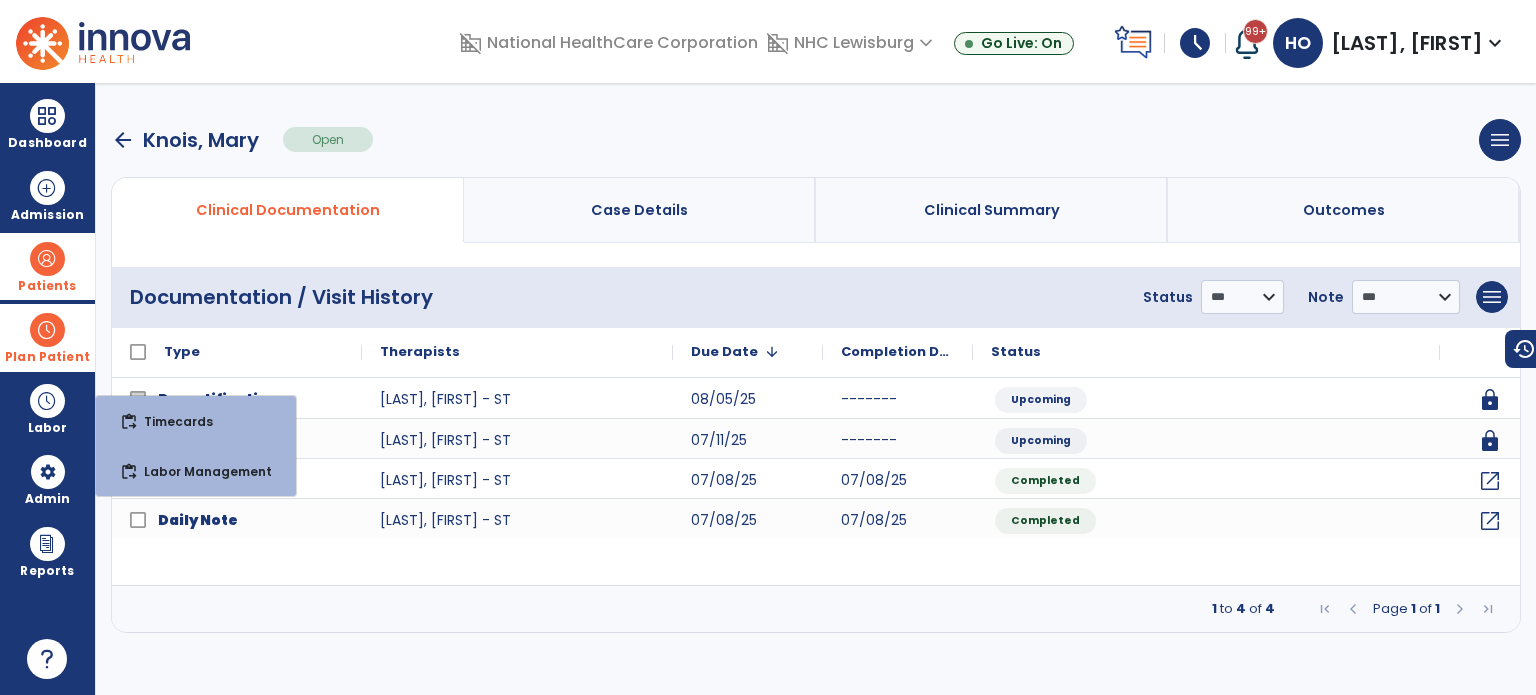 click at bounding box center (47, 330) 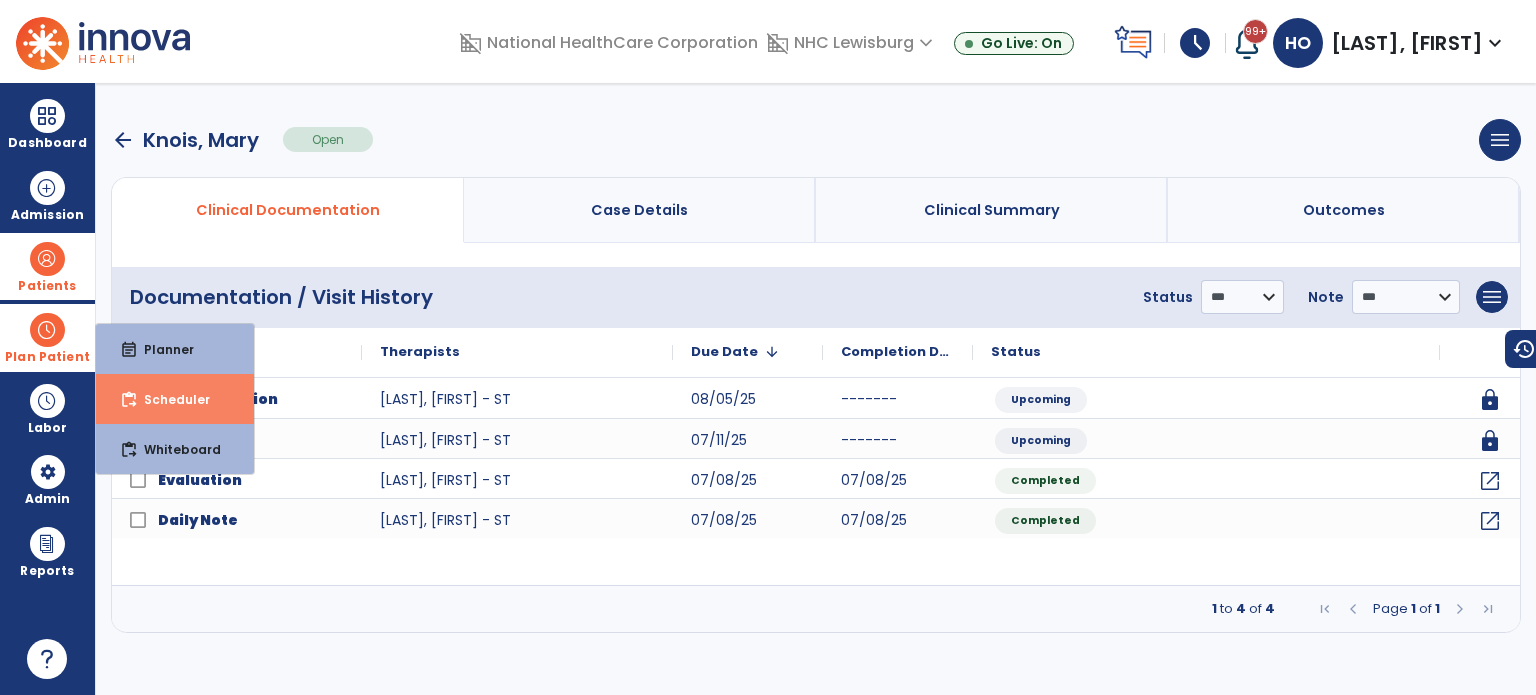 click on "Scheduler" at bounding box center (169, 399) 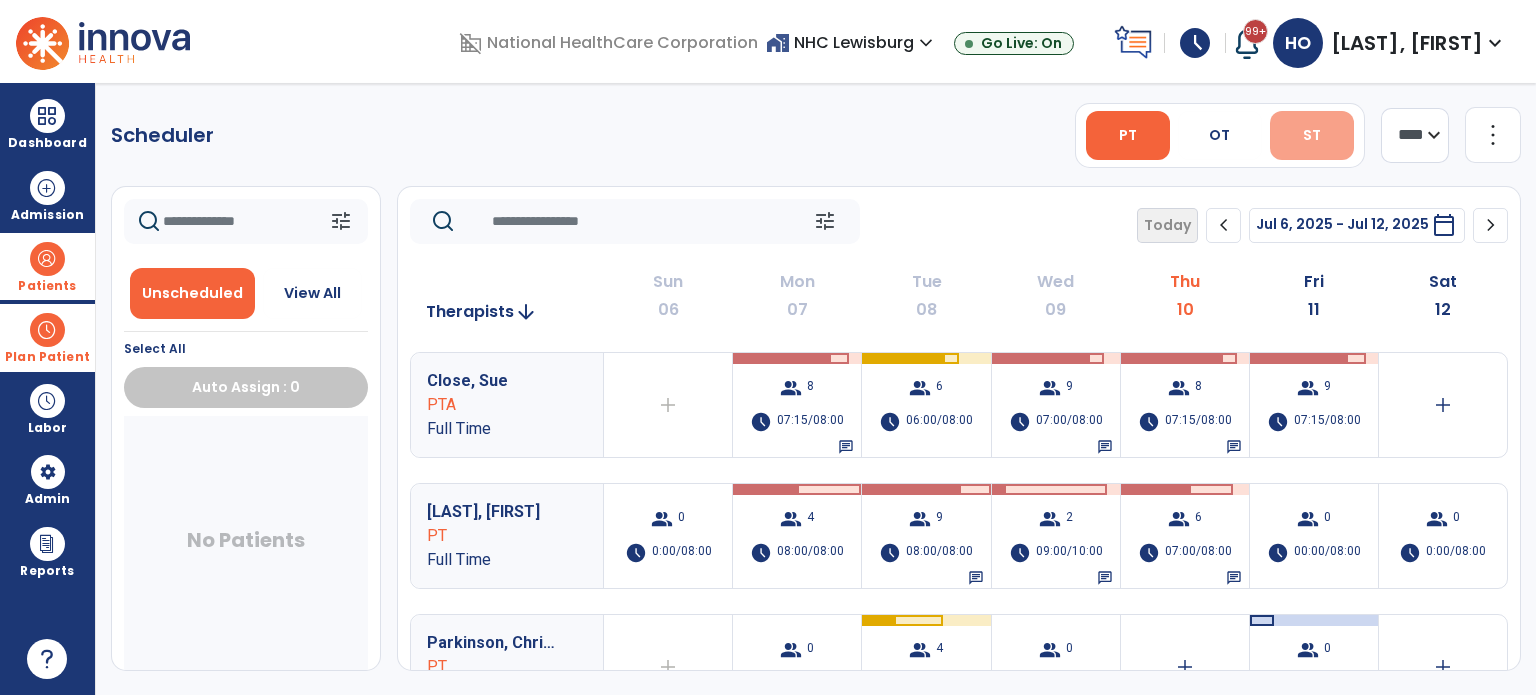 click on "ST" at bounding box center (1312, 135) 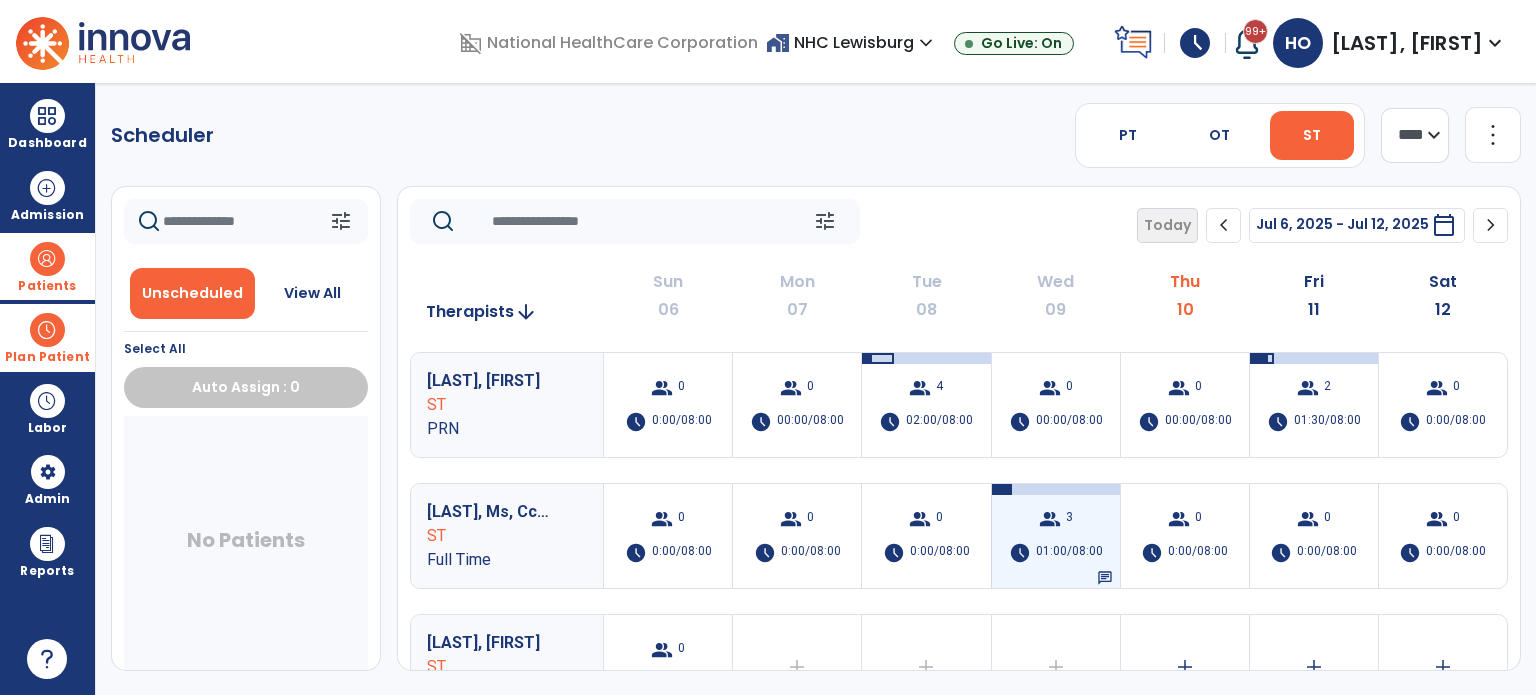 click on "chat" at bounding box center (1105, 578) 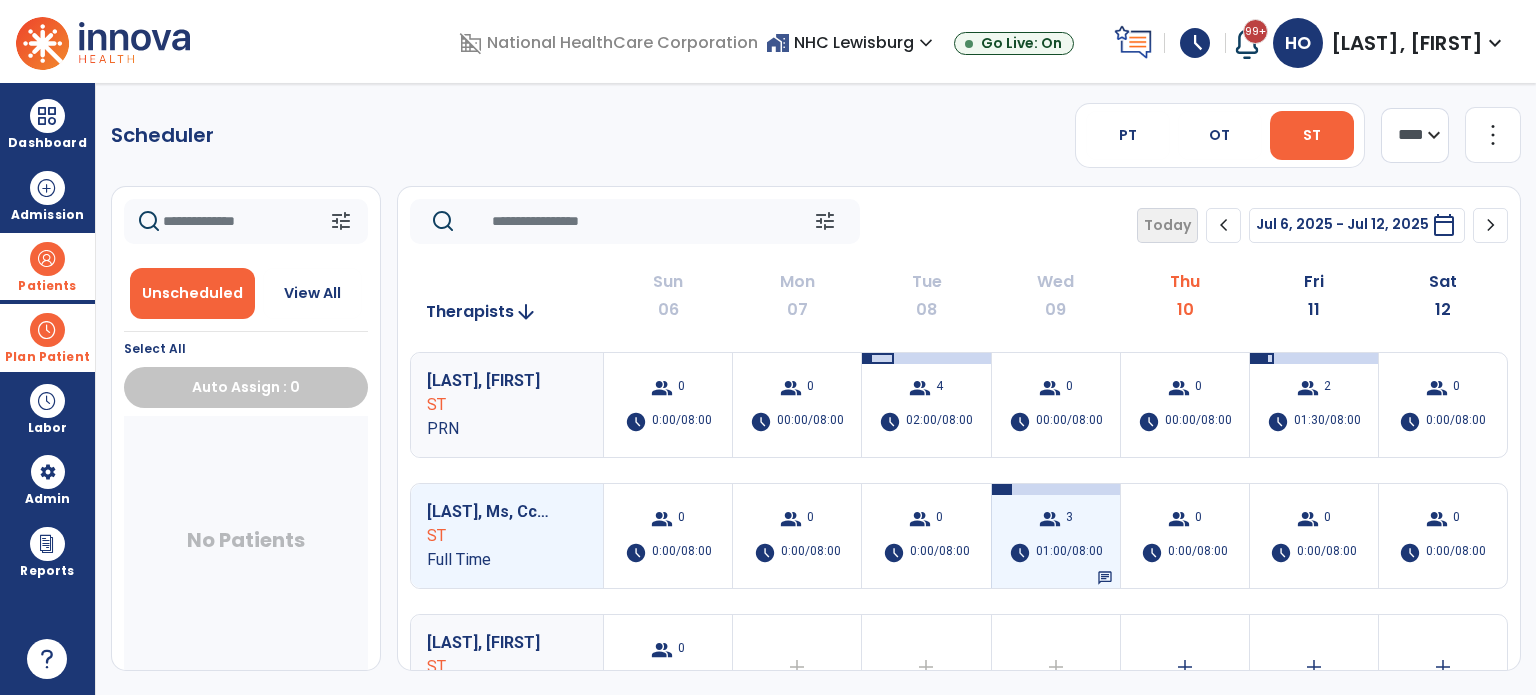click on "chat" at bounding box center [1105, 578] 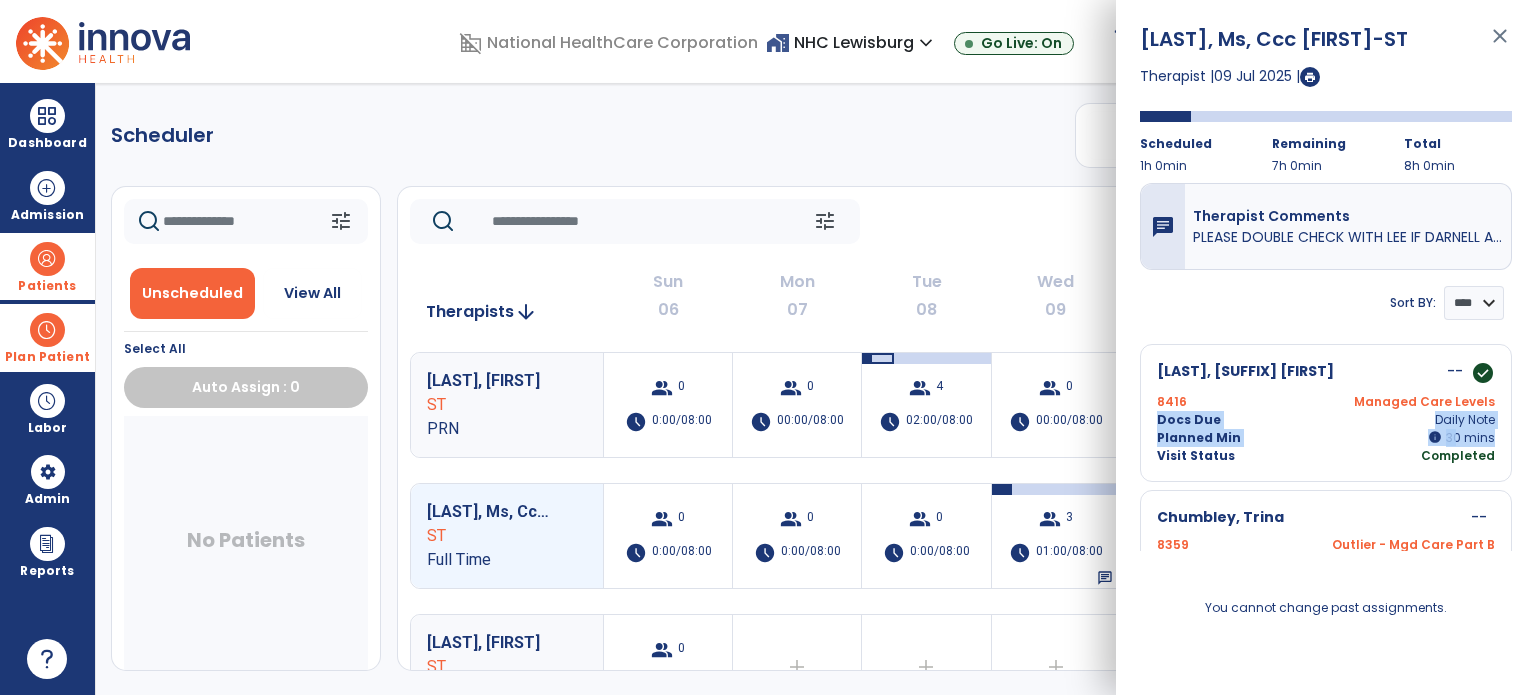 drag, startPoint x: 1512, startPoint y: 393, endPoint x: 1518, endPoint y: 444, distance: 51.351727 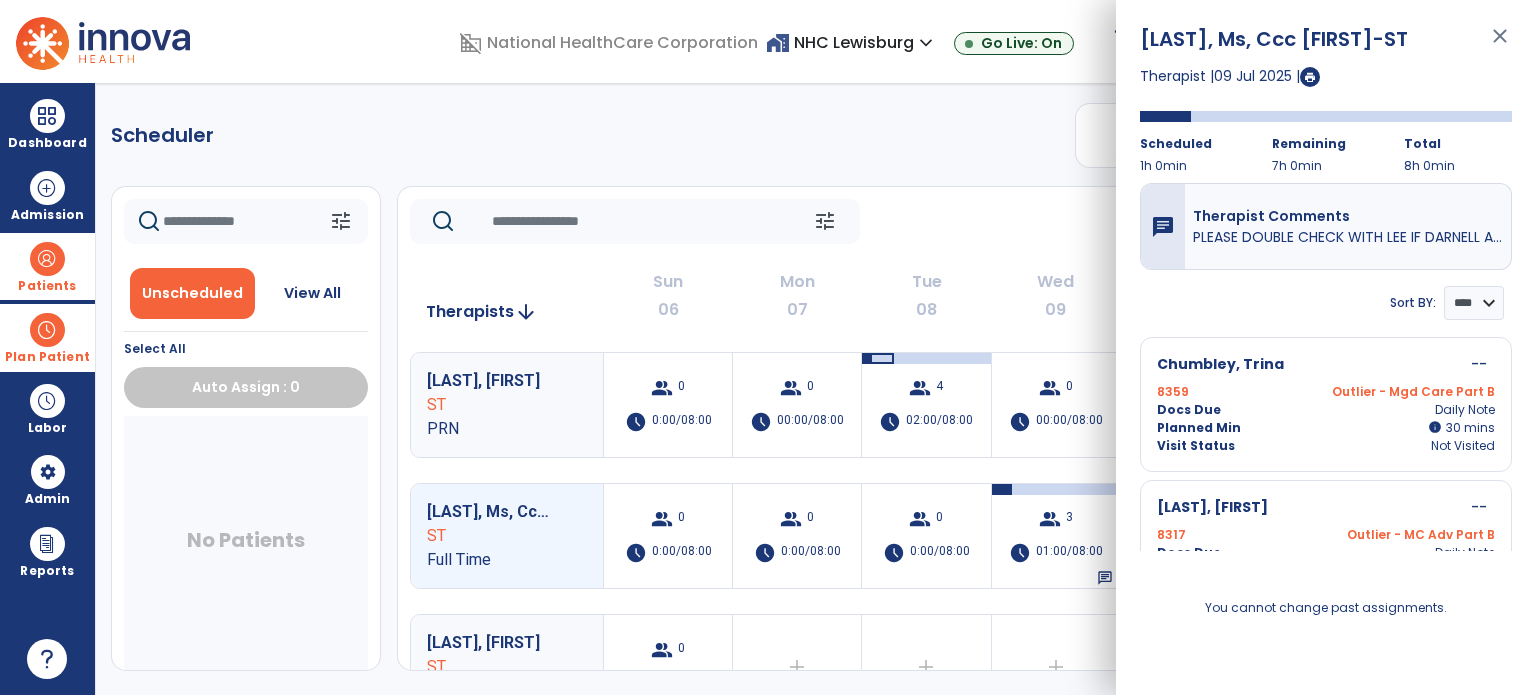 click on "tune   Today  chevron_left Jul 6, 2025 - Jul 12, 2025  *********  calendar_today  chevron_right" 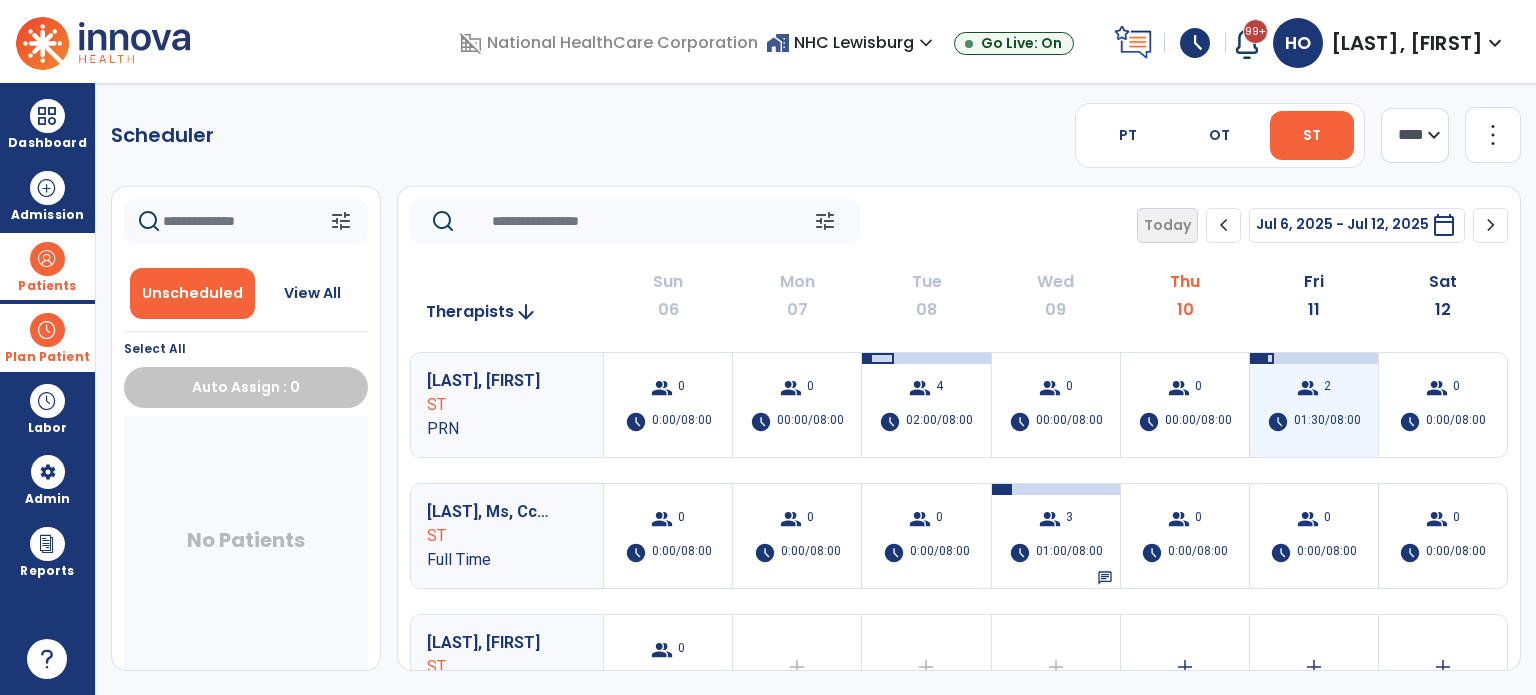 click on "2" at bounding box center (1327, 388) 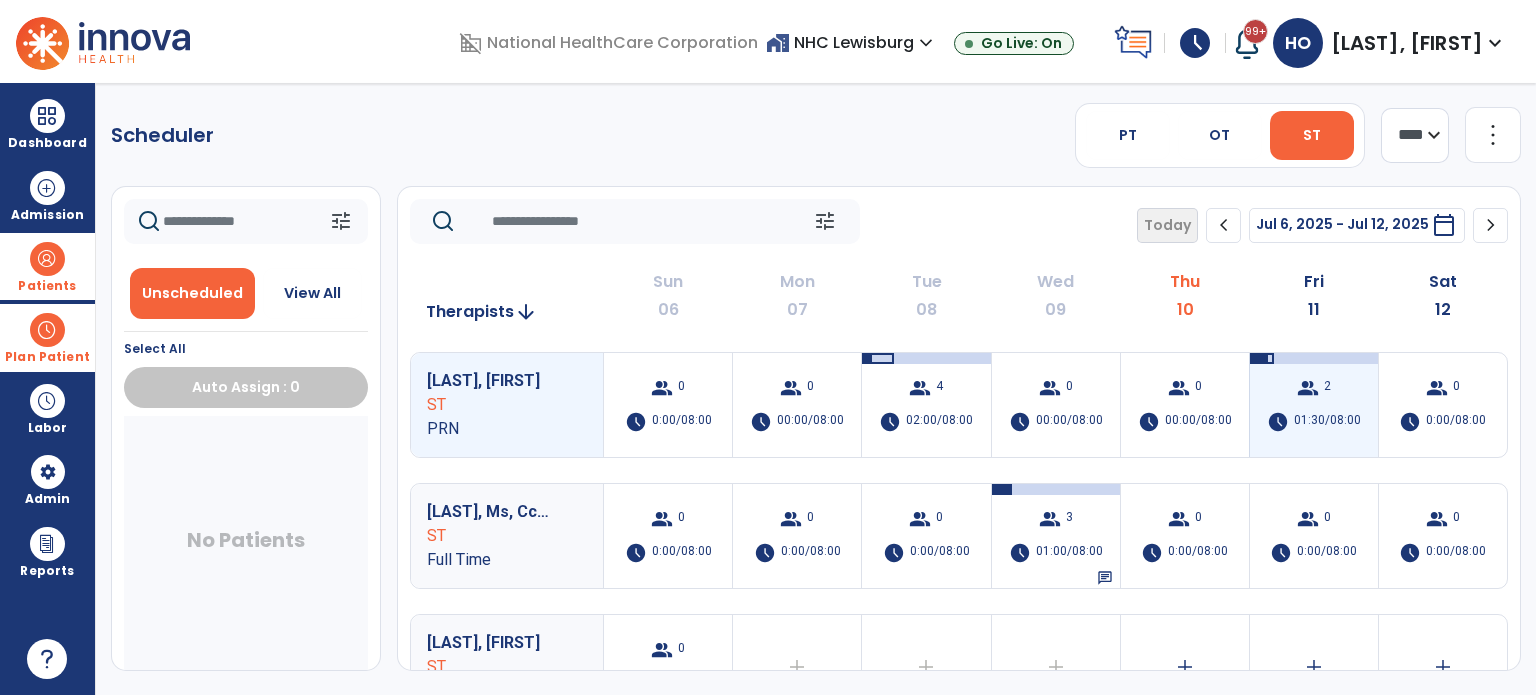 click on "2" at bounding box center (1327, 388) 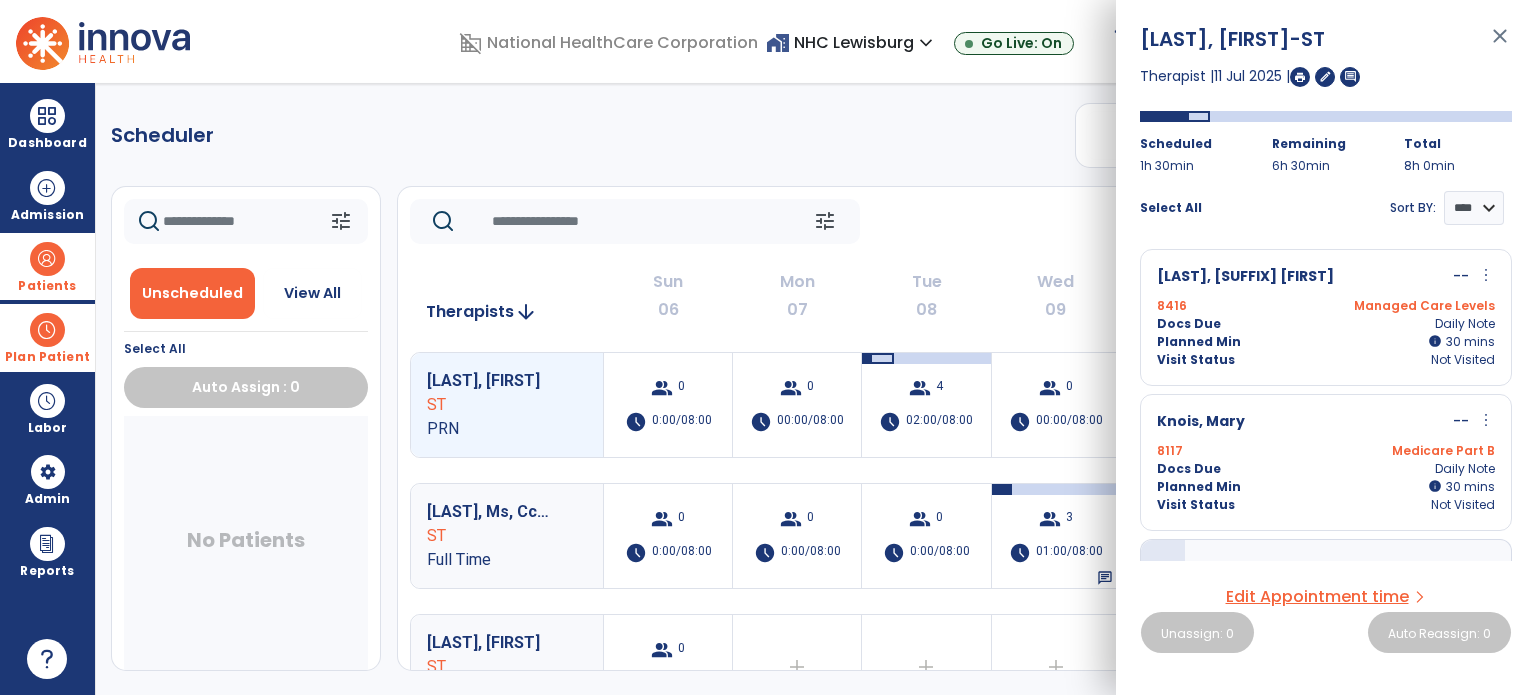 click on "Scheduler   PT   OT   ST  **** *** more_vert  Manage Labor   View All Therapists   Print" 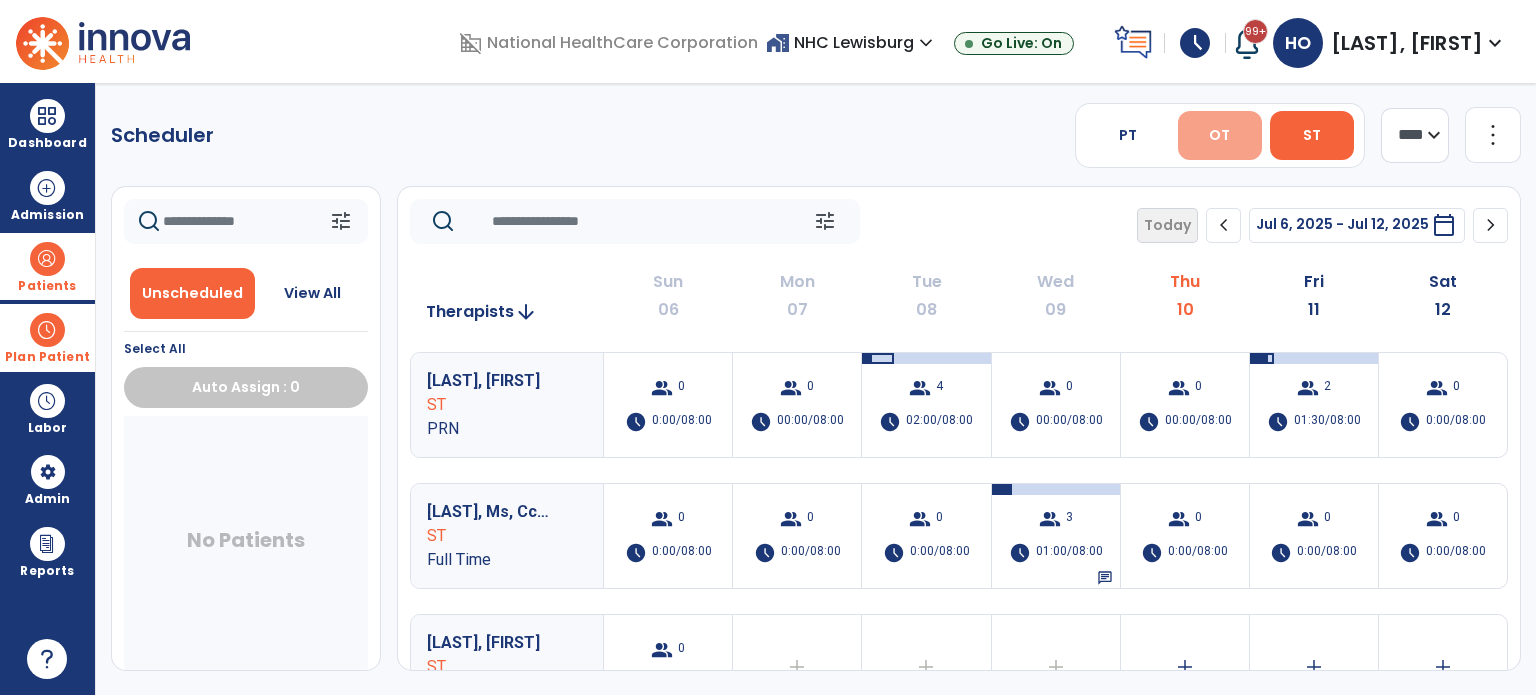 click on "OT" at bounding box center (1219, 135) 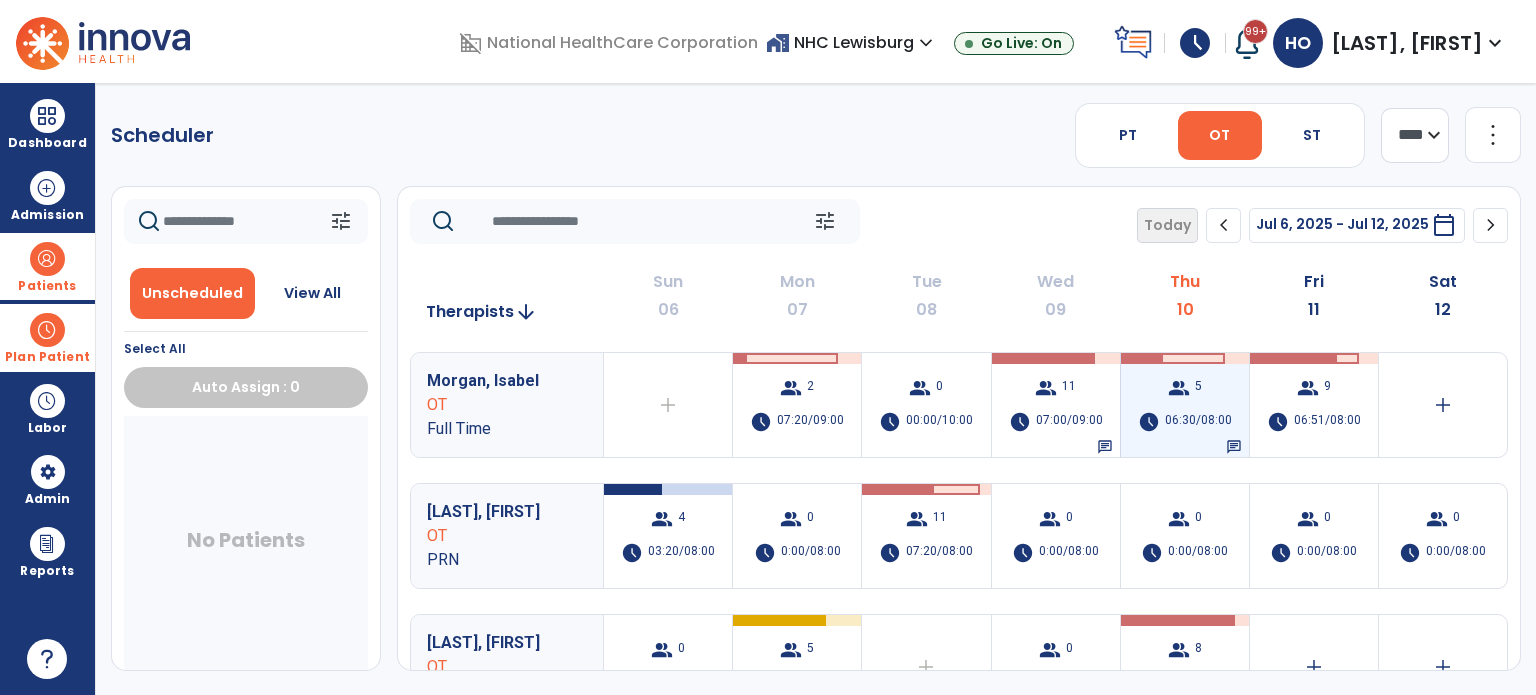 click on "5" at bounding box center [1198, 388] 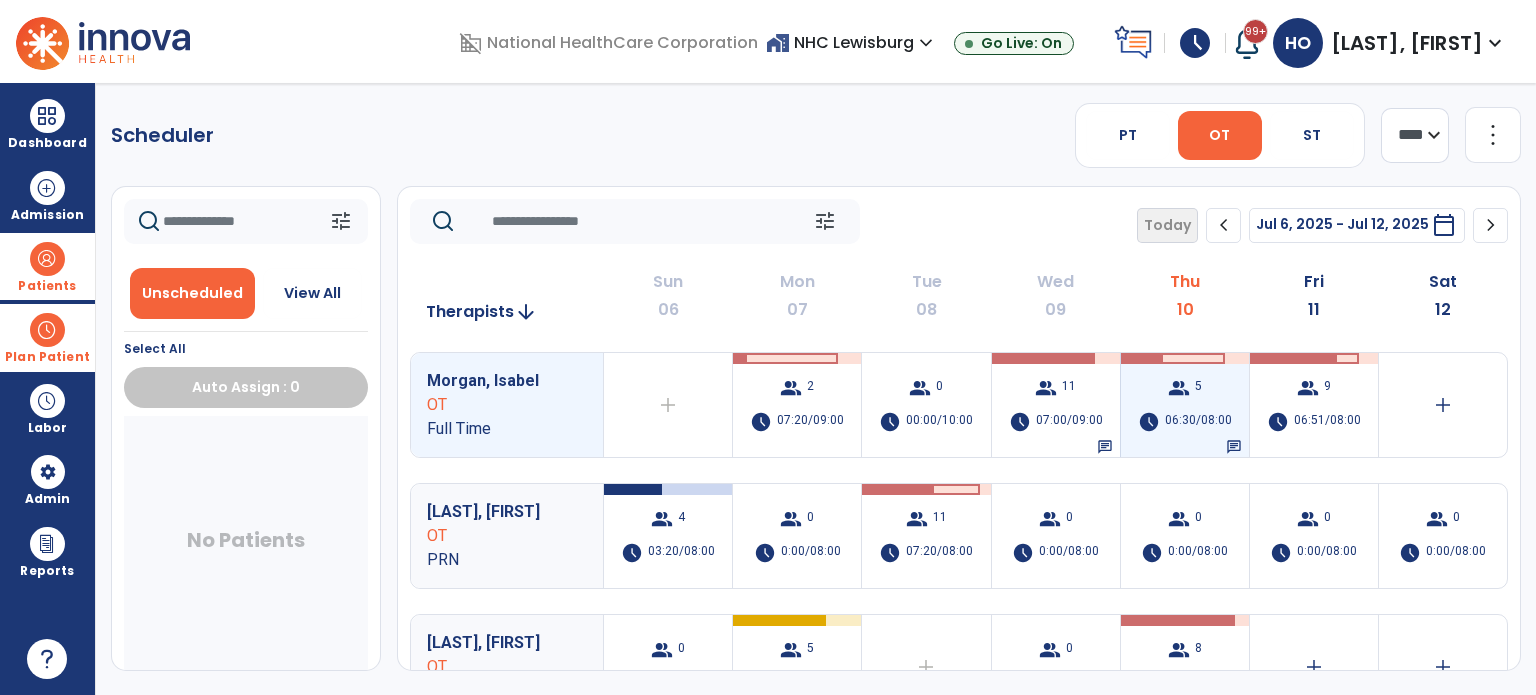 click on "5" at bounding box center (1198, 388) 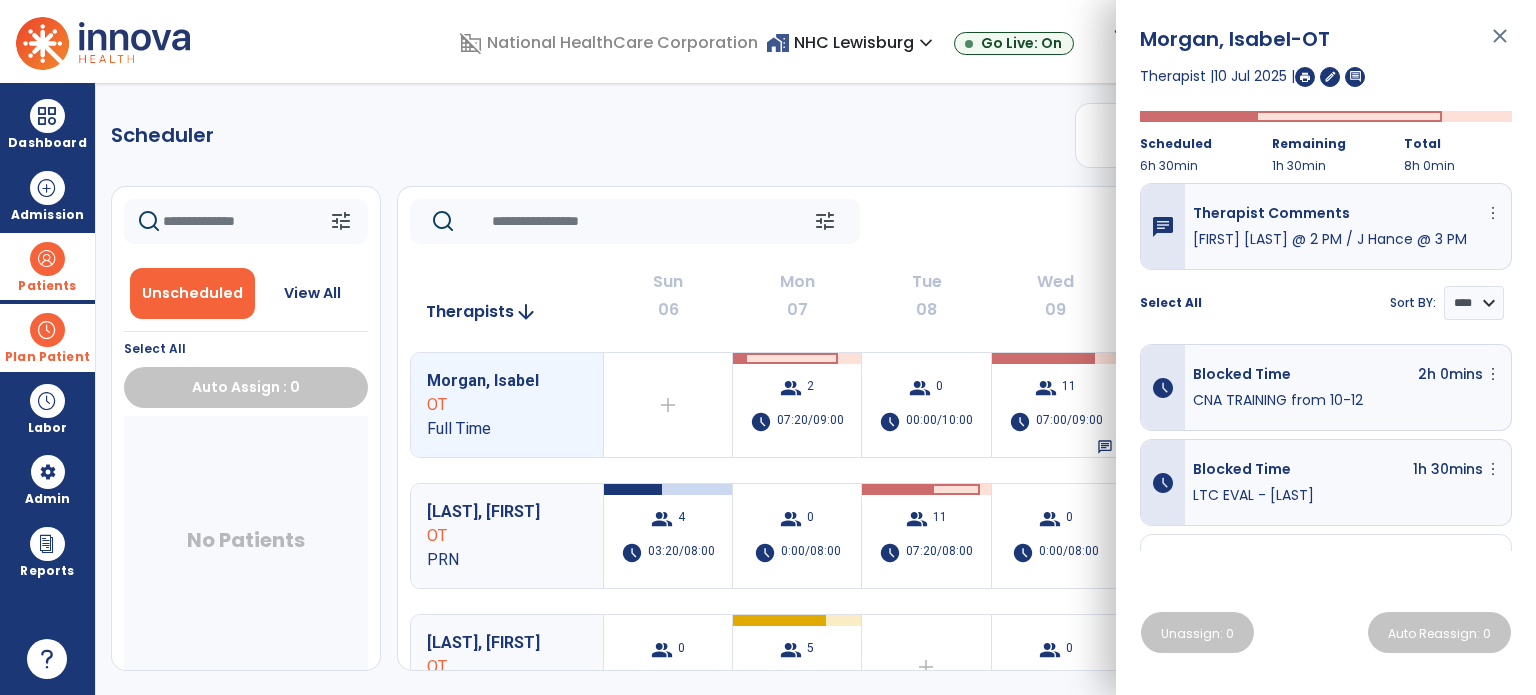 click on "domain_disabled   National HealthCare Corporation   home_work   NHC Lewisburg   expand_more   NHC HealthCare Anniston   NHC HealthCare Columbia   NHC HealthCare Dickson - TN   NHC HealthCare Lawrenceburg  Show All Go Live: On schedule My Time:   Thursday, Jul 10    **** arrow_right  Start   Open your timecard  arrow_right 99+ Notifications Mark as read Census Alert - A01 Today at 8:48 PM | NHC HealthCare Moulton-AL Co-Treatment Conflict: [LAST], [FIRST] Today at 8:27 PM | NHC HealthCare Anniston Co-Treatment Conflict: [LAST], [FIRST] Today at 8:27 PM | NHC HealthCare Anniston Census Alert - A02 Today at 8:18 PM | NHC HealthCare Scott Census Alert - A03 Today at 7:58 PM | NHC Lewisburg See all Notifications  HO   [LAST], [FIRST]   expand_more   home   Home   person   Profile   manage_accounts   Admin   help   Help   logout   Log out  Dashboard  dashboard  Therapist Dashboard  view_quilt  Operations Dashboard Admission Patients  format_list_bulleted  Patient List  space_dashboard  Patient Board Planner 2" at bounding box center (768, 347) 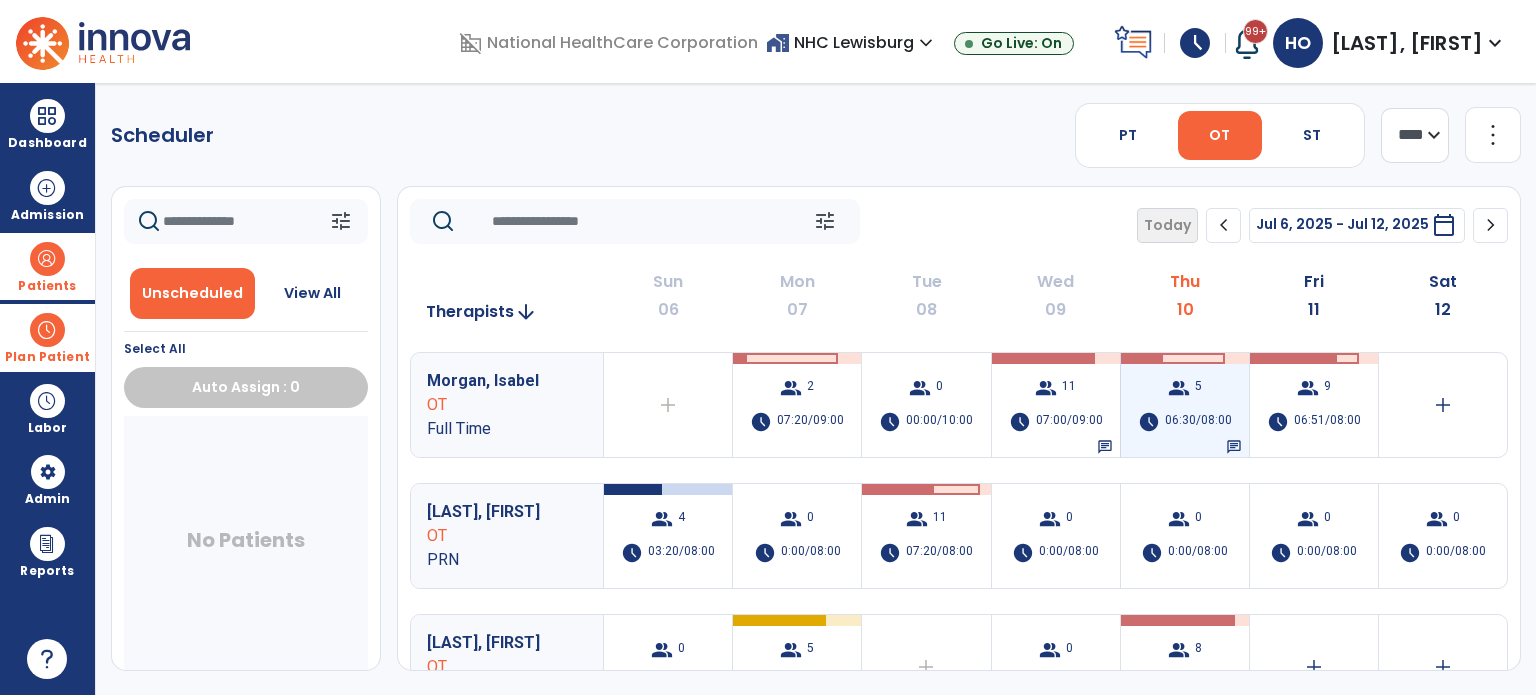 click on "5" at bounding box center [1198, 388] 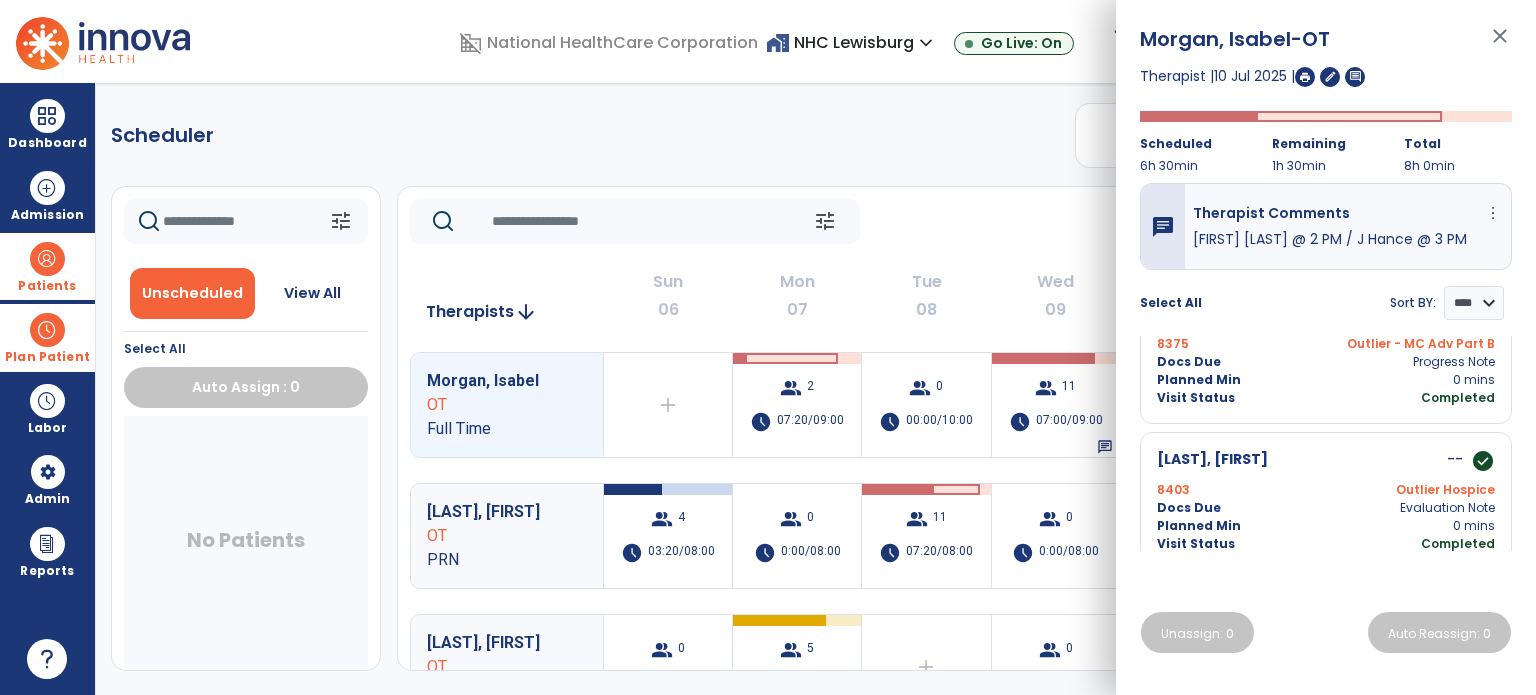 scroll, scrollTop: 796, scrollLeft: 0, axis: vertical 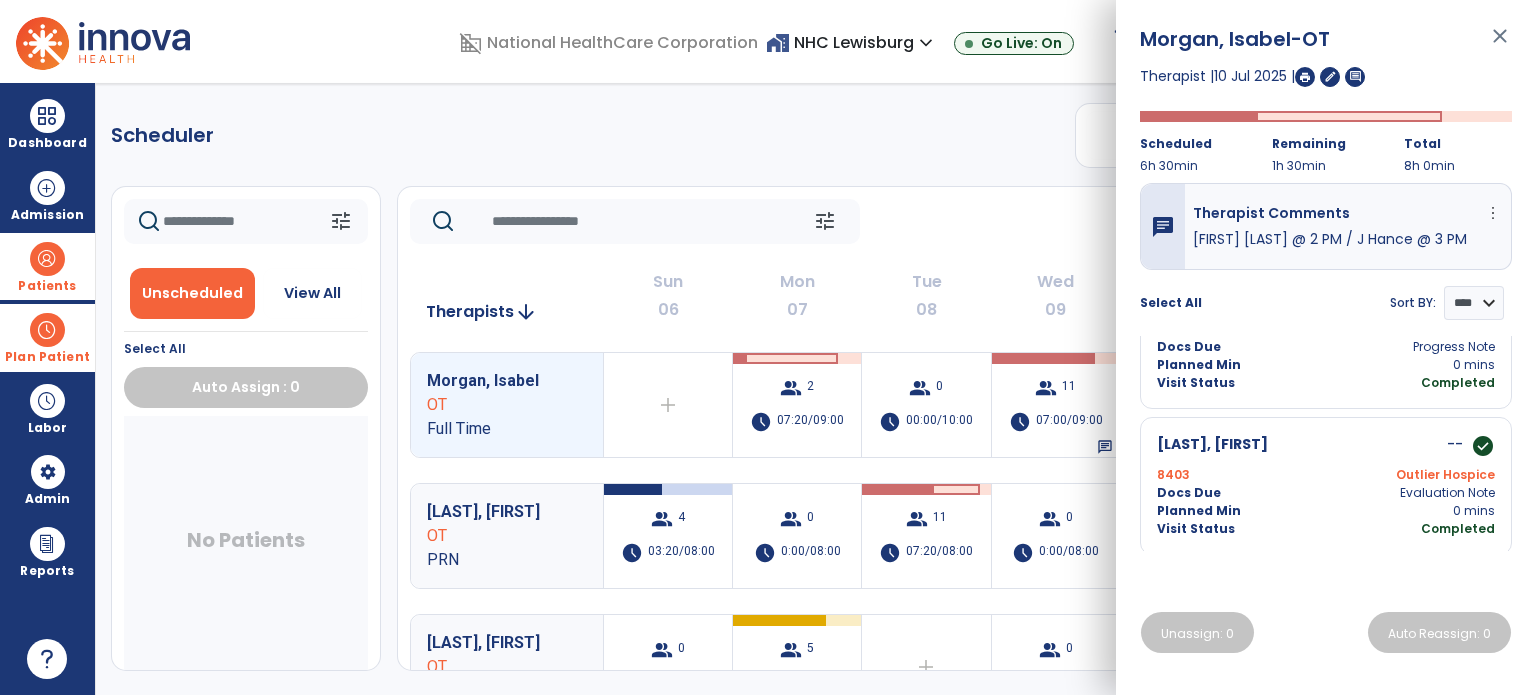 click on "Scheduler   PT   OT   ST  **** *** more_vert  Manage Labor   View All Therapists   Print" 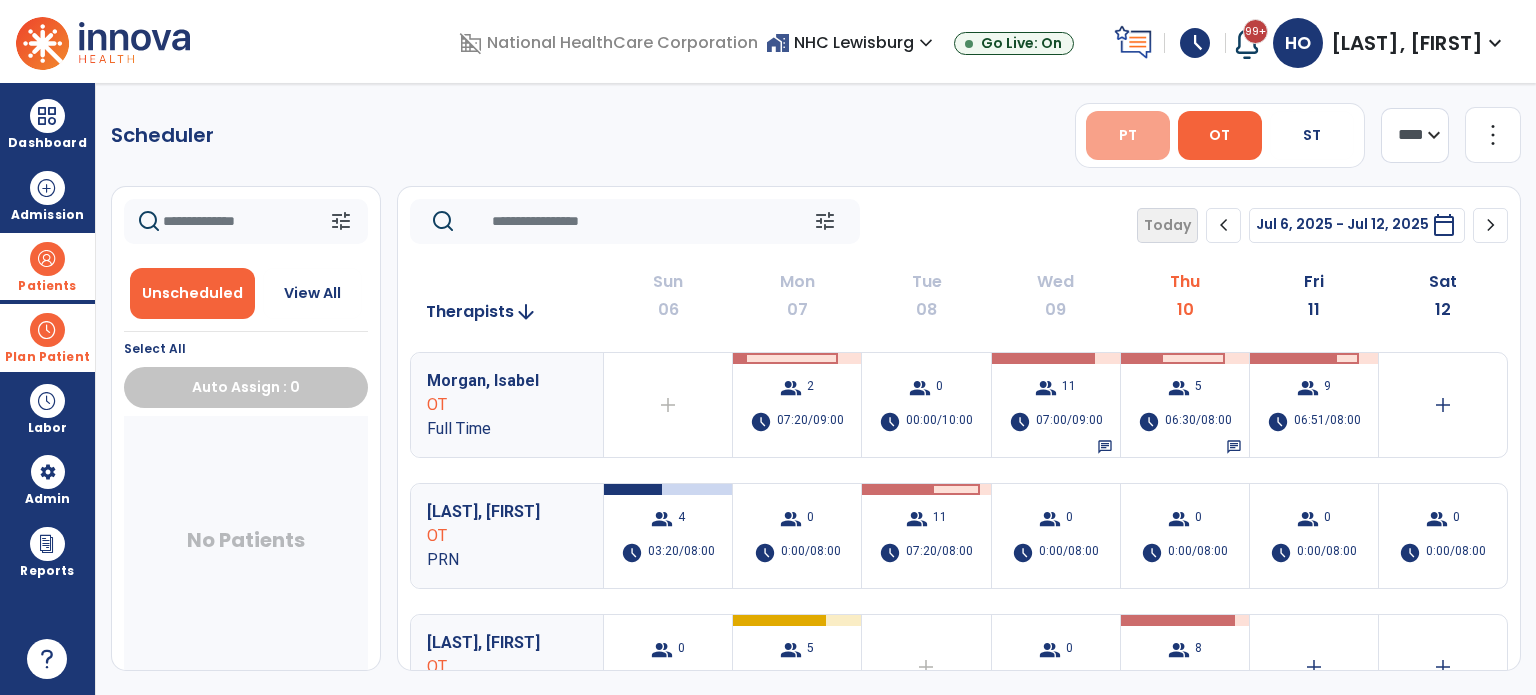 click on "PT" at bounding box center [1128, 135] 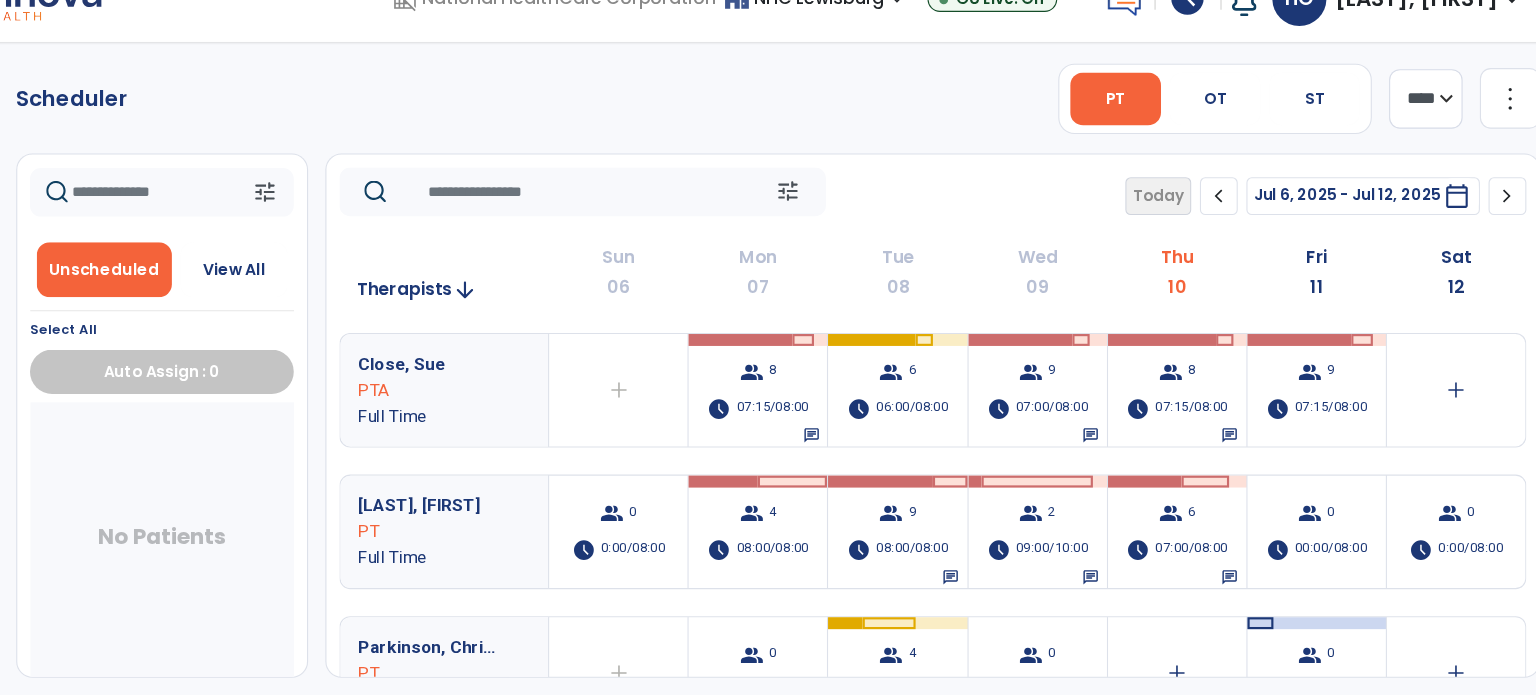 click on "PTA" at bounding box center (492, 405) 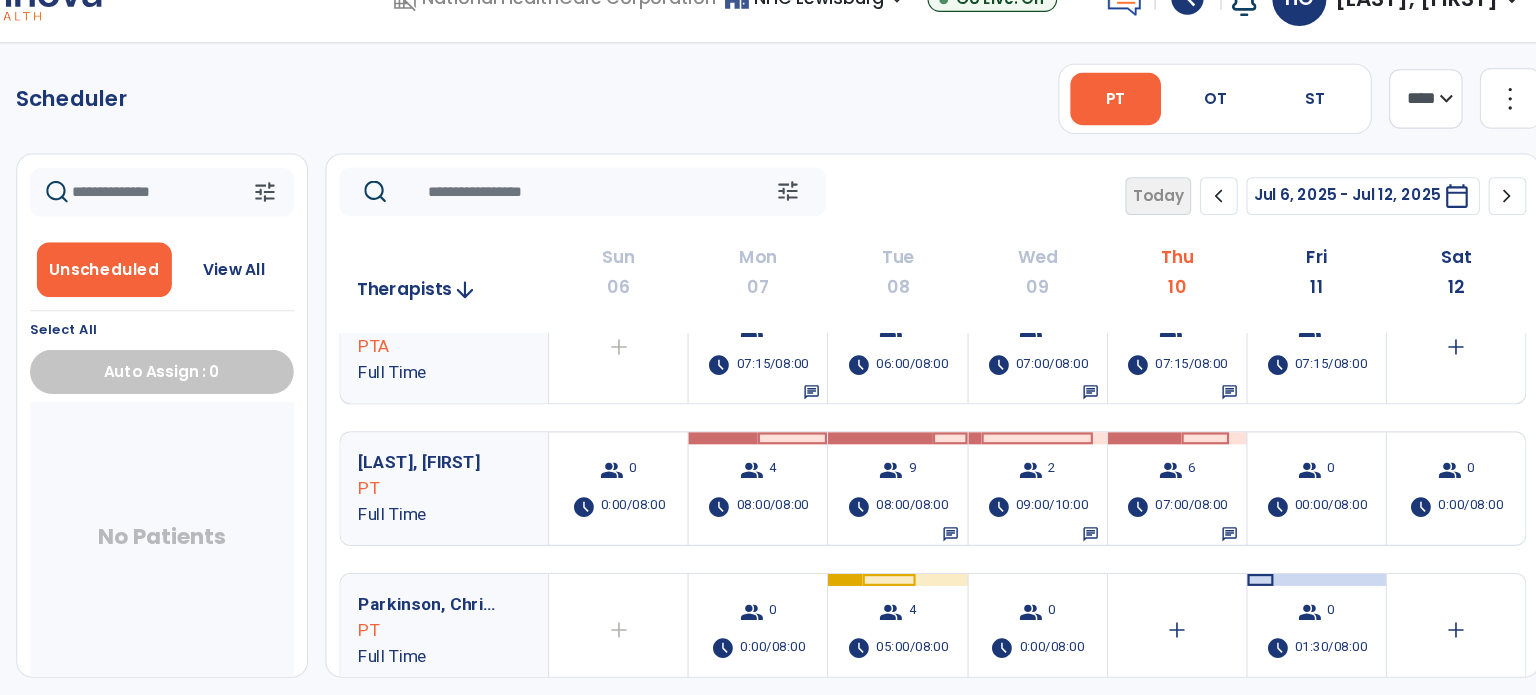 scroll, scrollTop: 80, scrollLeft: 0, axis: vertical 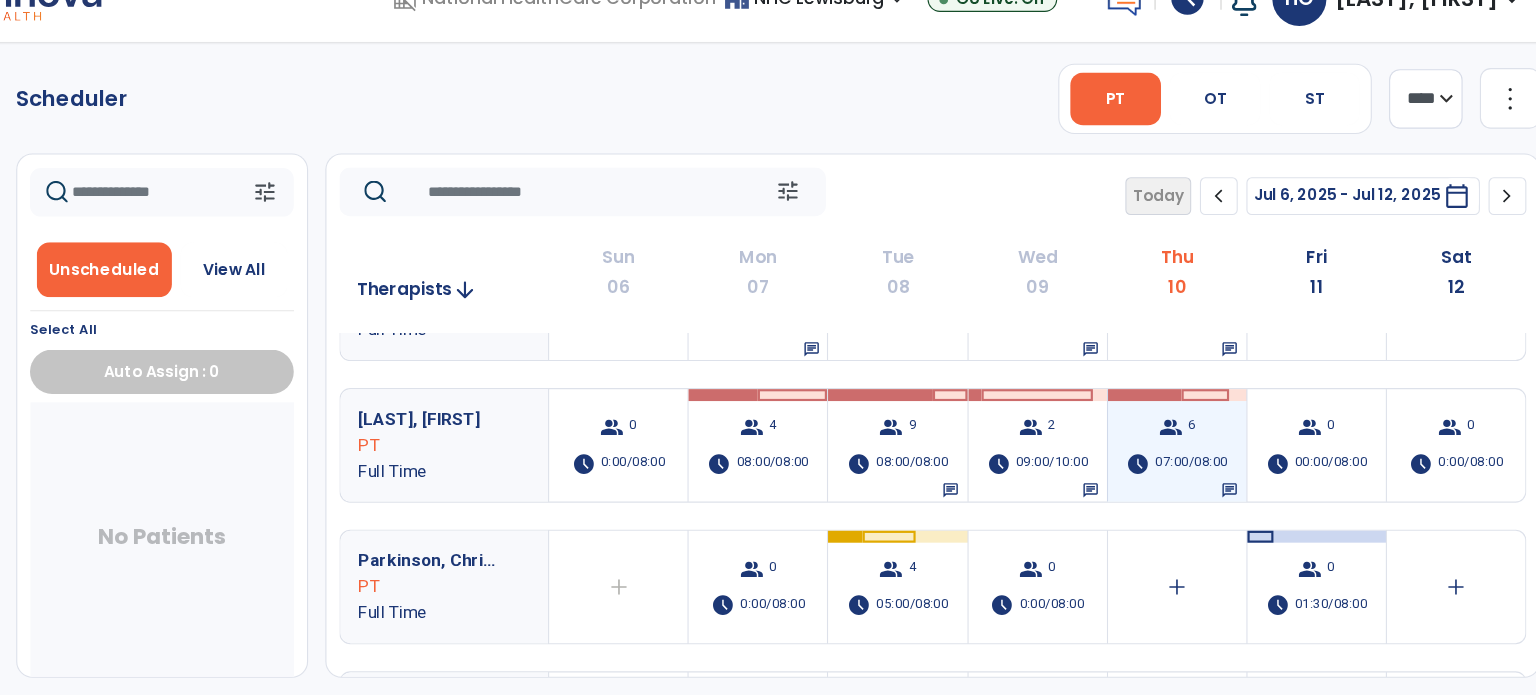 click on "chat" at bounding box center (1234, 498) 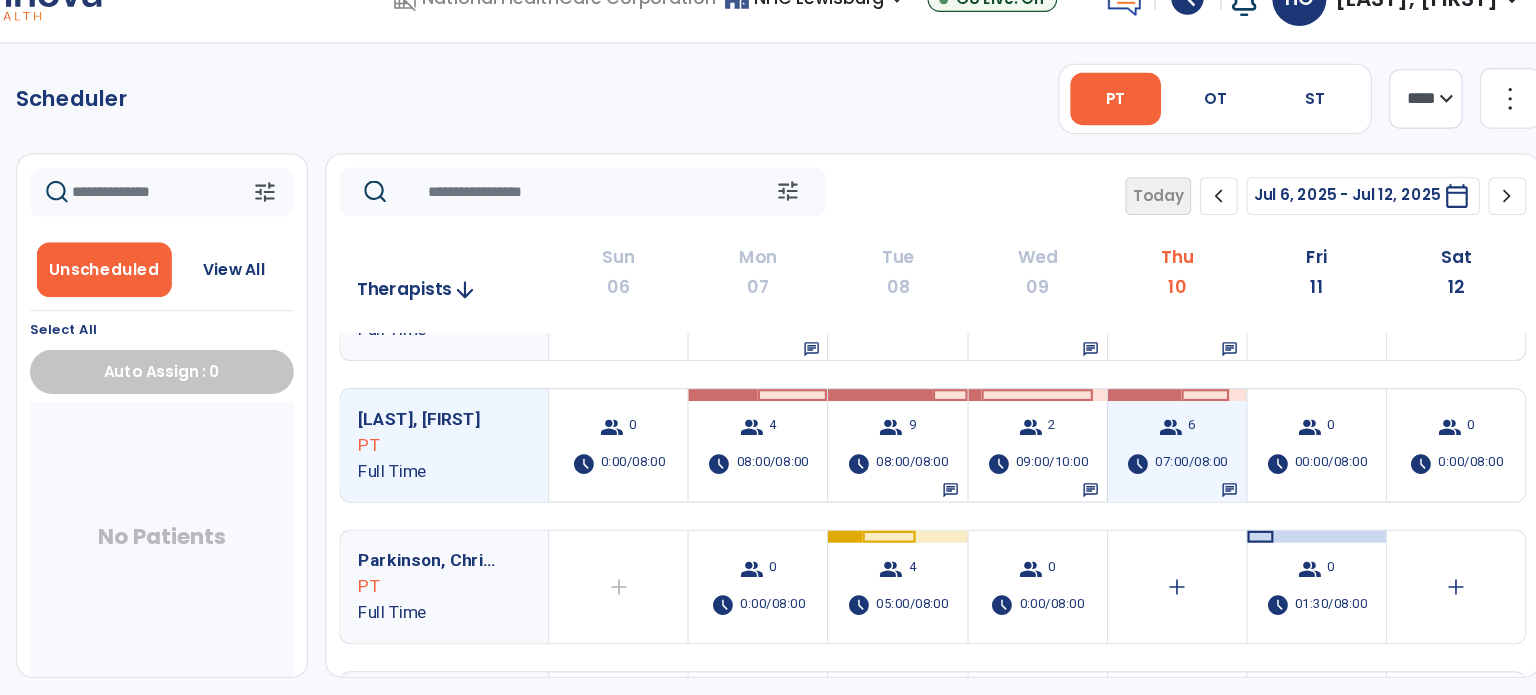 click on "chat" at bounding box center (1234, 498) 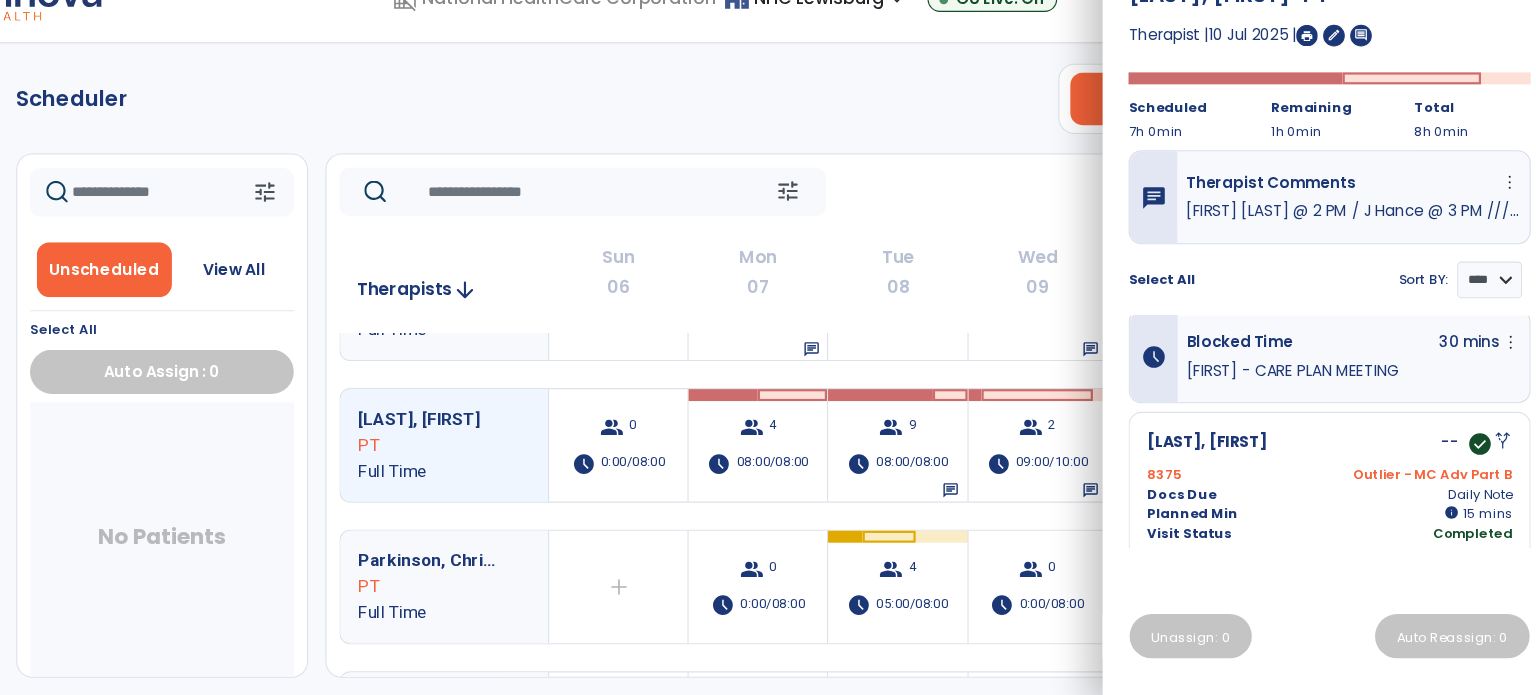 scroll, scrollTop: 847, scrollLeft: 0, axis: vertical 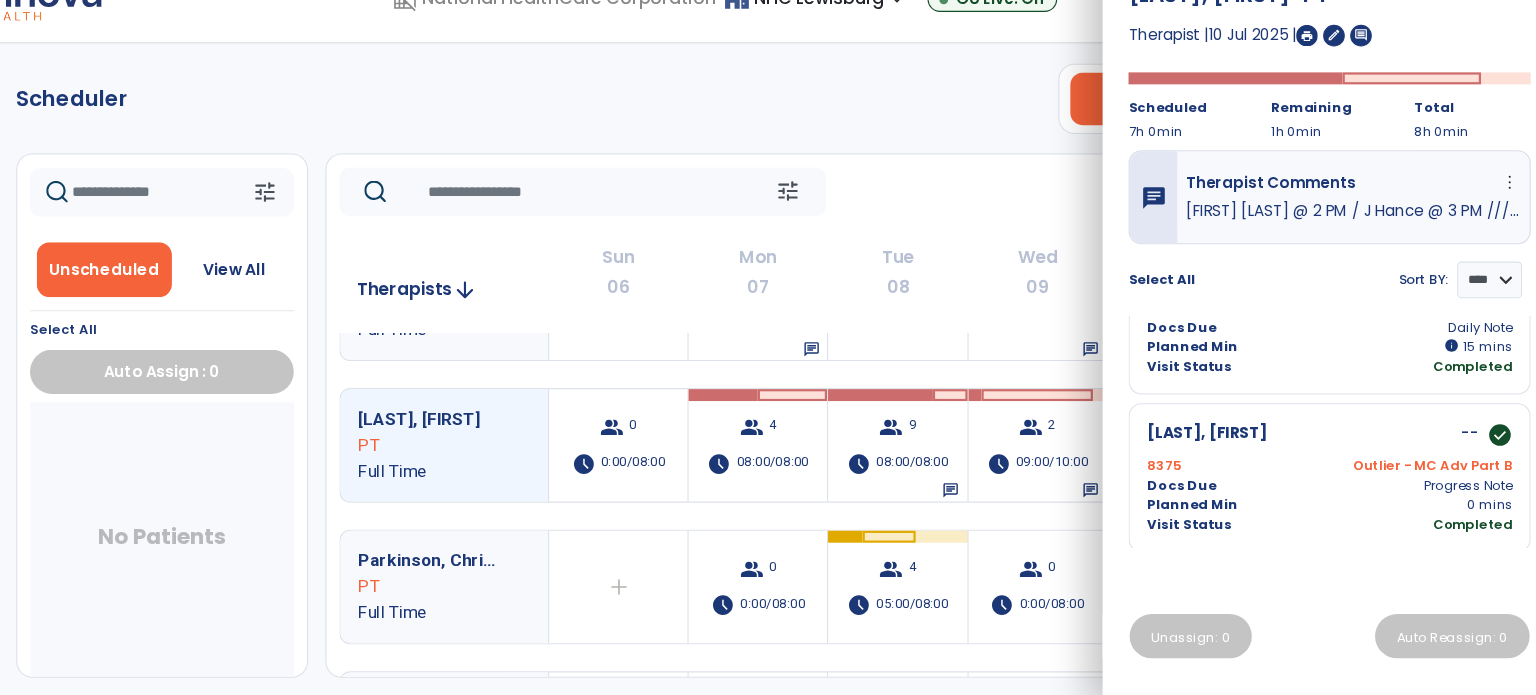 click on "Scheduler   PT   OT   ST  **** *** more_vert  Manage Labor   View All Therapists   Print" 